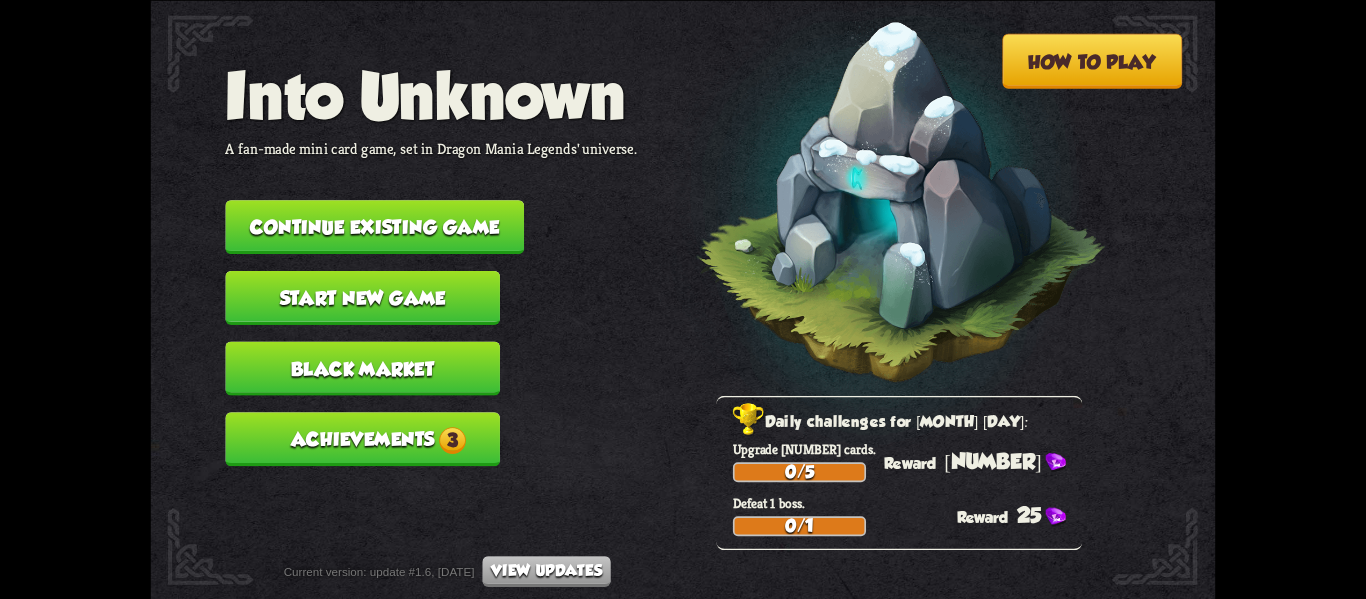scroll, scrollTop: 0, scrollLeft: 0, axis: both 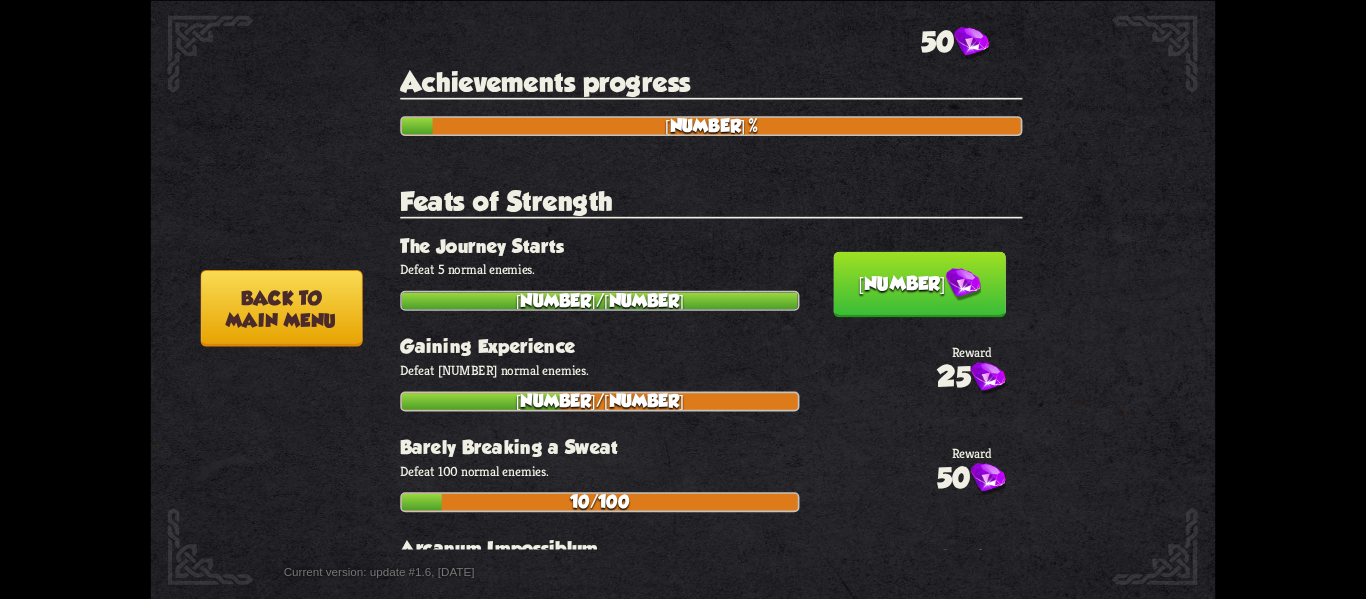 click at bounding box center [963, 284] 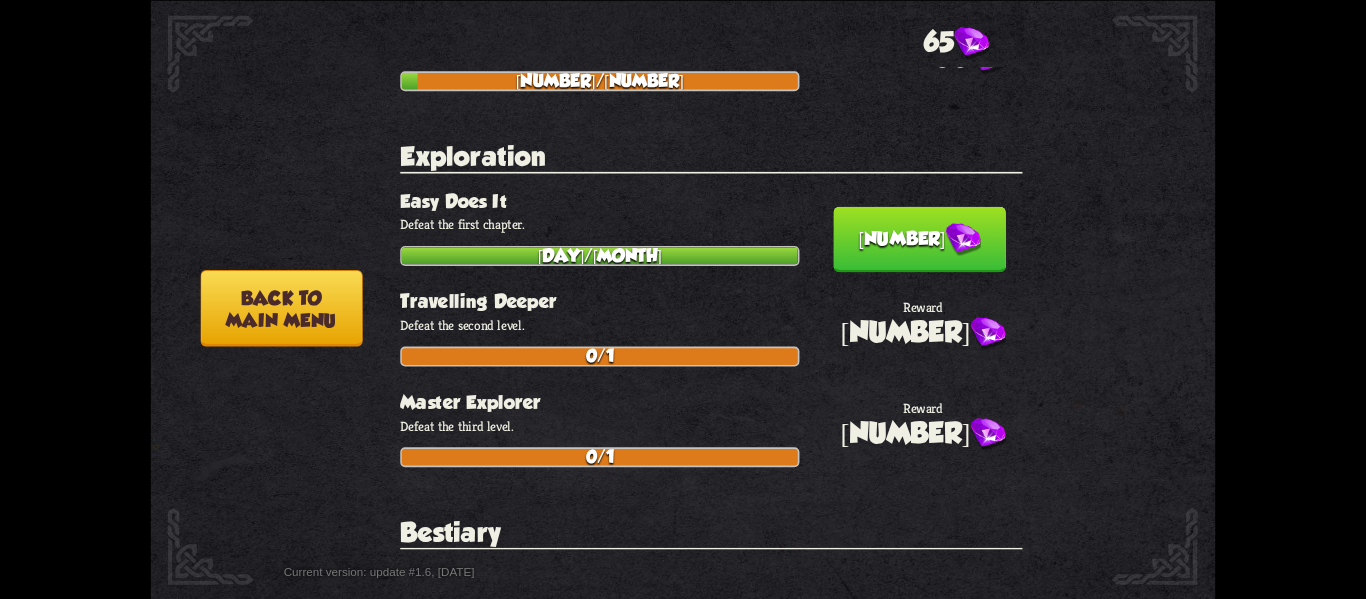click at bounding box center [963, 239] 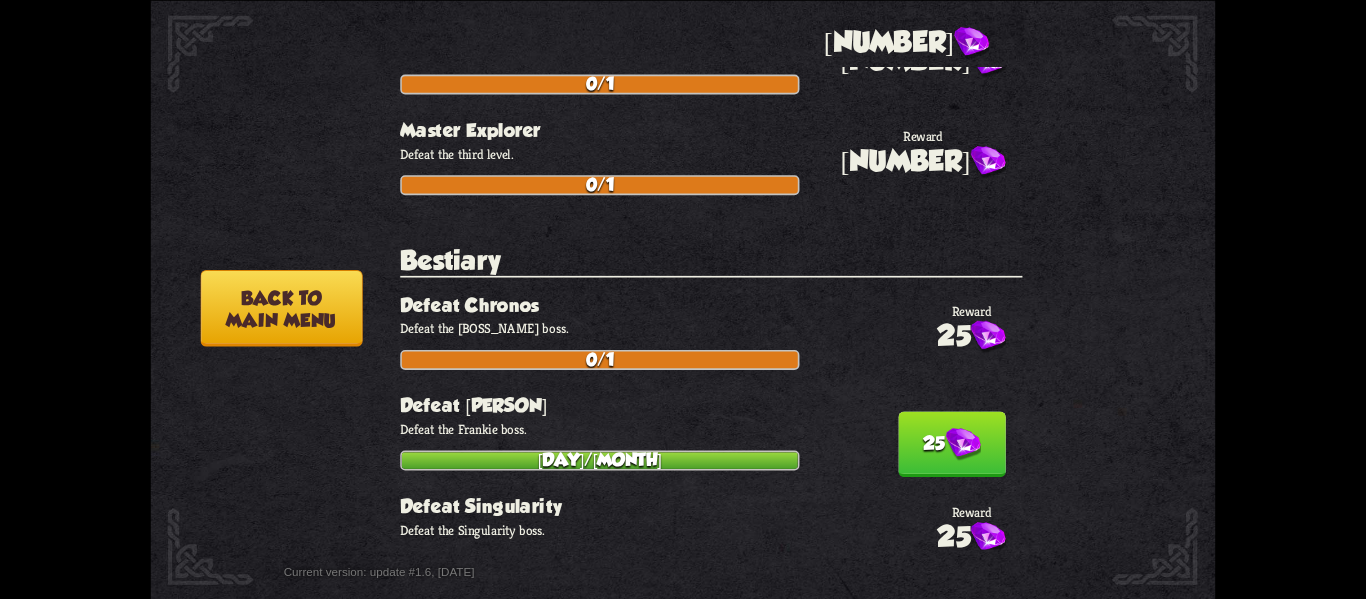 scroll, scrollTop: 1439, scrollLeft: 0, axis: vertical 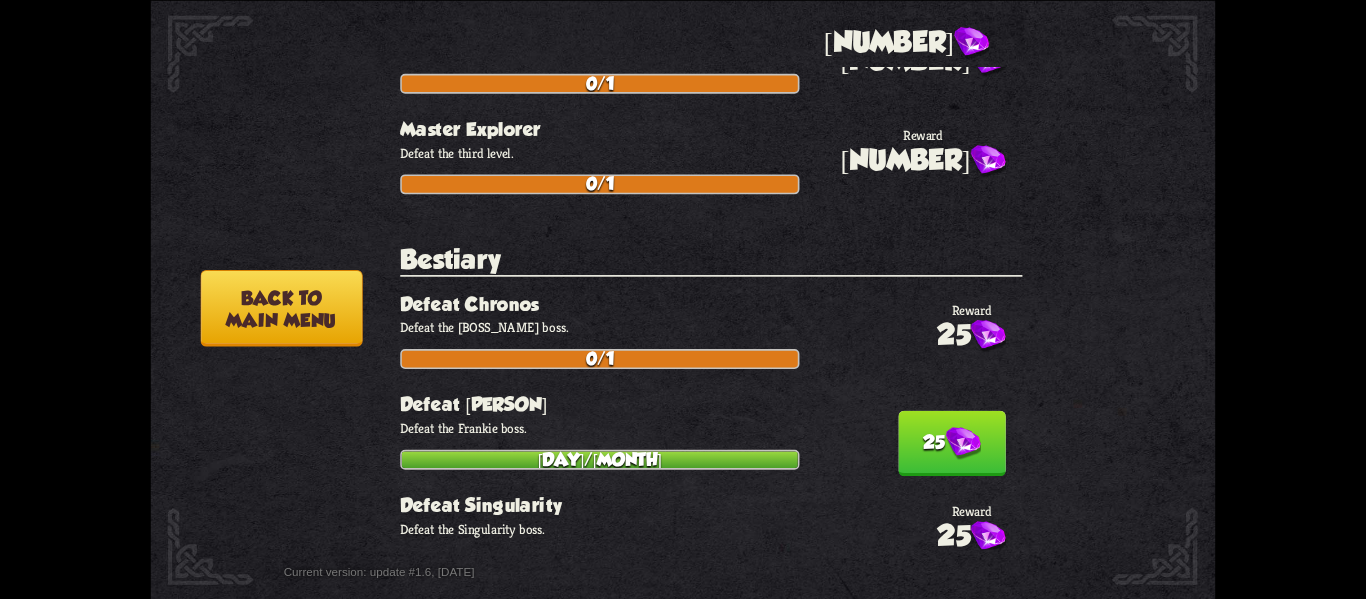 click on "25" at bounding box center [952, 443] 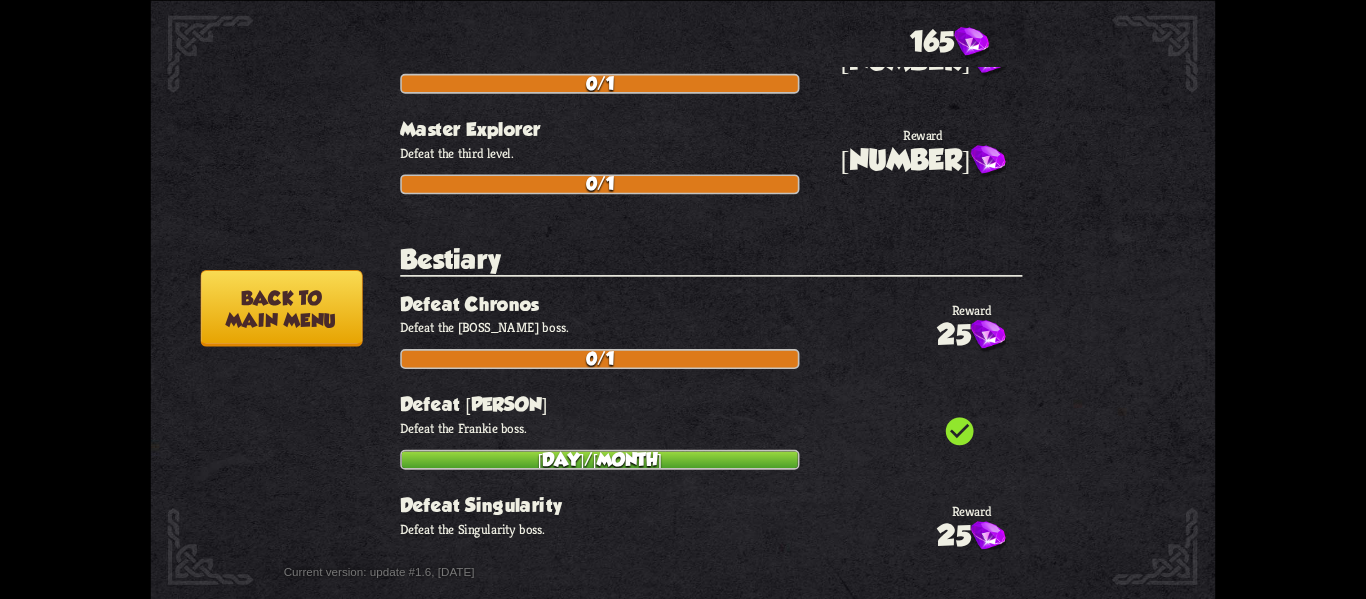 click on "Back to main menu" at bounding box center (281, 308) 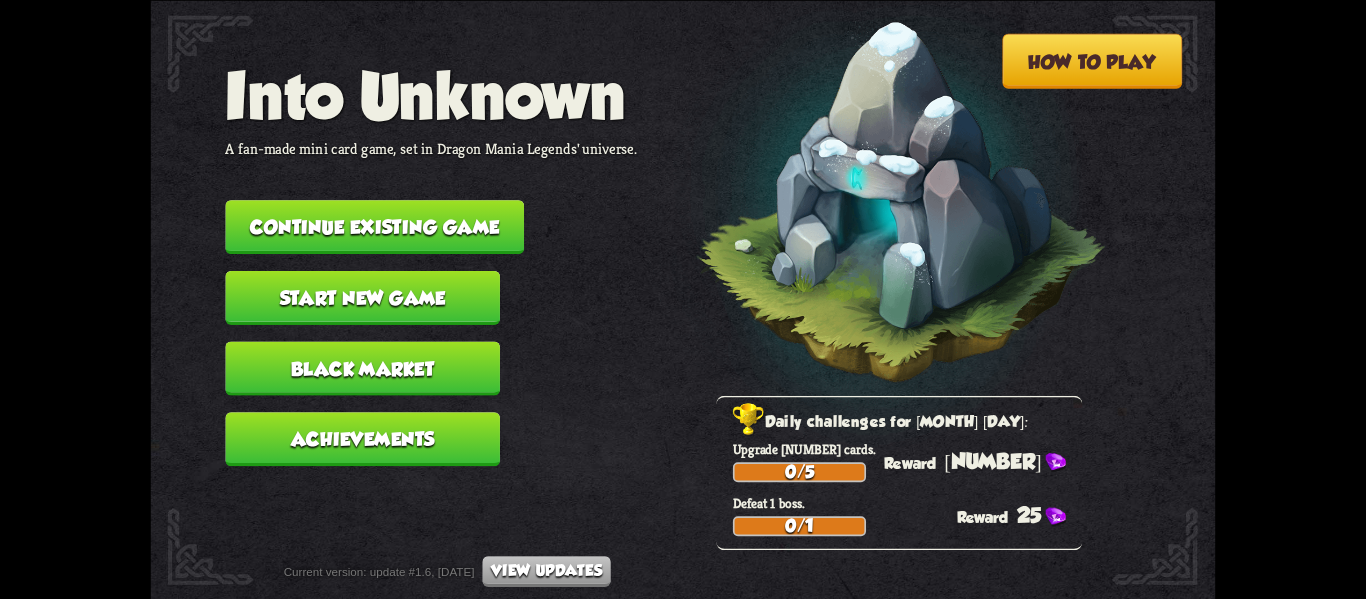 click on "Black Market" at bounding box center (362, 368) 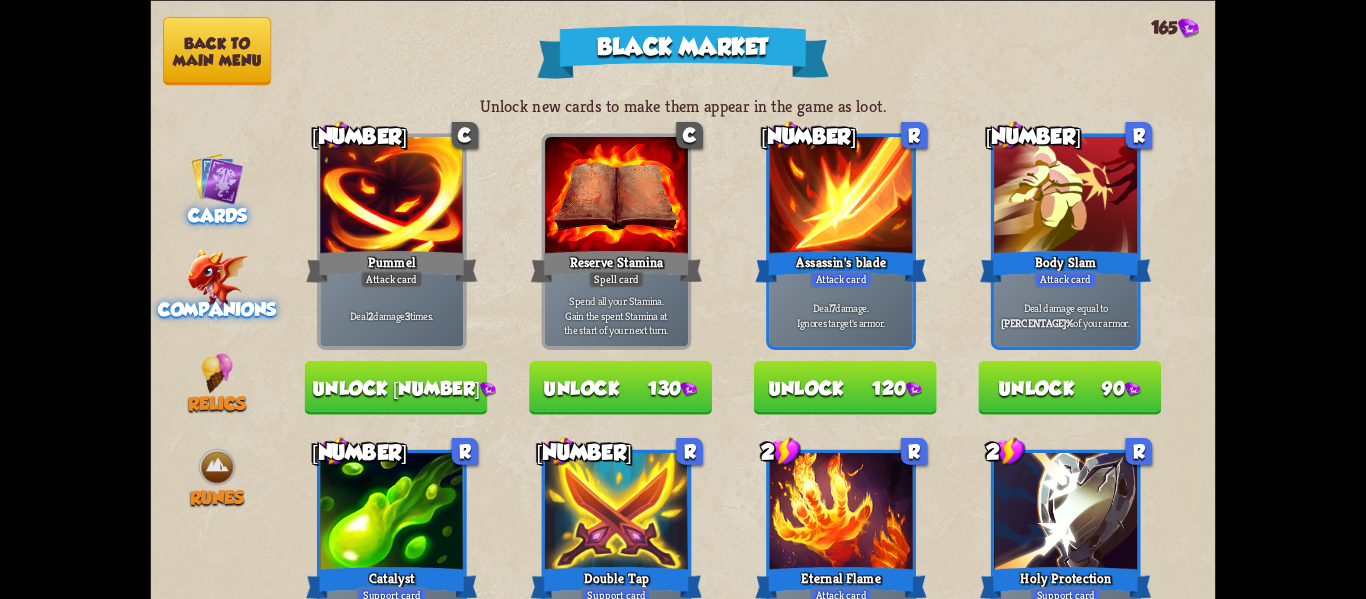 click on "Companions" at bounding box center (217, 309) 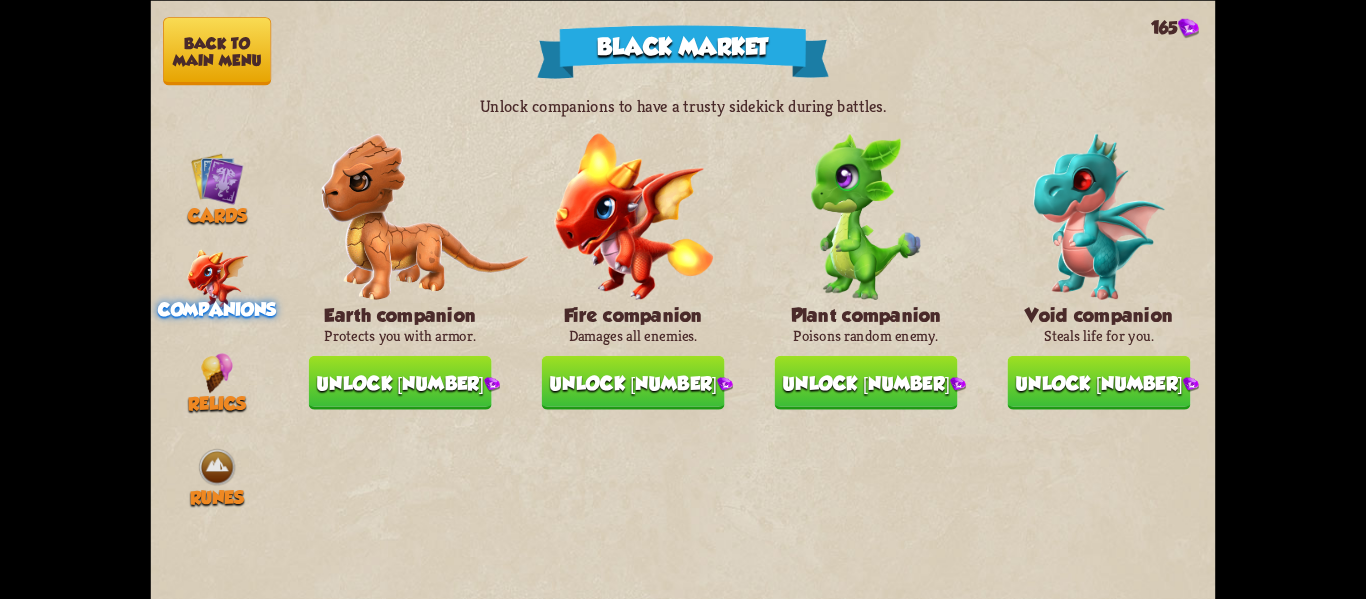 click on "Unlock [NUMBER]" at bounding box center (633, 382) 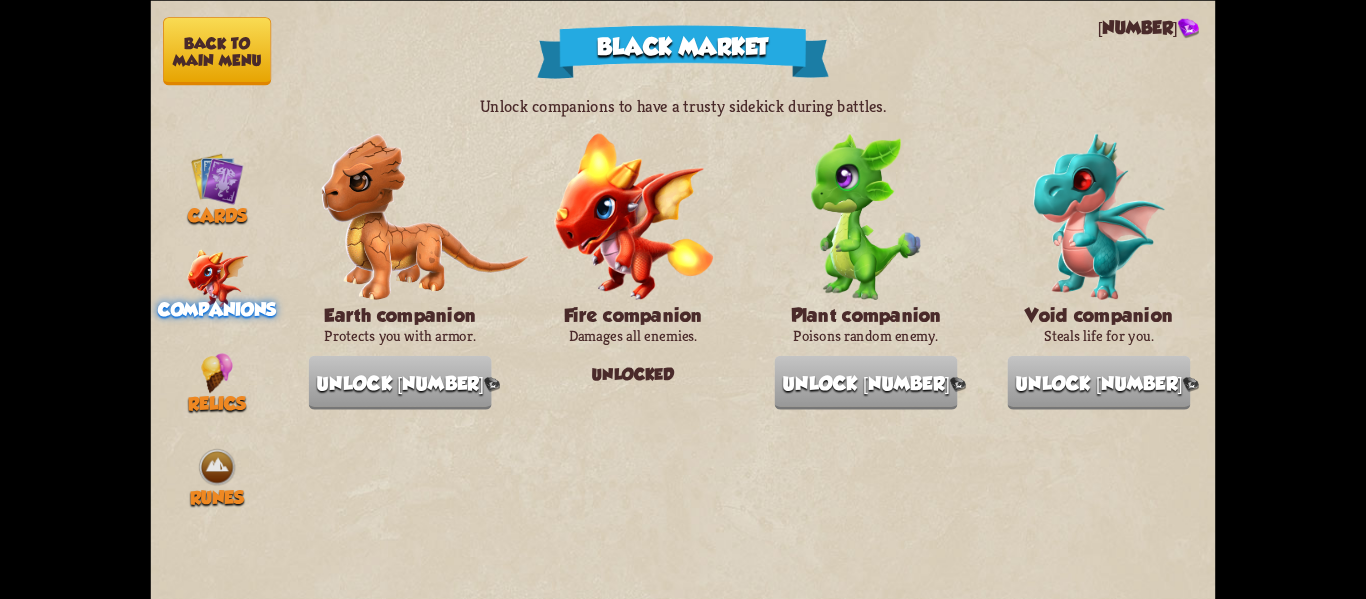 click on "Back to main menu" at bounding box center (217, 51) 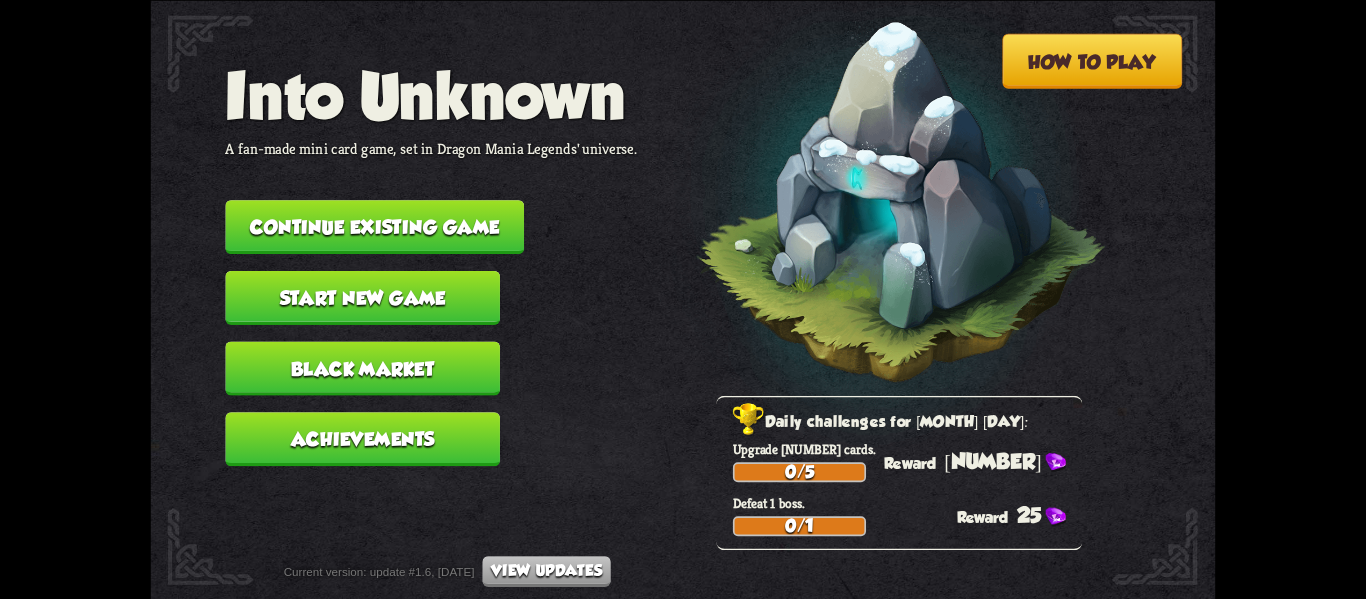 click on "Continue existing game" at bounding box center (374, 227) 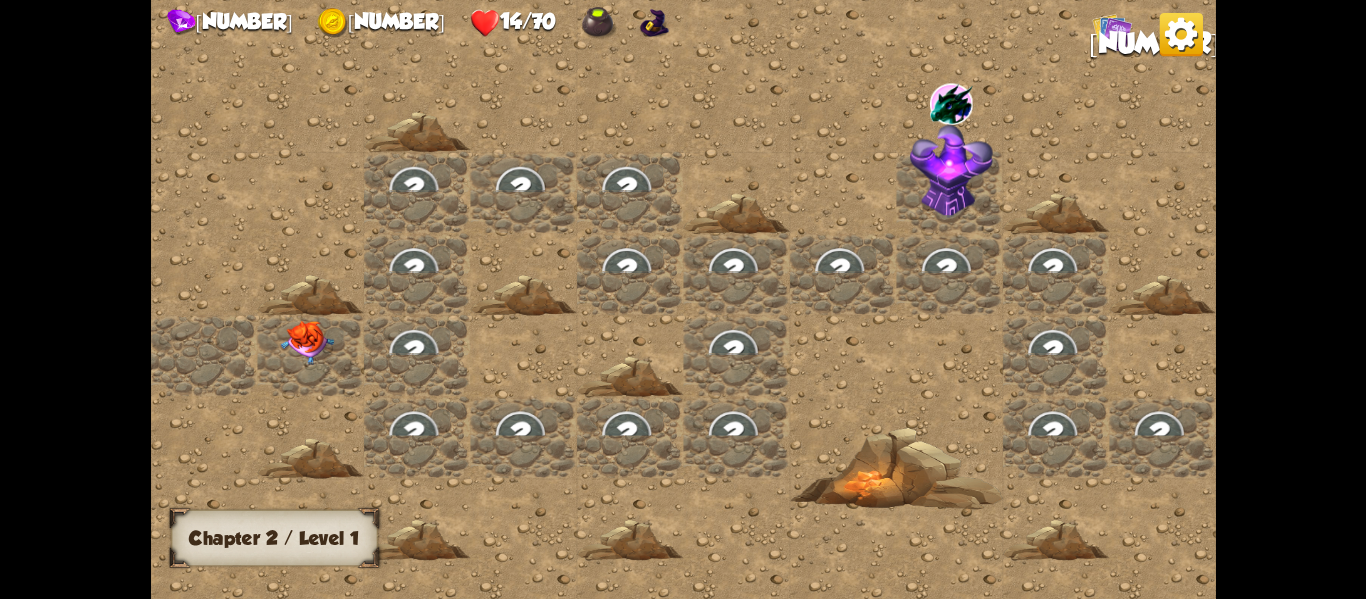 click at bounding box center (306, 342) 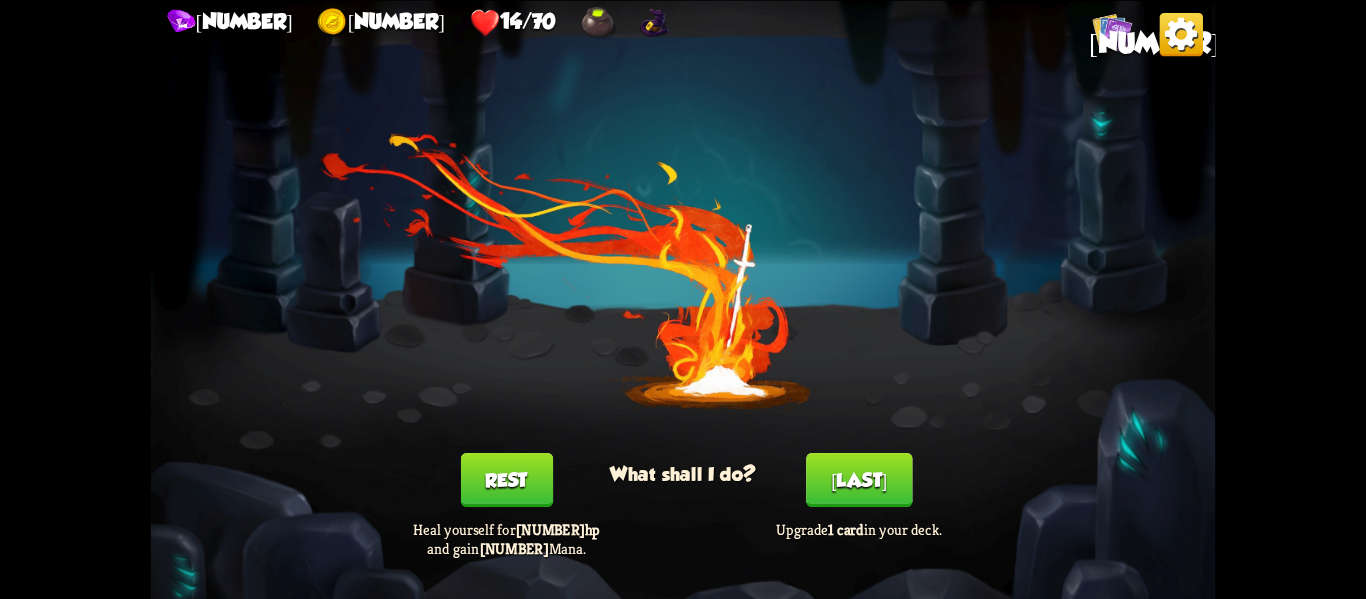 click on "Rest" at bounding box center [506, 480] 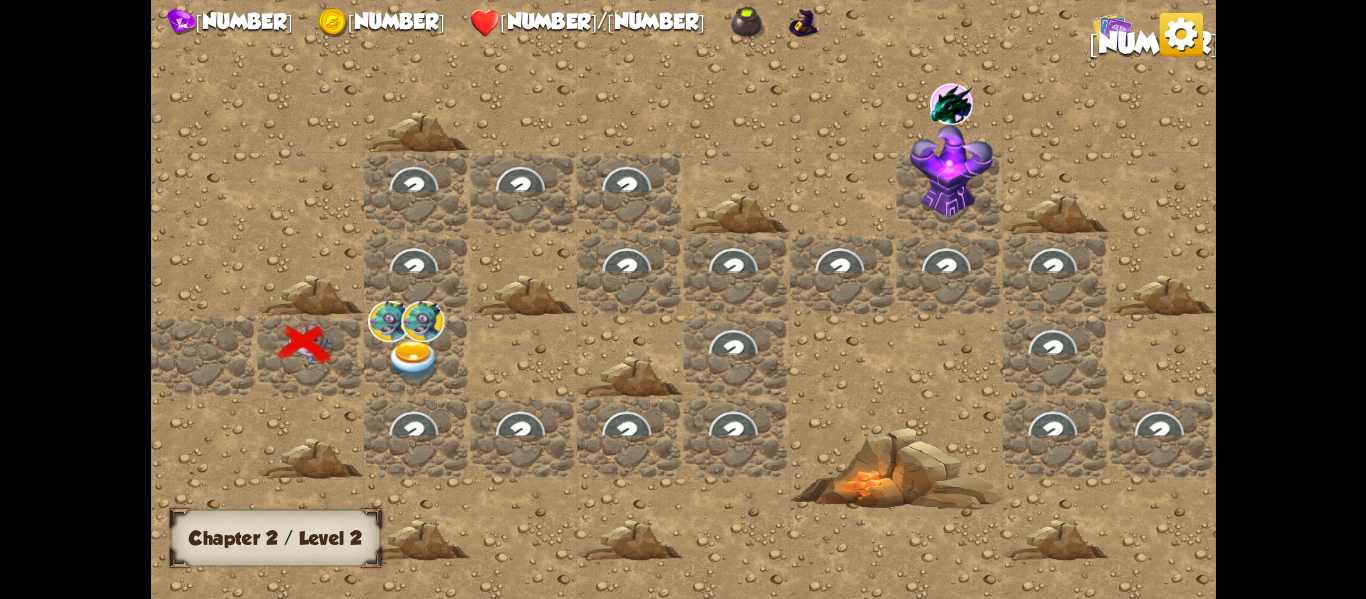click at bounding box center [413, 360] 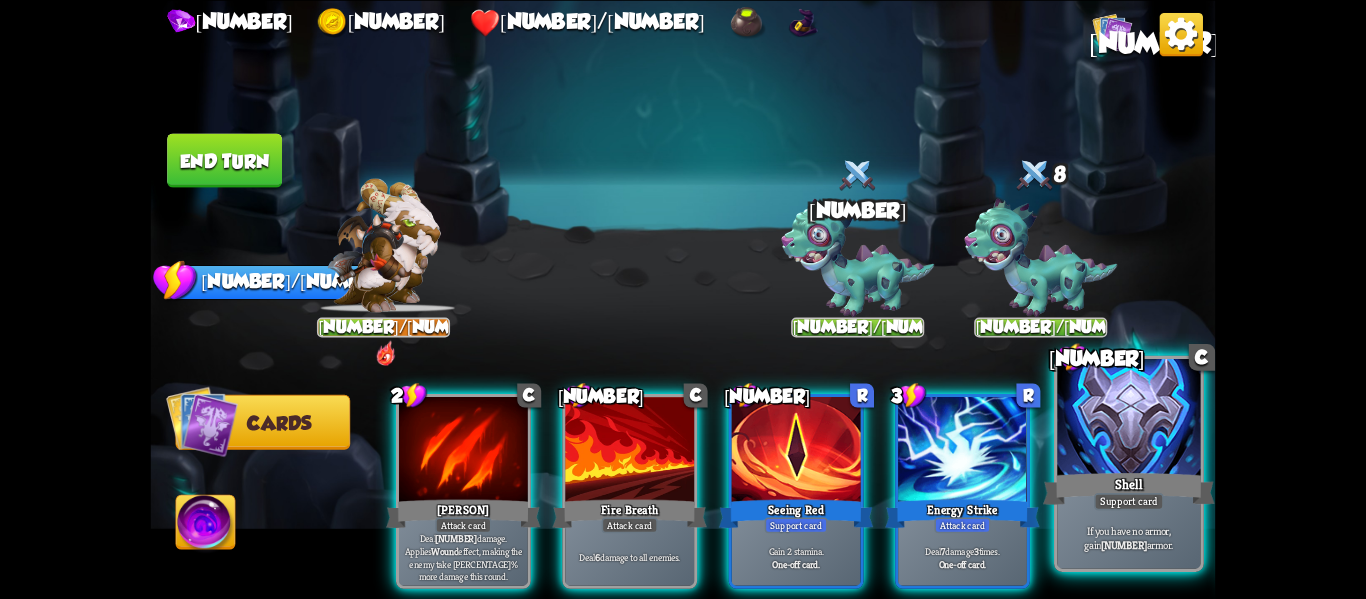 click on "If you have no armor, gain  10  armor." at bounding box center (1129, 537) 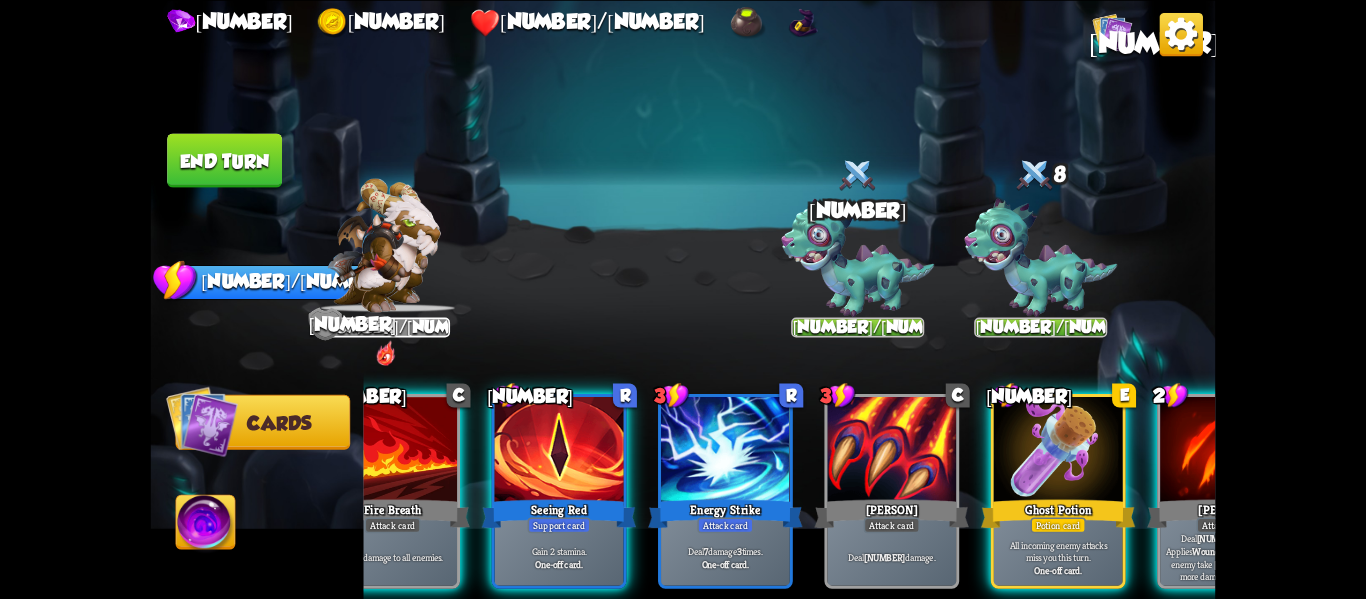 scroll, scrollTop: 0, scrollLeft: 390, axis: horizontal 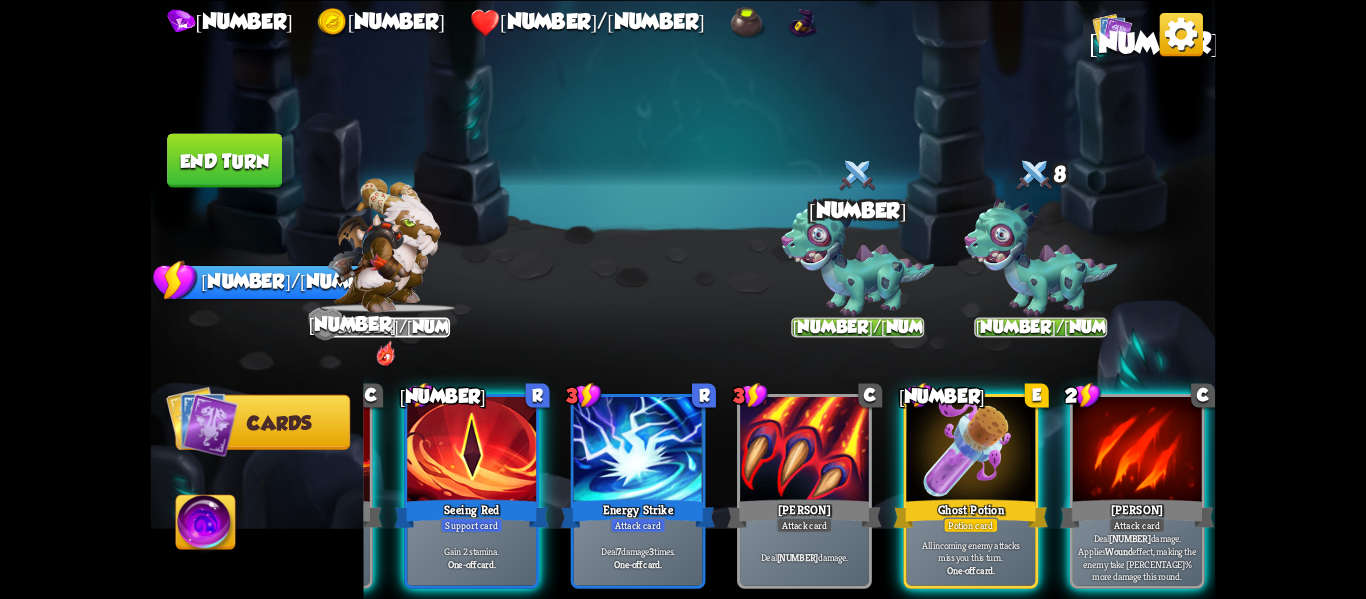 click on "Gain 2 stamina.   One-off card." at bounding box center (471, 557) 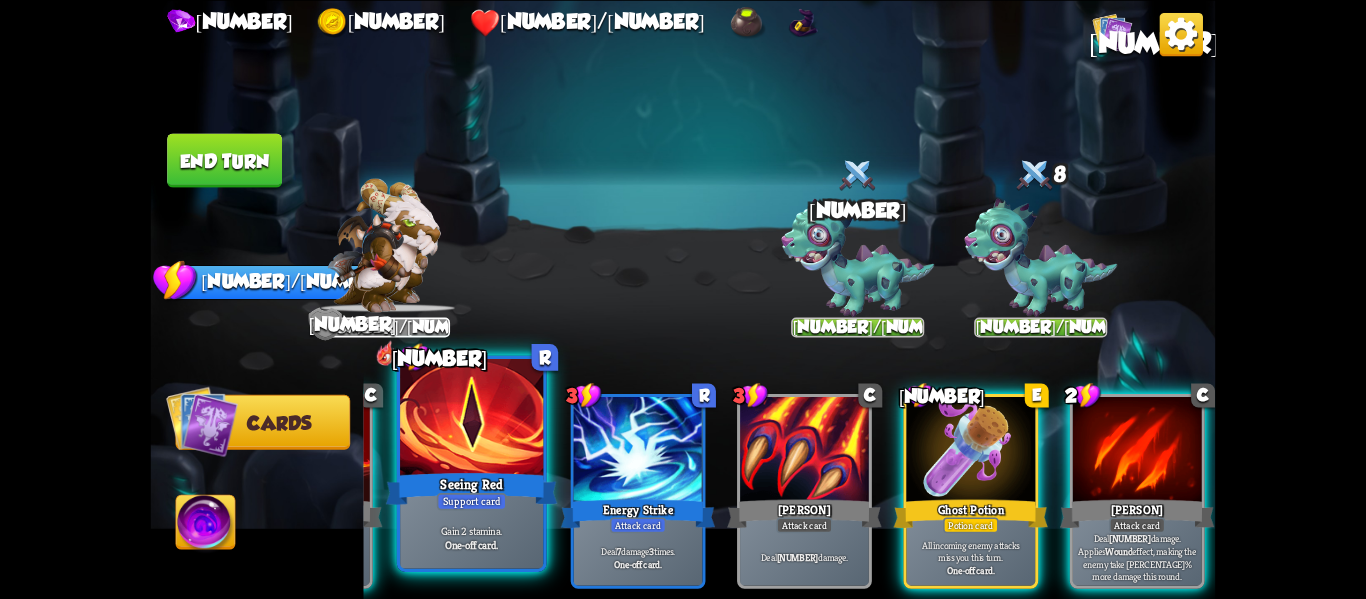 scroll, scrollTop: 0, scrollLeft: 190, axis: horizontal 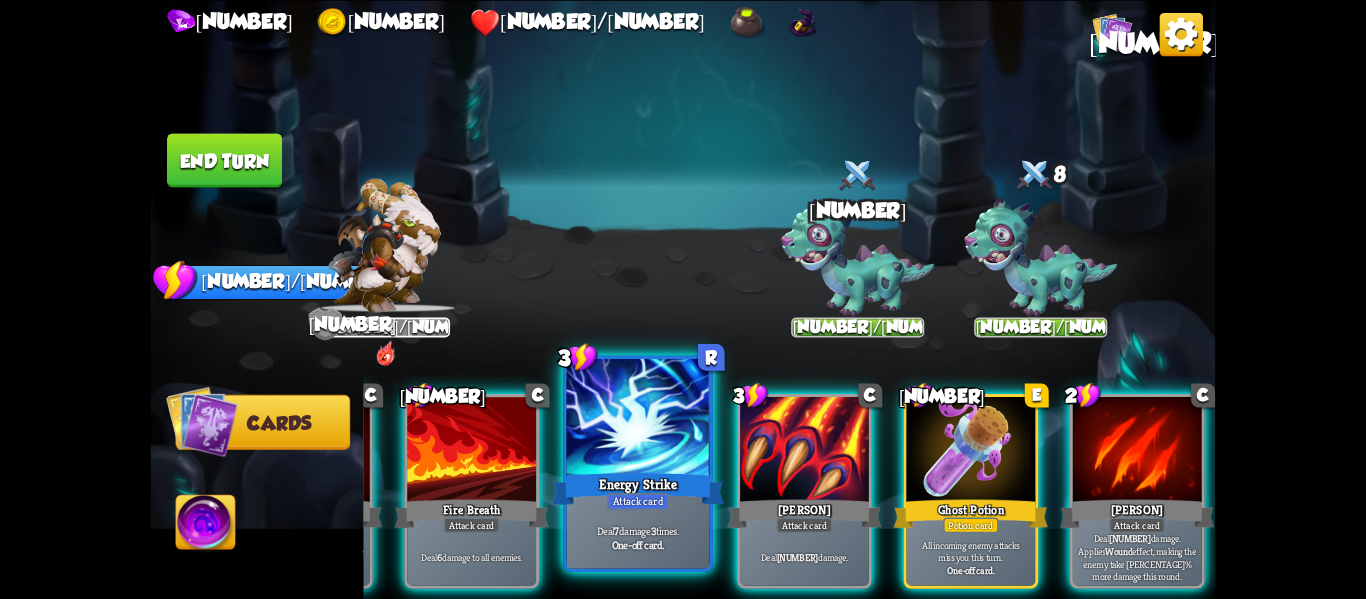 click at bounding box center [638, 419] 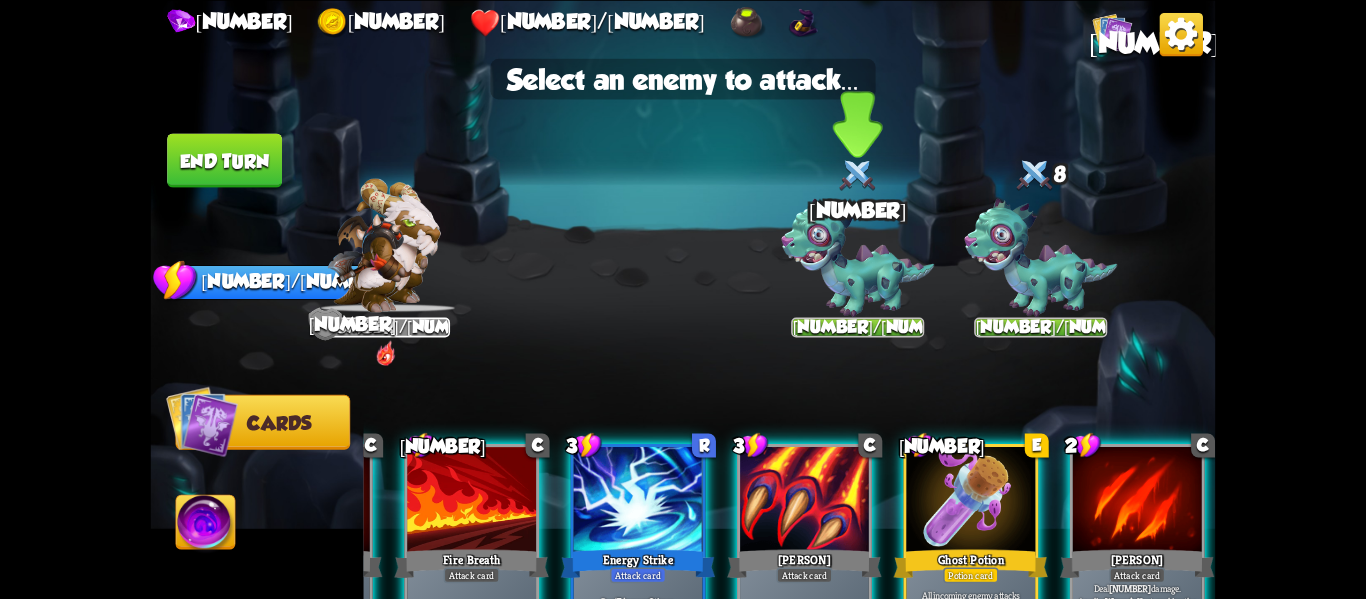 click at bounding box center [857, 258] 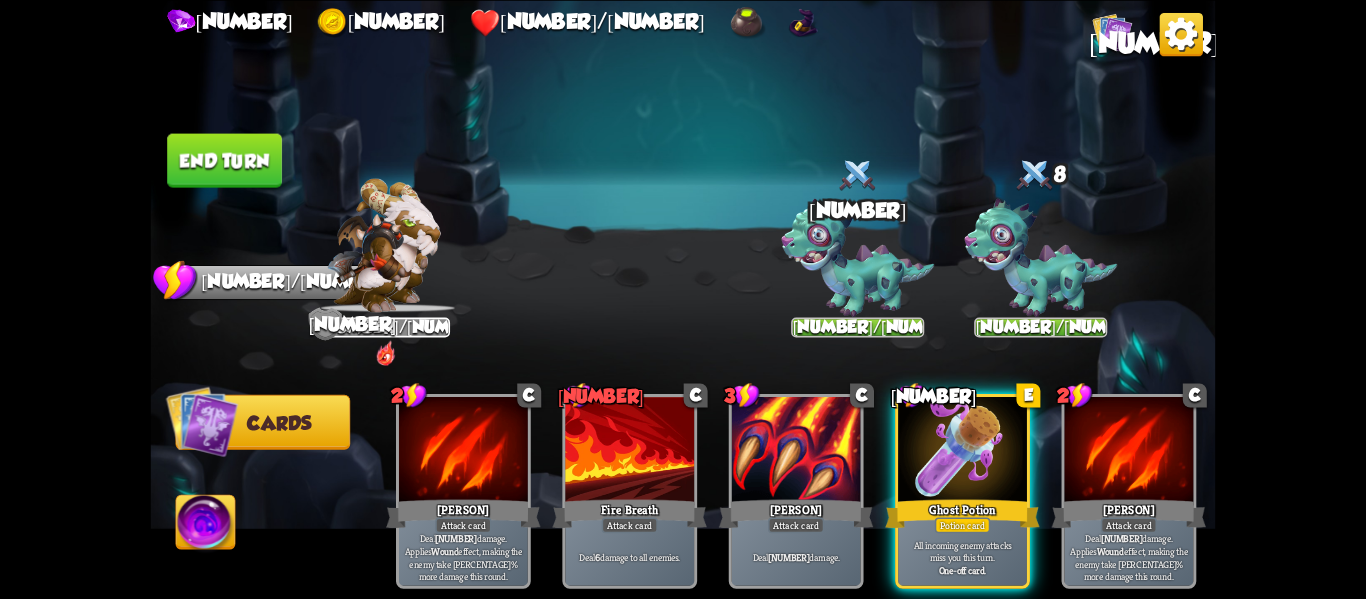scroll, scrollTop: 0, scrollLeft: 0, axis: both 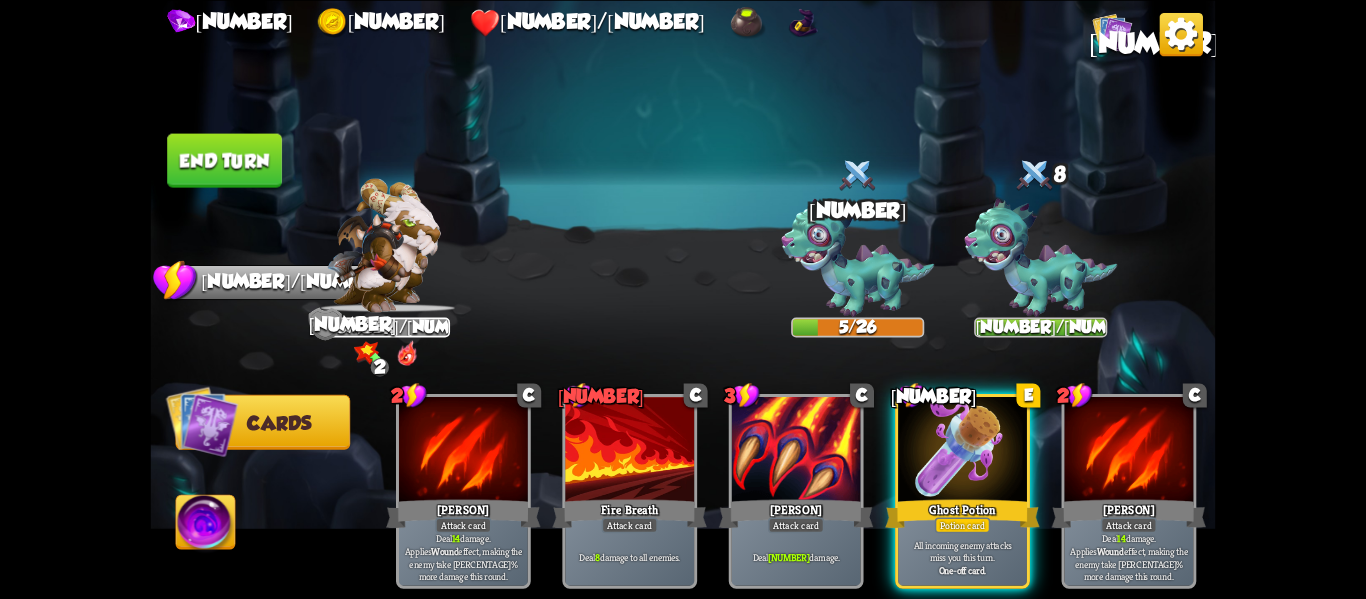 click on "End turn" at bounding box center [224, 160] 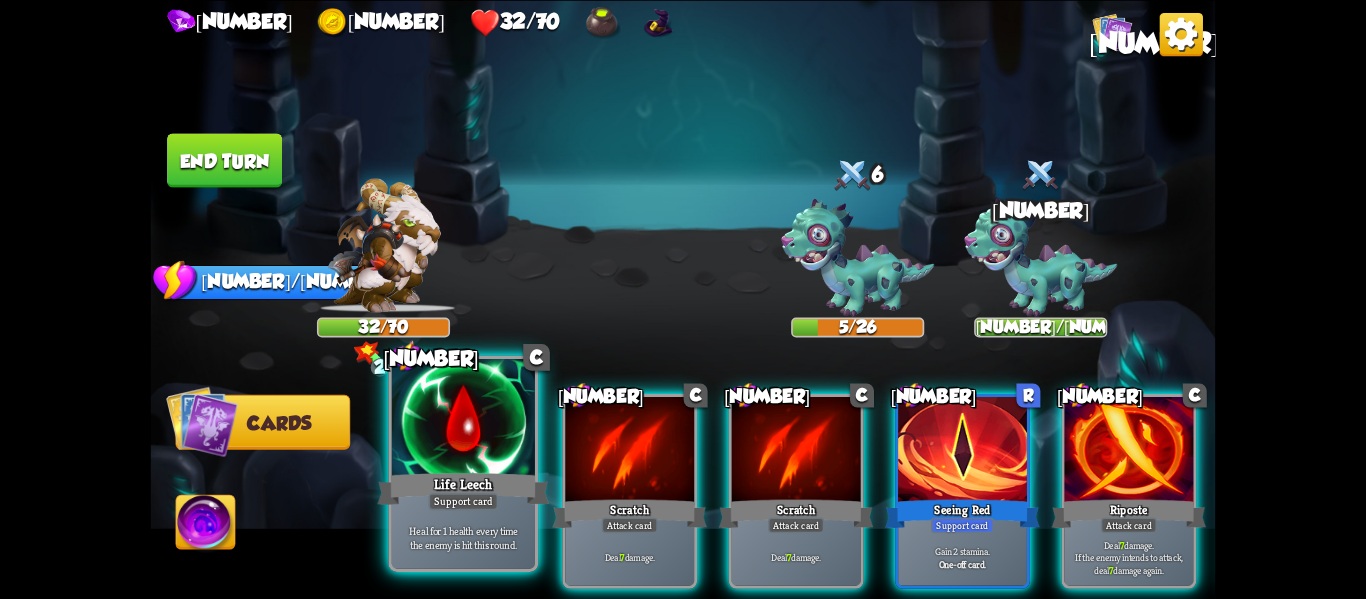 click on "Support card" at bounding box center [463, 501] 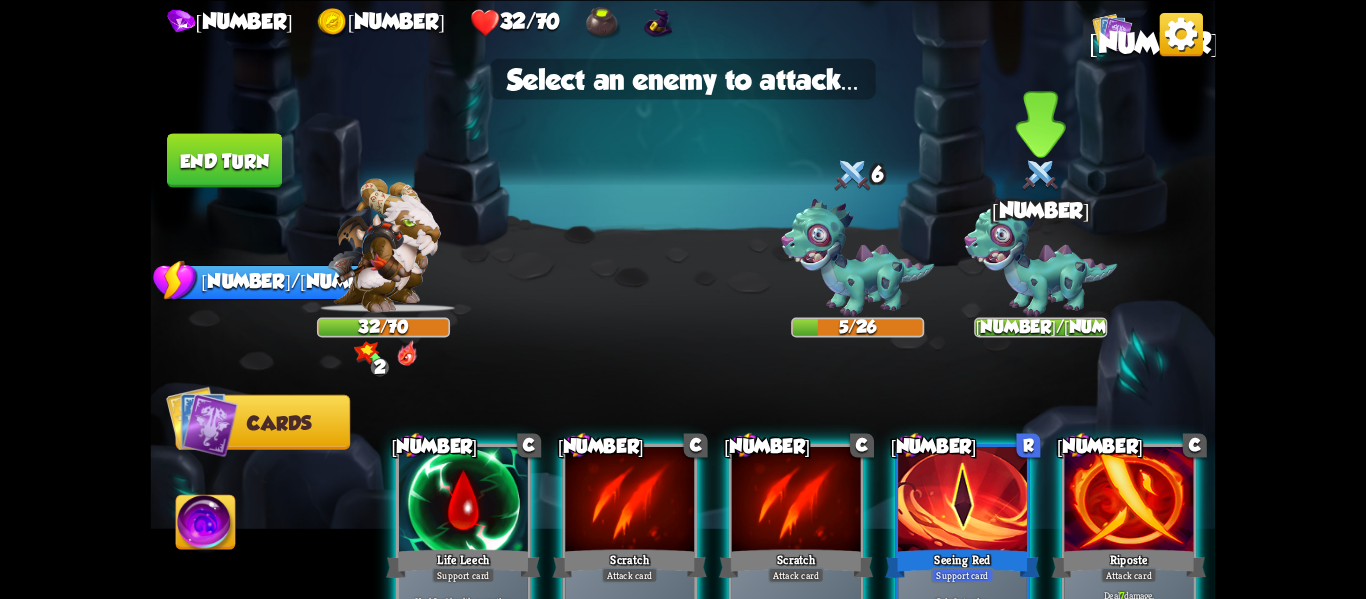 click at bounding box center (1040, 258) 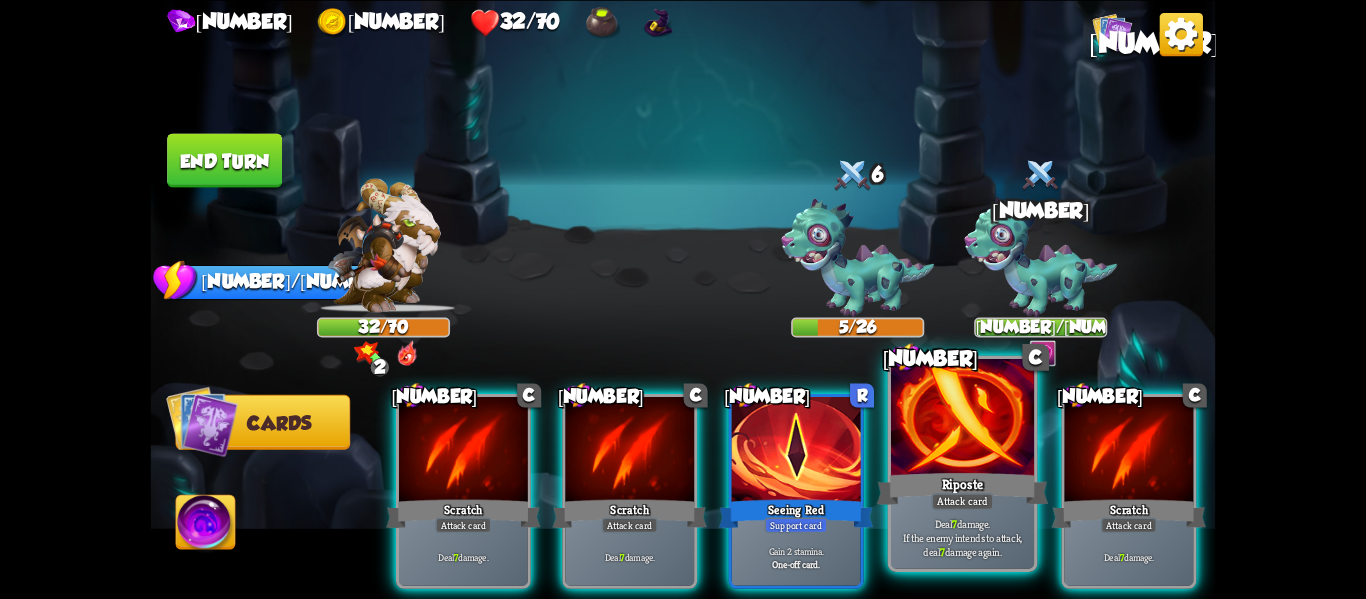 click on "Riposte" at bounding box center (963, 488) 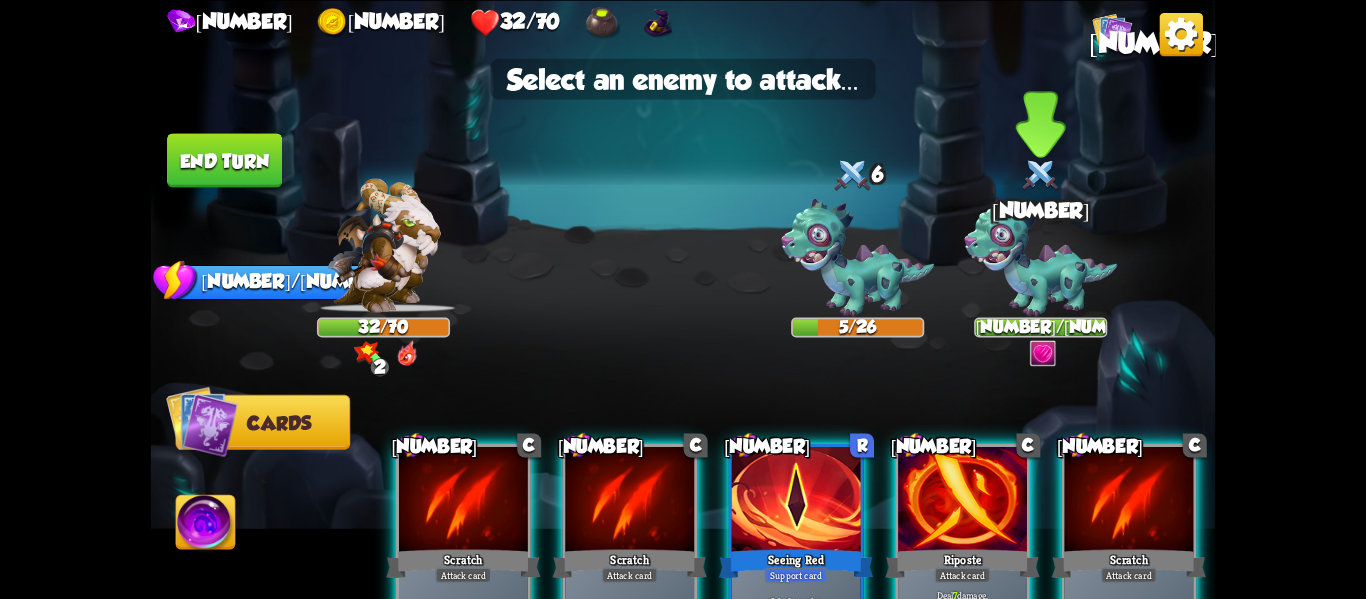click at bounding box center [1040, 258] 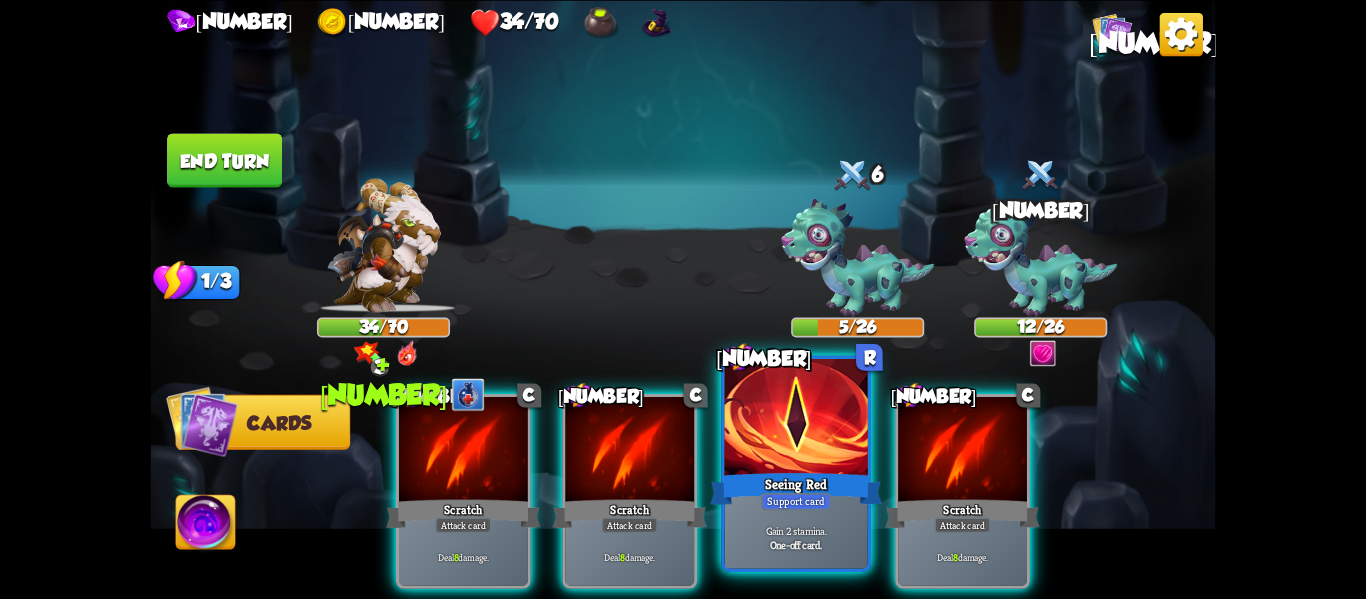 click on "Gain 2 stamina.   One-off card." at bounding box center [796, 537] 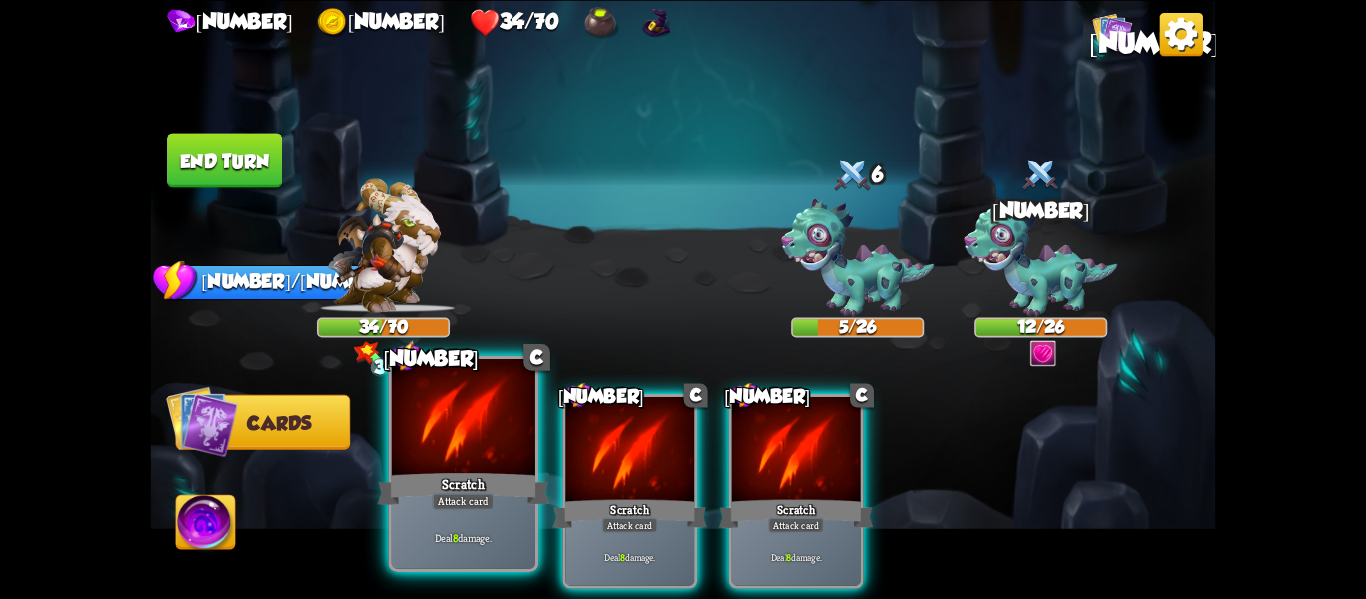 click on "Deal  8  damage." at bounding box center [463, 537] 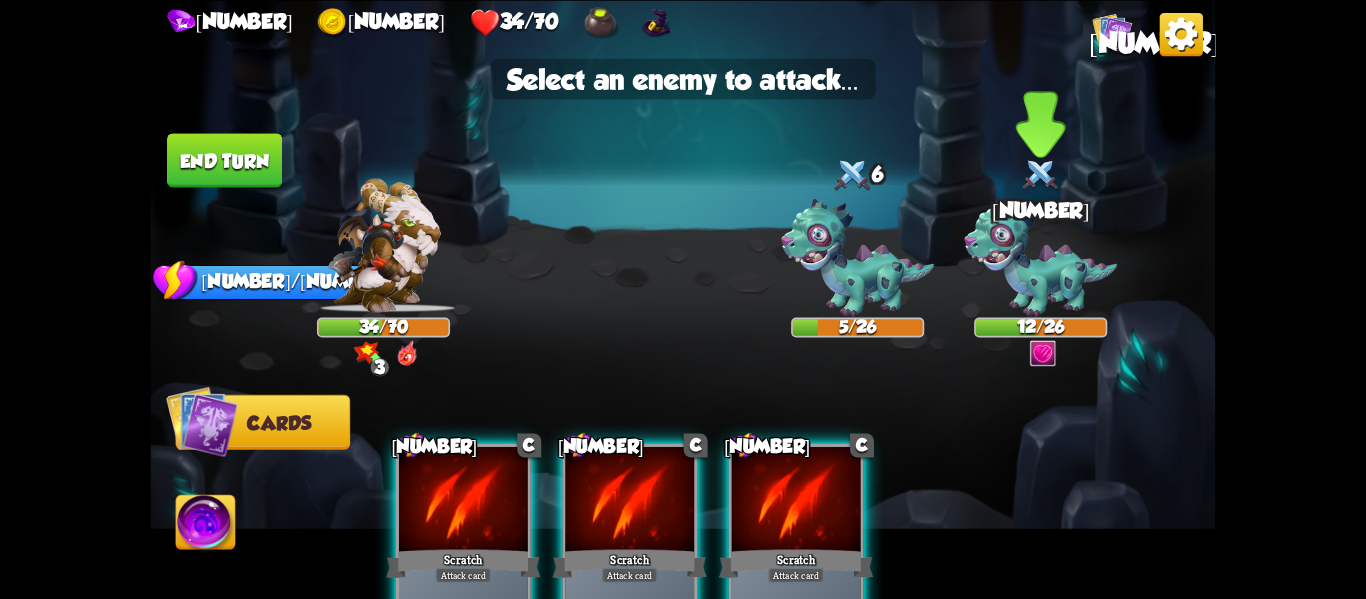 click at bounding box center [1040, 258] 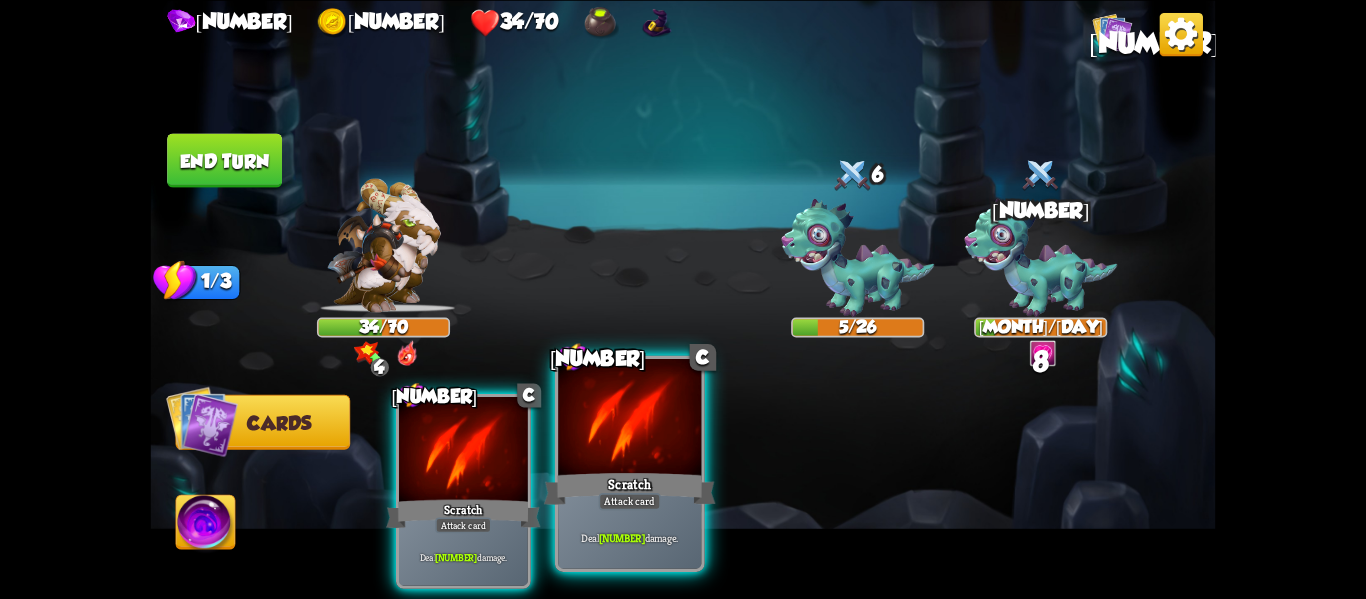 click on "Deal  9  damage." at bounding box center (629, 537) 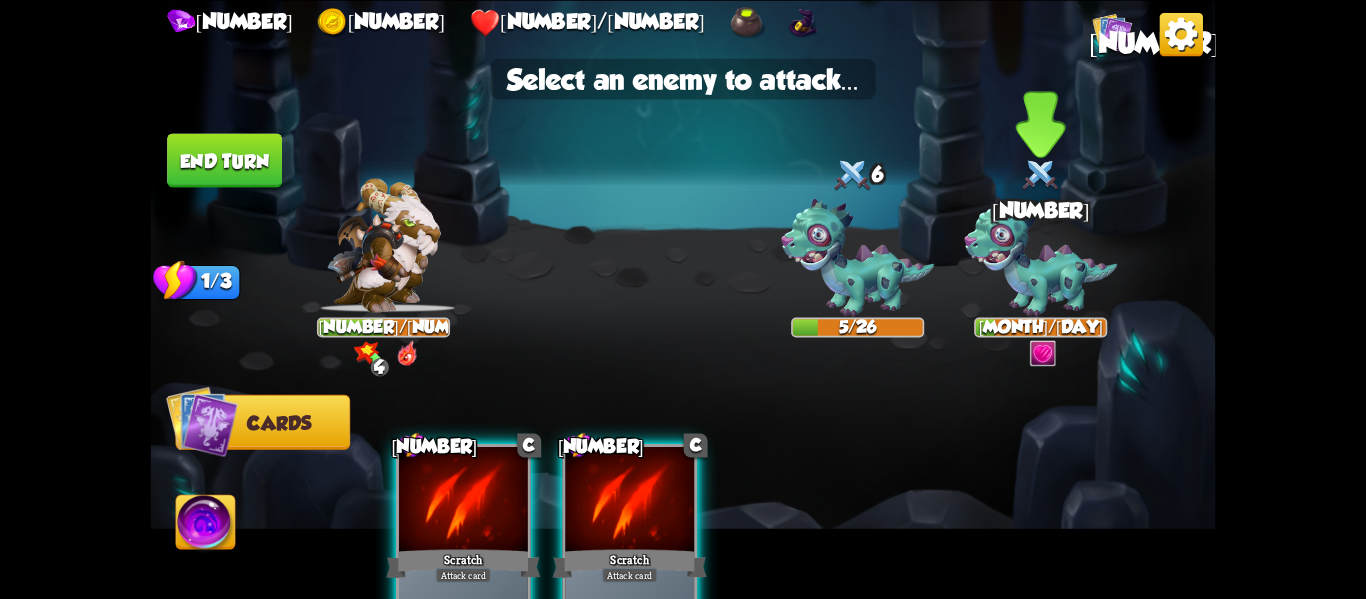 click at bounding box center [1040, 258] 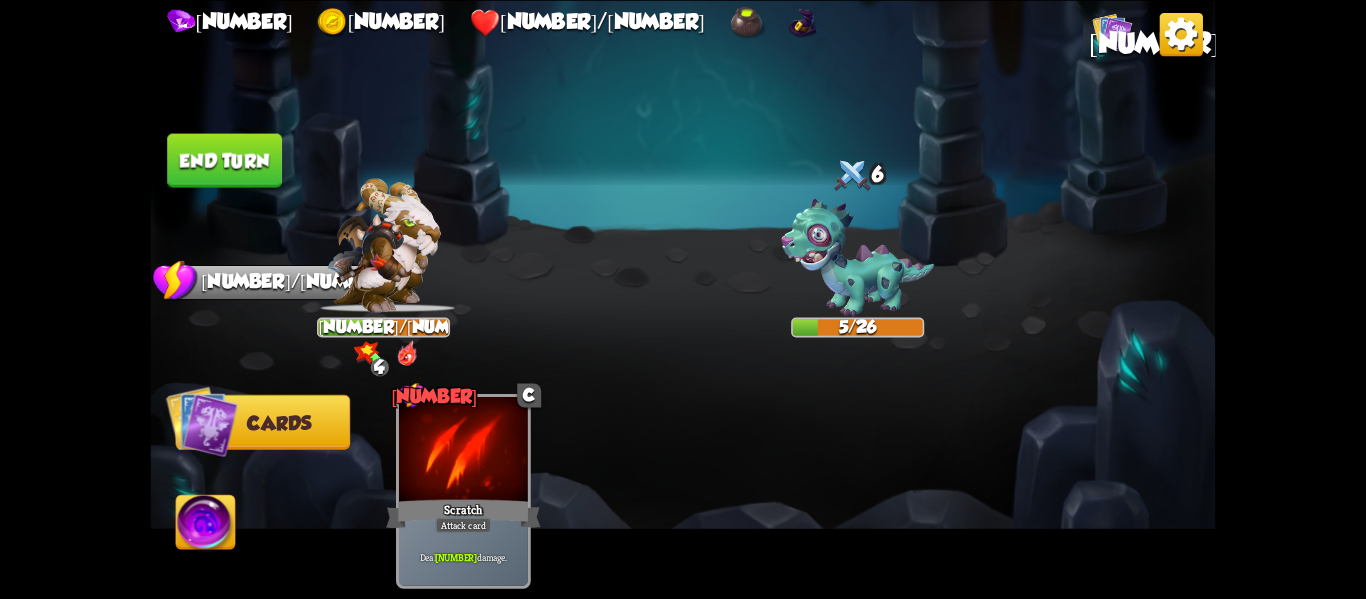 click on "End turn" at bounding box center (224, 160) 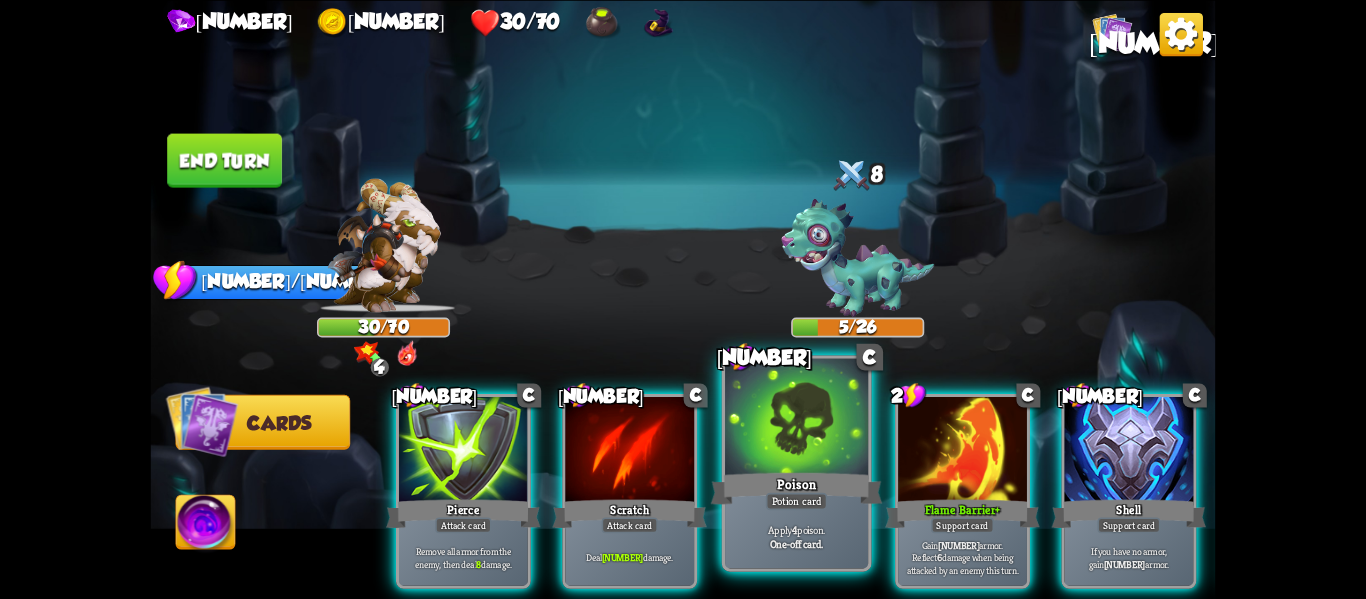 click on "Potion card" at bounding box center (796, 501) 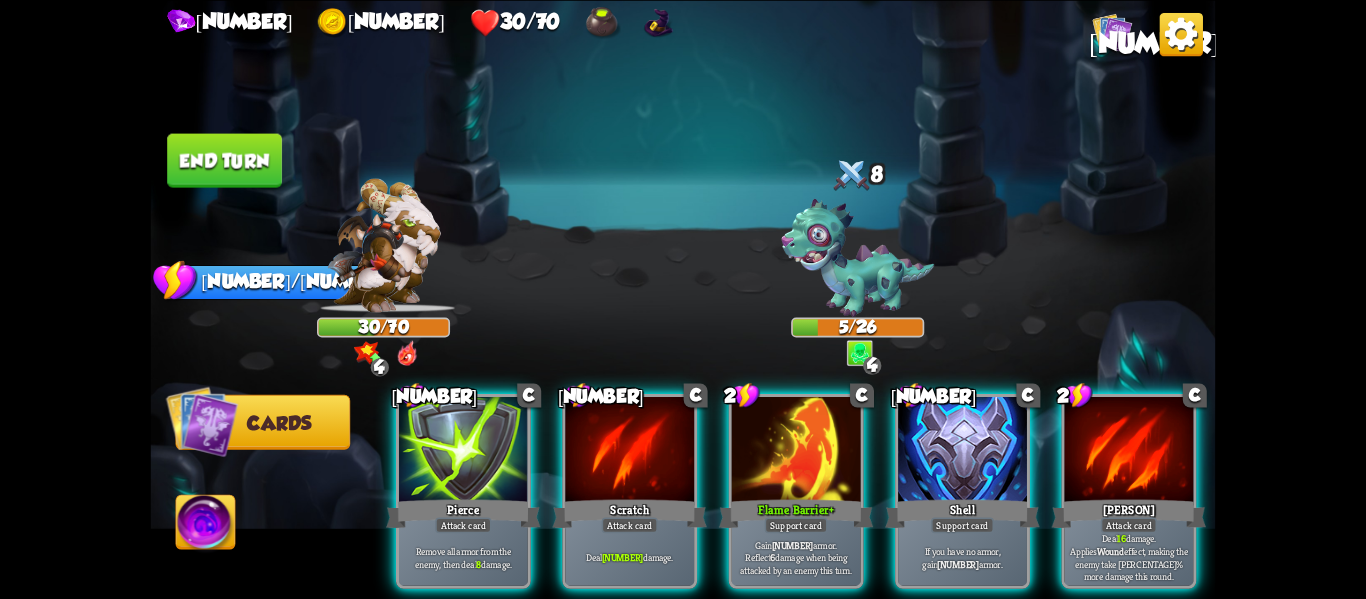 click on "Gain  12  armor.  Reflect  6  damage when being attacked by an enemy this turn." at bounding box center (796, 557) 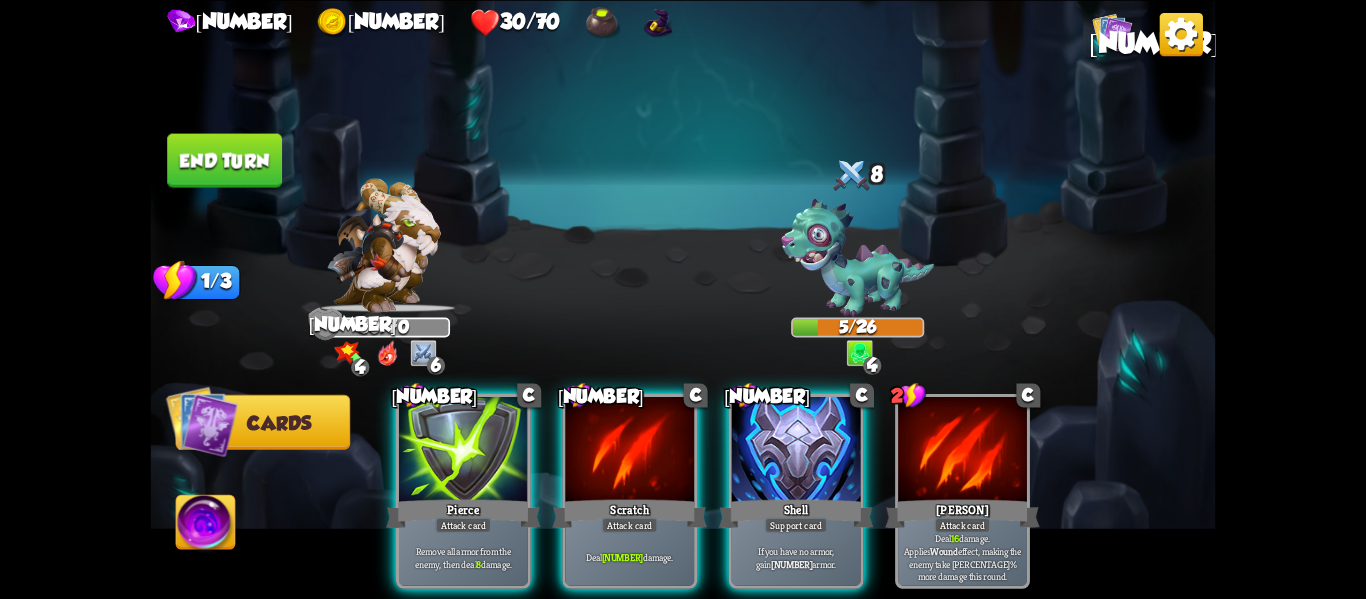 click on "End turn" at bounding box center [224, 160] 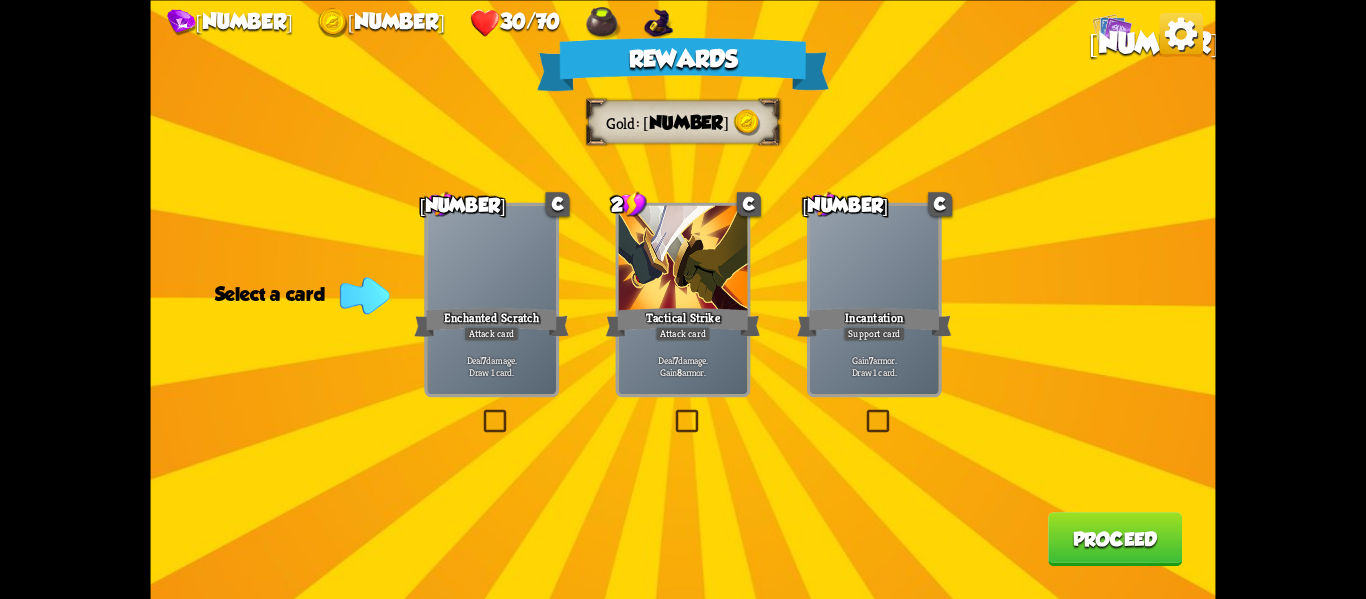 click on "Rewards           Gold   15
Select a card
1
C   Enchanted Scratch     Attack card   Deal  7  damage. Draw 1 card.
2
C   Tactical Strike     Attack card   Deal  7  damage. Gain  8  armor.
1
C   Incantation     Support card   Gain  7  armor. Draw 1 card.               Proceed" at bounding box center [683, 299] 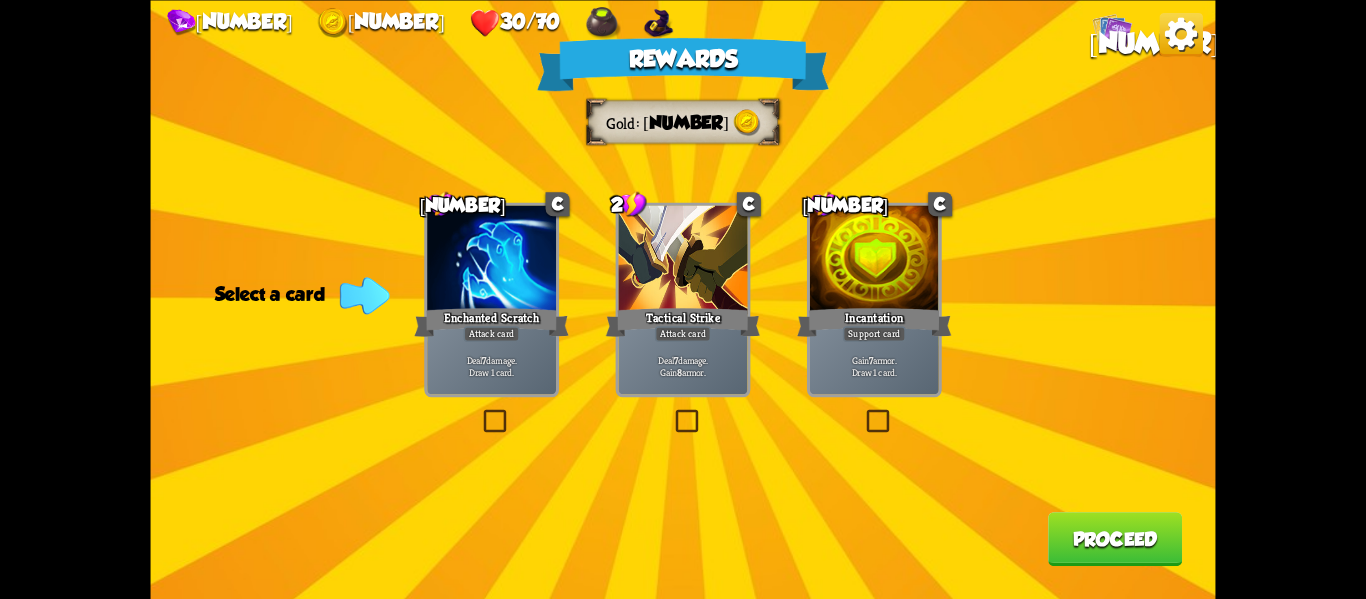 click at bounding box center [672, 412] 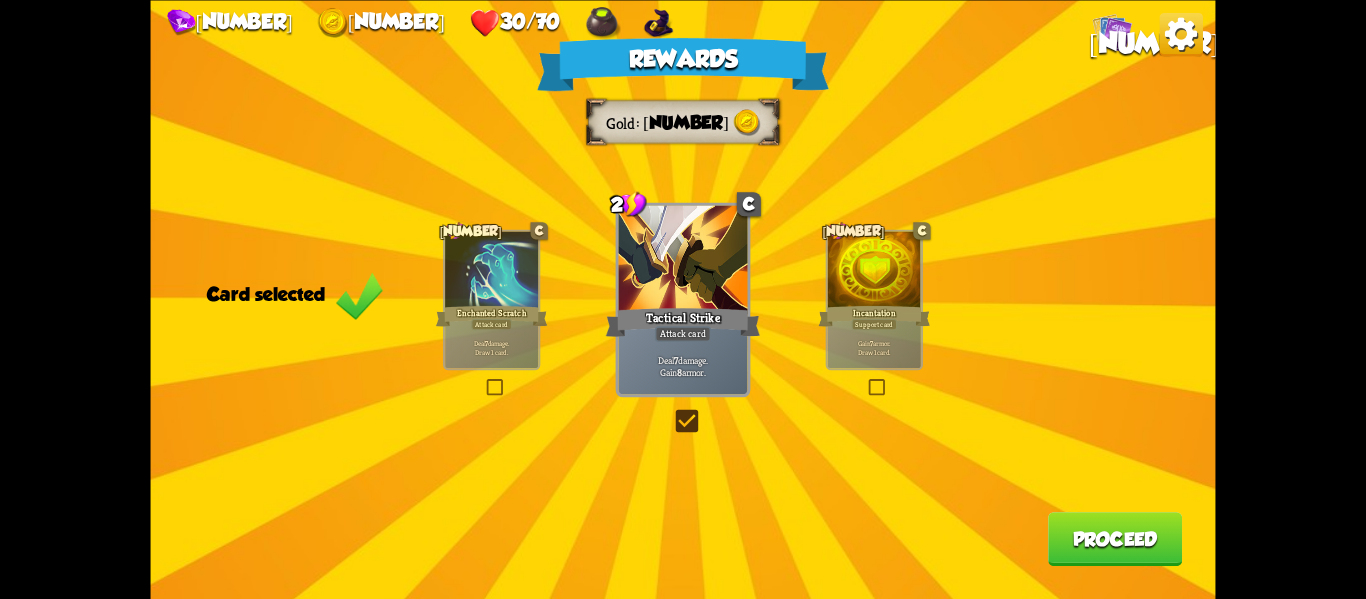 click on "Proceed" at bounding box center (1115, 539) 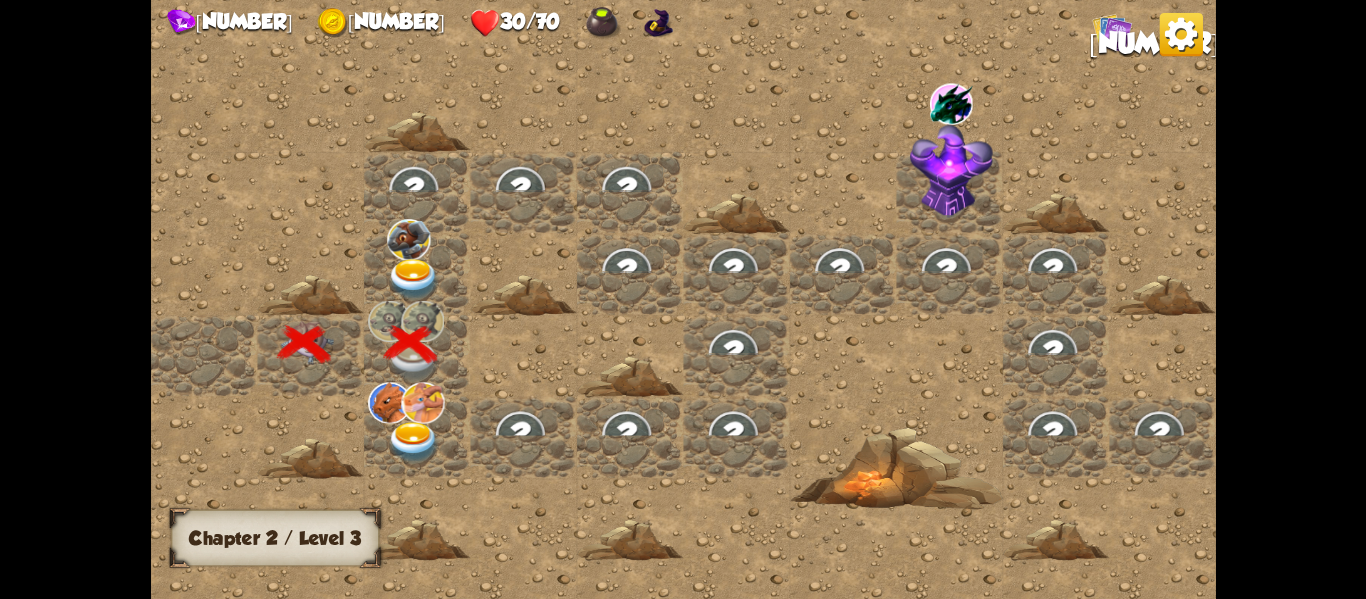 click at bounding box center [413, 442] 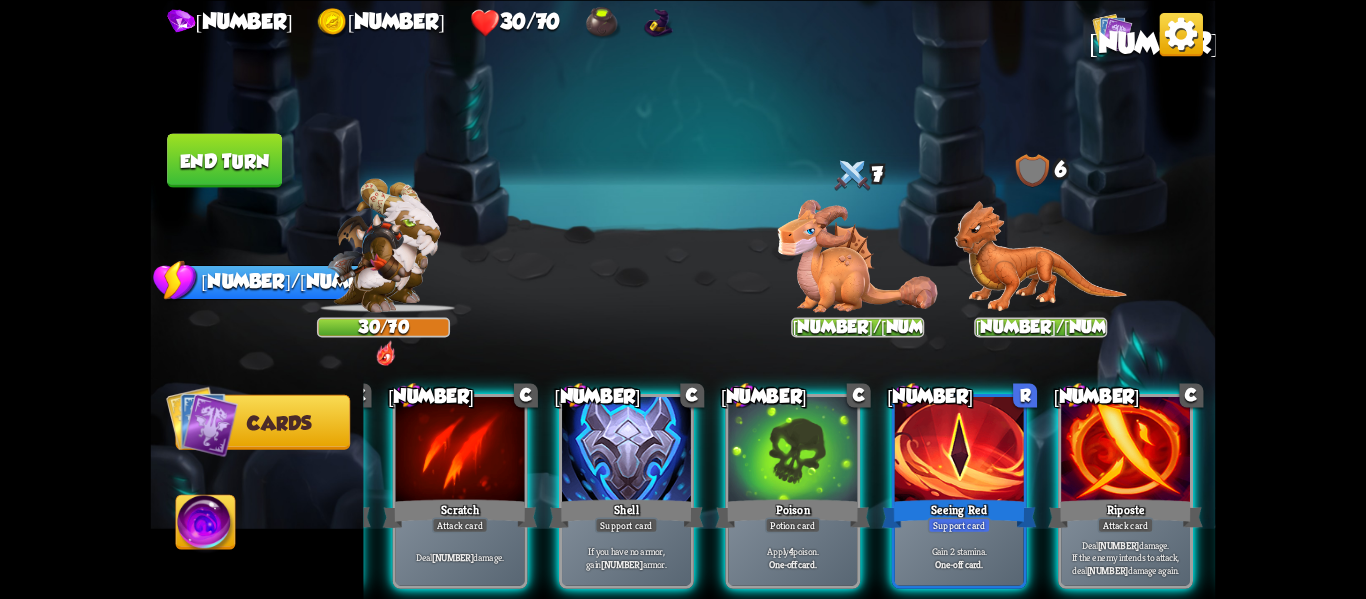 scroll, scrollTop: 0, scrollLeft: 405, axis: horizontal 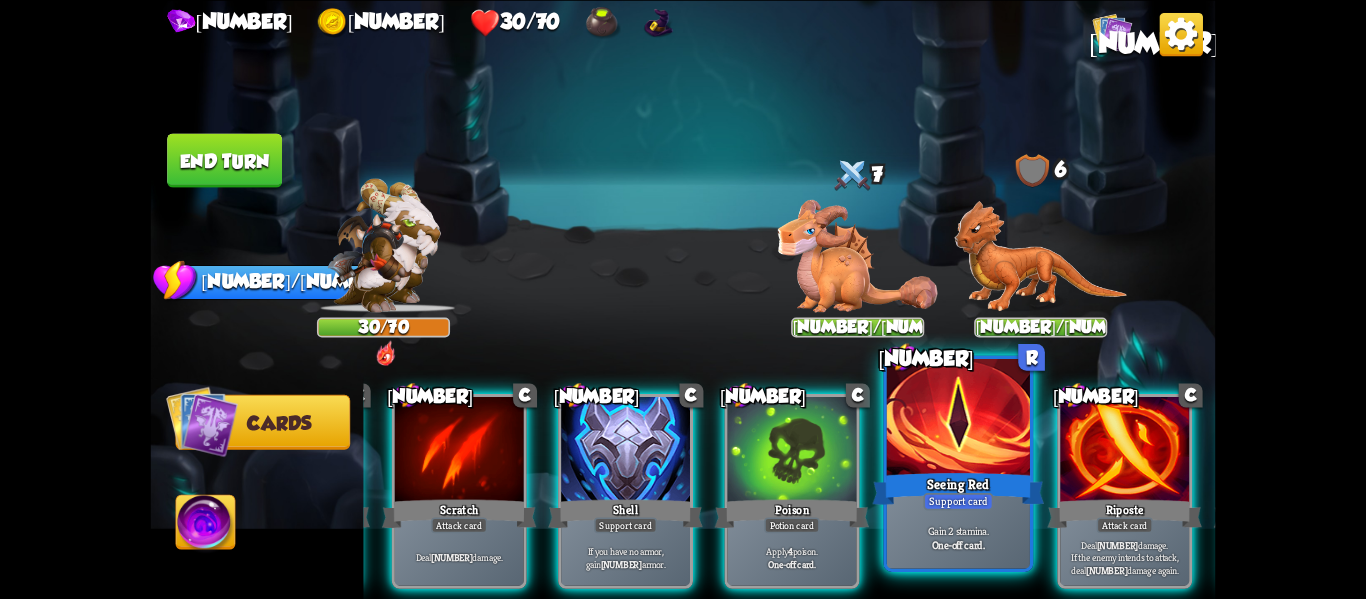 click on "One-off card." at bounding box center (958, 544) 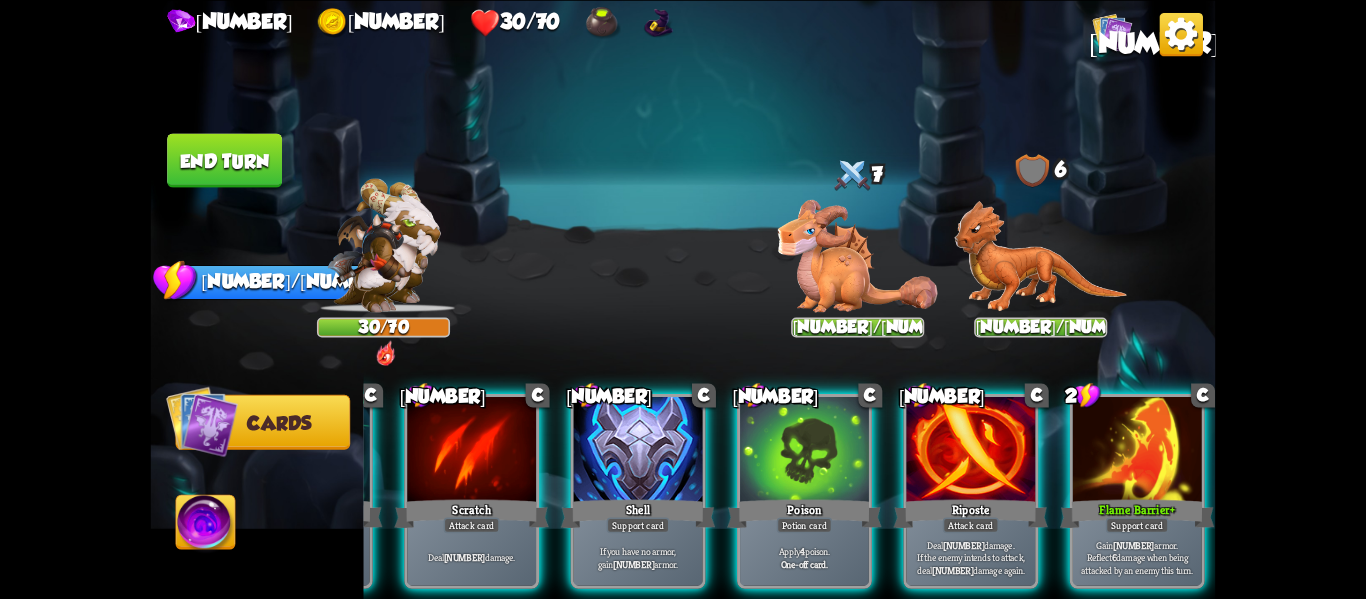 scroll, scrollTop: 0, scrollLeft: 390, axis: horizontal 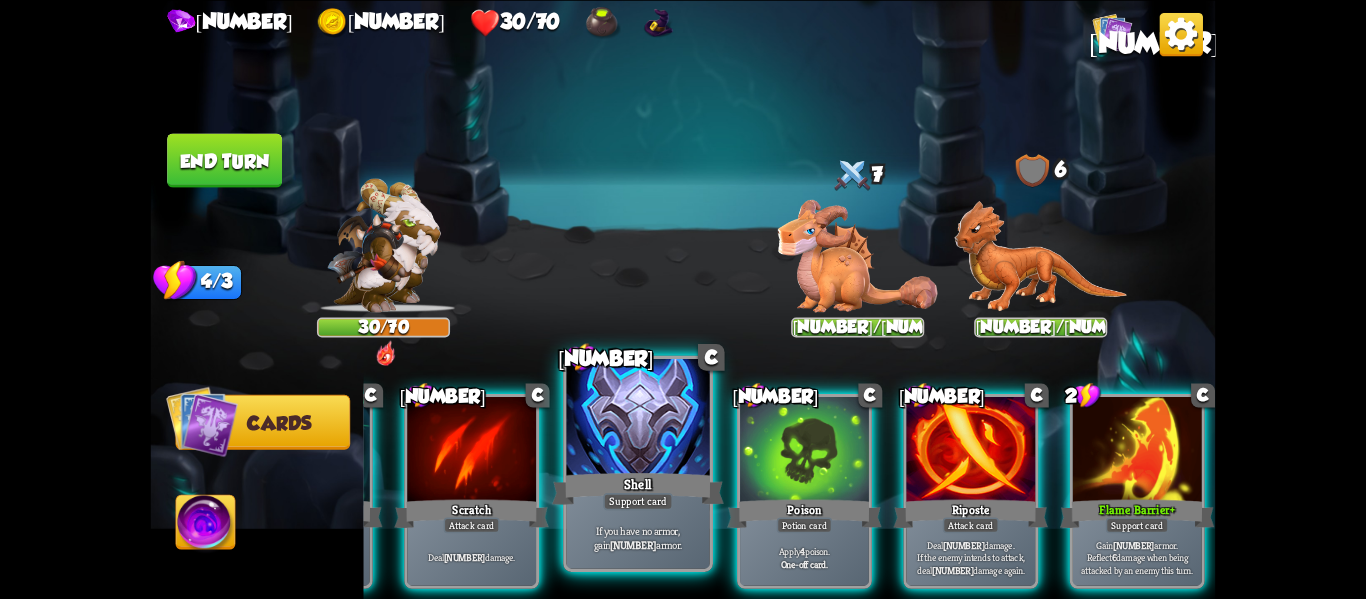 click on "If you have no armor, gain  10  armor." at bounding box center [638, 537] 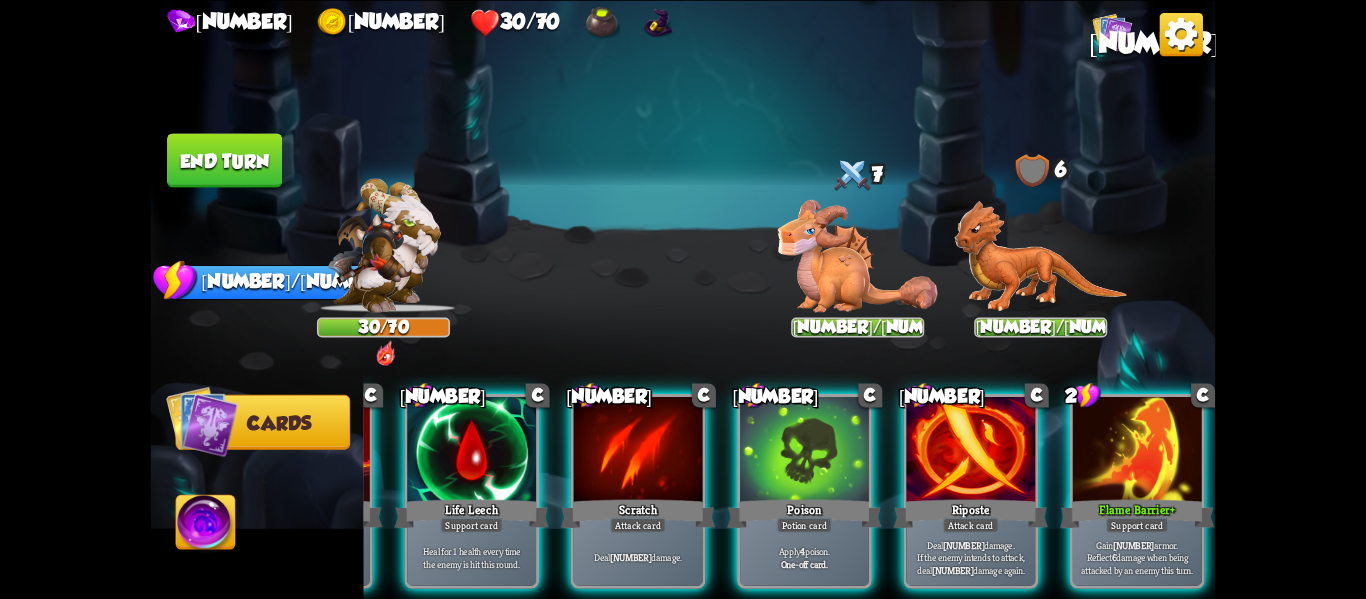 scroll, scrollTop: 0, scrollLeft: 190, axis: horizontal 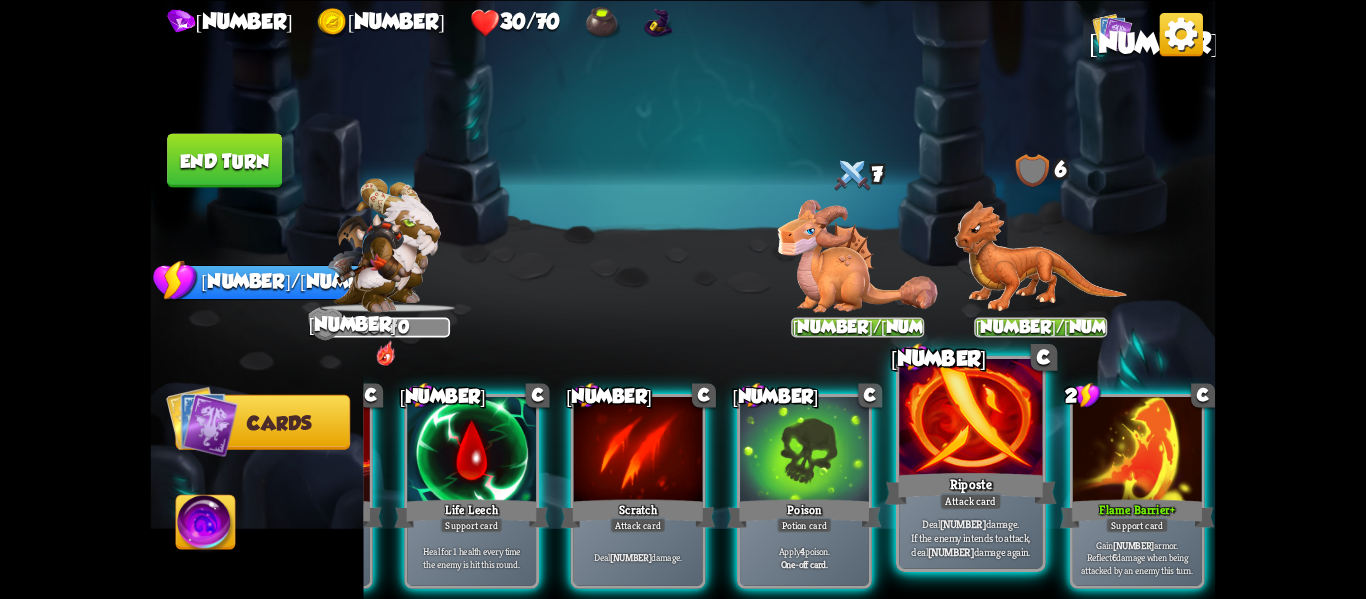 click on "Deal  5  damage. If the enemy intends to attack, deal  5  damage again." at bounding box center (971, 537) 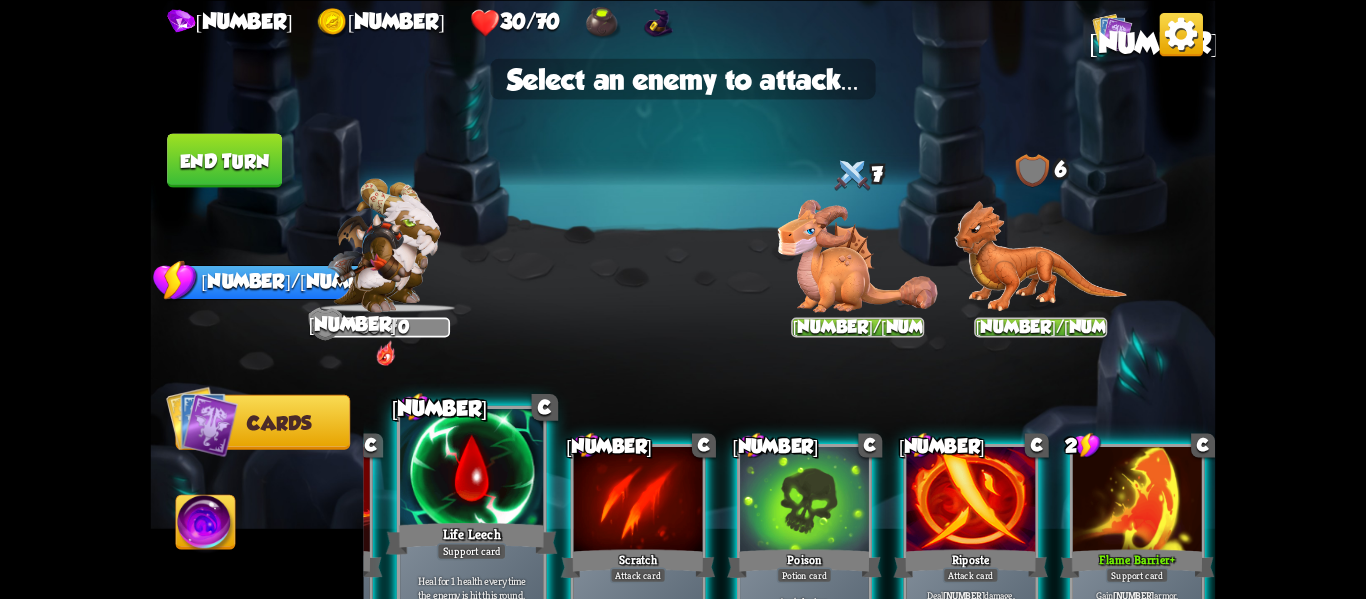 click on "Support card" at bounding box center [472, 550] 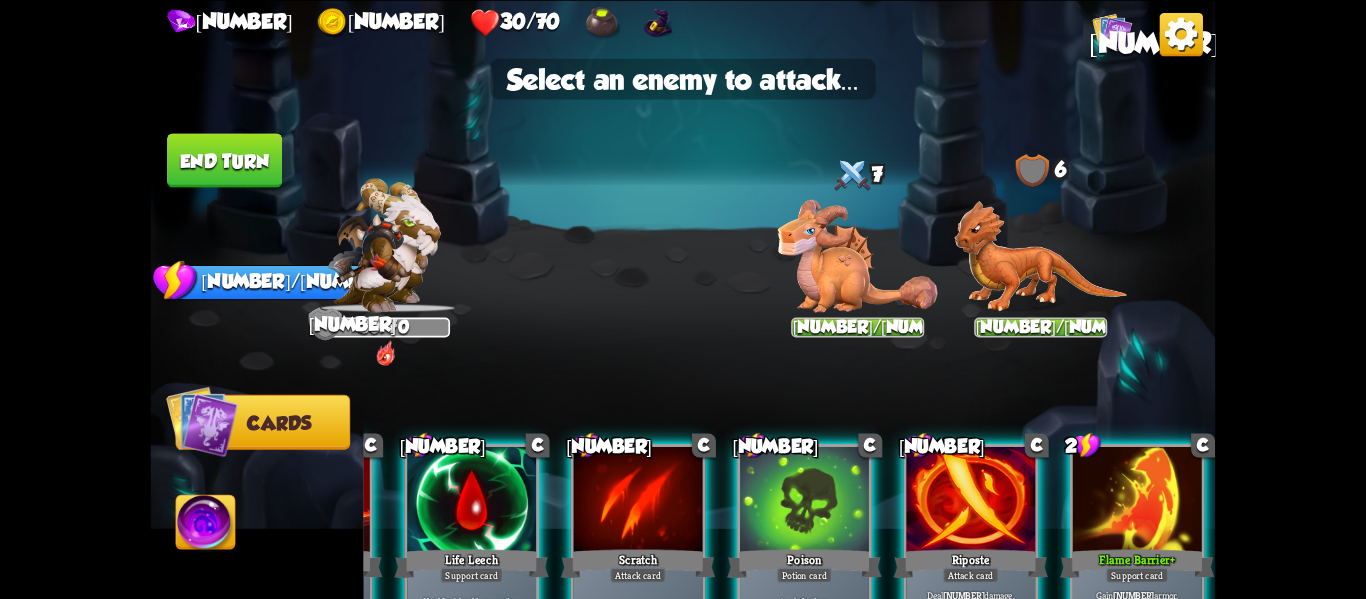 click on "Life Leech" at bounding box center [471, 563] 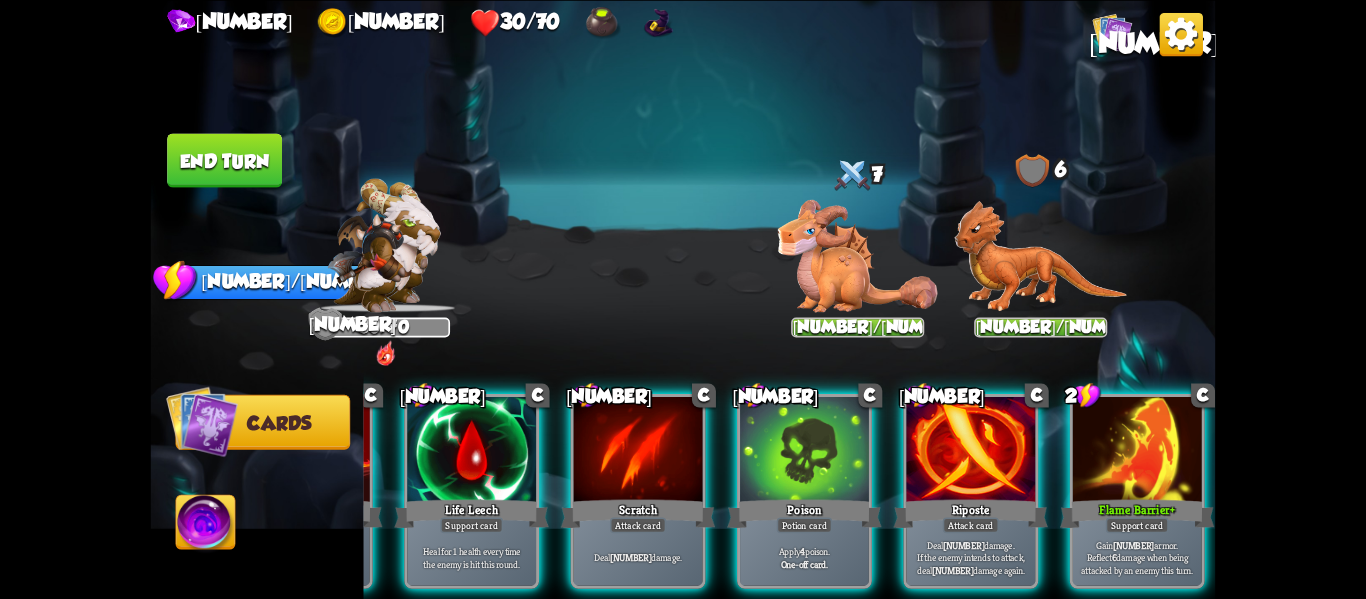 click on "[NUMBER]/[NUMBER]" at bounding box center (858, 327) 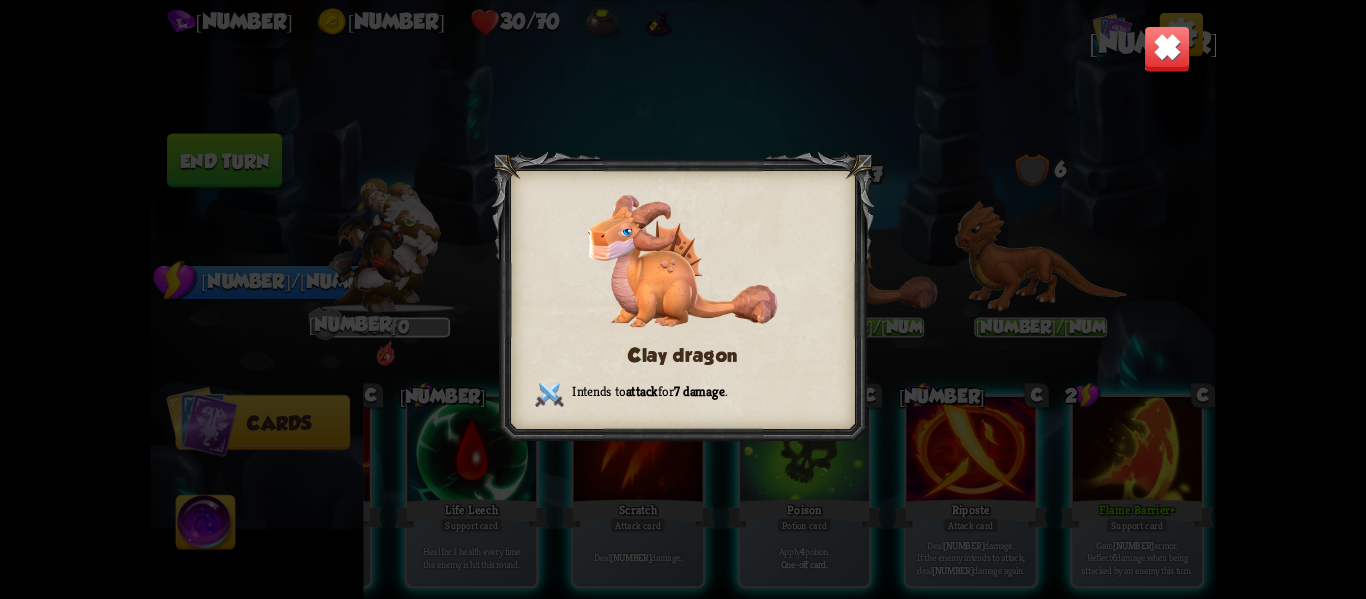 click at bounding box center (1167, 48) 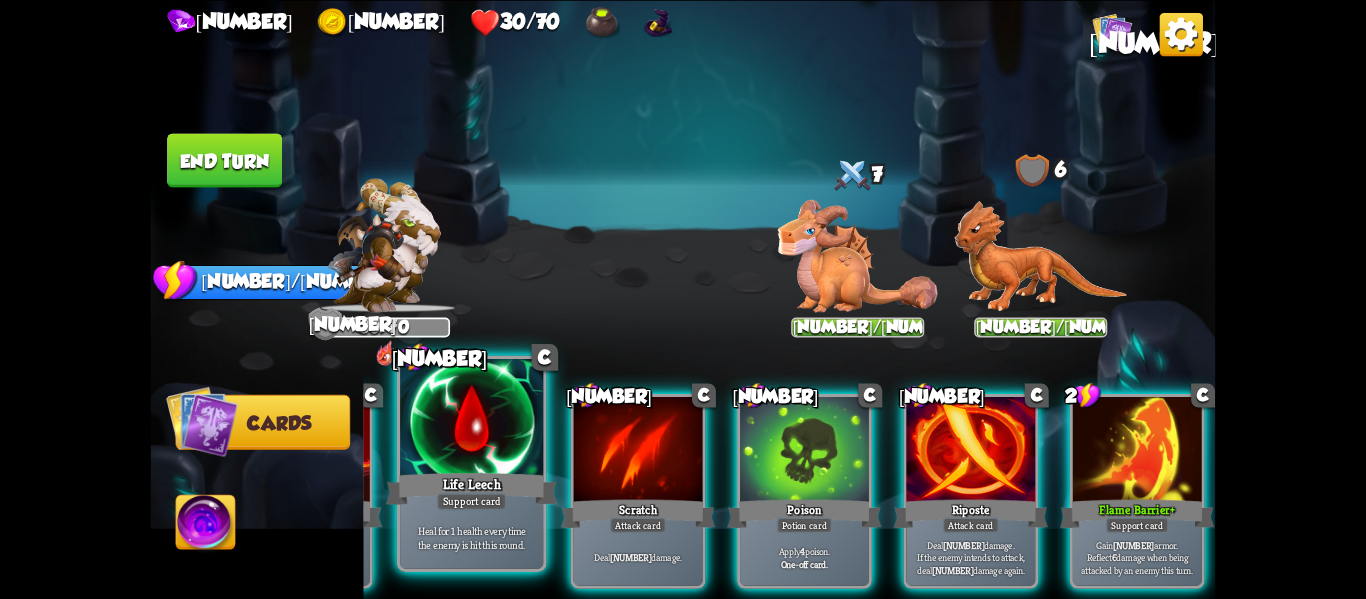 click on "Life Leech" at bounding box center [472, 488] 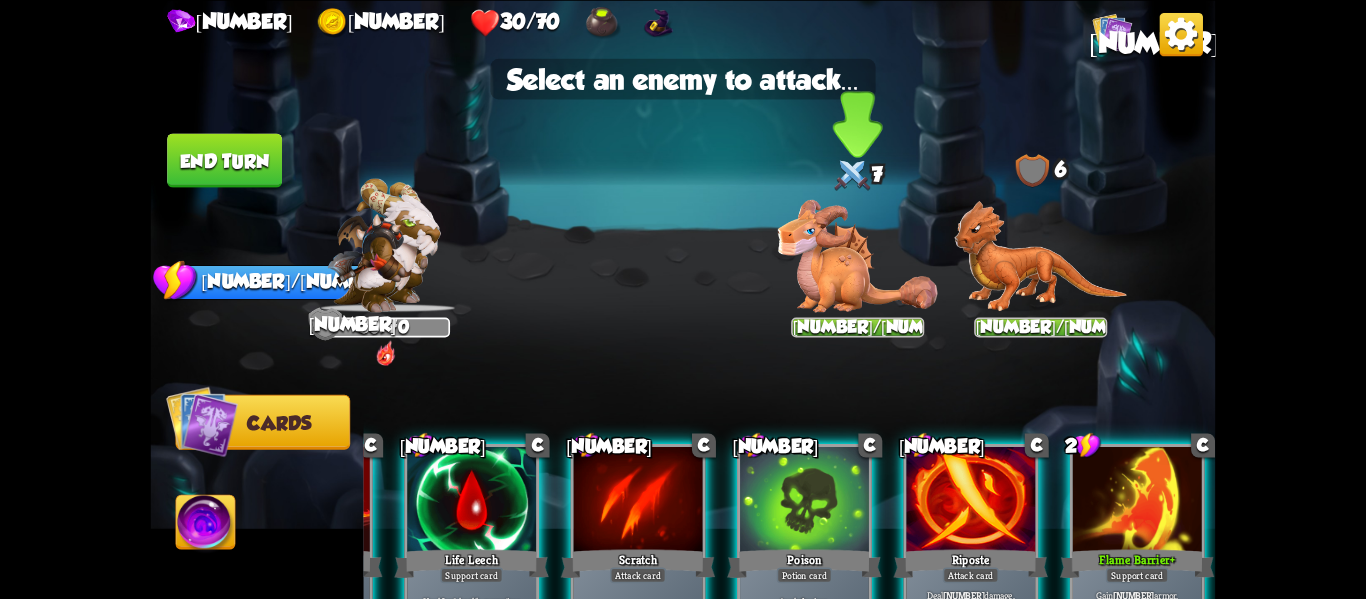 click at bounding box center (858, 255) 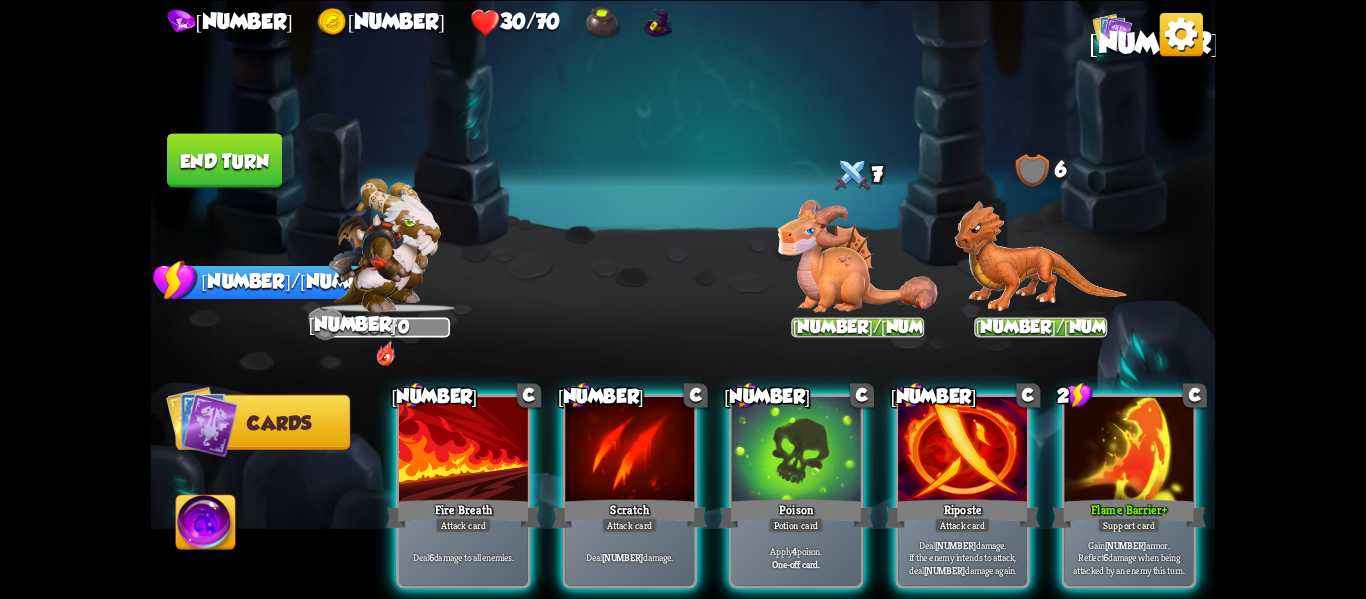 scroll, scrollTop: 0, scrollLeft: 0, axis: both 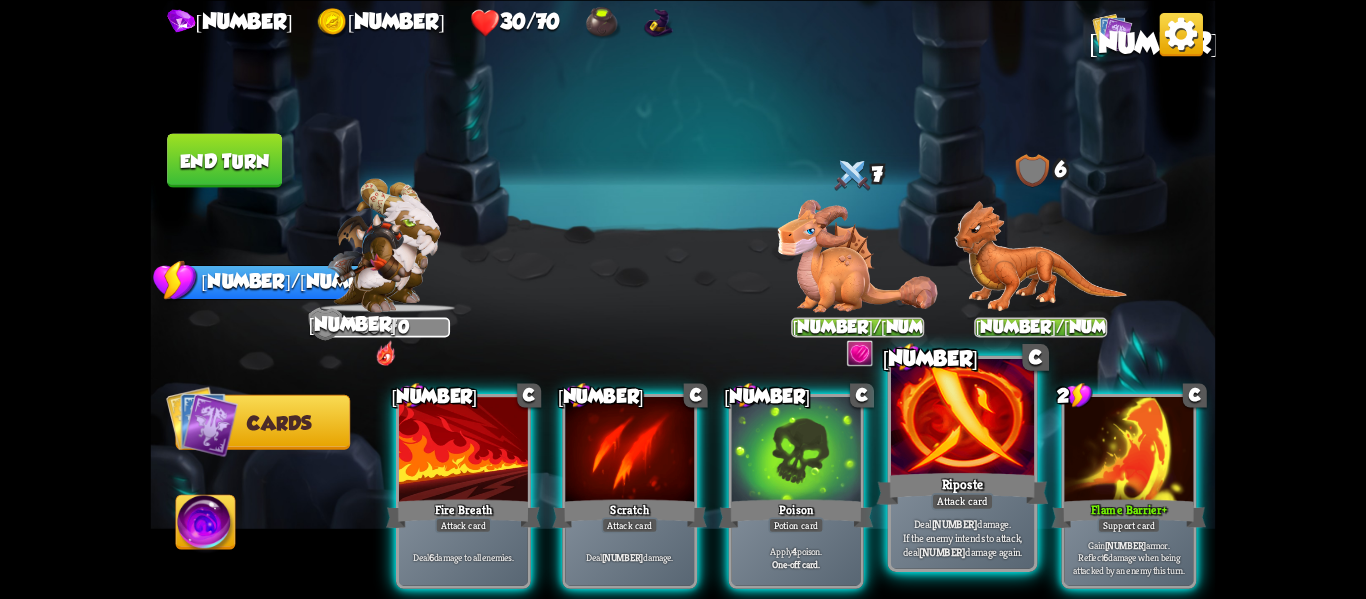 click on "Attack card" at bounding box center [962, 501] 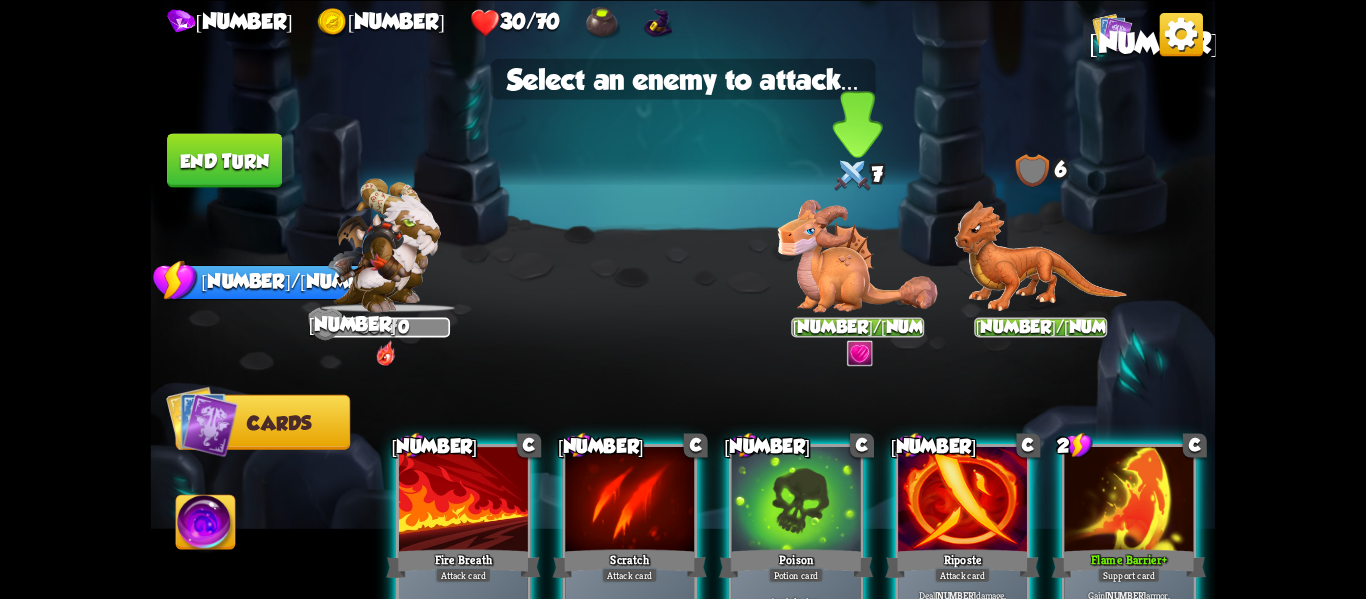 click at bounding box center (858, 255) 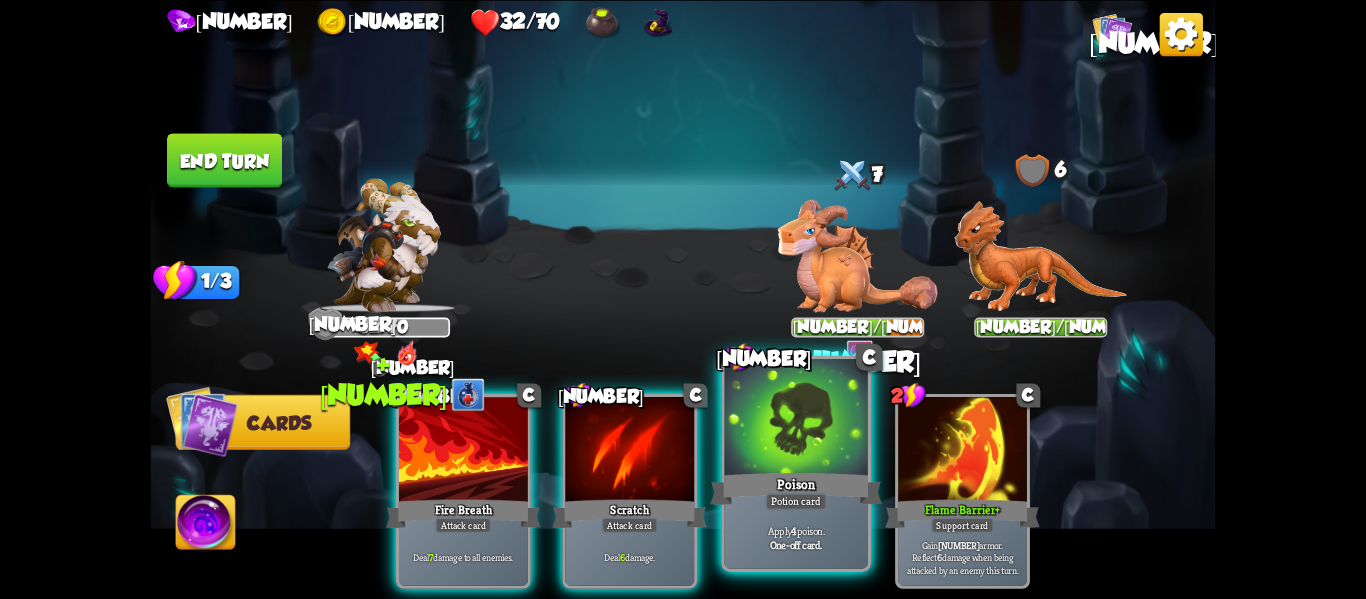 click on "Apply  [NUMBER]  poison.   One-off card." at bounding box center [796, 537] 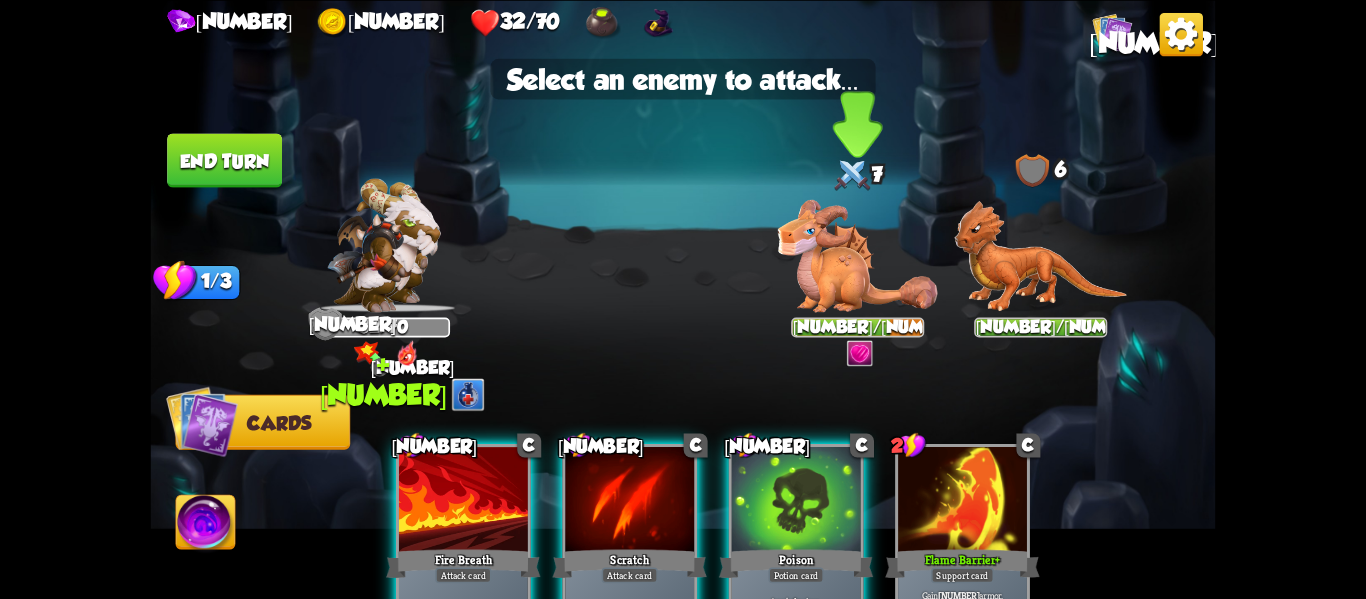 click at bounding box center (858, 255) 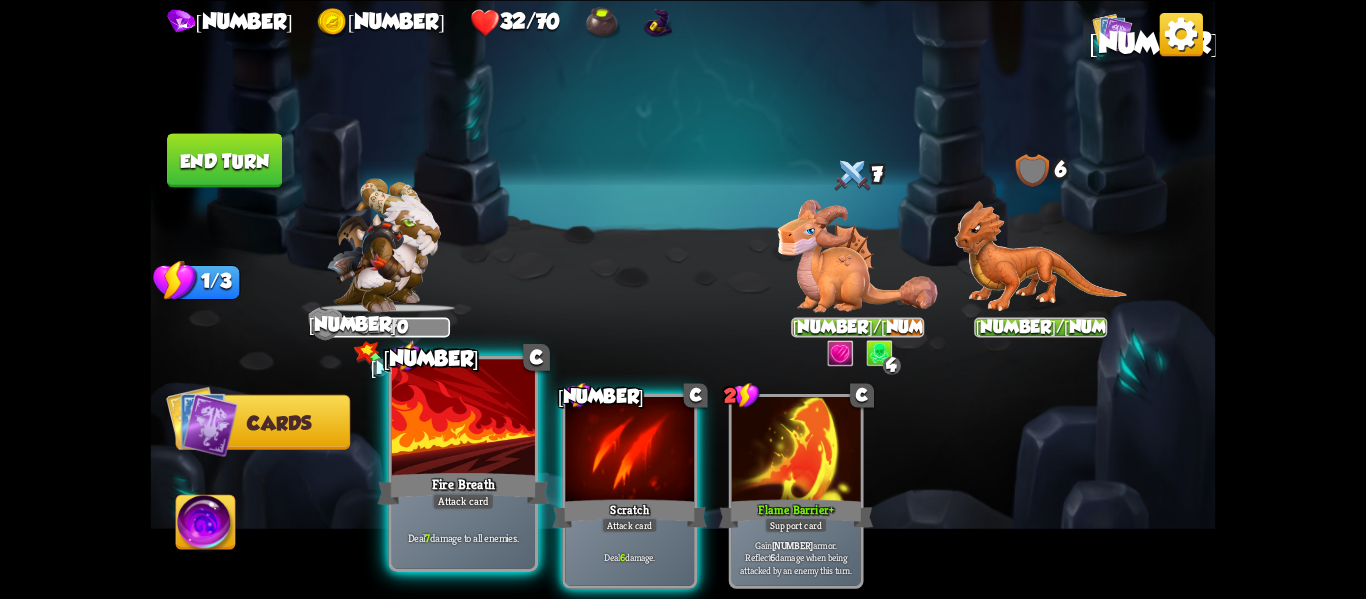 click on "Fire Breath" at bounding box center (464, 488) 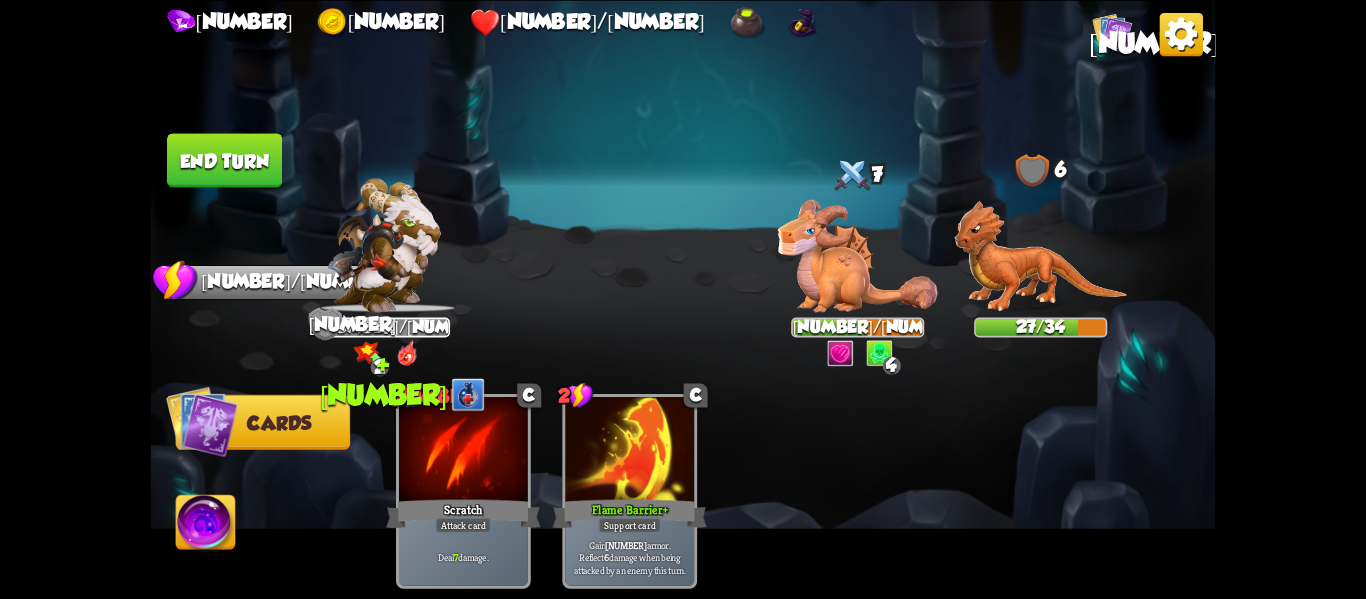 click on "End turn" at bounding box center (224, 160) 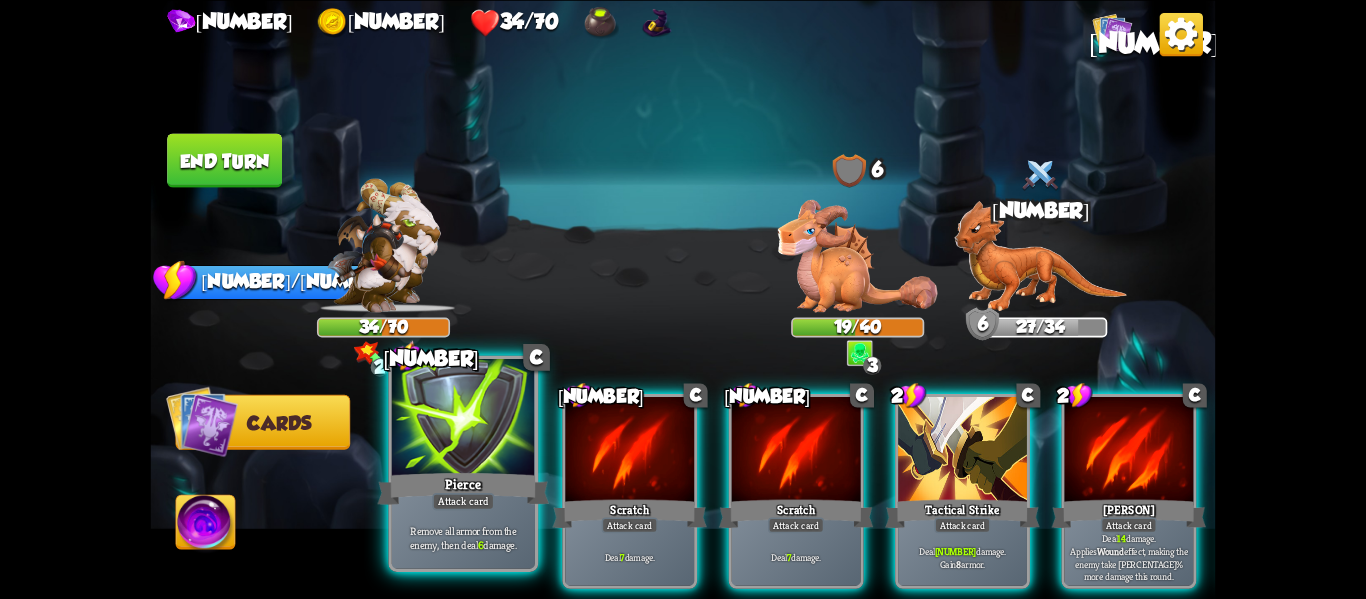 click on "Pierce" at bounding box center [464, 488] 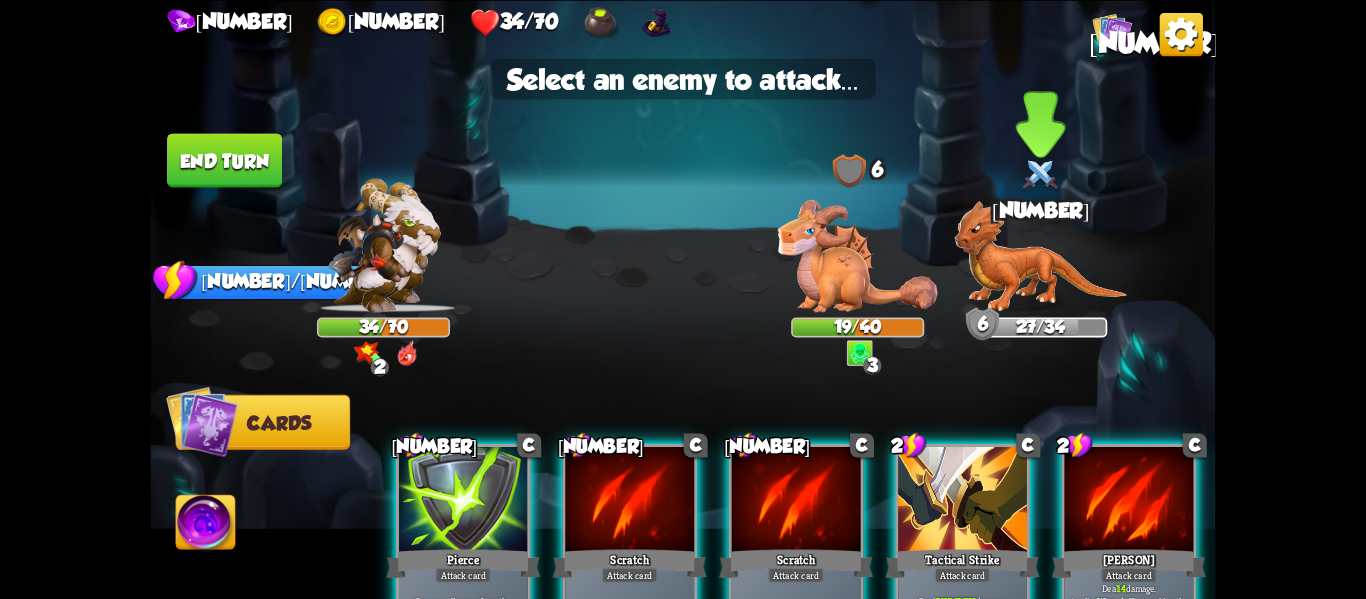 click at bounding box center (1040, 256) 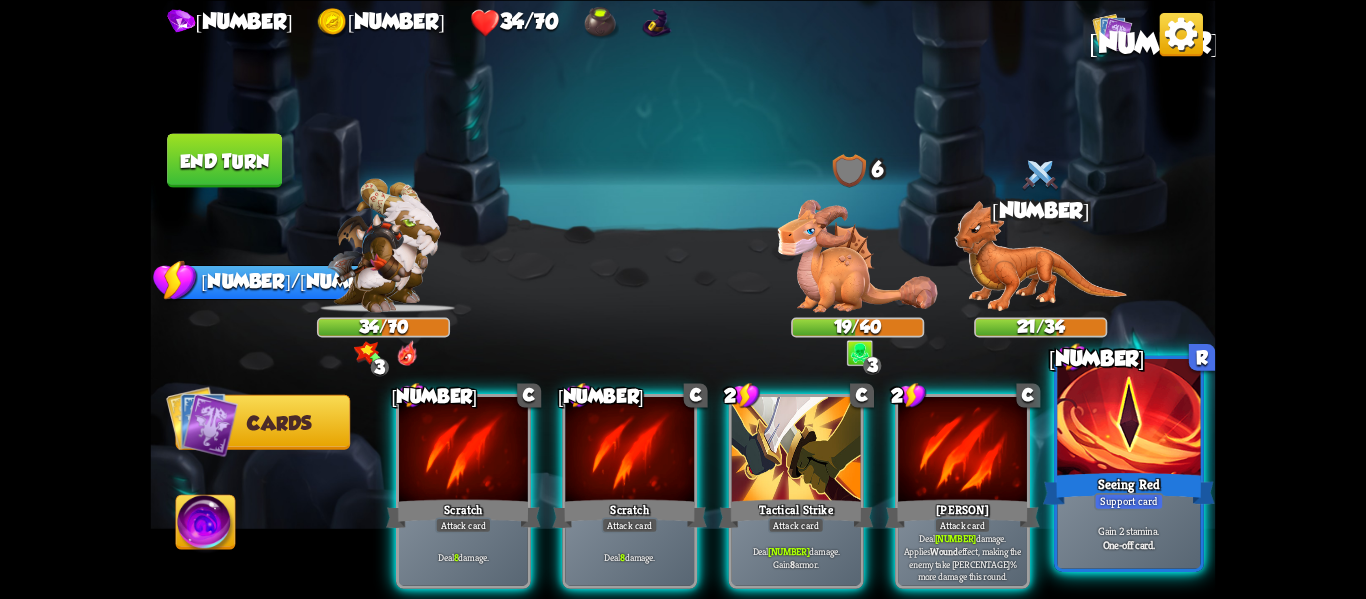 click at bounding box center [1128, 419] 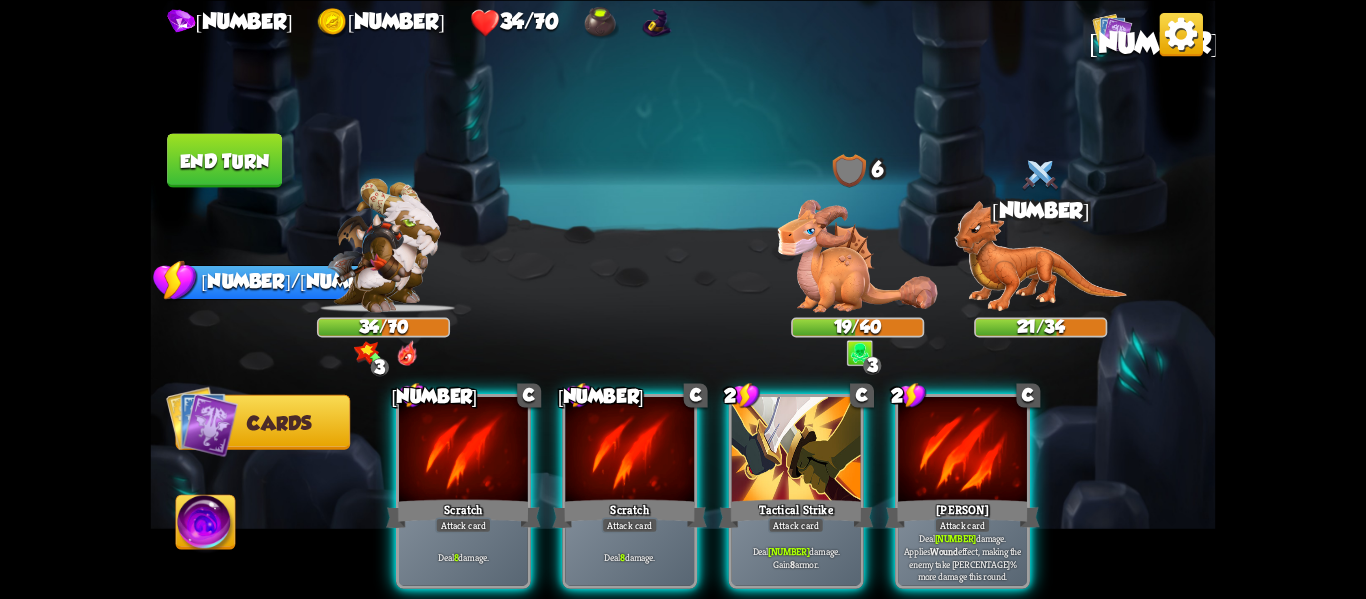 click on "Tactical Strike" at bounding box center (796, 513) 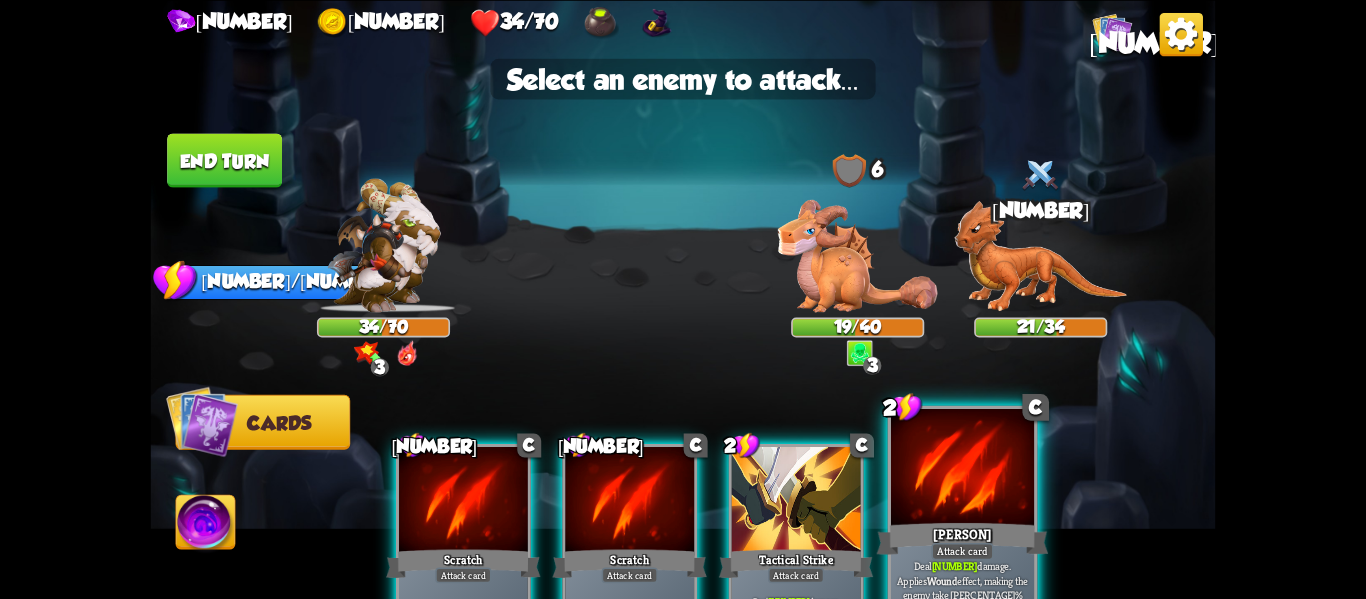 click at bounding box center [962, 468] 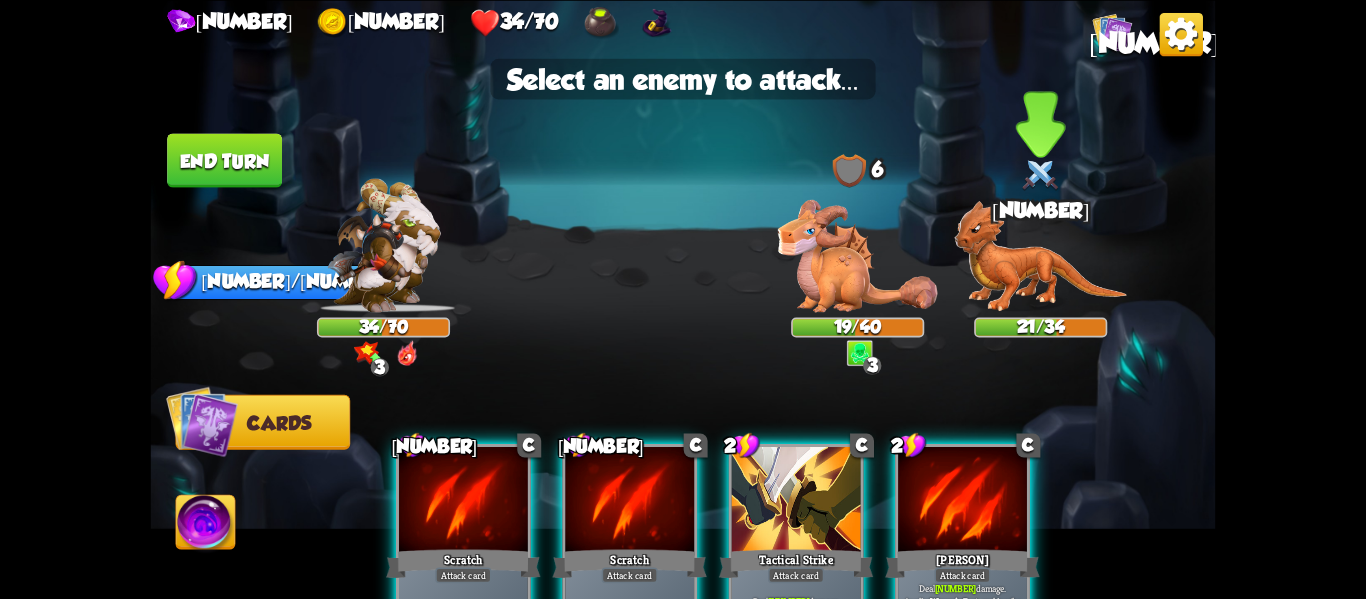 click at bounding box center [1040, 256] 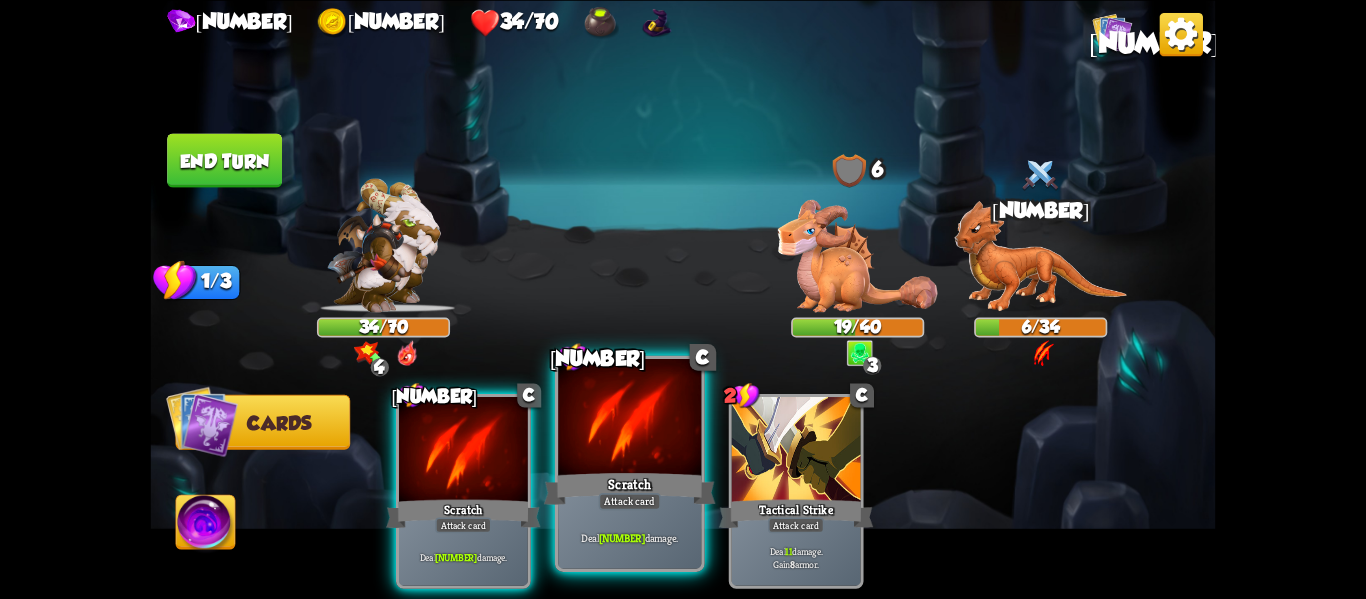 click at bounding box center (629, 419) 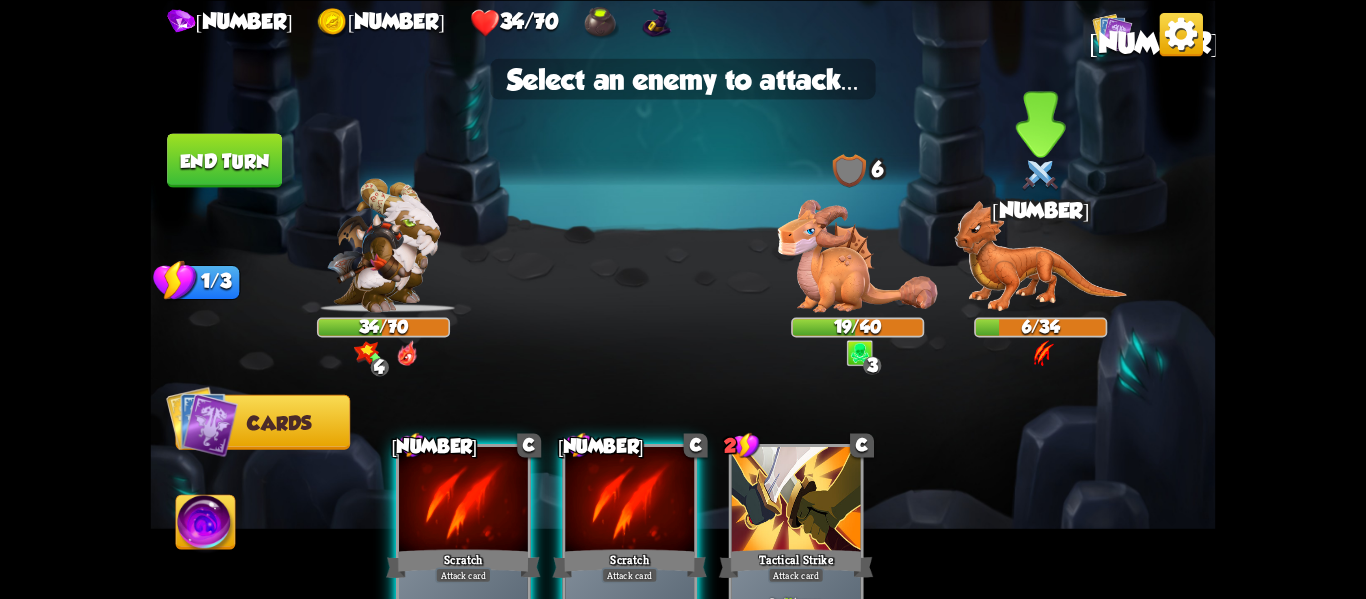 click at bounding box center [1040, 256] 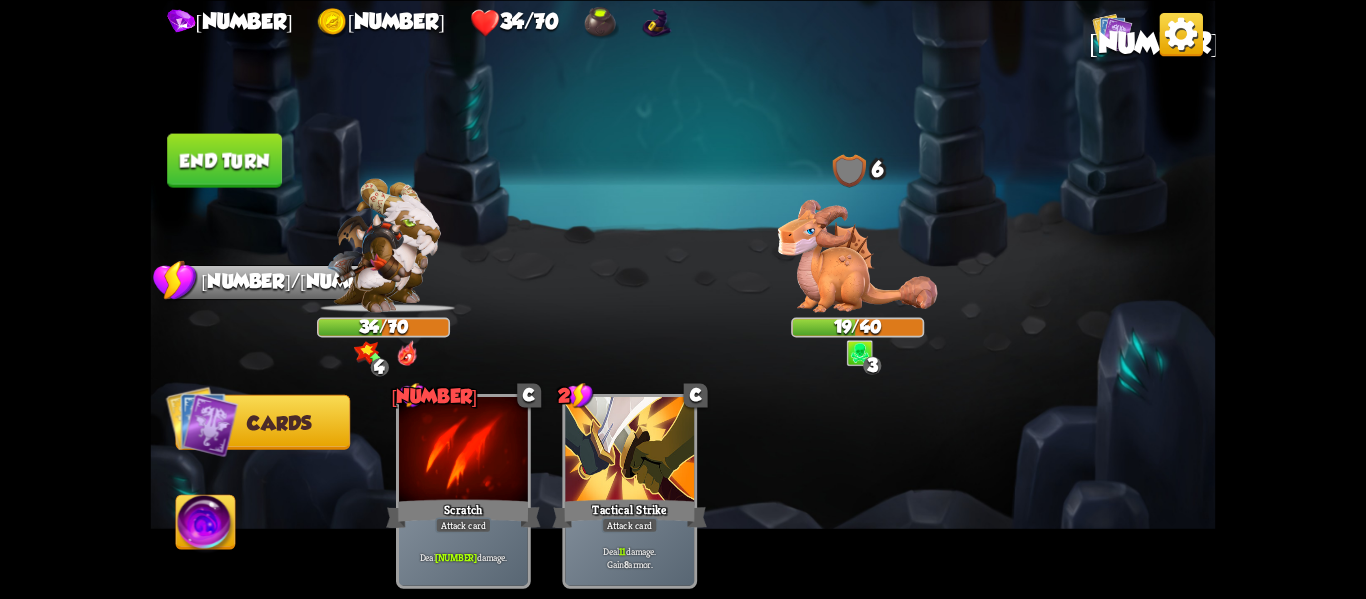 click on "End turn" at bounding box center [224, 160] 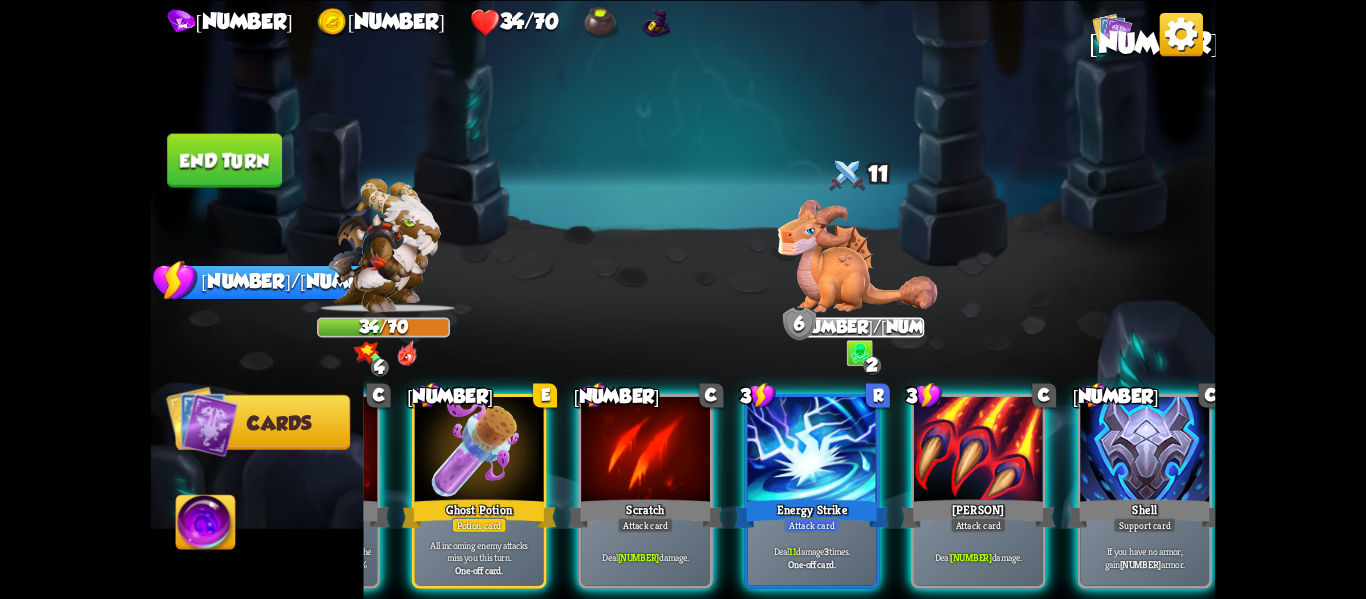 scroll, scrollTop: 0, scrollLeft: 190, axis: horizontal 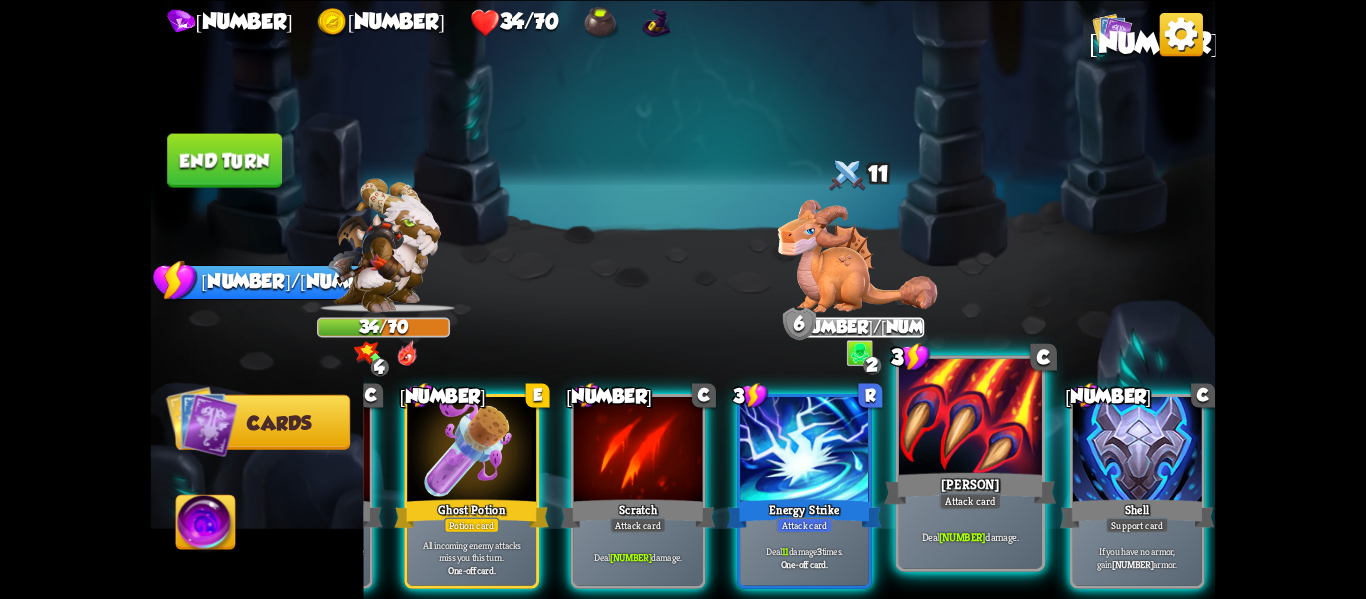 click on "Deal  [NUMBER]  damage." at bounding box center [970, 537] 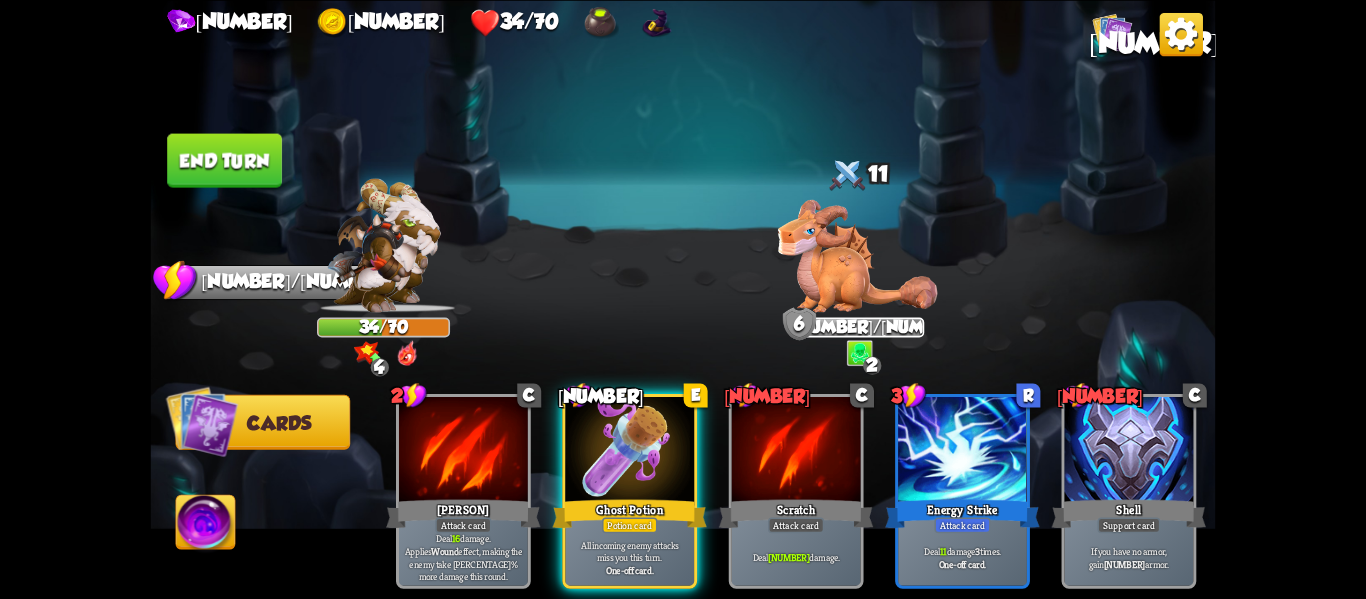scroll, scrollTop: 0, scrollLeft: 0, axis: both 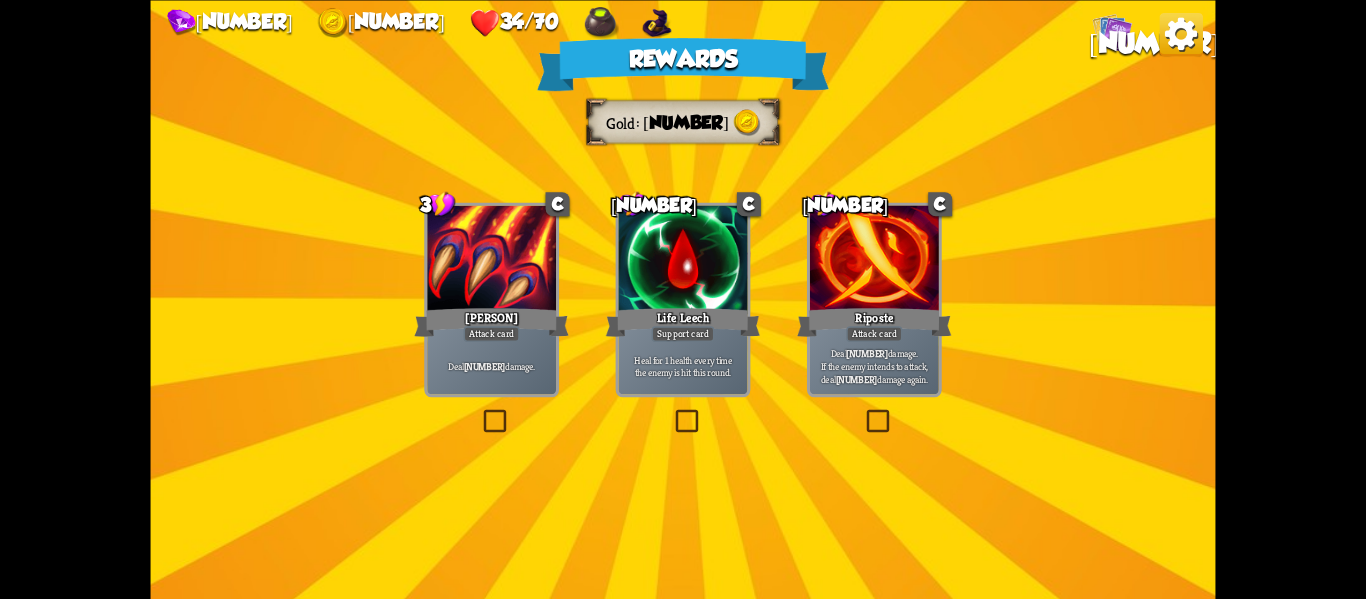 click at bounding box center [672, 412] 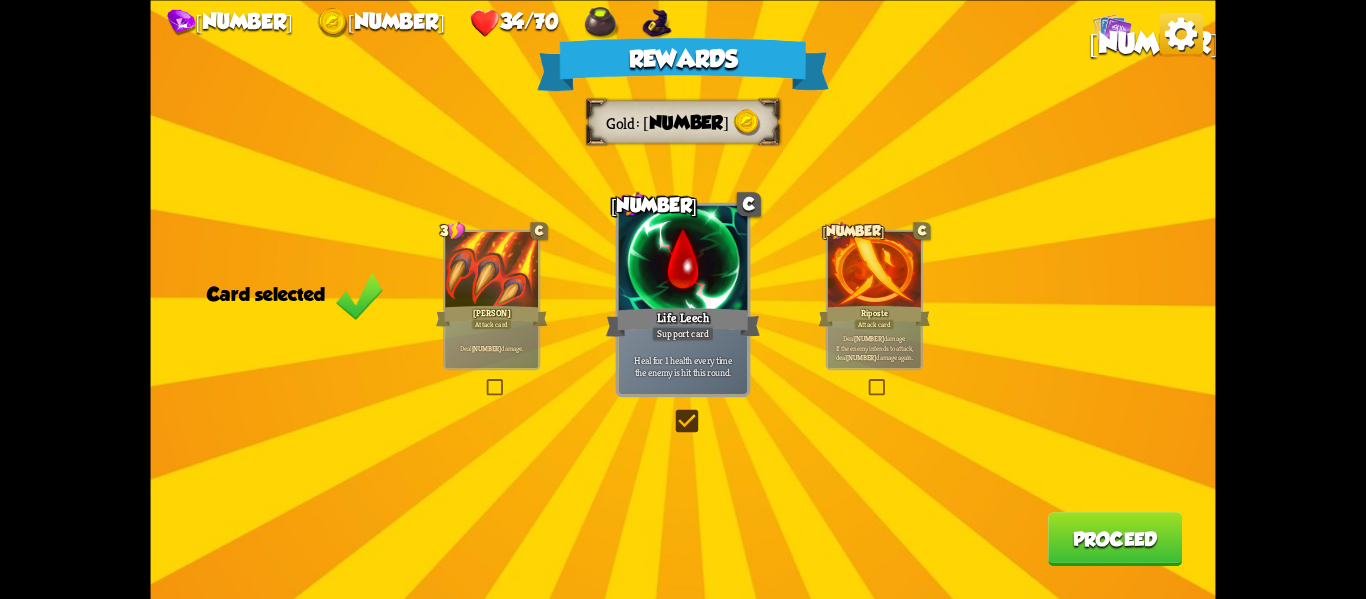 click on "Proceed" at bounding box center (1115, 539) 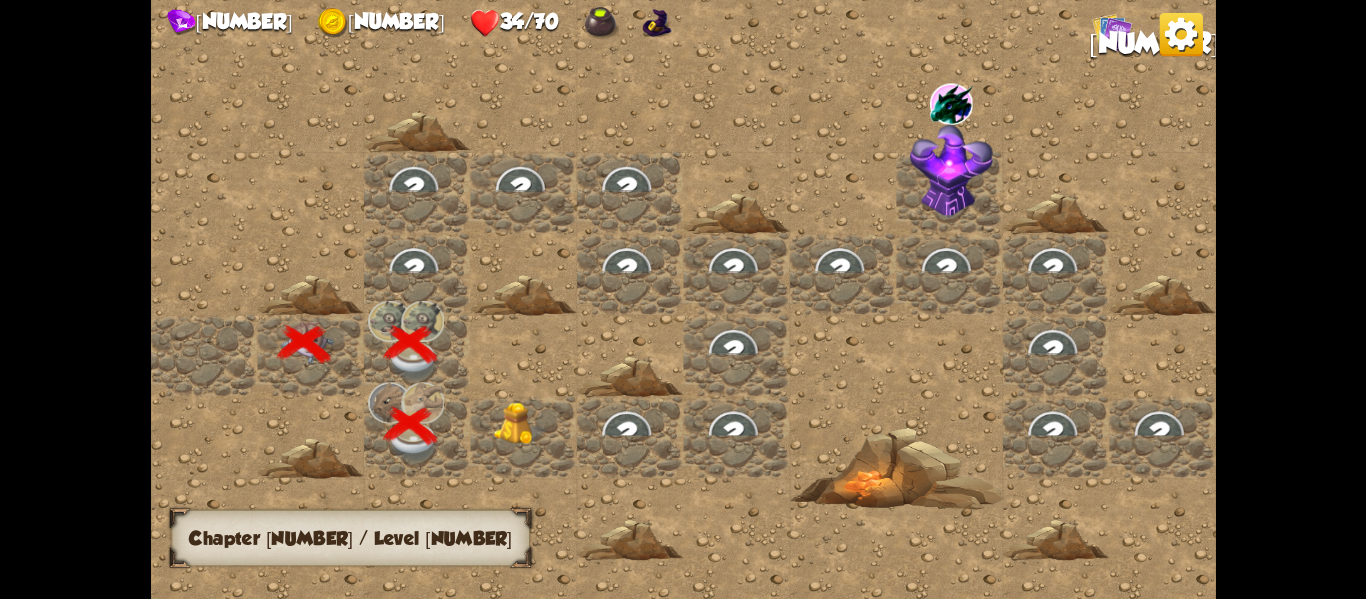 click at bounding box center [519, 423] 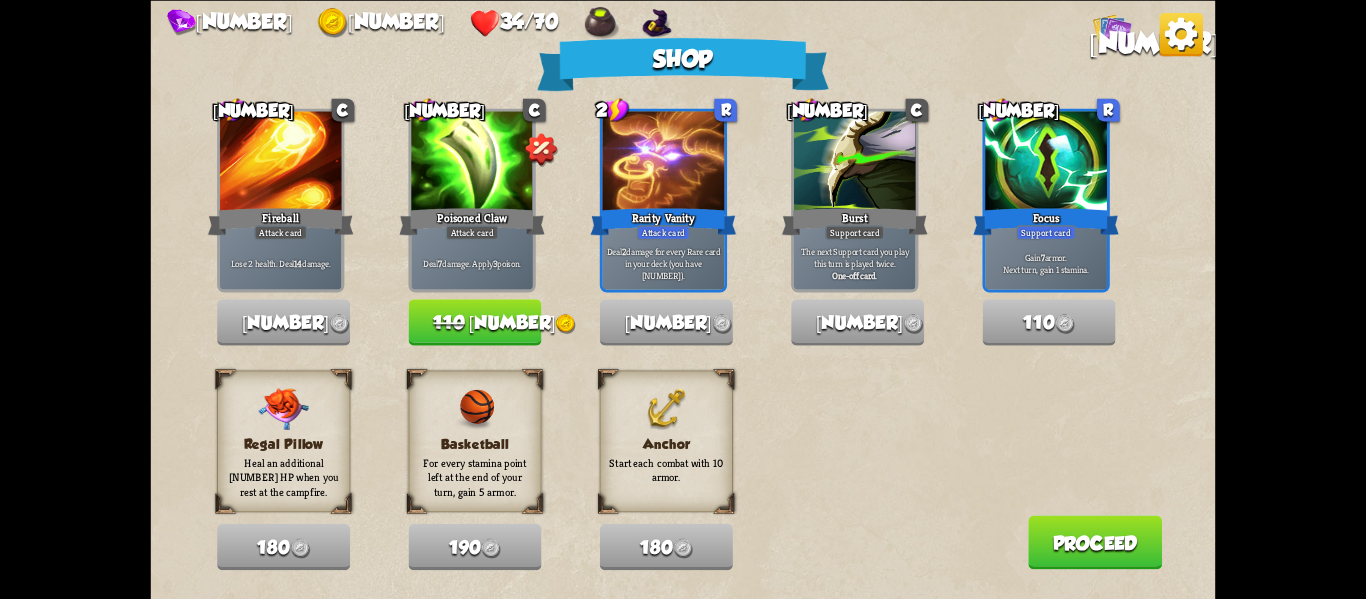 click at bounding box center (566, 324) 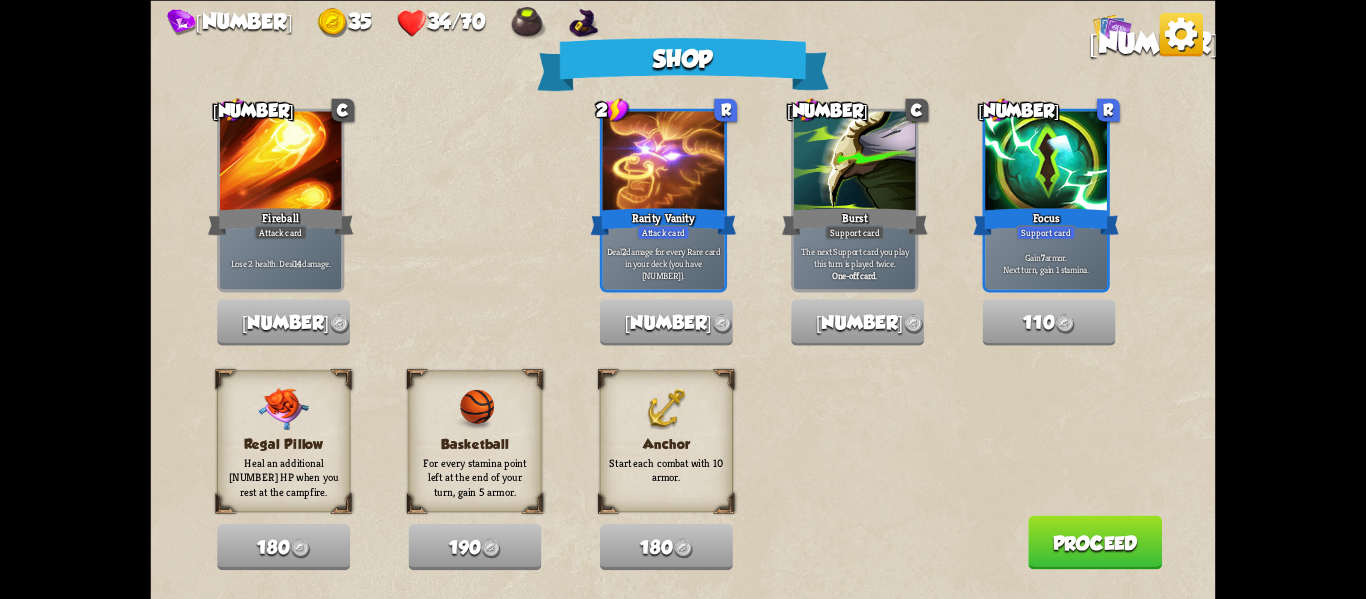 click on "Proceed" at bounding box center (1095, 542) 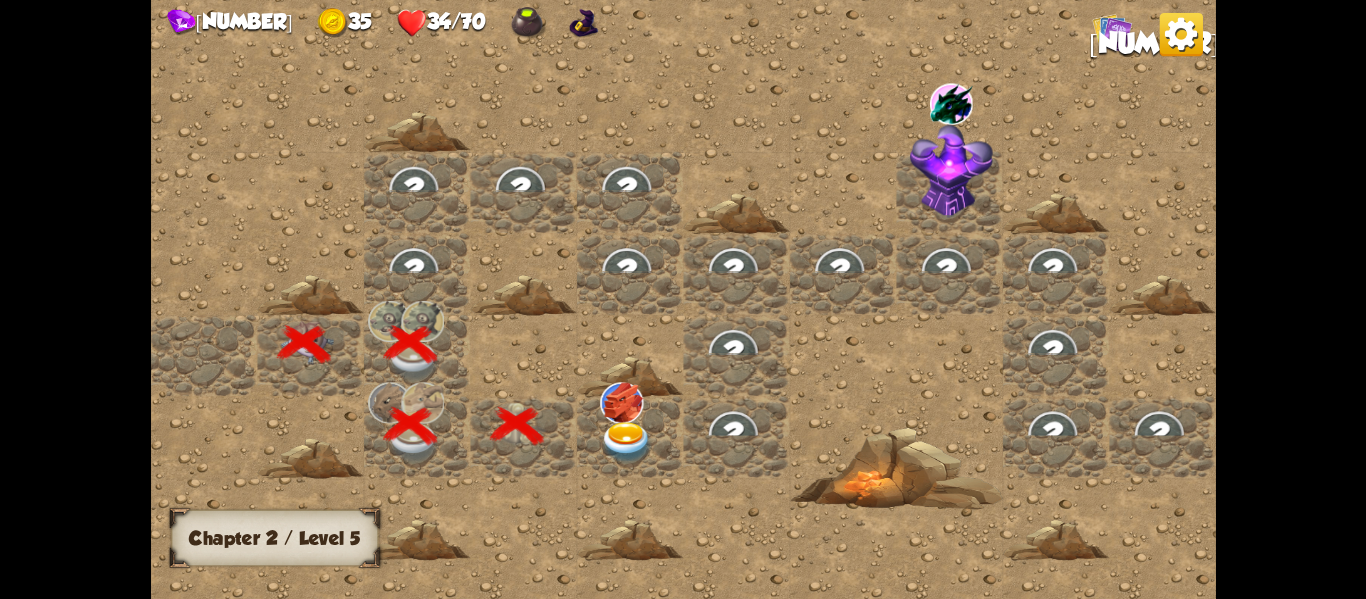 click at bounding box center [626, 442] 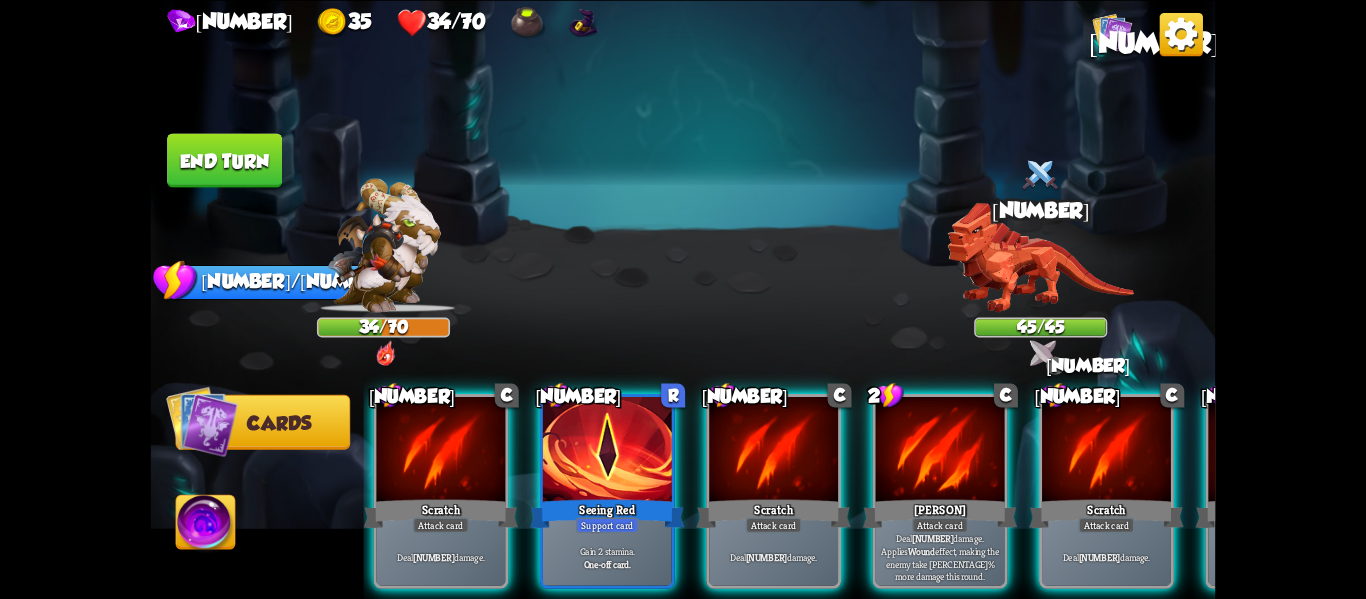 scroll, scrollTop: 0, scrollLeft: 432, axis: horizontal 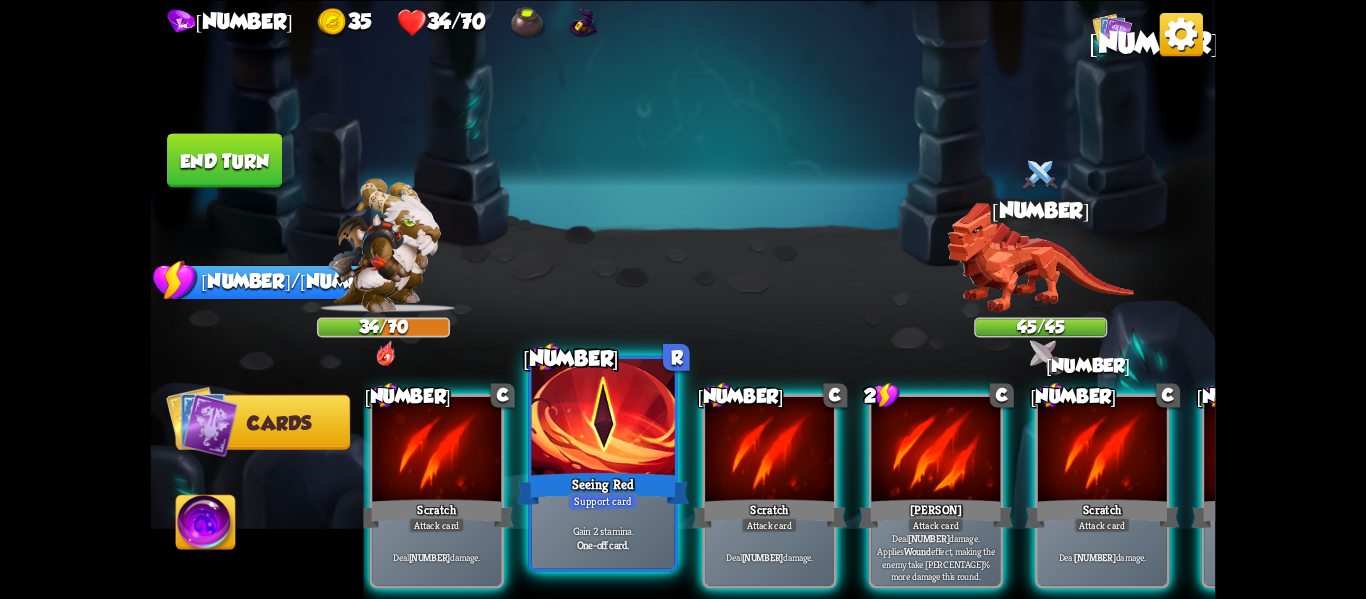 click on "Support card" at bounding box center [603, 501] 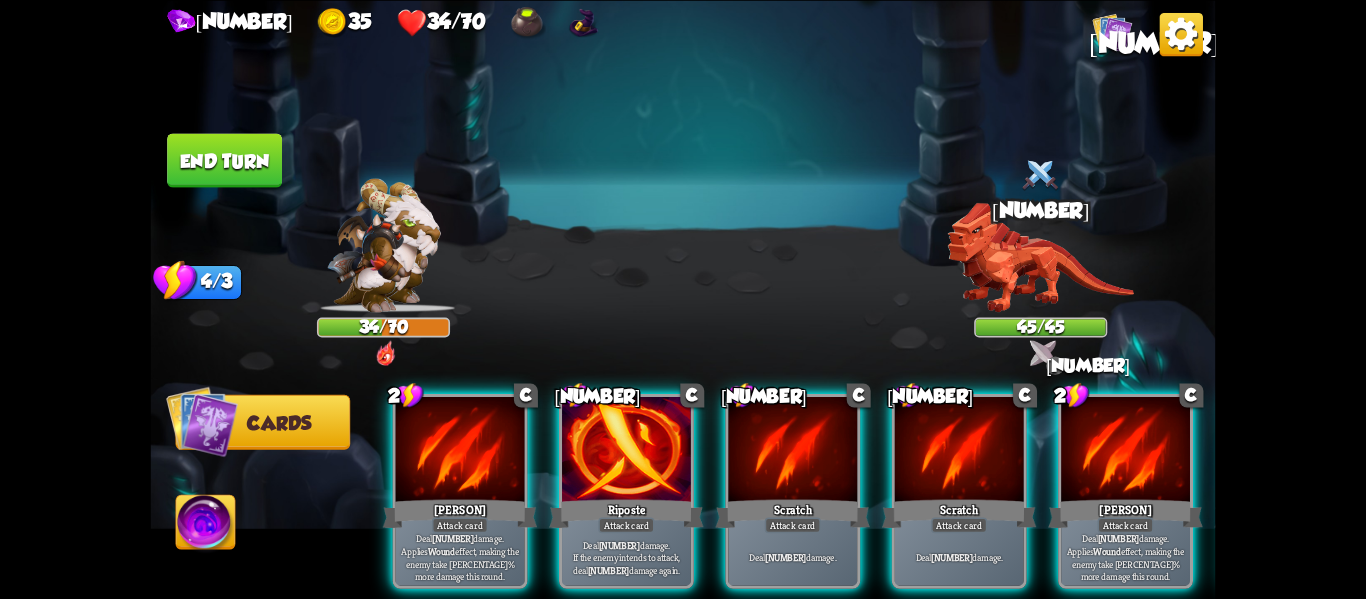 scroll, scrollTop: 0, scrollLeft: 0, axis: both 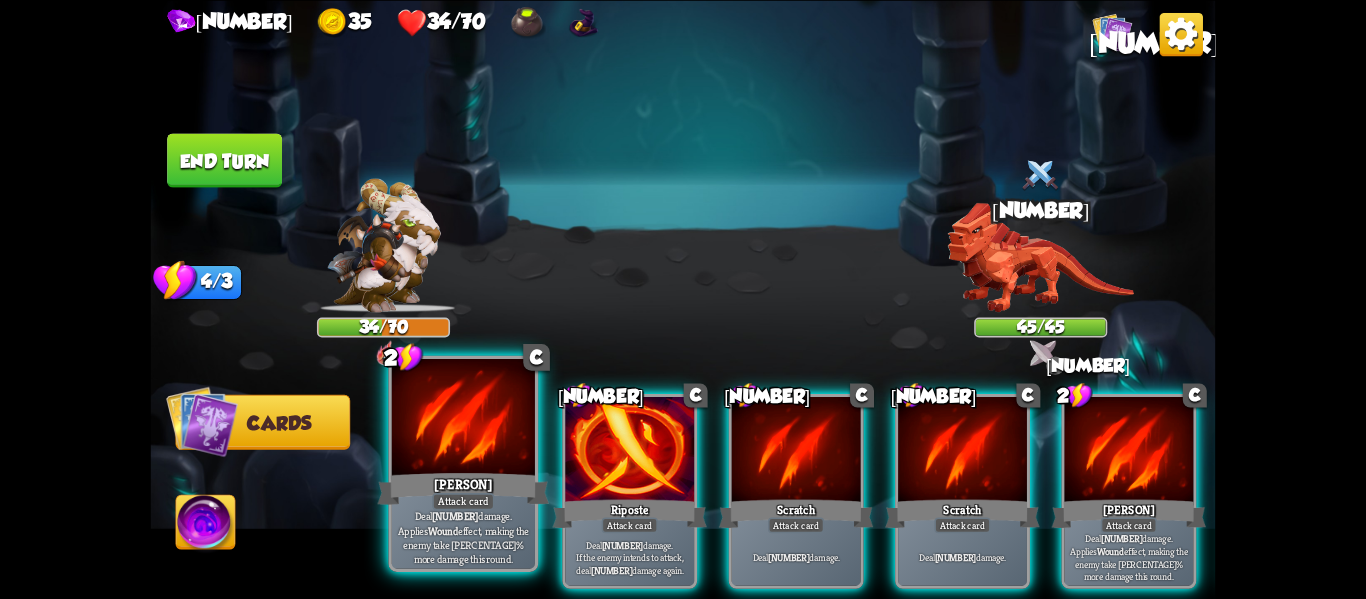 click on "Attack card" at bounding box center [463, 501] 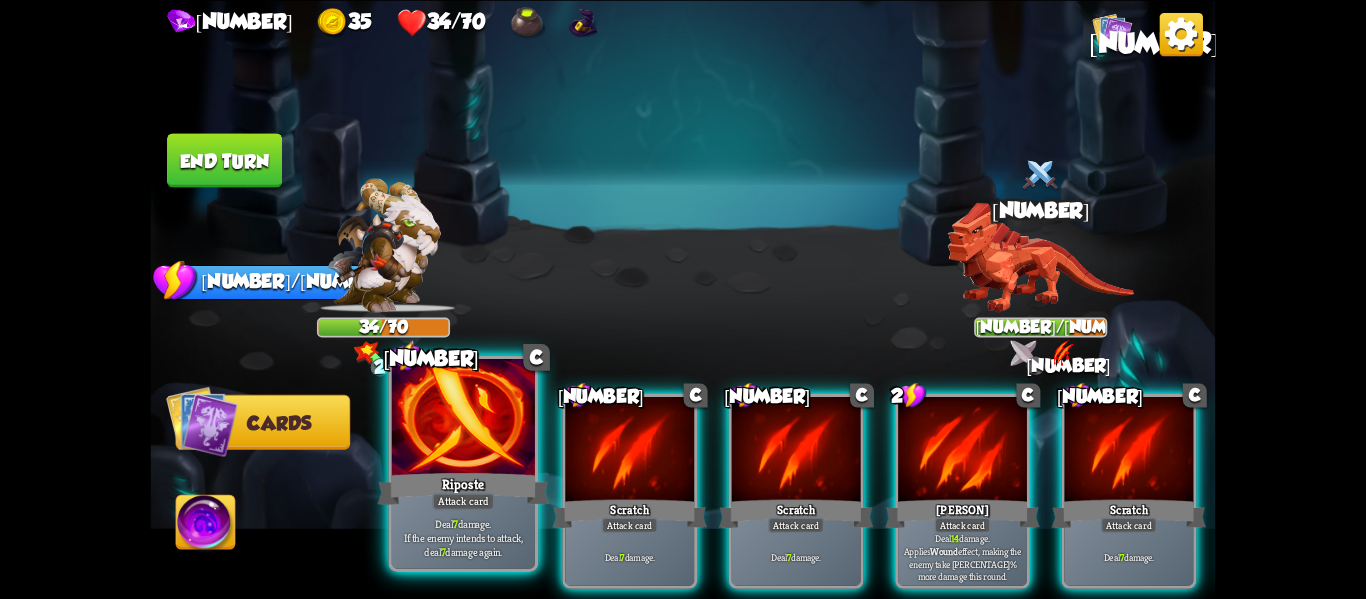 click on "Attack card" at bounding box center [463, 501] 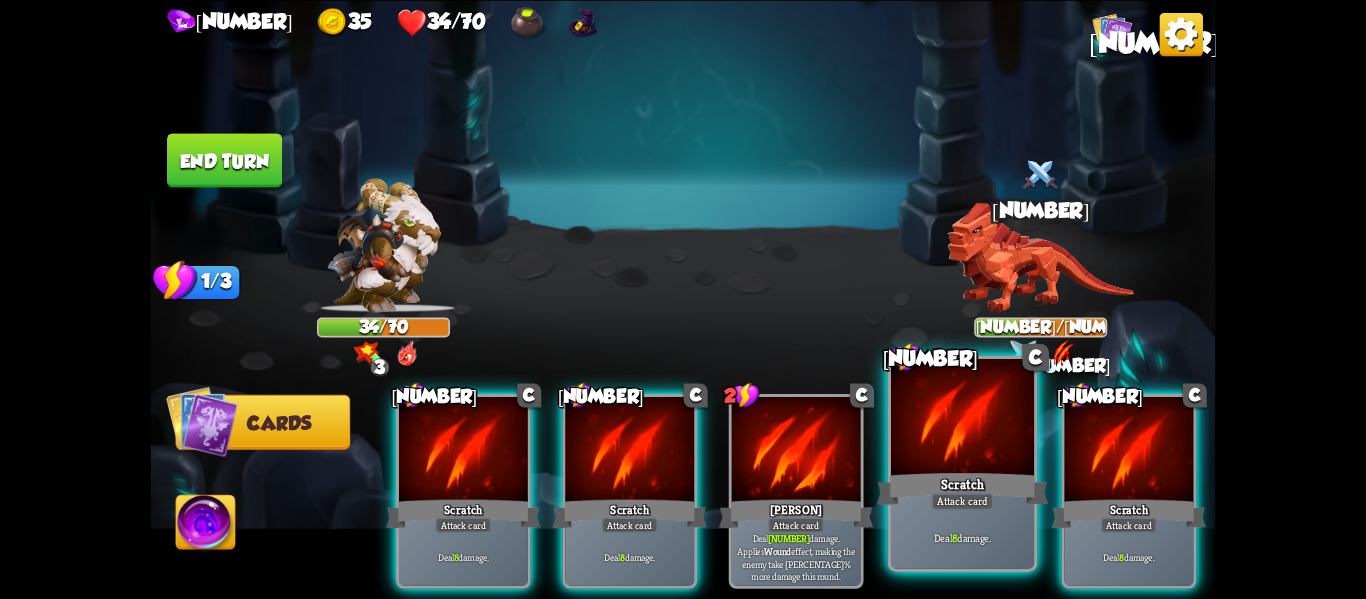 click on "Deal  8  damage." at bounding box center [962, 537] 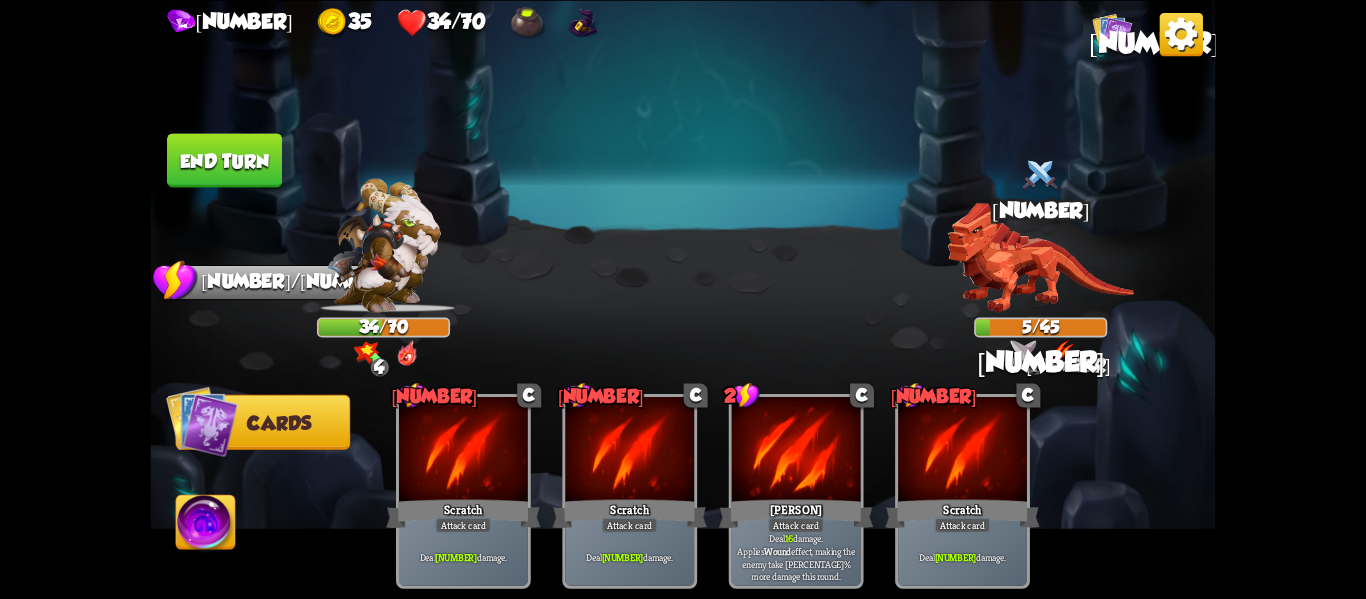 click on "End turn" at bounding box center [224, 160] 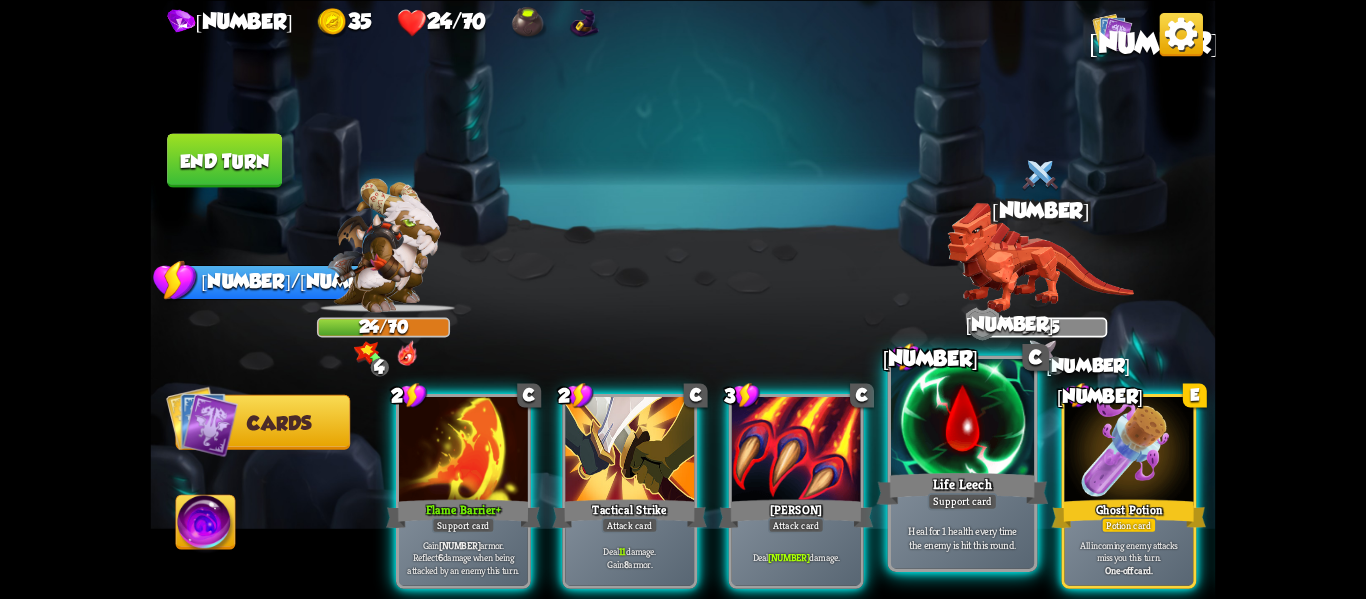 click on "Heal for 1 health every time the enemy is hit this round." at bounding box center [963, 537] 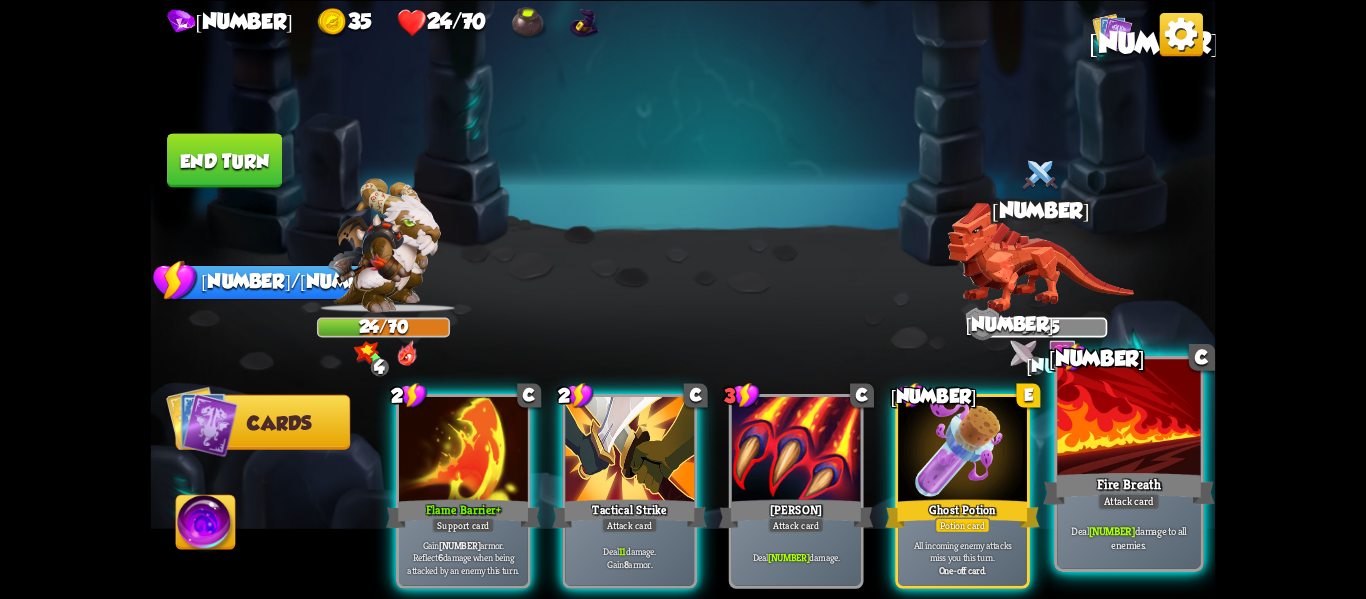 click on "Deal [NUMBER] damage to all enemies." at bounding box center (1129, 537) 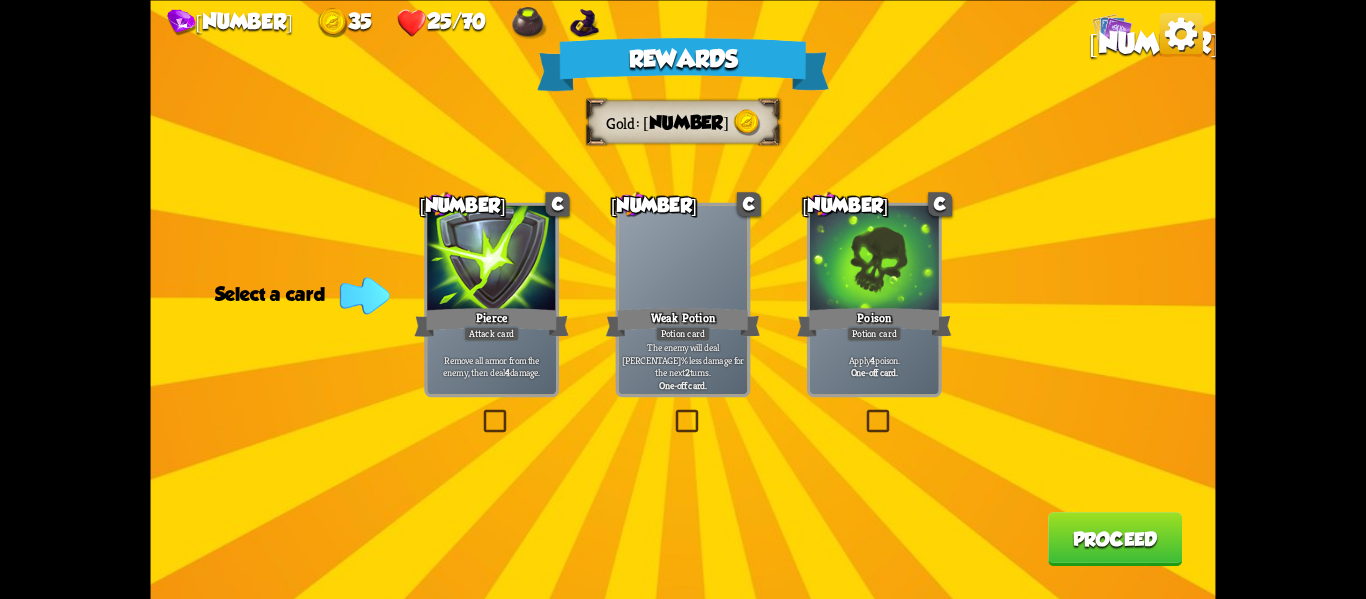 click at bounding box center (480, 412) 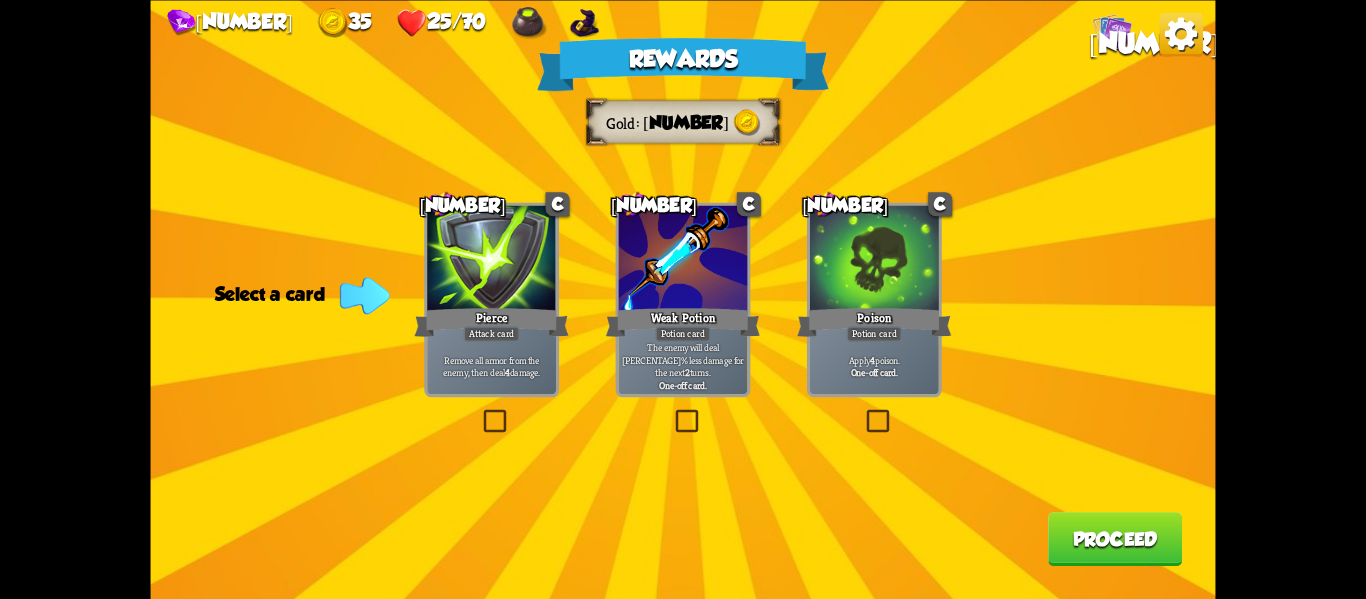 click at bounding box center [0, 0] 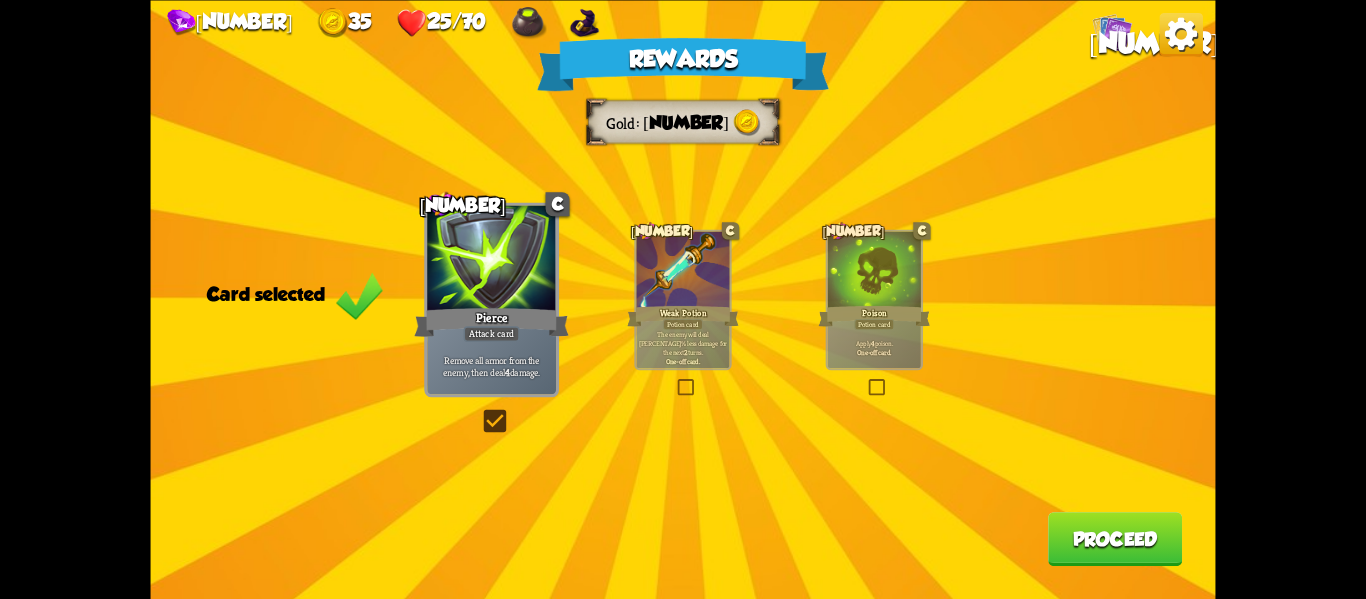 click on "Proceed" at bounding box center (1115, 539) 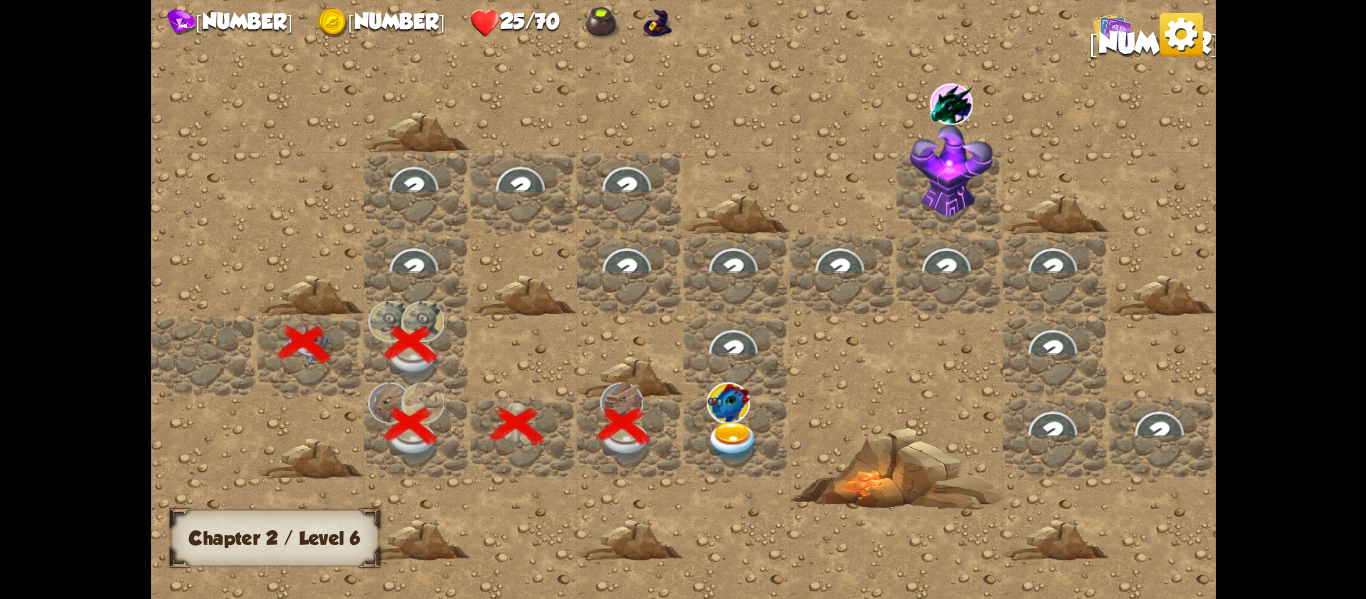 click at bounding box center (732, 442) 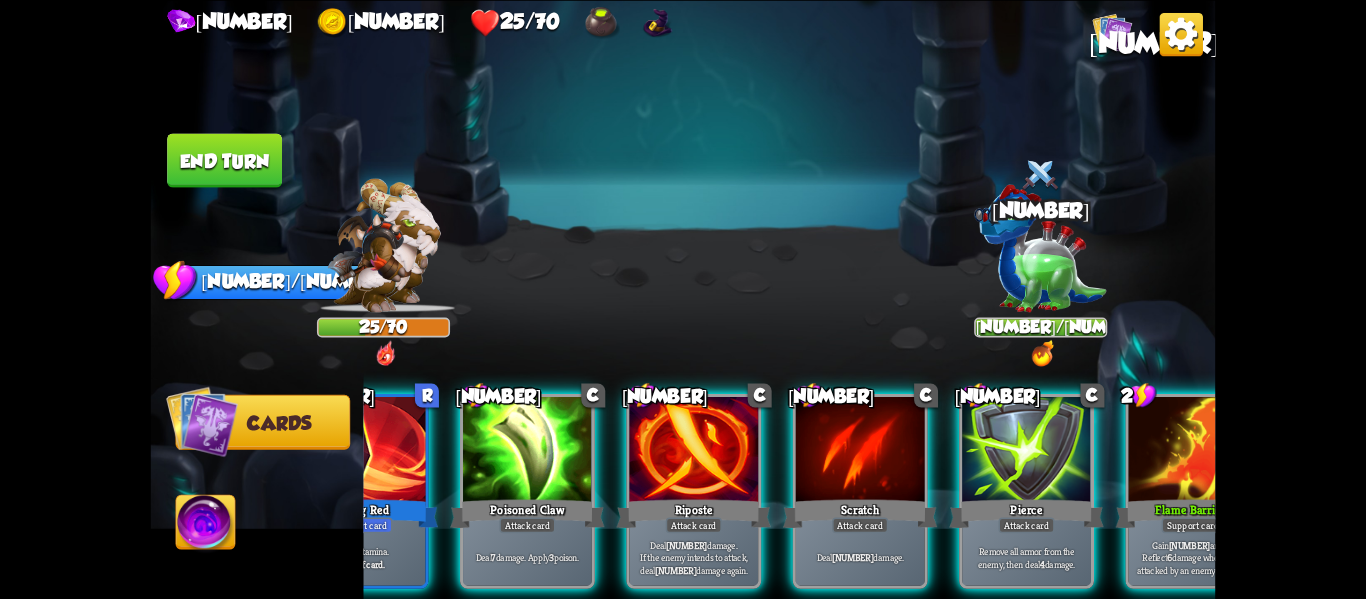 scroll, scrollTop: 0, scrollLeft: 0, axis: both 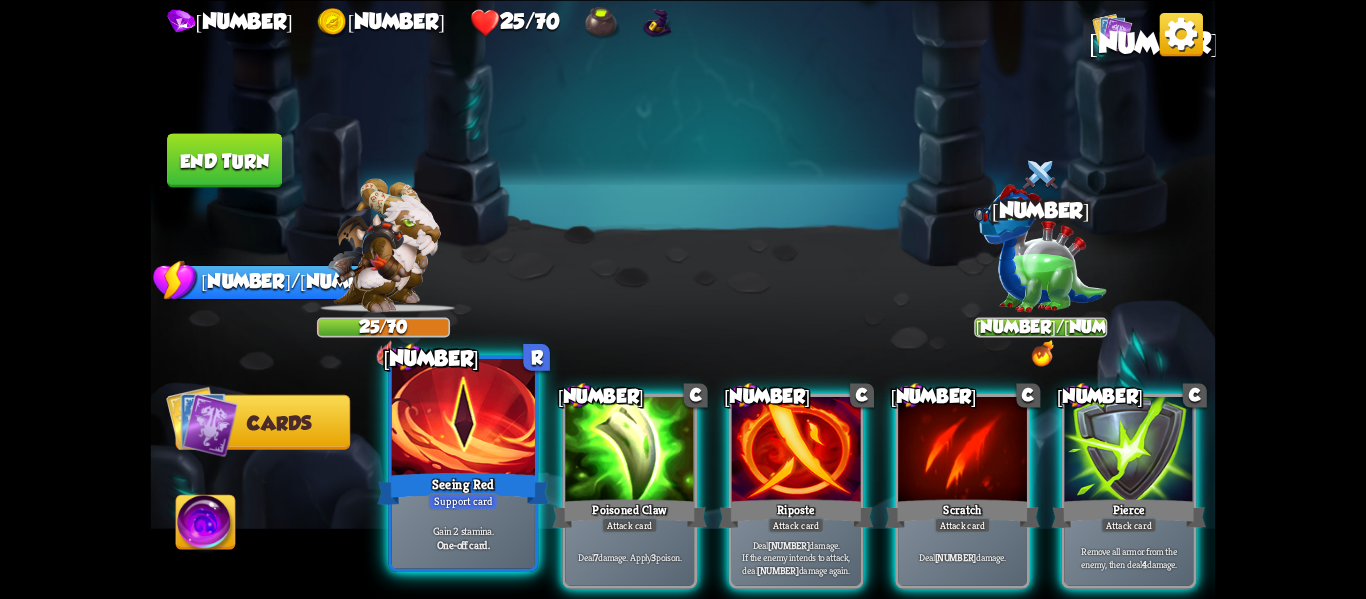 click on "Gain 2 stamina." at bounding box center [463, 530] 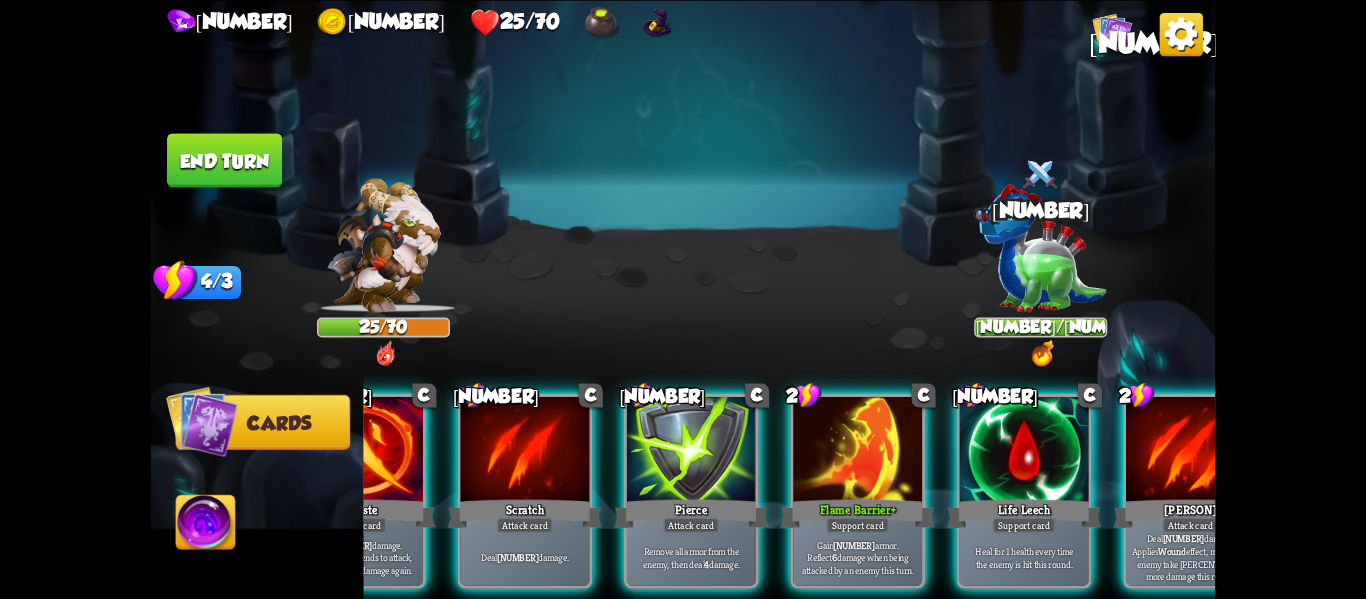 scroll, scrollTop: 0, scrollLeft: 354, axis: horizontal 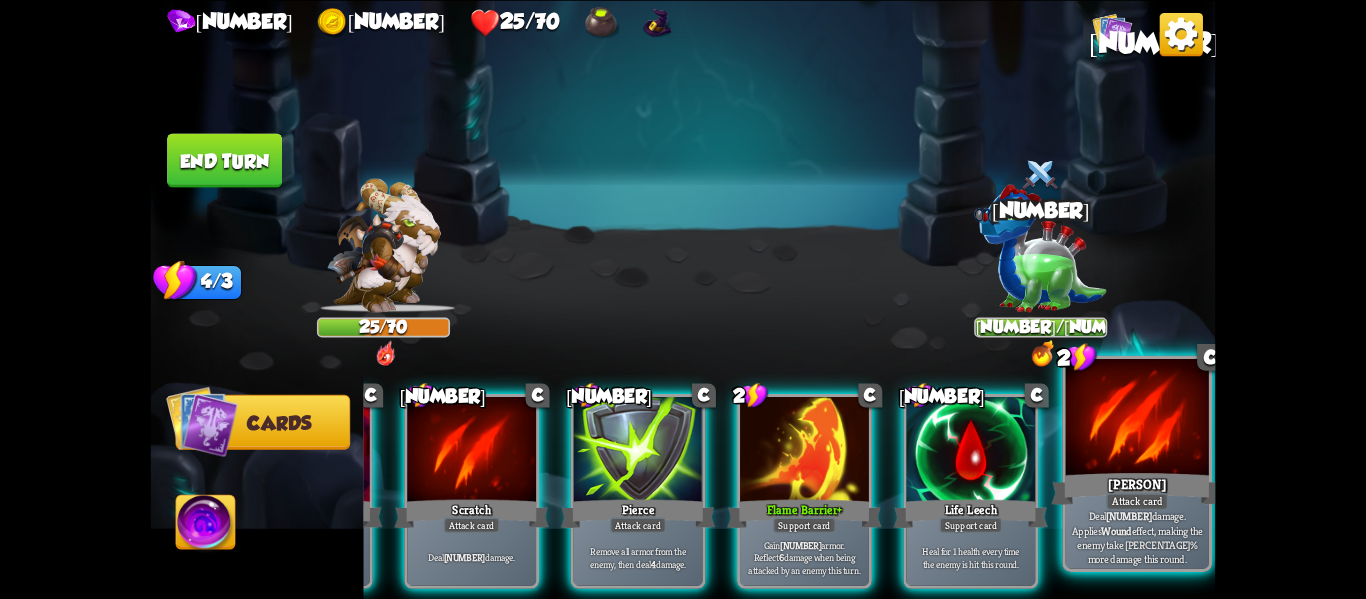 click on "Deal  12  damage. Applies  Wound  effect, making the enemy take 20% more damage this round." at bounding box center [1137, 537] 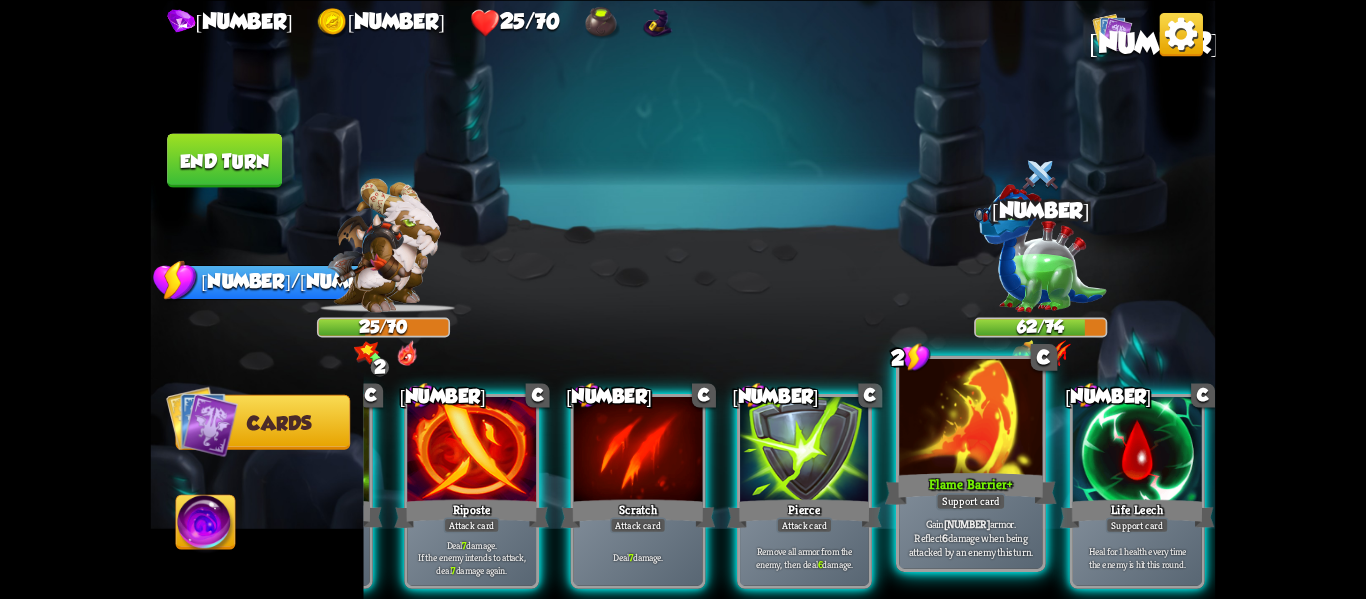 click on "Gain  12  armor.  Reflect  6  damage when being attacked by an enemy this turn." at bounding box center [971, 537] 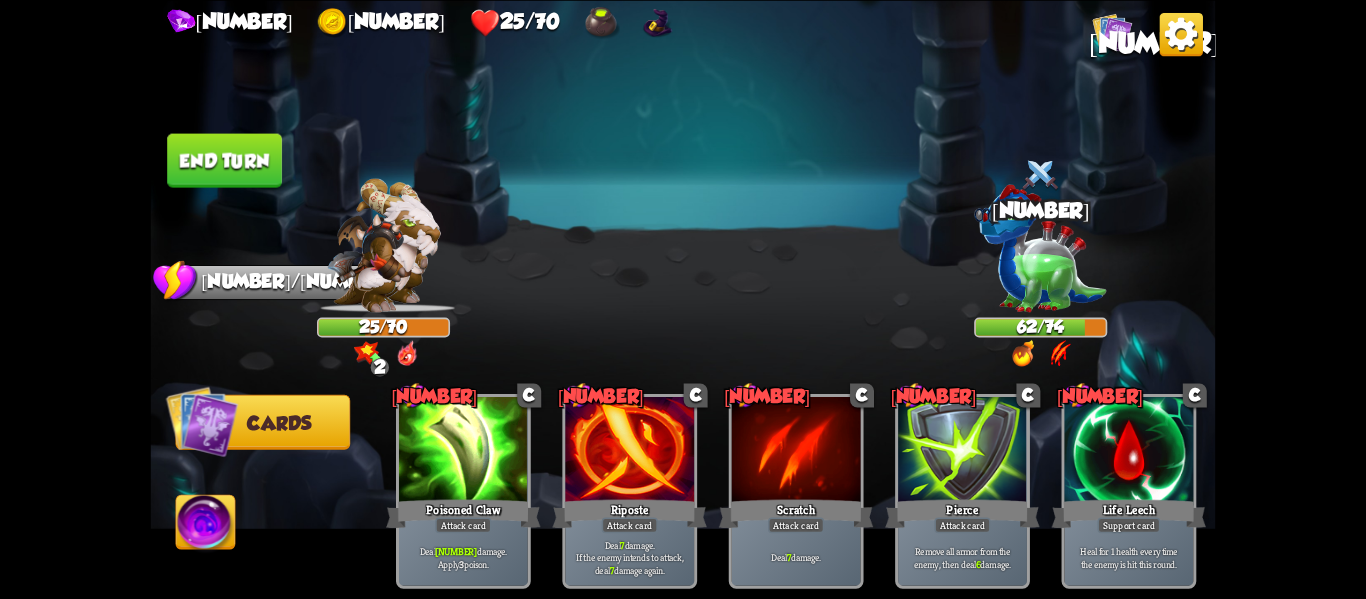 scroll, scrollTop: 0, scrollLeft: 0, axis: both 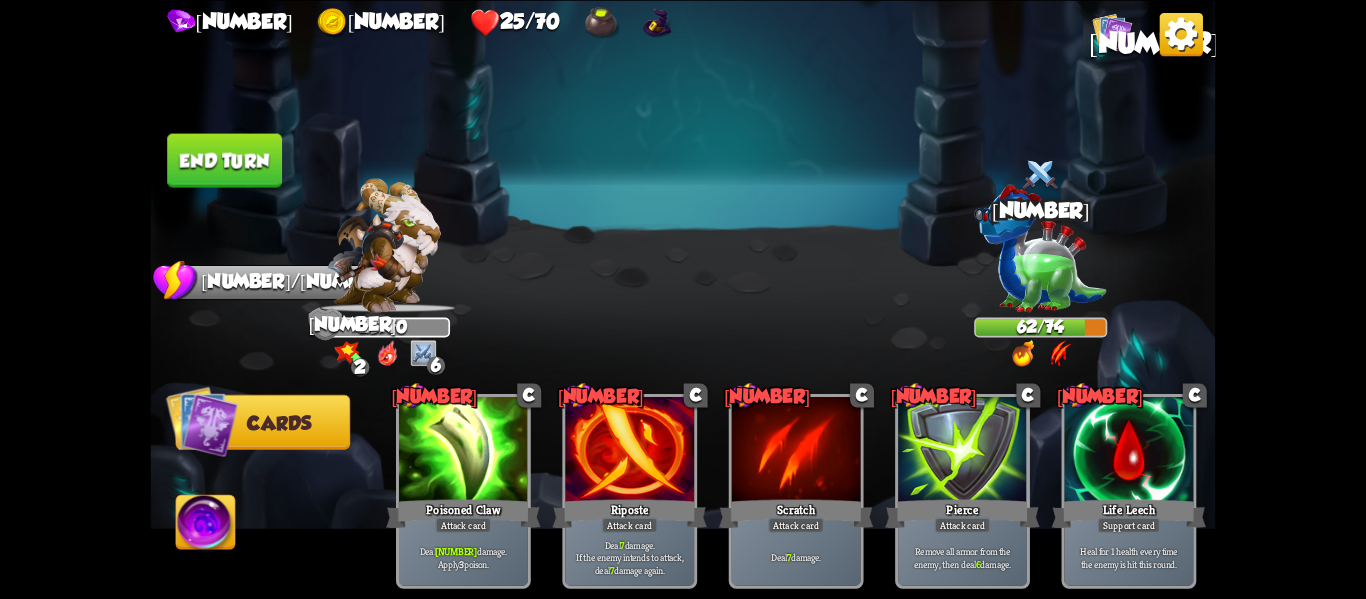 click on "End turn" at bounding box center (224, 160) 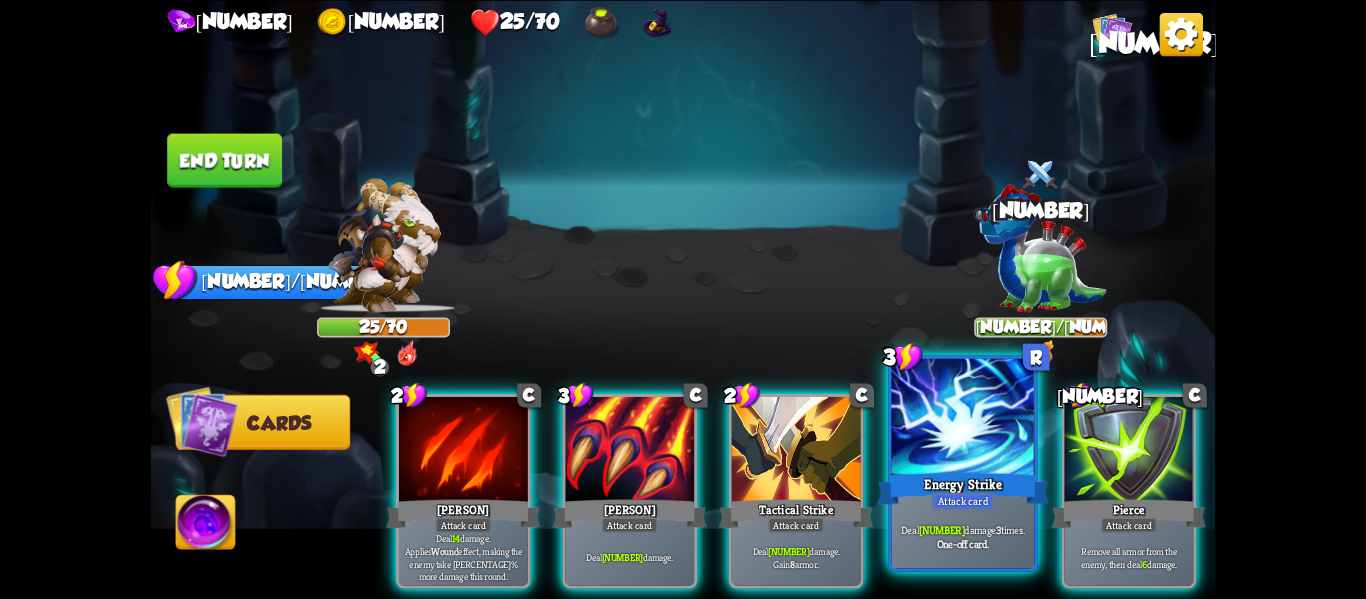 click on "Deal  9  damage  3  times.   One-off card." at bounding box center [962, 537] 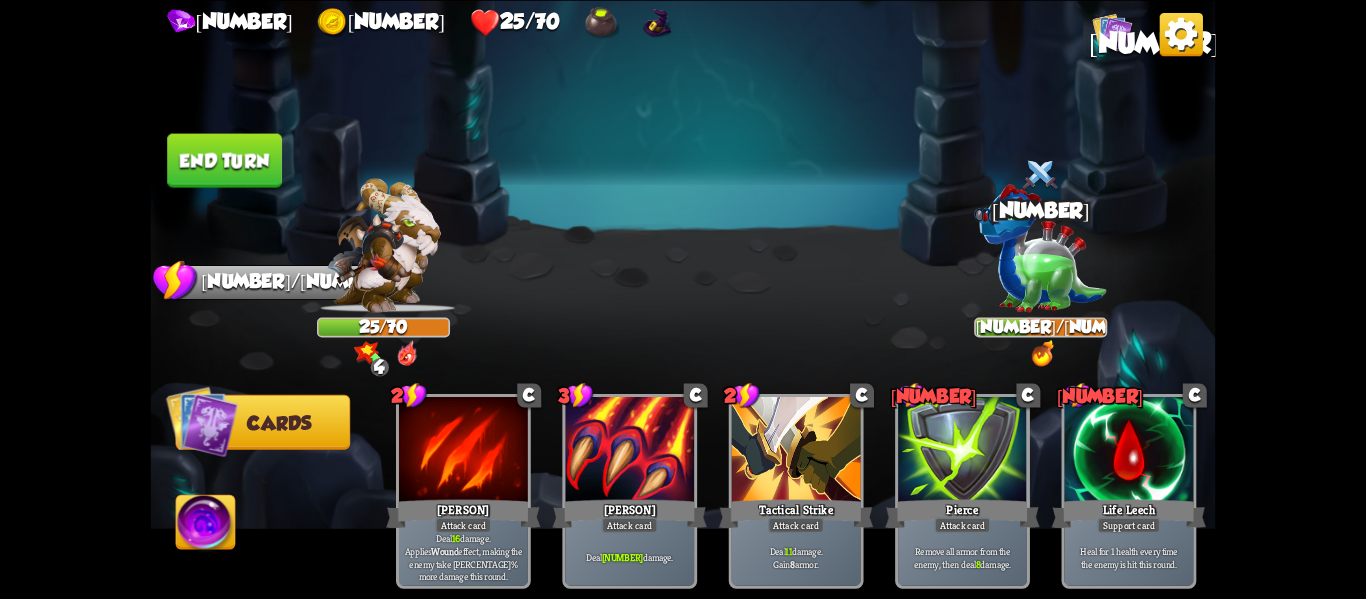 click on "End turn" at bounding box center [224, 160] 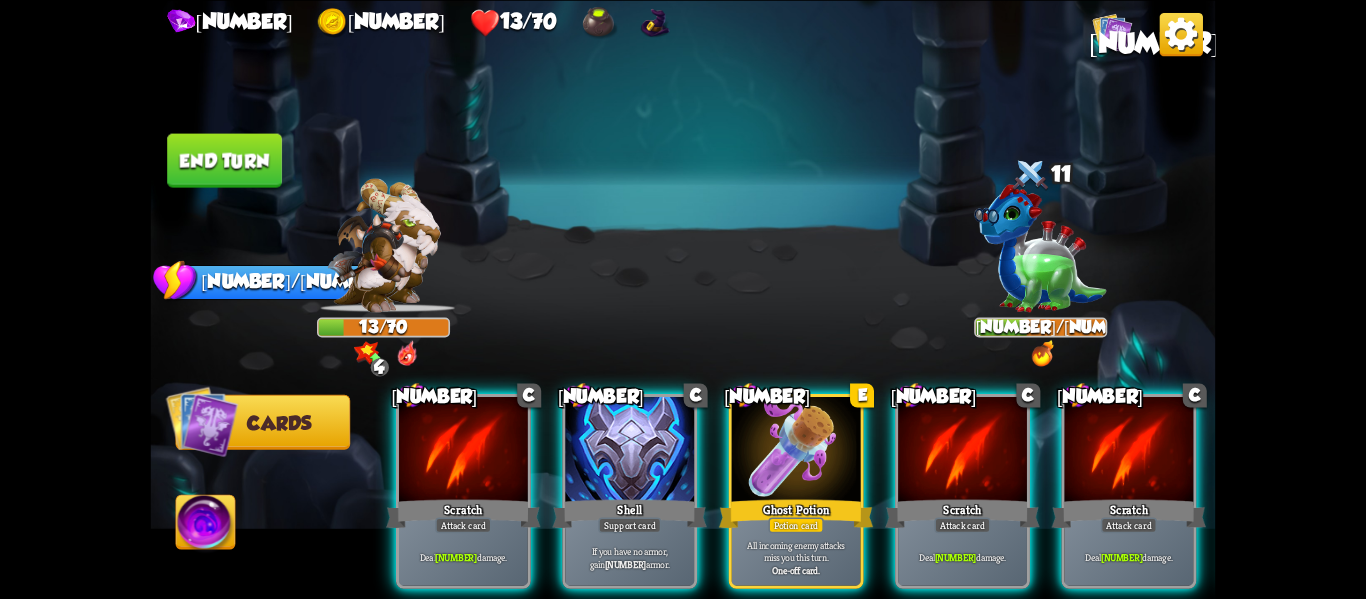 scroll, scrollTop: 0, scrollLeft: 190, axis: horizontal 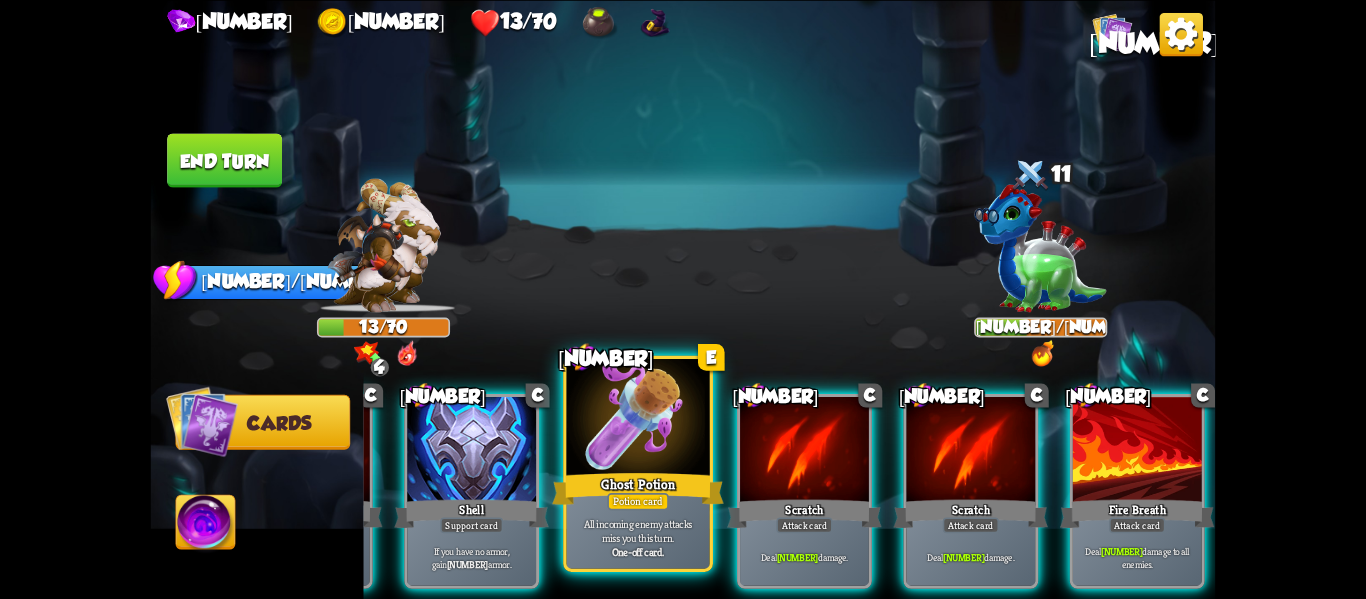 click on "All incoming enemy attacks miss you this turn." at bounding box center [638, 530] 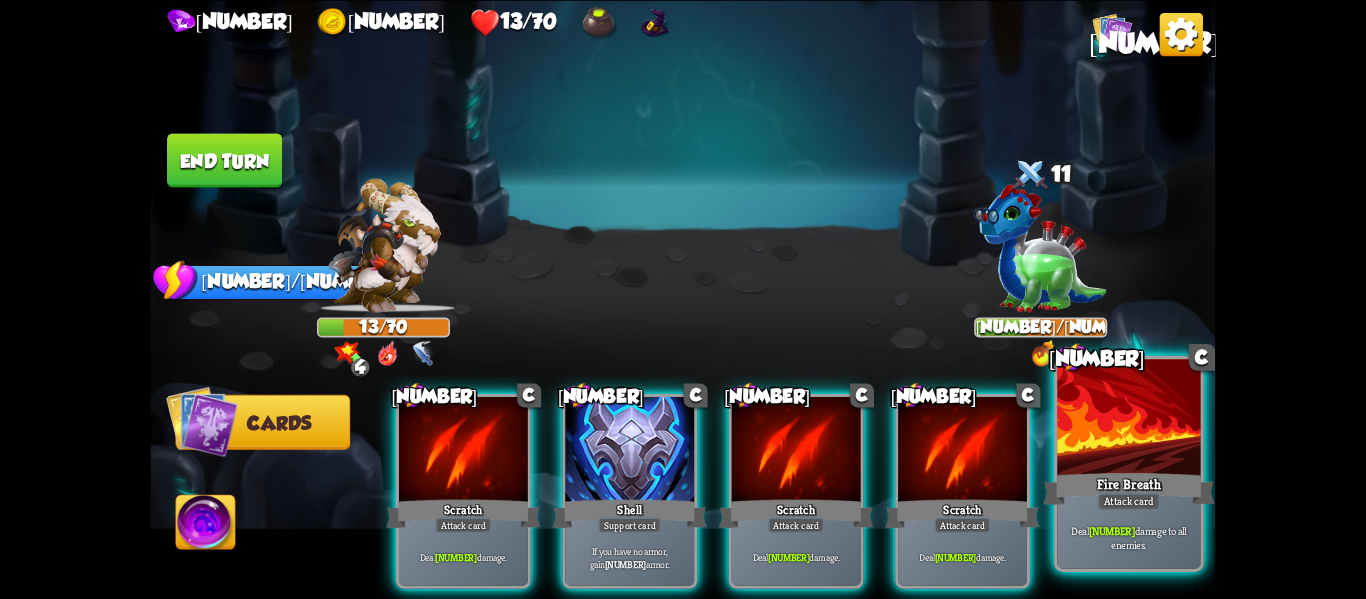 click on "Attack card" at bounding box center [1129, 501] 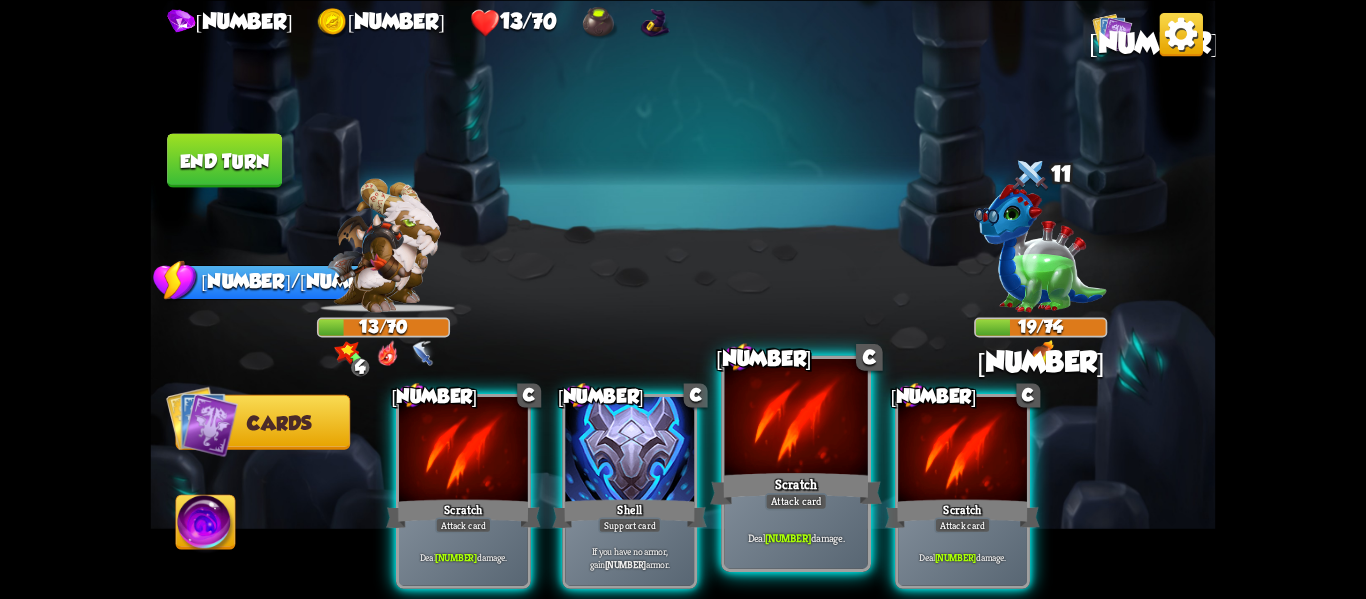 click on "Scratch" at bounding box center [796, 488] 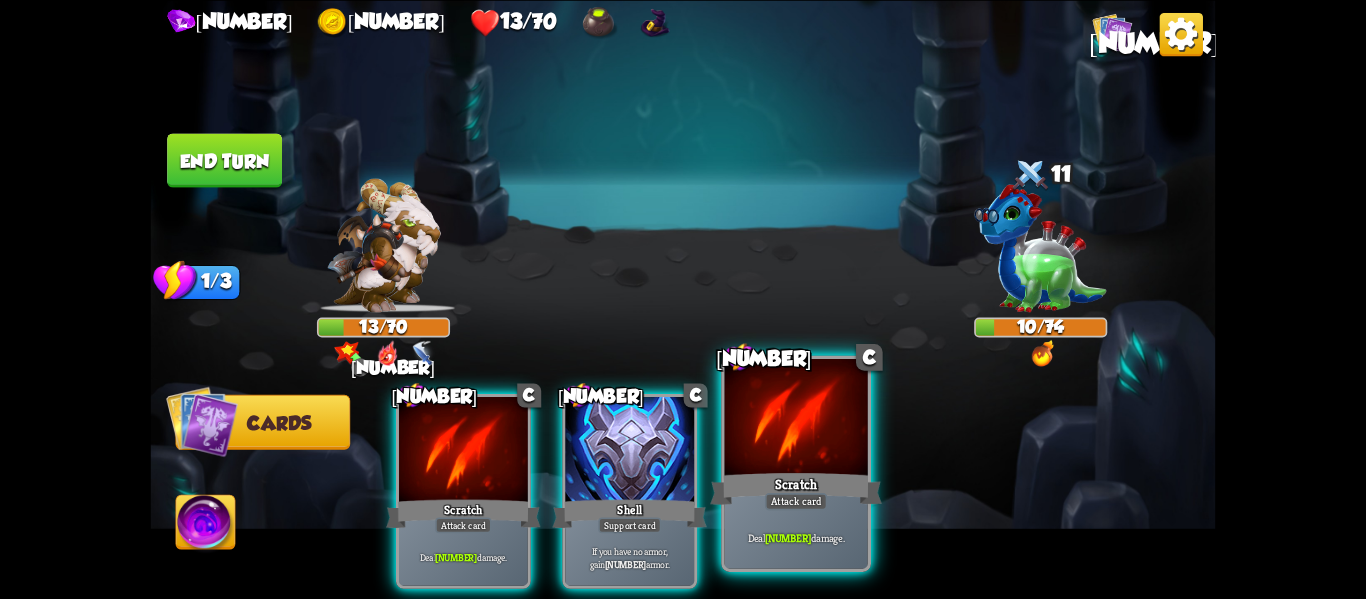 click on "Scratch" at bounding box center (796, 488) 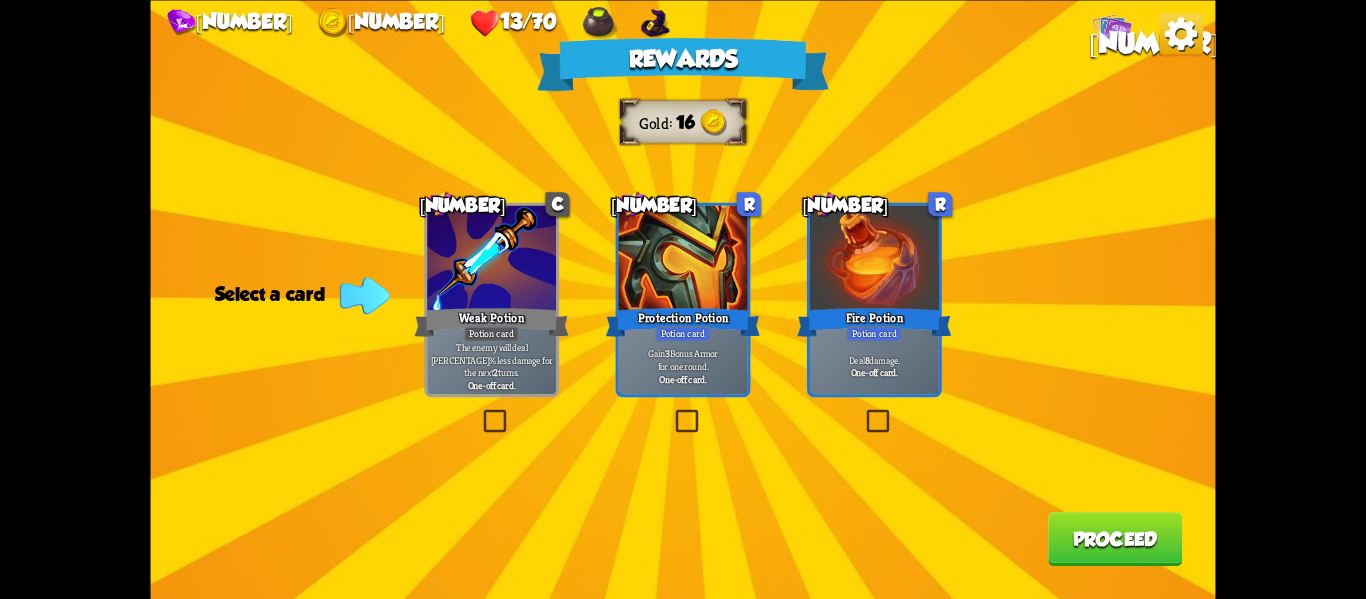 click at bounding box center (863, 412) 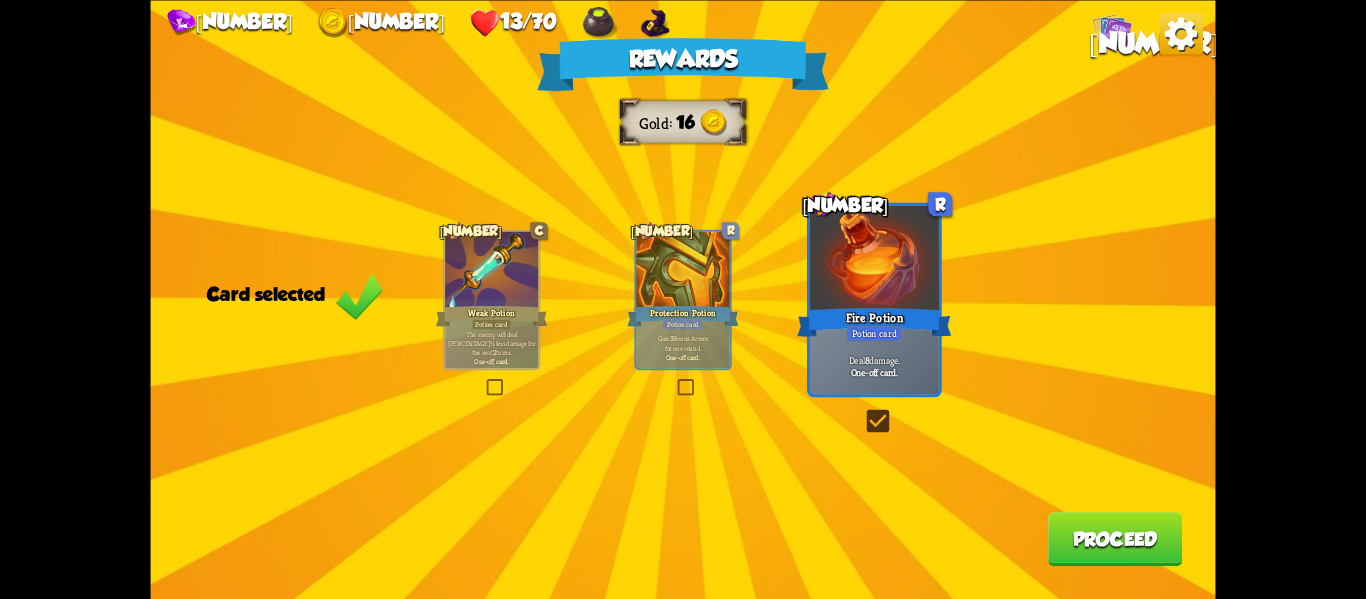 click on "Proceed" at bounding box center (1115, 539) 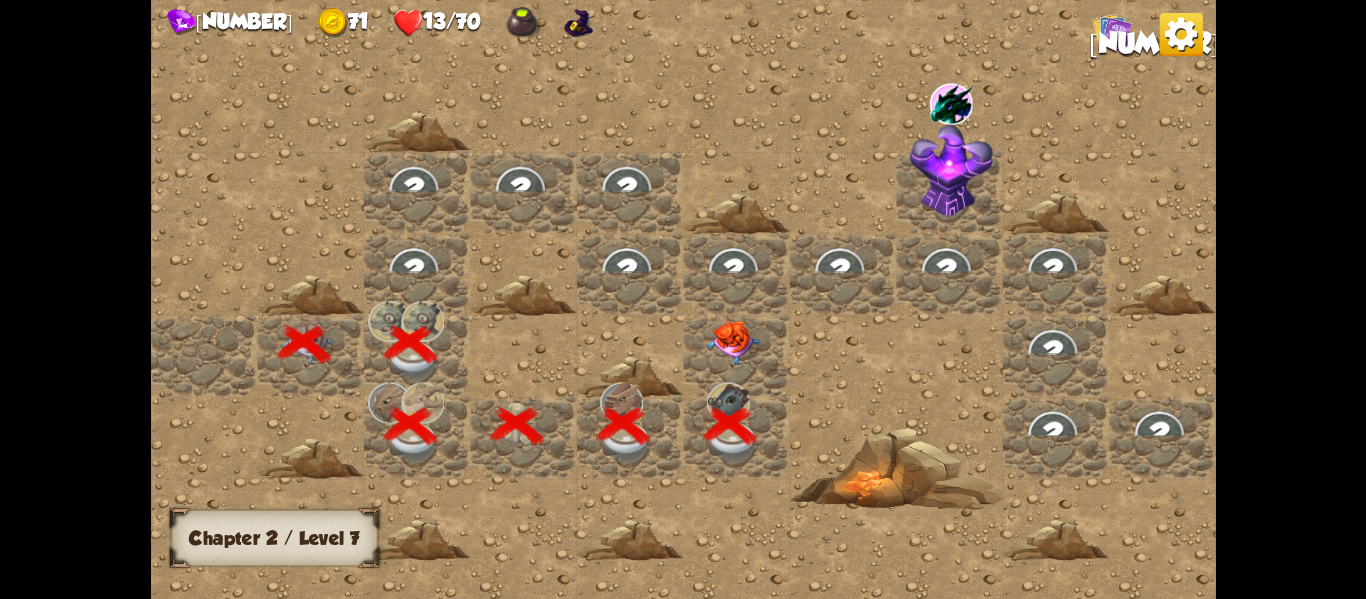 click at bounding box center (732, 342) 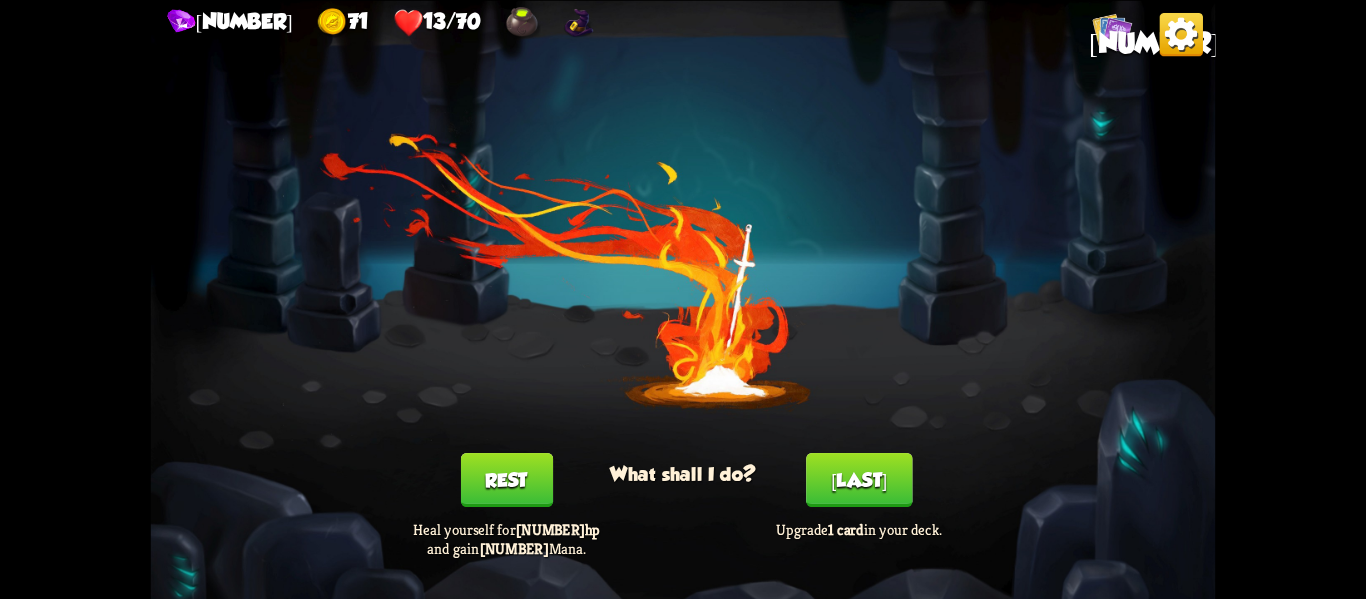 click on "Rest" at bounding box center (506, 480) 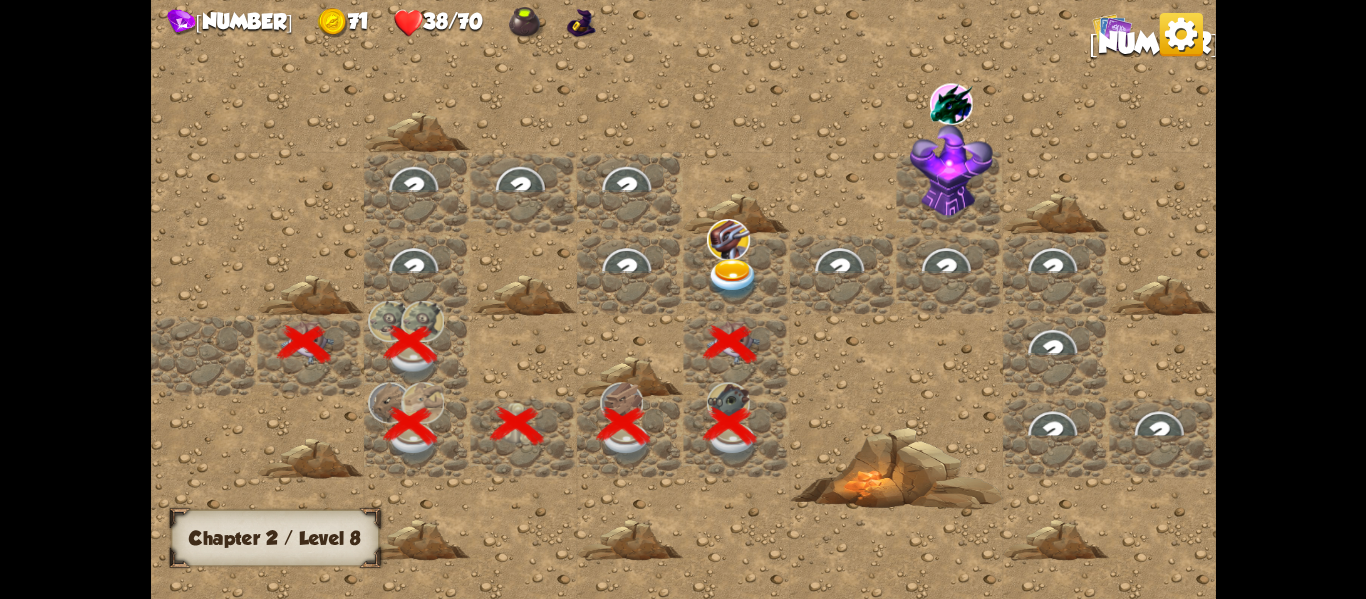click at bounding box center [732, 279] 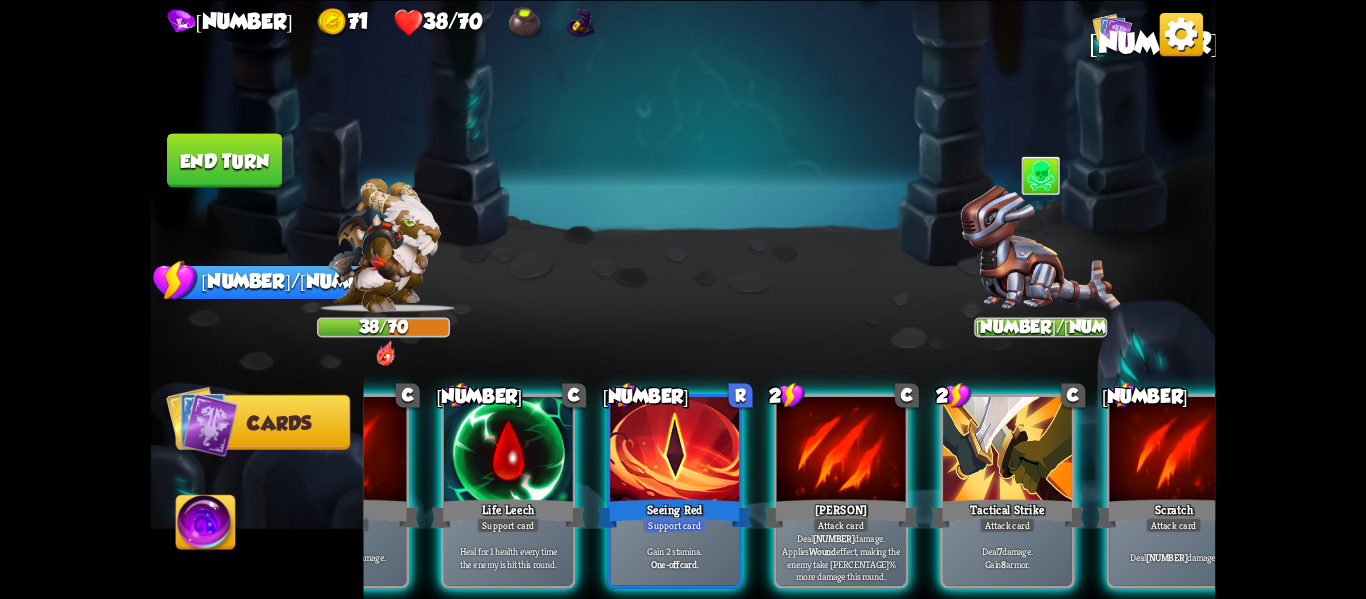 scroll, scrollTop: 0, scrollLeft: 145, axis: horizontal 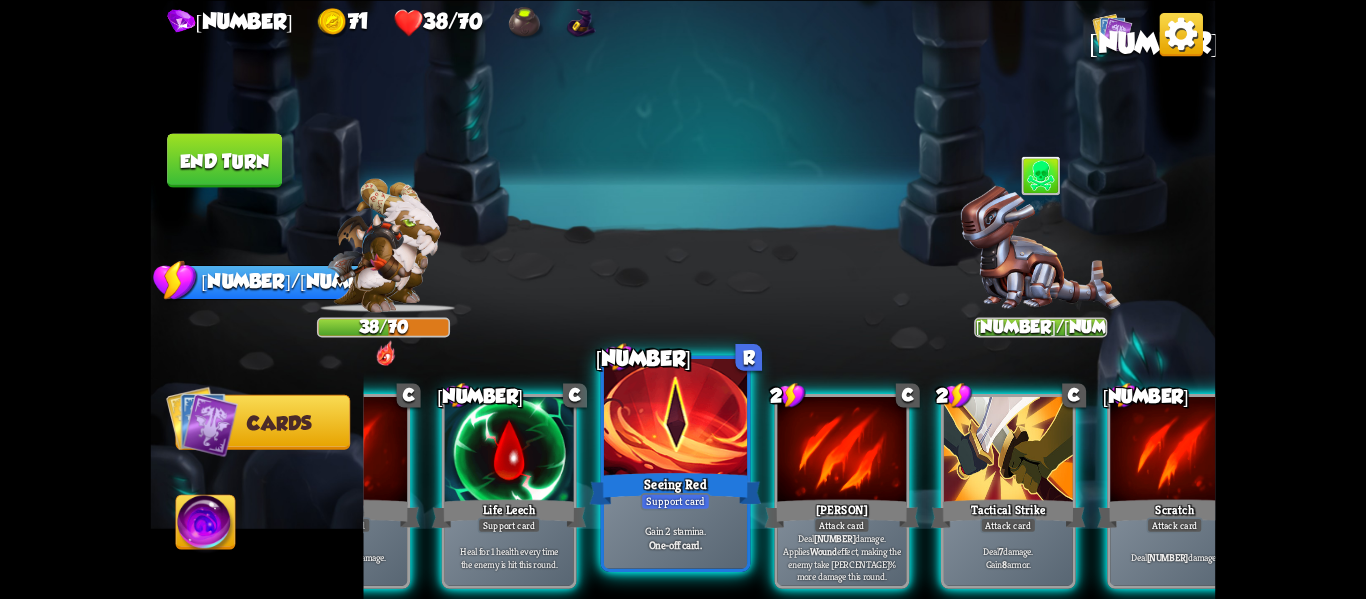 click on "Support card" at bounding box center [676, 501] 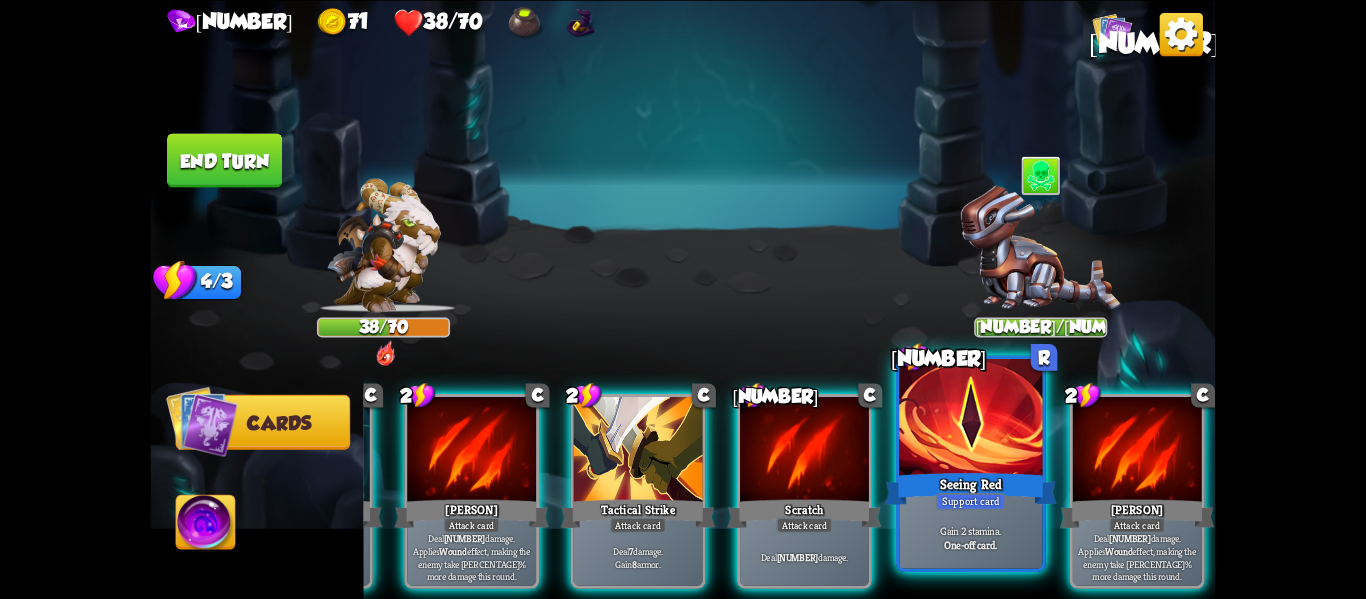 click on "One-off card." at bounding box center (970, 544) 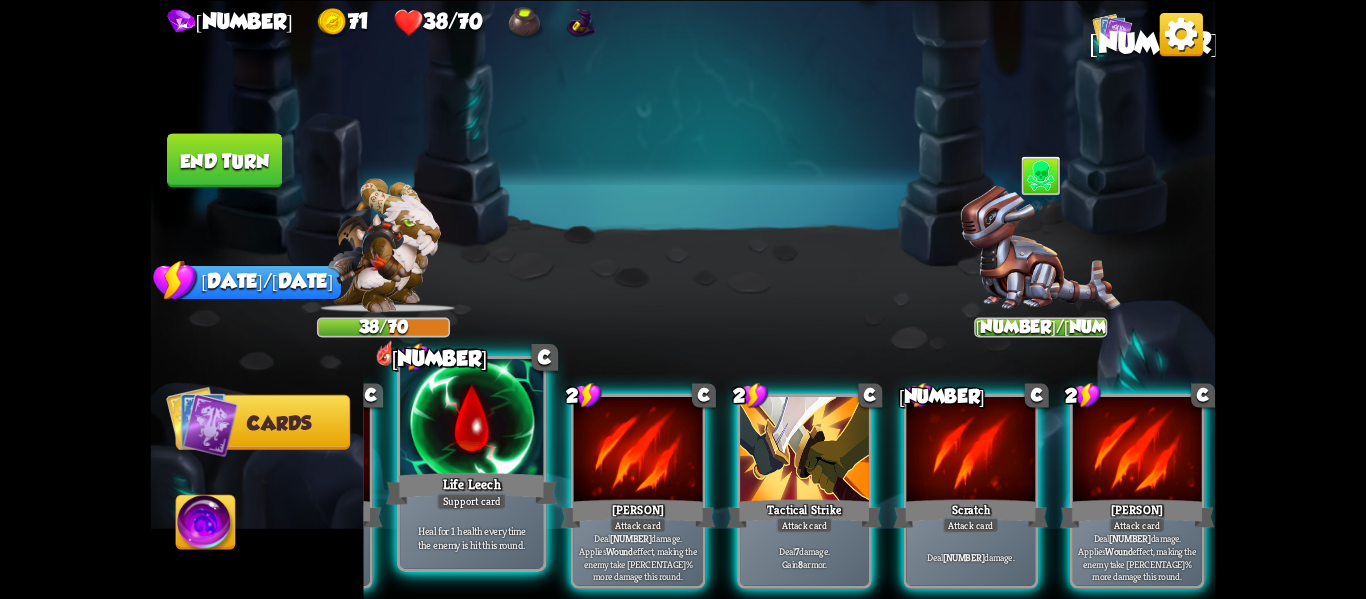click on "Support card" at bounding box center [472, 501] 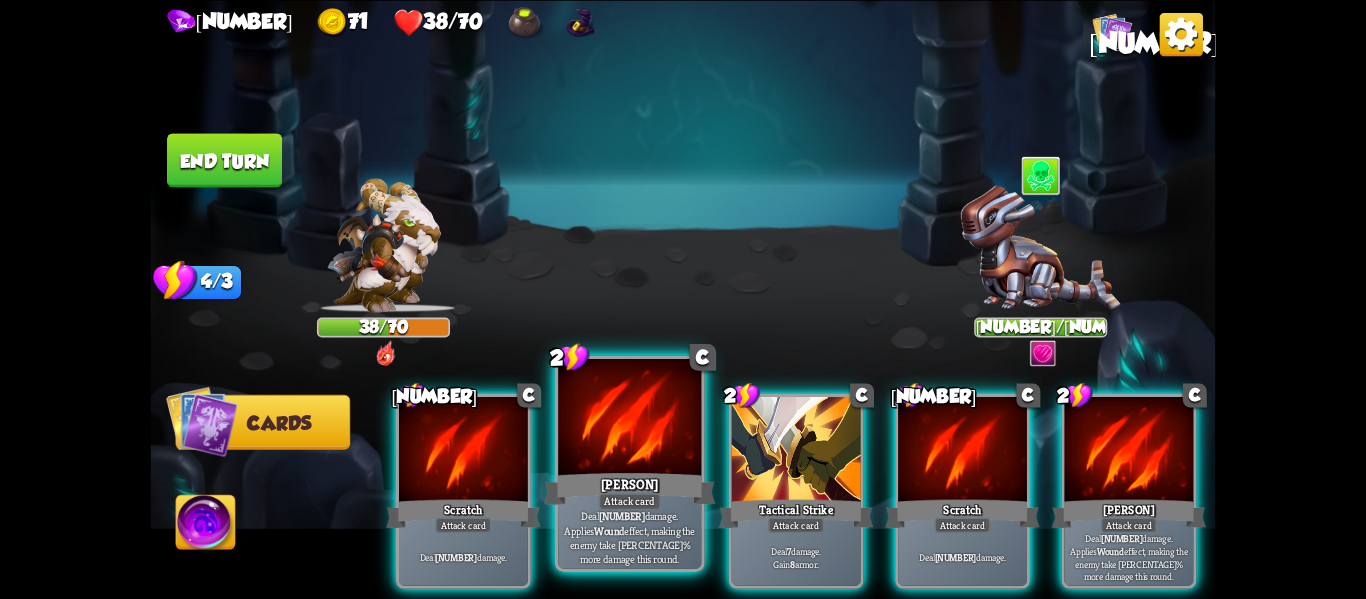 click on "Attack card" at bounding box center (630, 501) 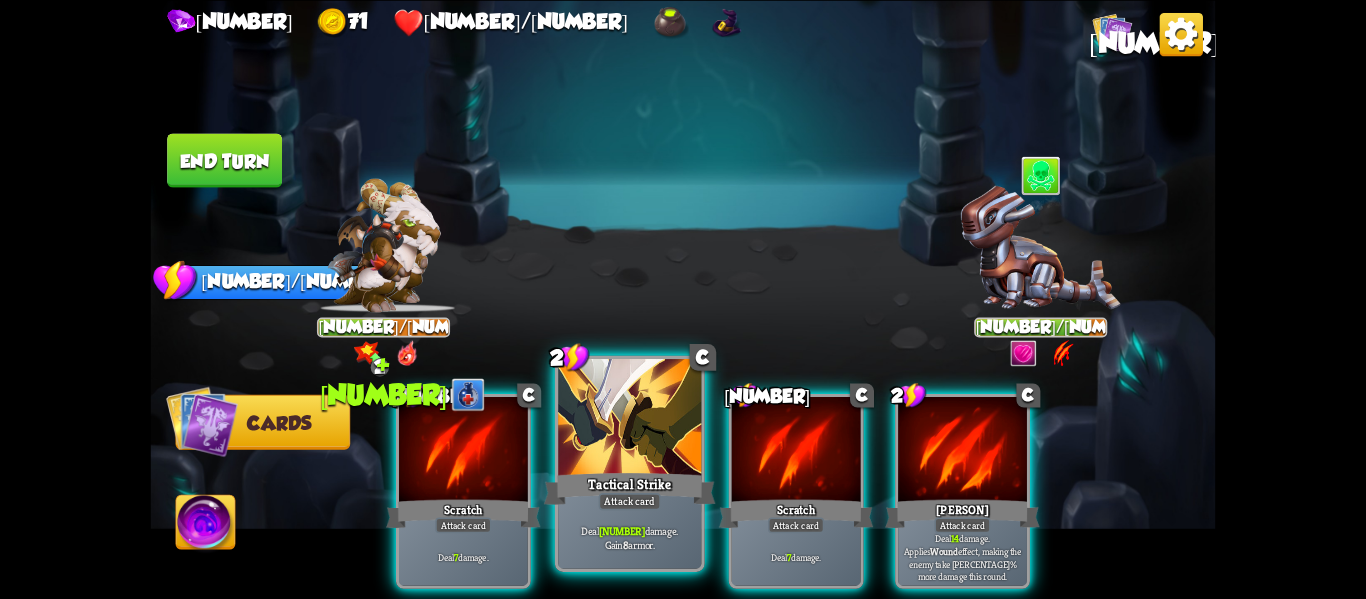 click on "Tactical Strike" at bounding box center (630, 488) 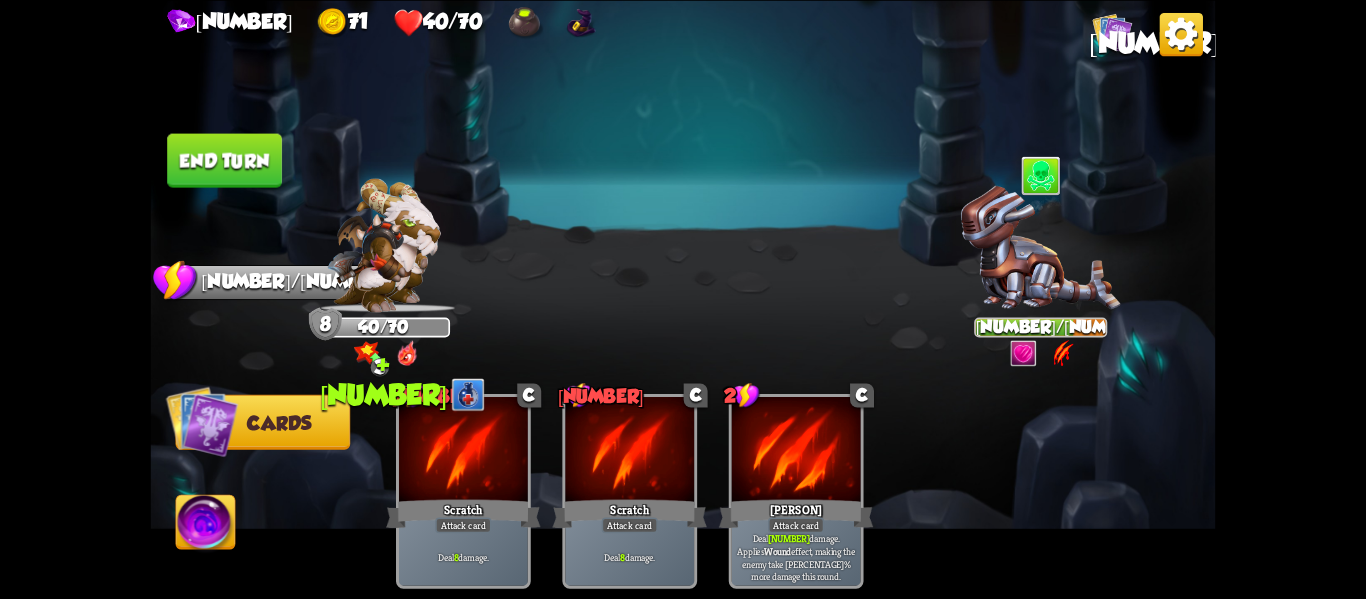 click on "End turn" at bounding box center (224, 160) 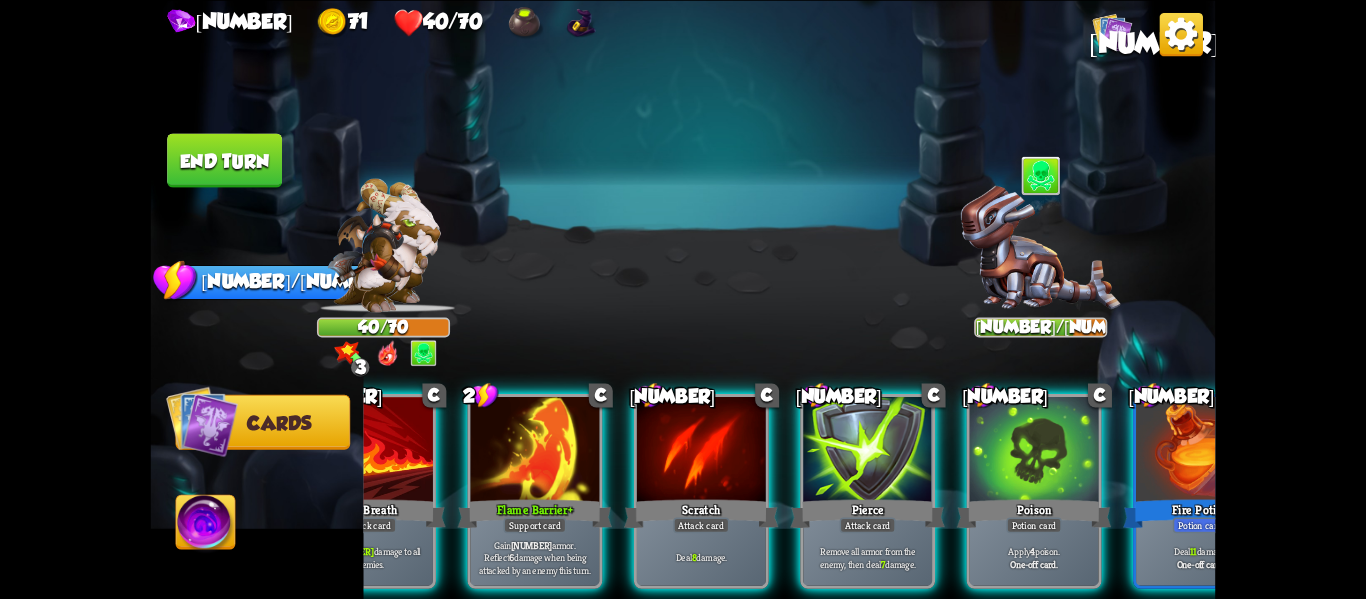 scroll, scrollTop: 0, scrollLeft: 190, axis: horizontal 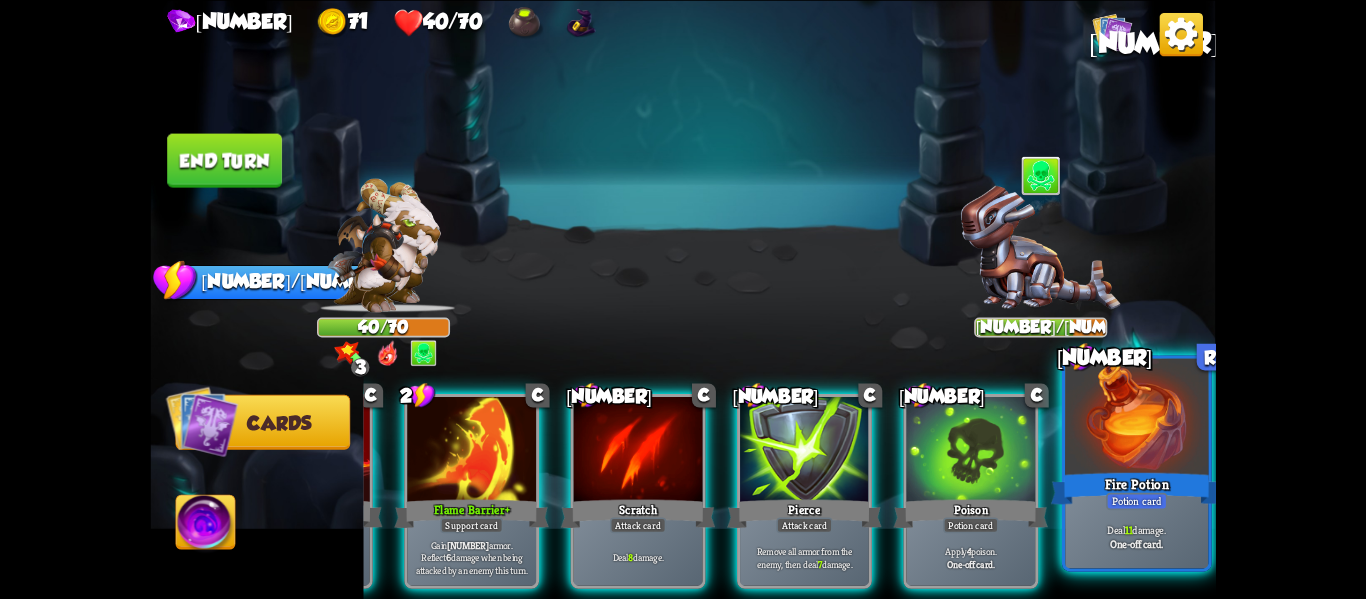 click on "Fire Potion" at bounding box center [1137, 488] 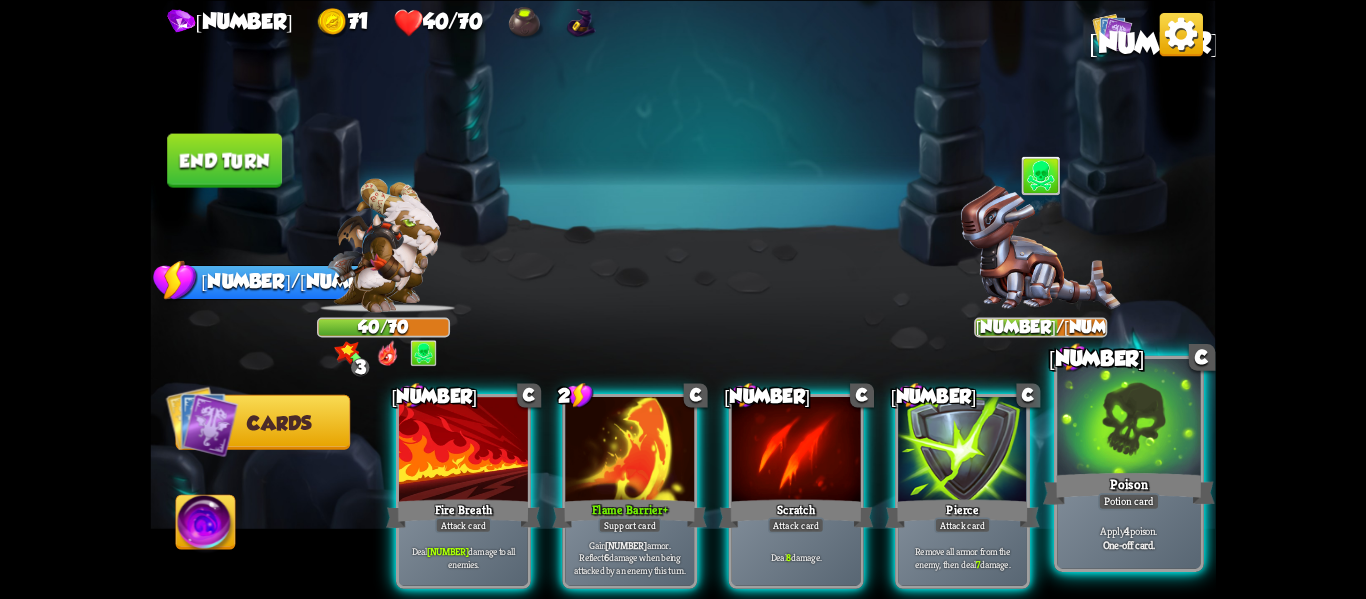 click on "Potion card" at bounding box center [1129, 501] 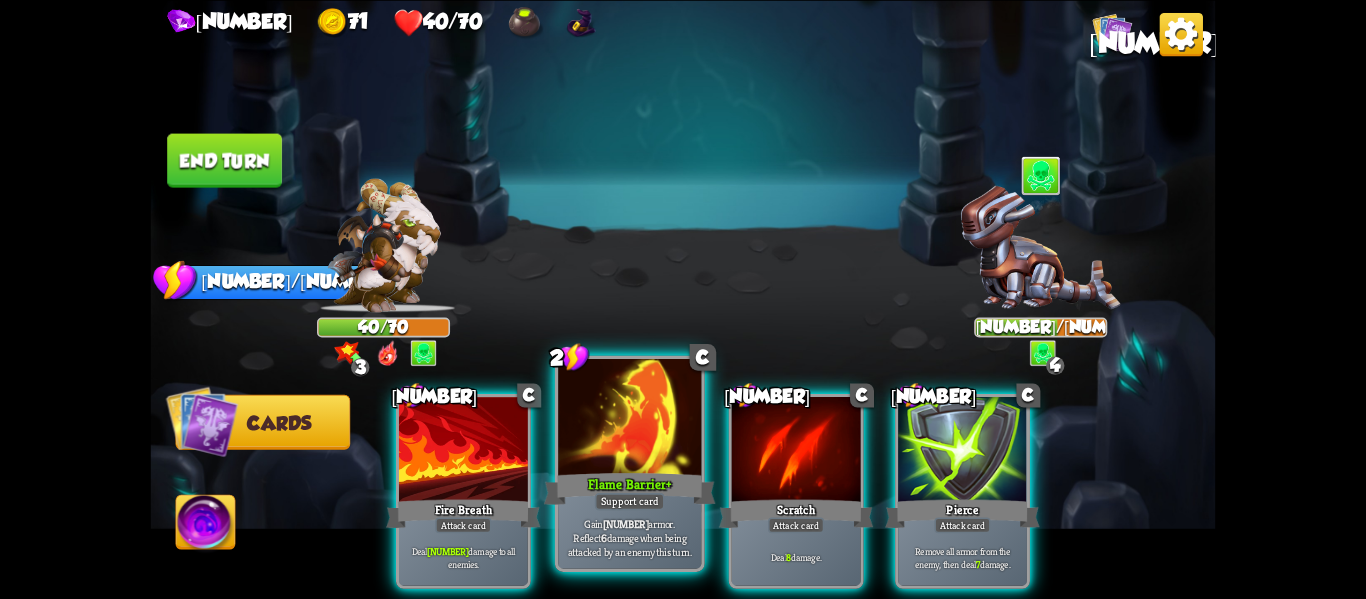 click on "Gain  12  armor.  Reflect  6  damage when being attacked by an enemy this turn." at bounding box center (630, 537) 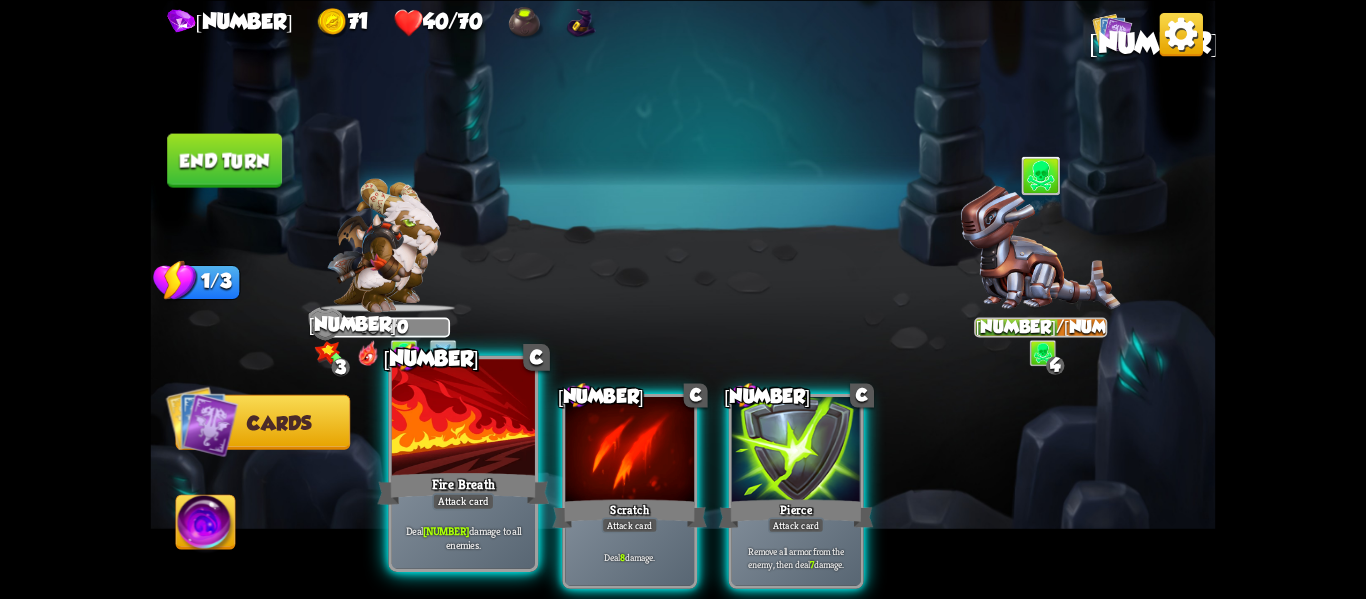 click on "Deal  [NUMBER]  damage to all enemies." at bounding box center [463, 537] 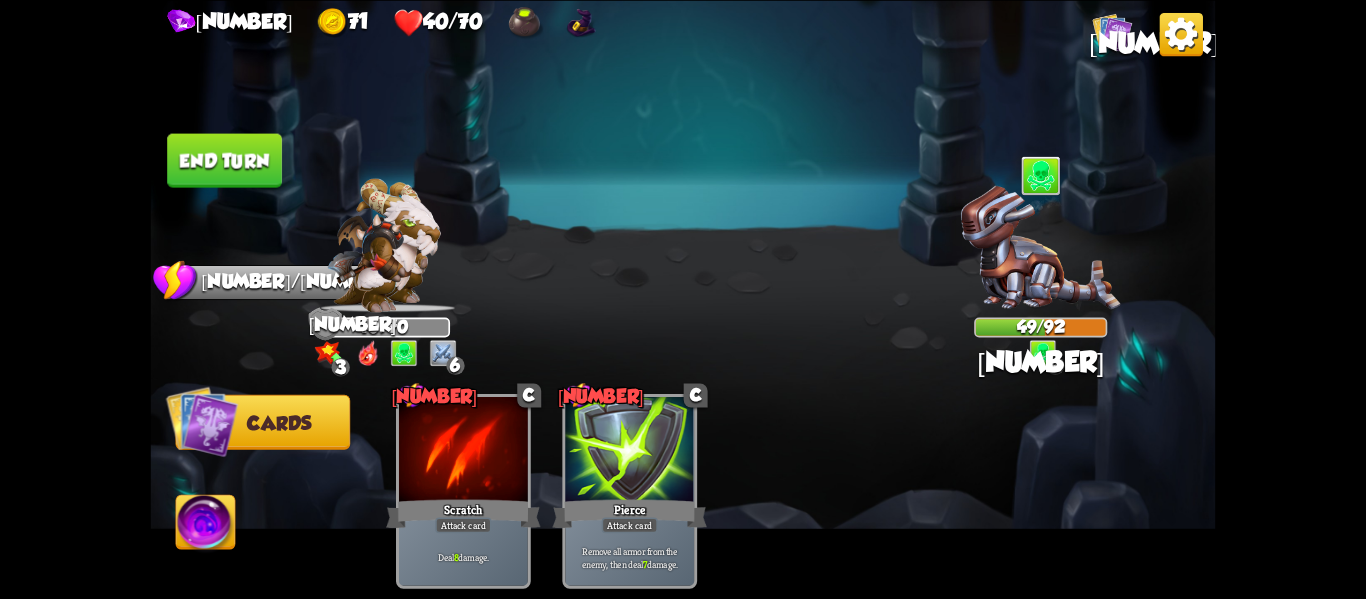 click on "End turn" at bounding box center (224, 160) 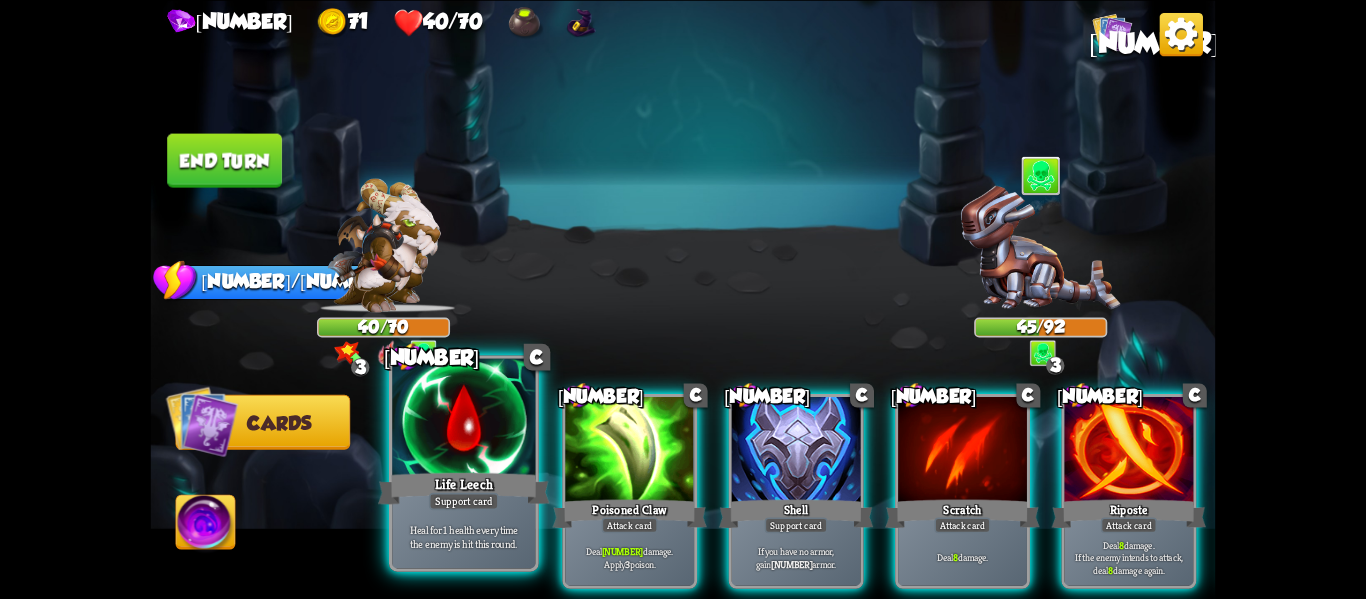 click on "Support card" at bounding box center (463, 501) 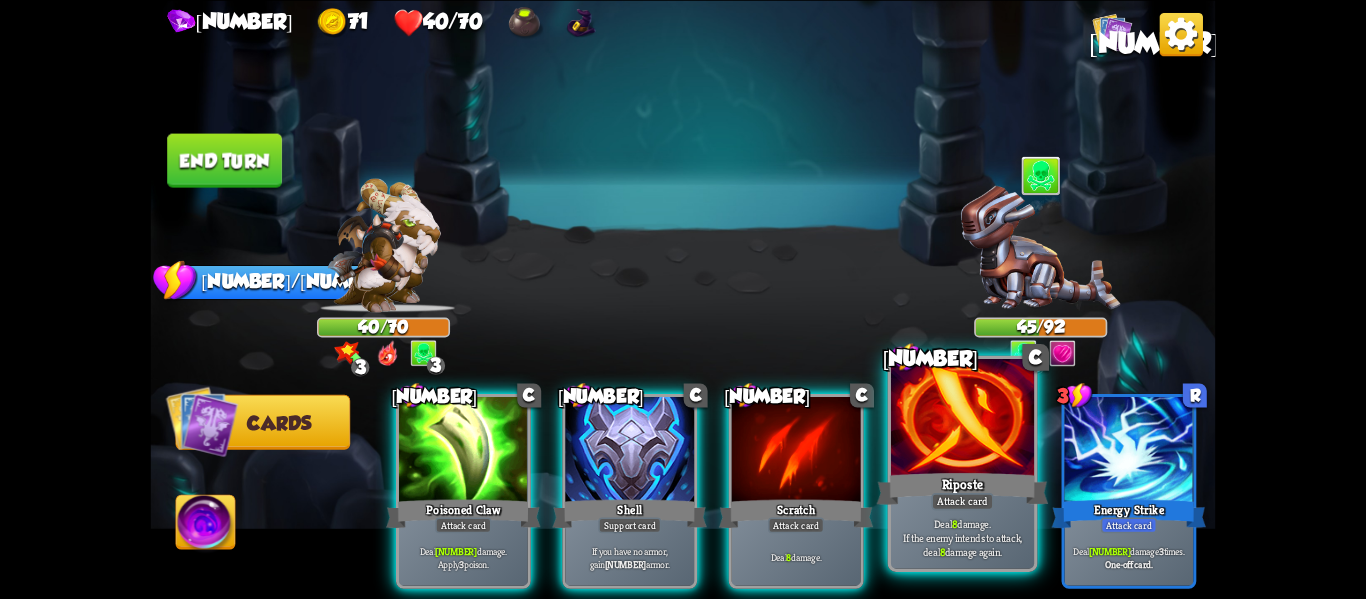 click on "Attack card" at bounding box center (962, 501) 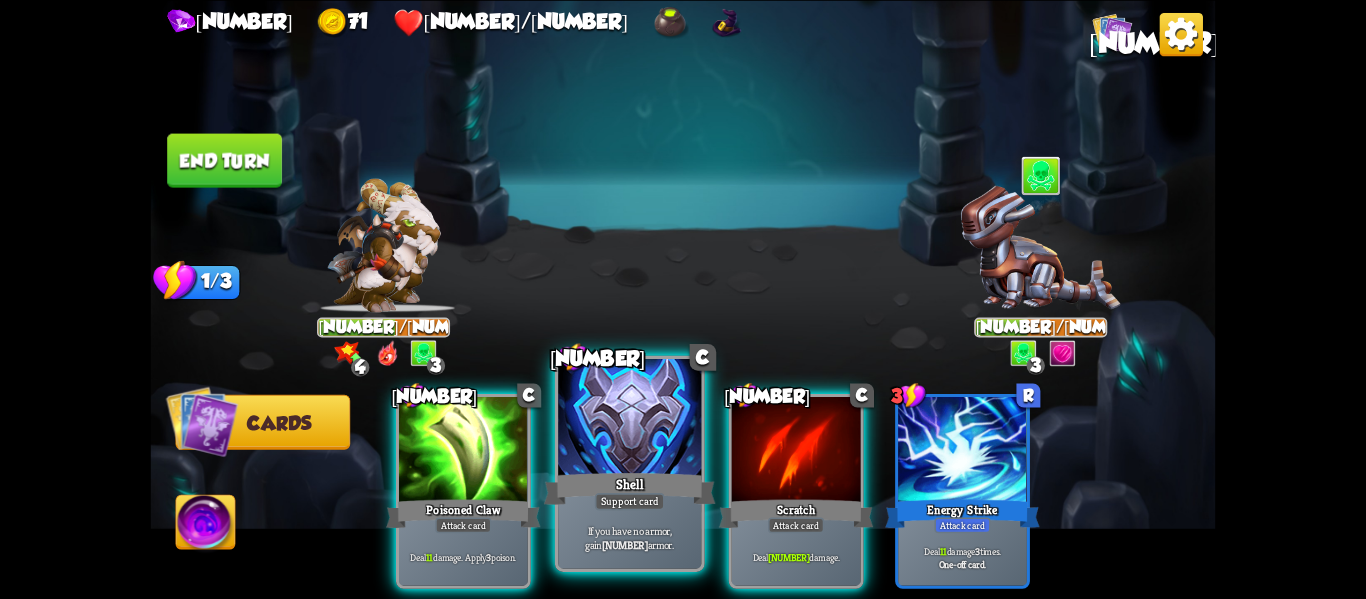click on "If you have no armor, gain  10  armor." at bounding box center [629, 537] 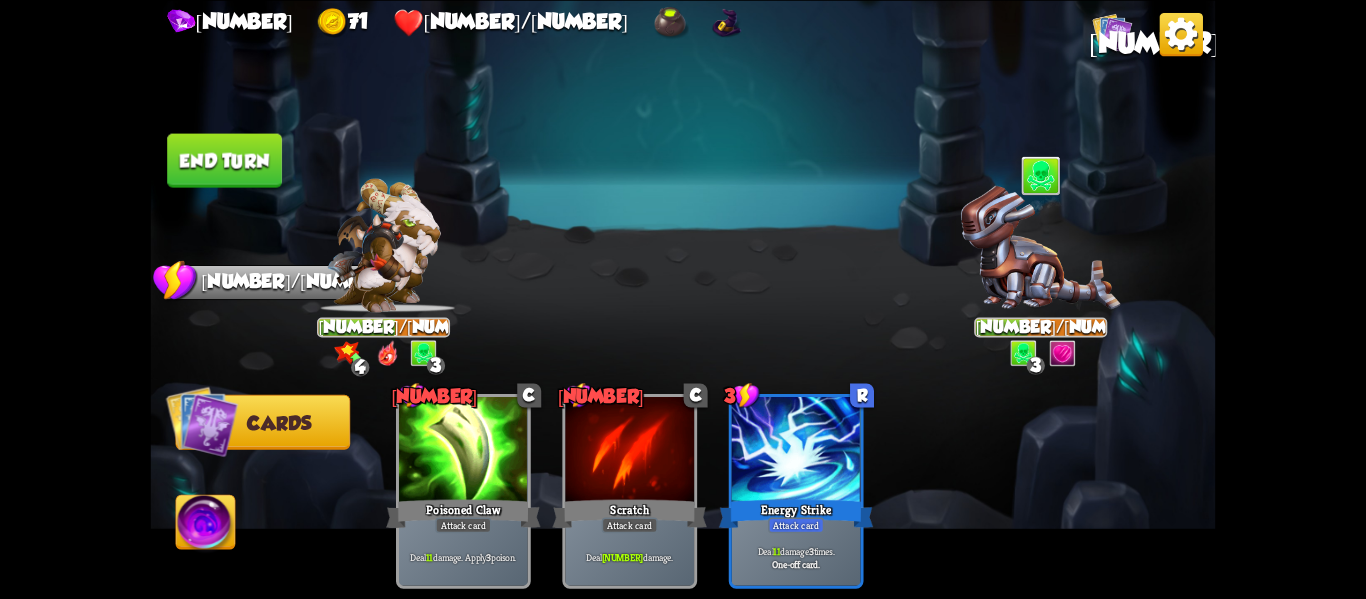 click on "End turn" at bounding box center (224, 160) 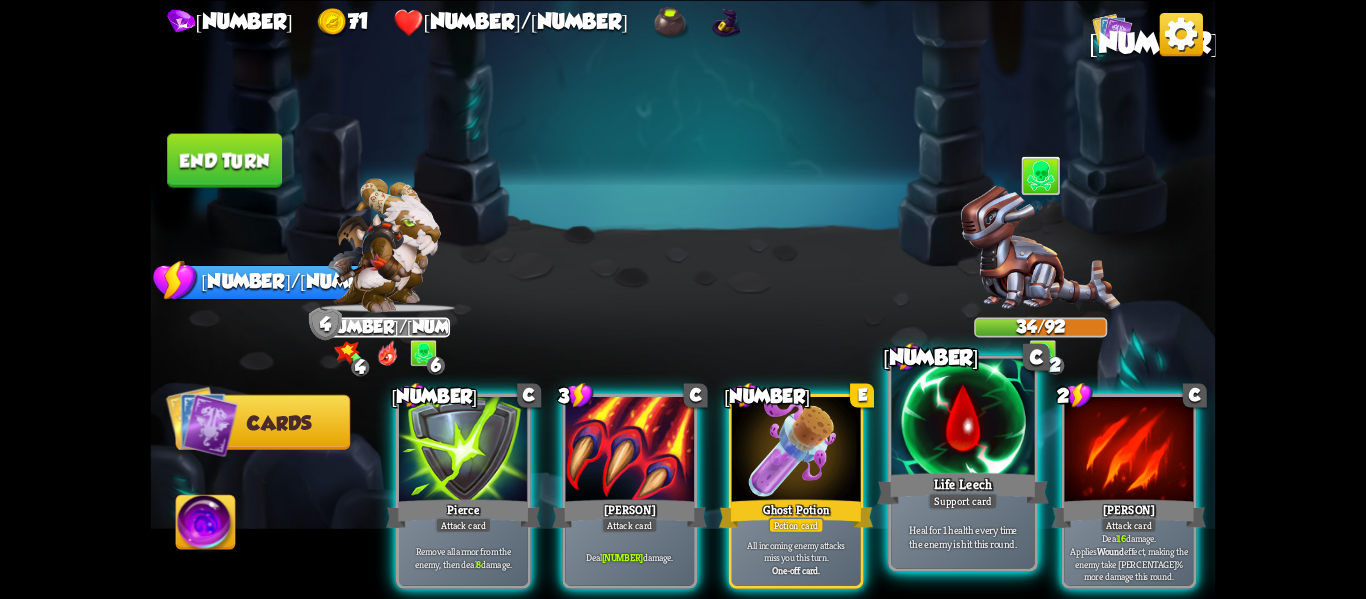 click on "Support card" at bounding box center [963, 501] 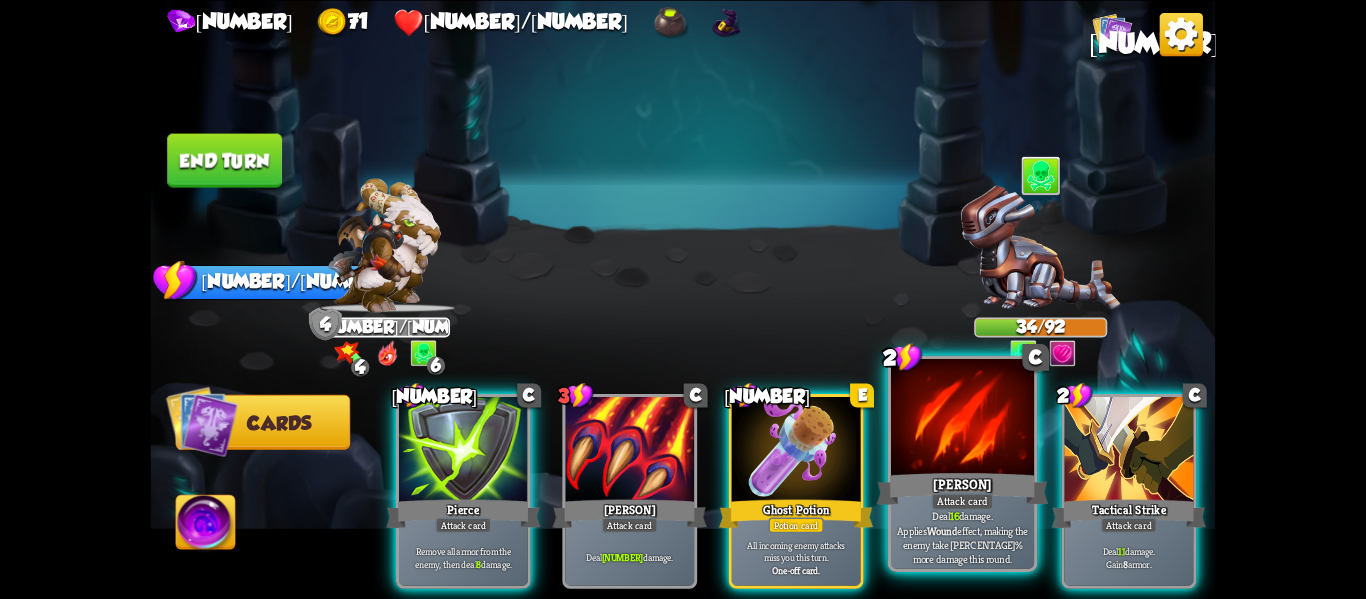 click on "Deal  16  damage. Applies  Wound  effect, making the enemy take 20% more damage this round." at bounding box center [962, 537] 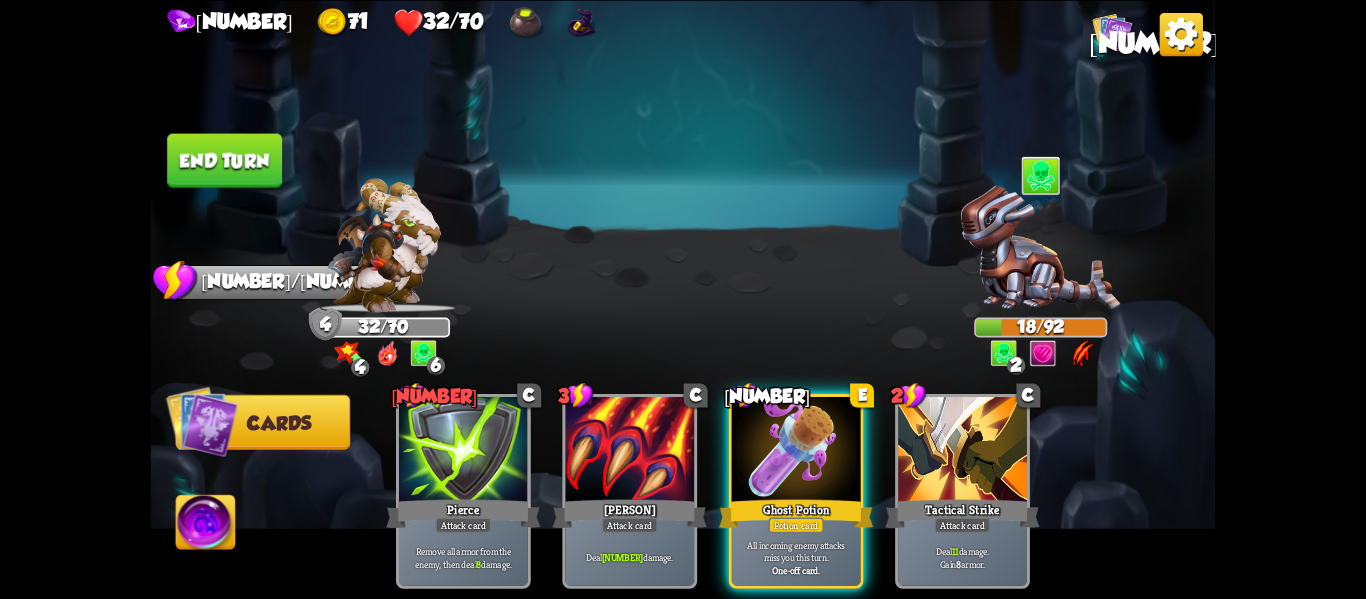 click on "End turn" at bounding box center (224, 160) 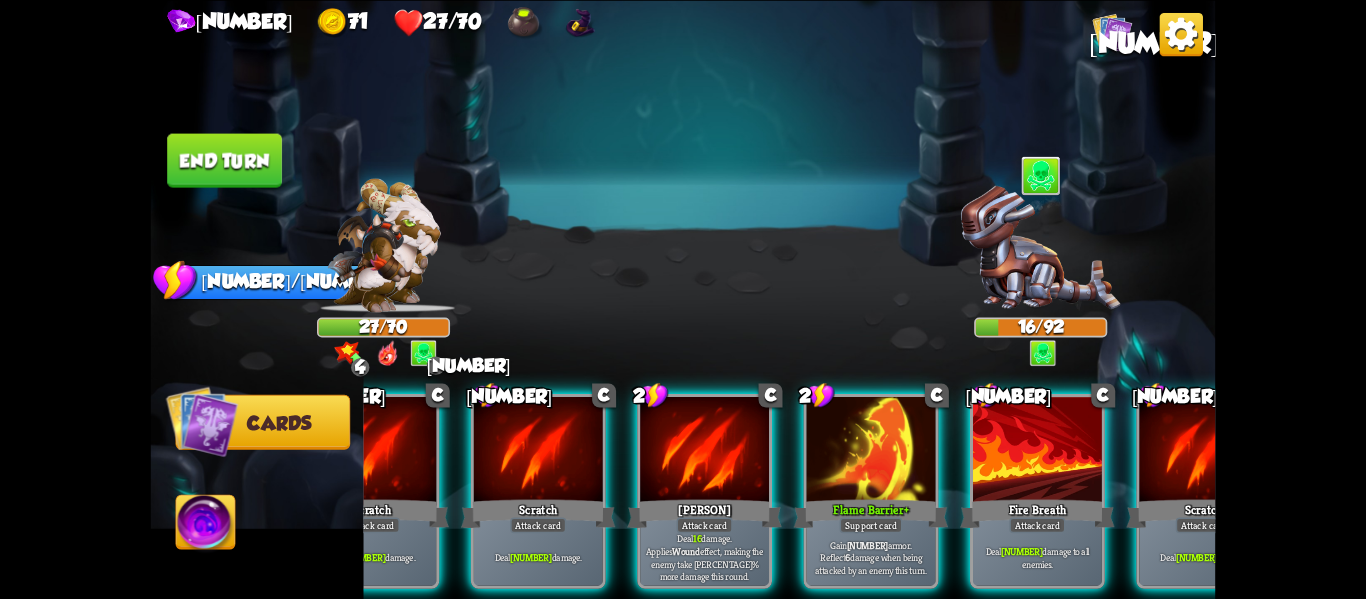 scroll, scrollTop: 0, scrollLeft: 190, axis: horizontal 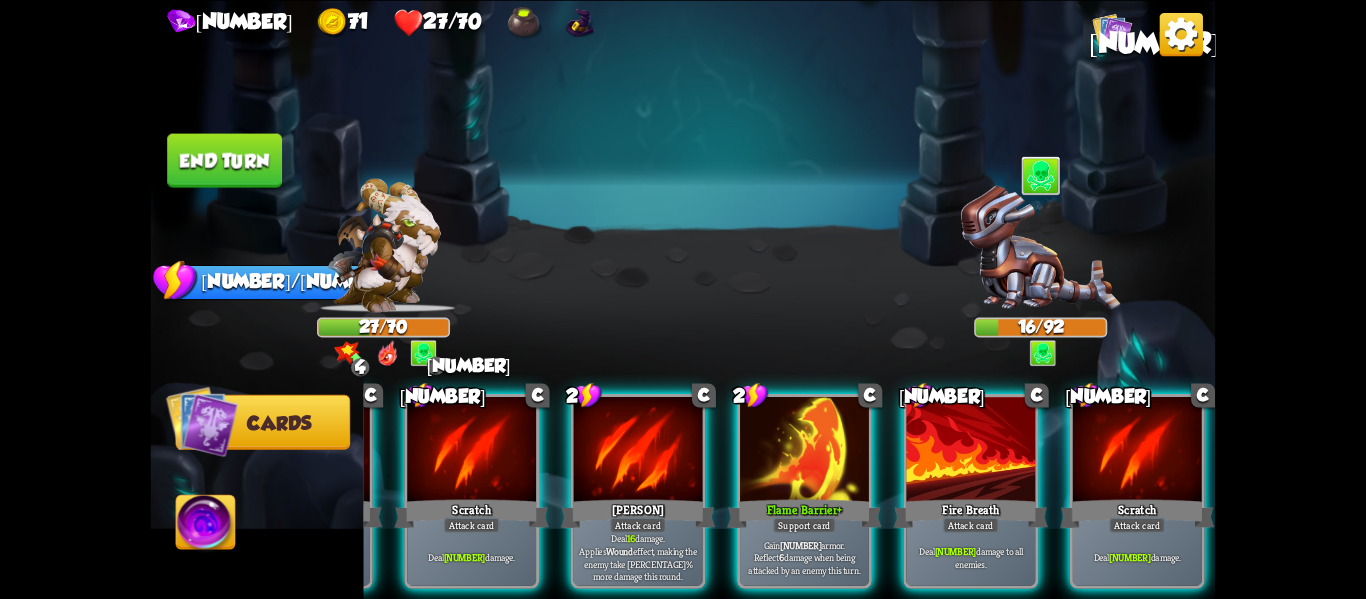click on "Gain  12  armor.  Reflect  6  damage when being attacked by an enemy this turn." at bounding box center [804, 557] 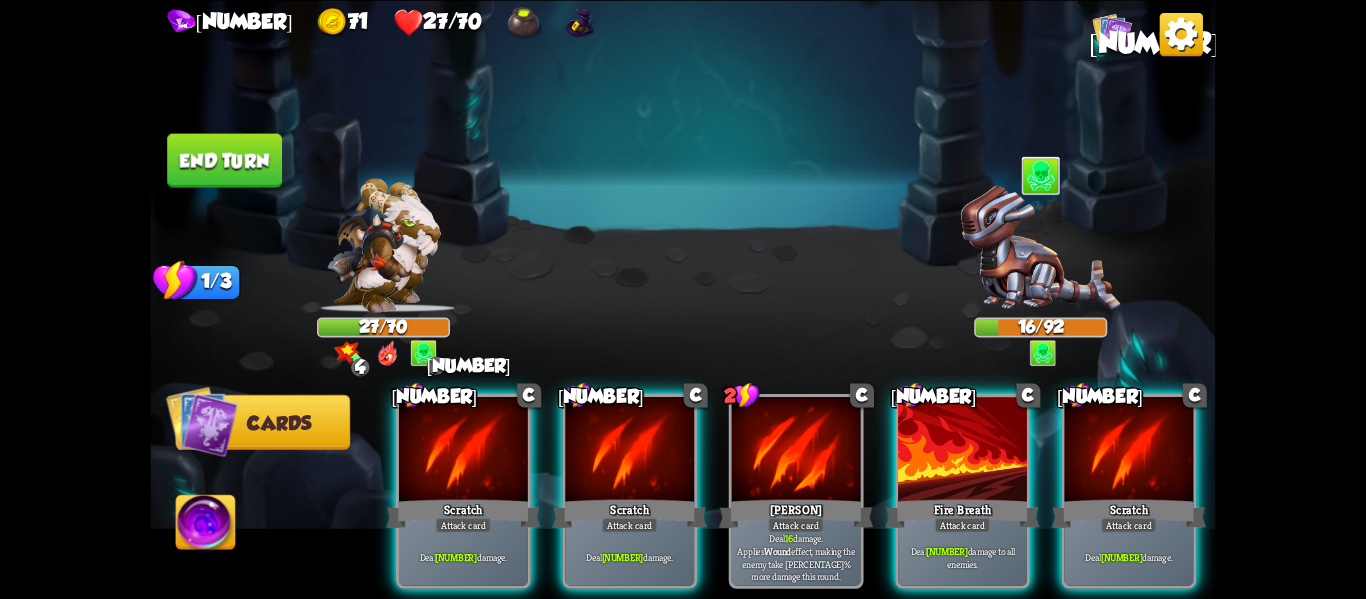 scroll, scrollTop: 0, scrollLeft: 0, axis: both 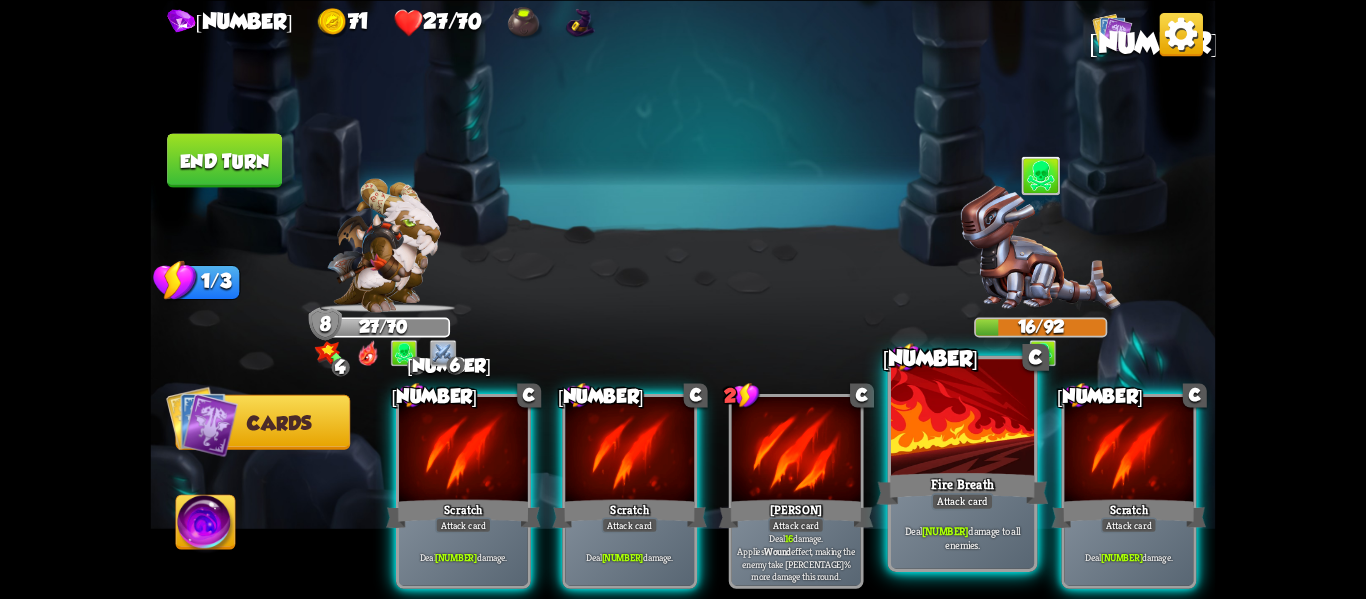 click on "Fire Breath" at bounding box center [963, 488] 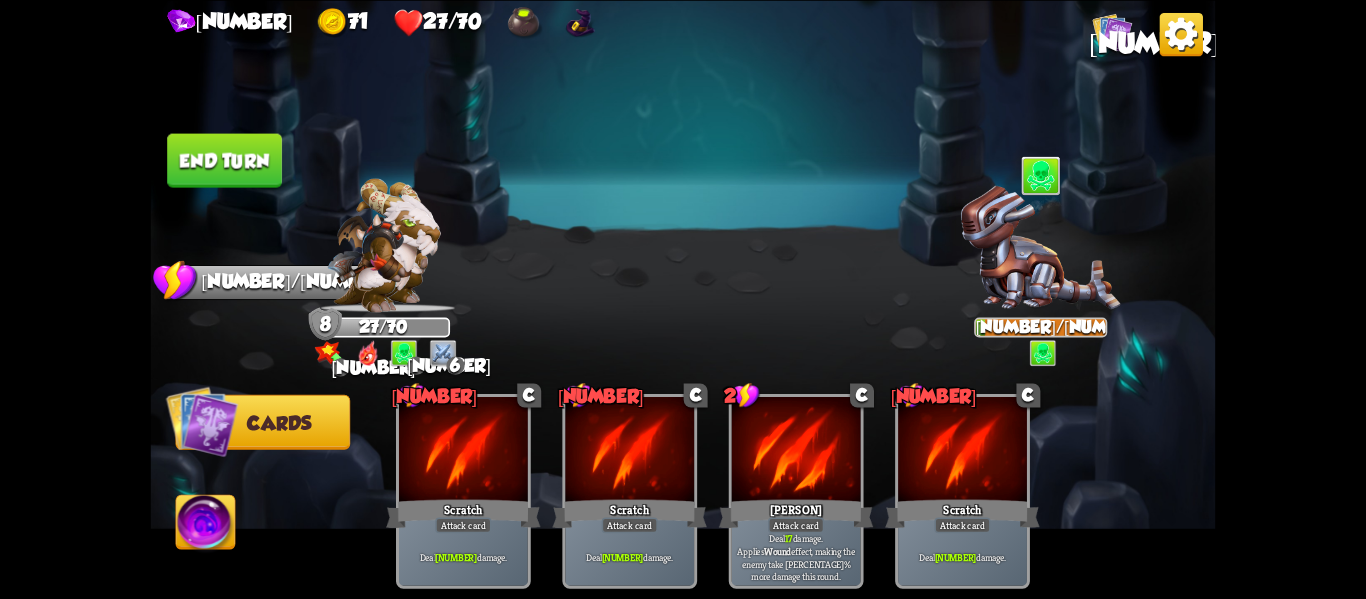 click on "End turn" at bounding box center [224, 160] 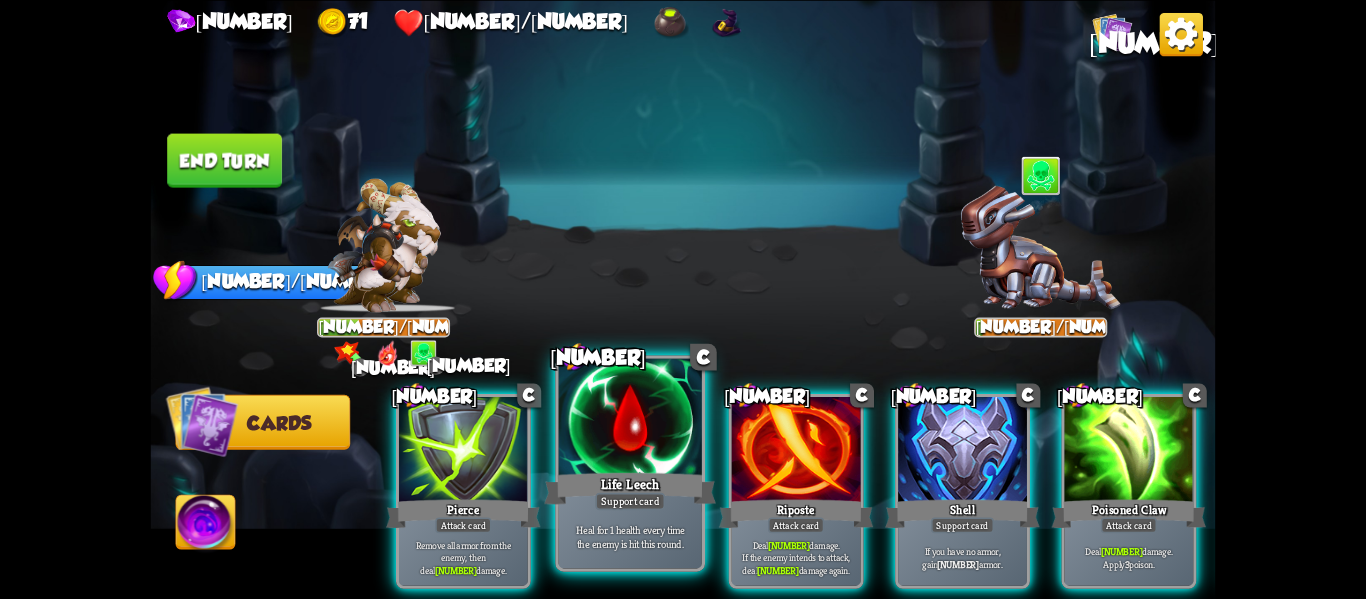 click on "Life Leech" at bounding box center [630, 488] 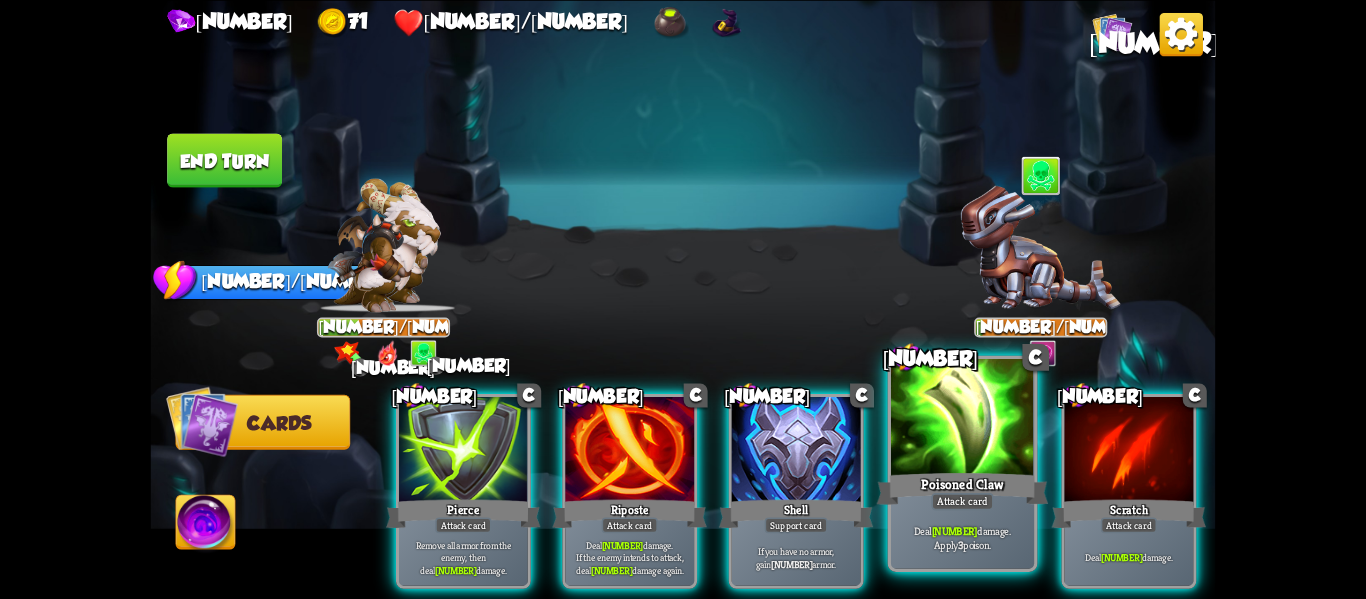 click on "Deal  12  damage. Apply  3  poison." at bounding box center [962, 537] 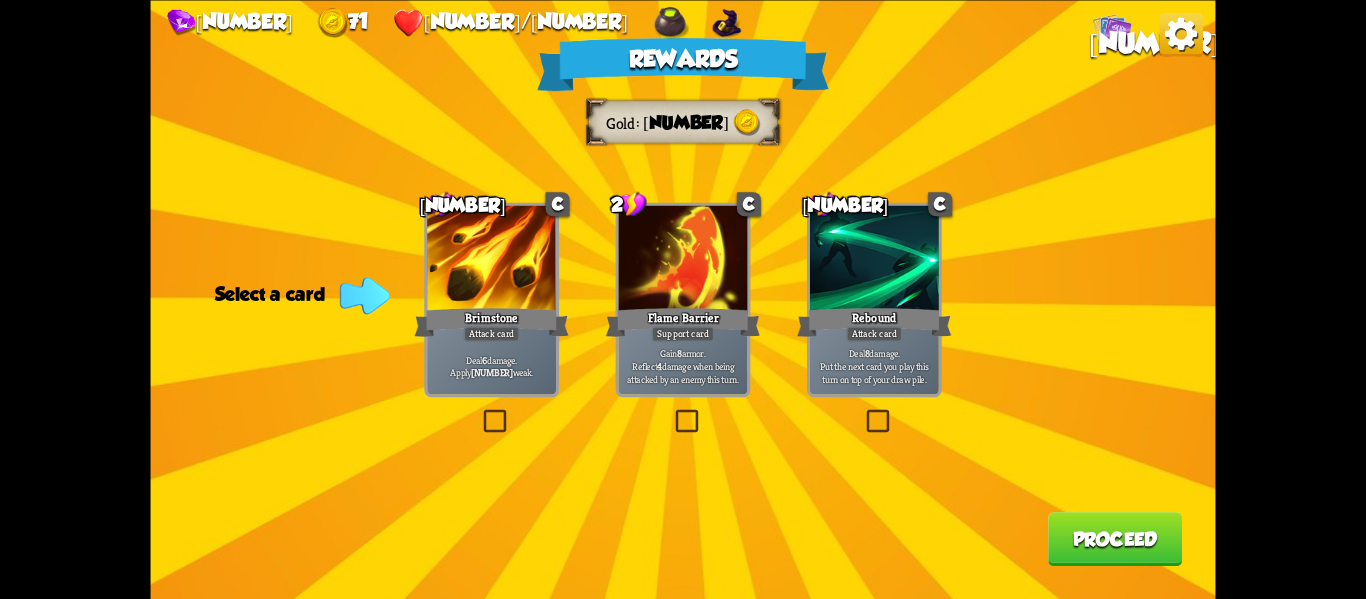 click at bounding box center [672, 412] 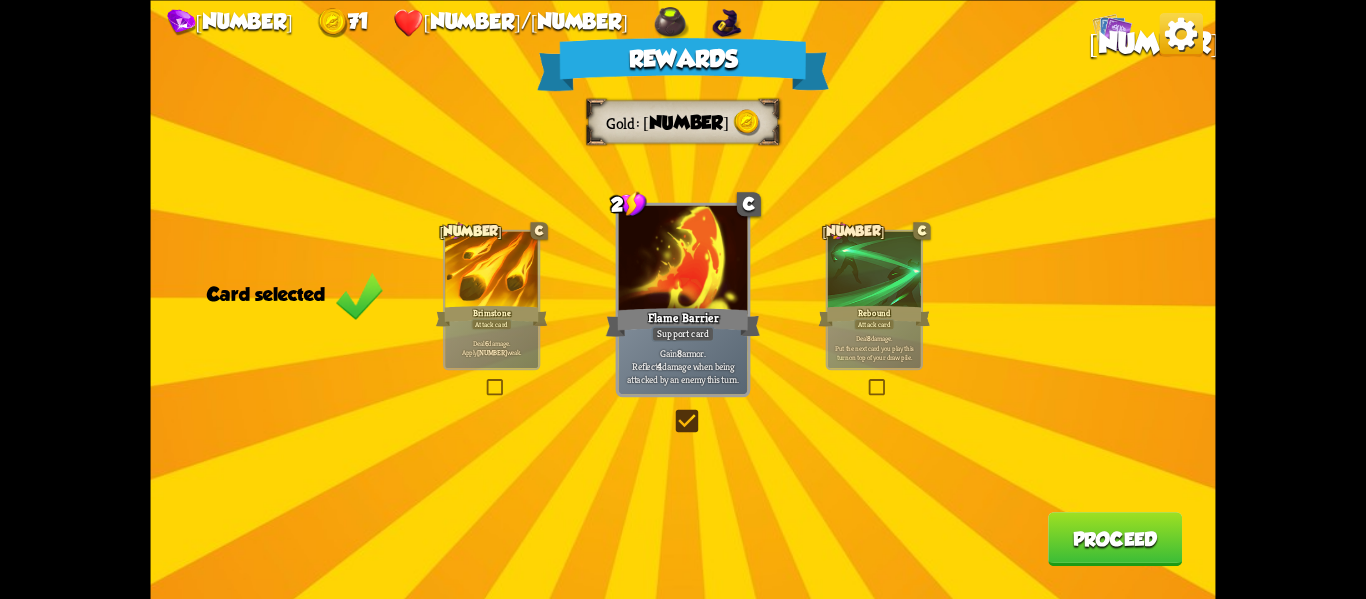 click on "Proceed" at bounding box center [1115, 539] 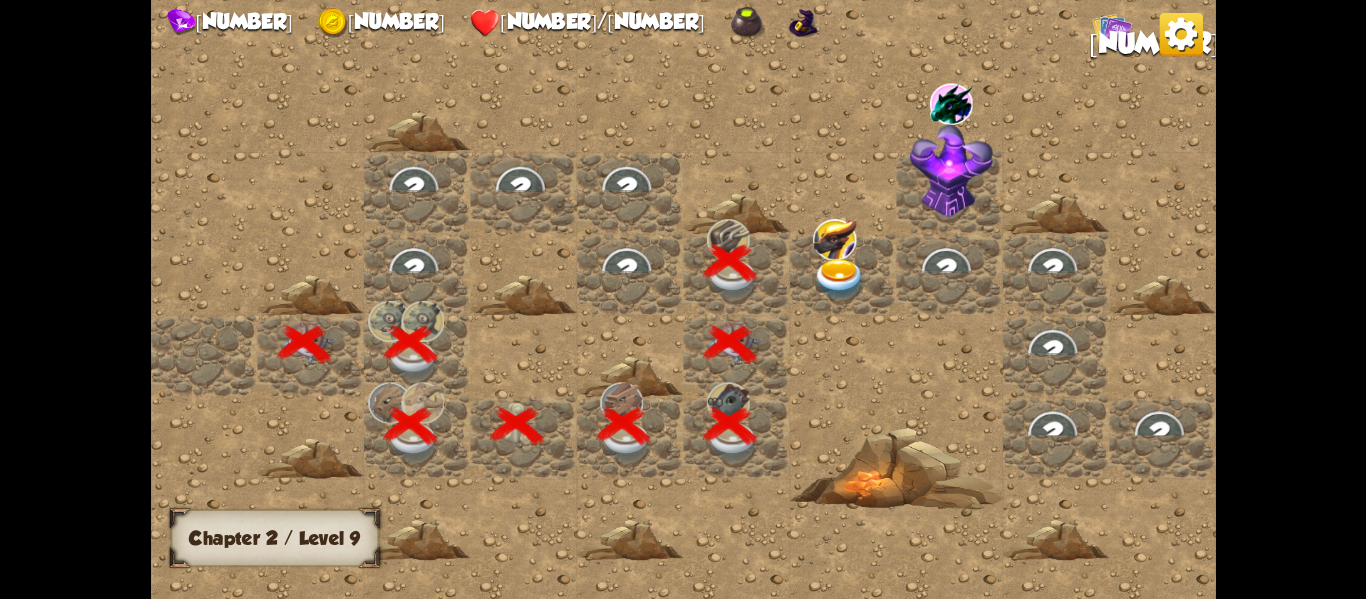 click at bounding box center (839, 279) 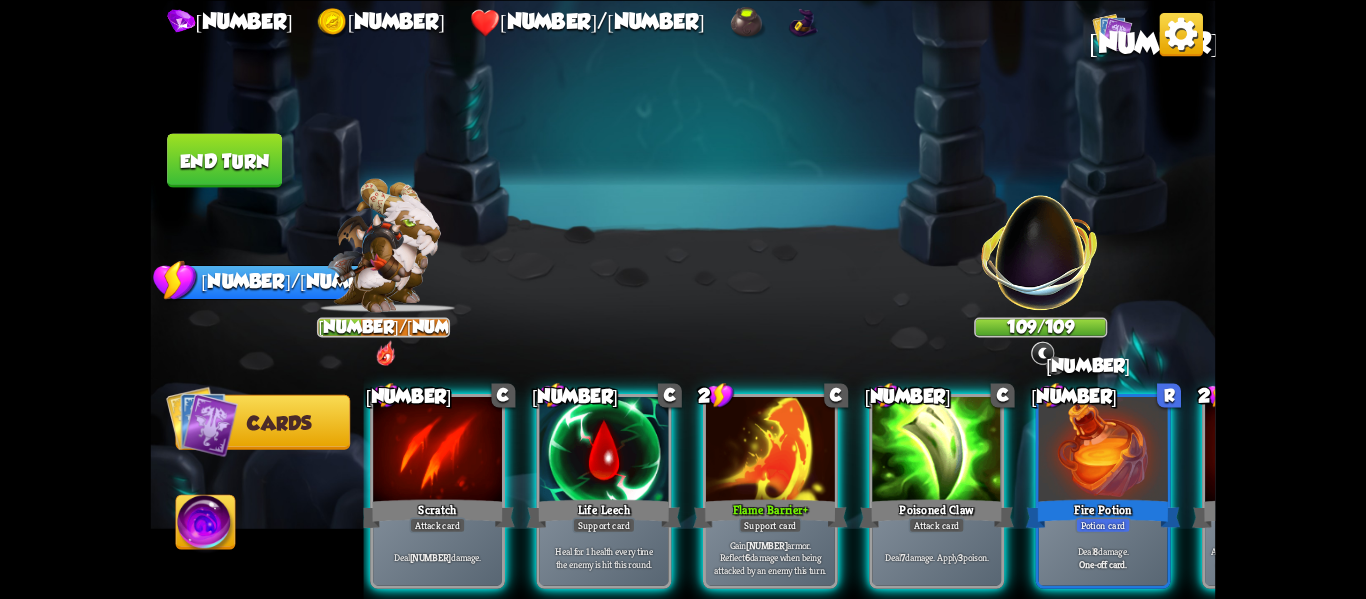 scroll, scrollTop: 0, scrollLeft: 228, axis: horizontal 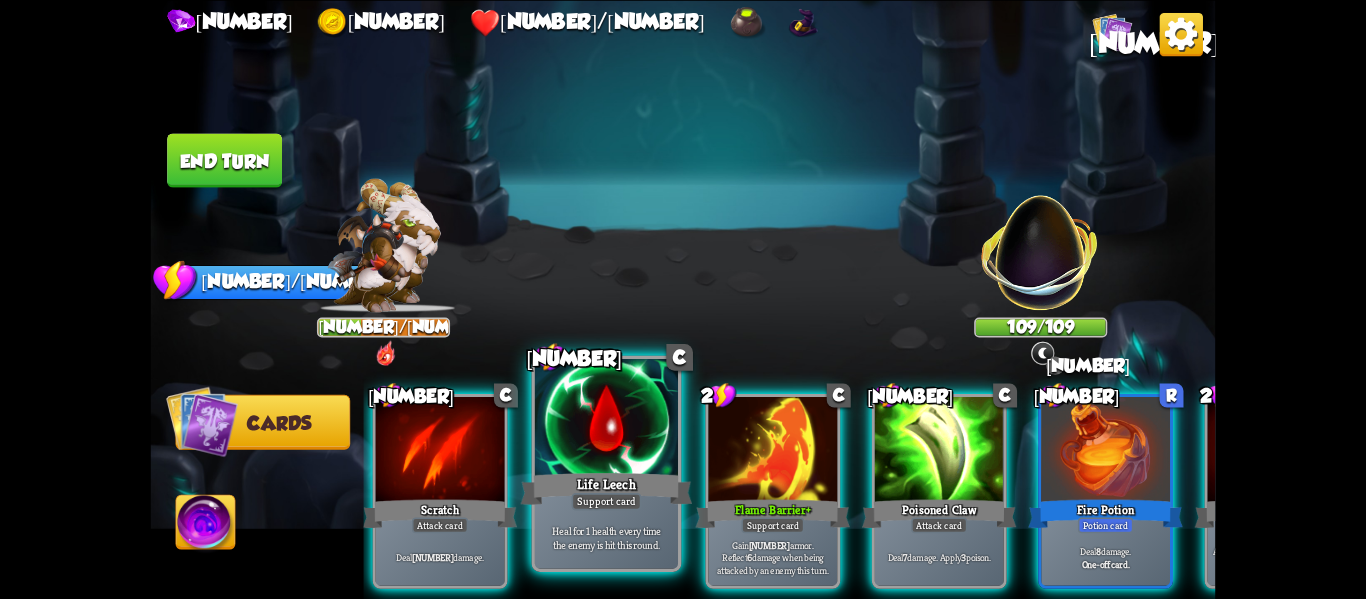 click on "Life Leech" at bounding box center (607, 488) 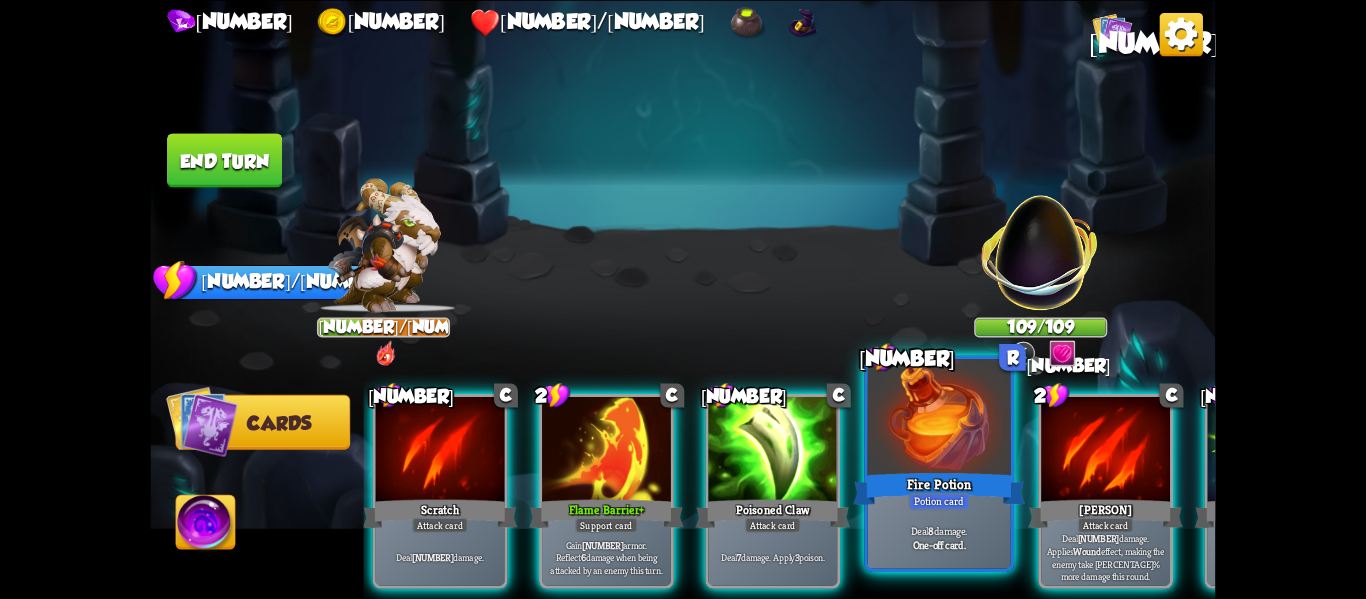 click on "Deal  8  damage.   One-off card." at bounding box center (939, 537) 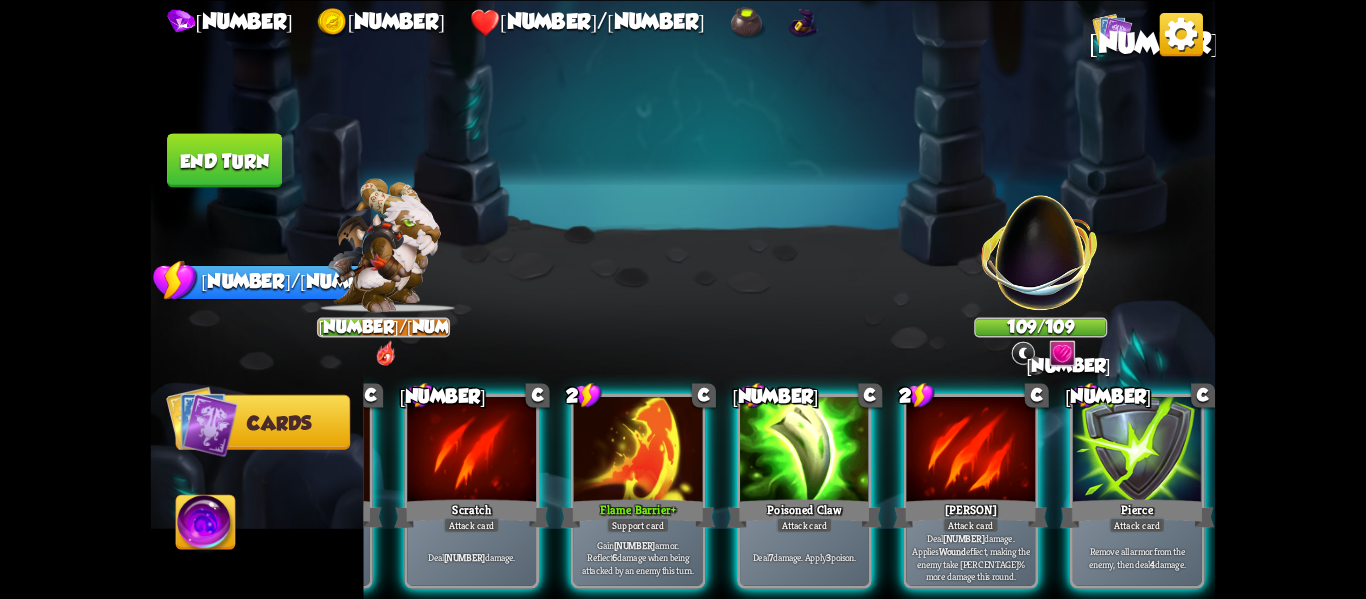 scroll, scrollTop: 0, scrollLeft: 190, axis: horizontal 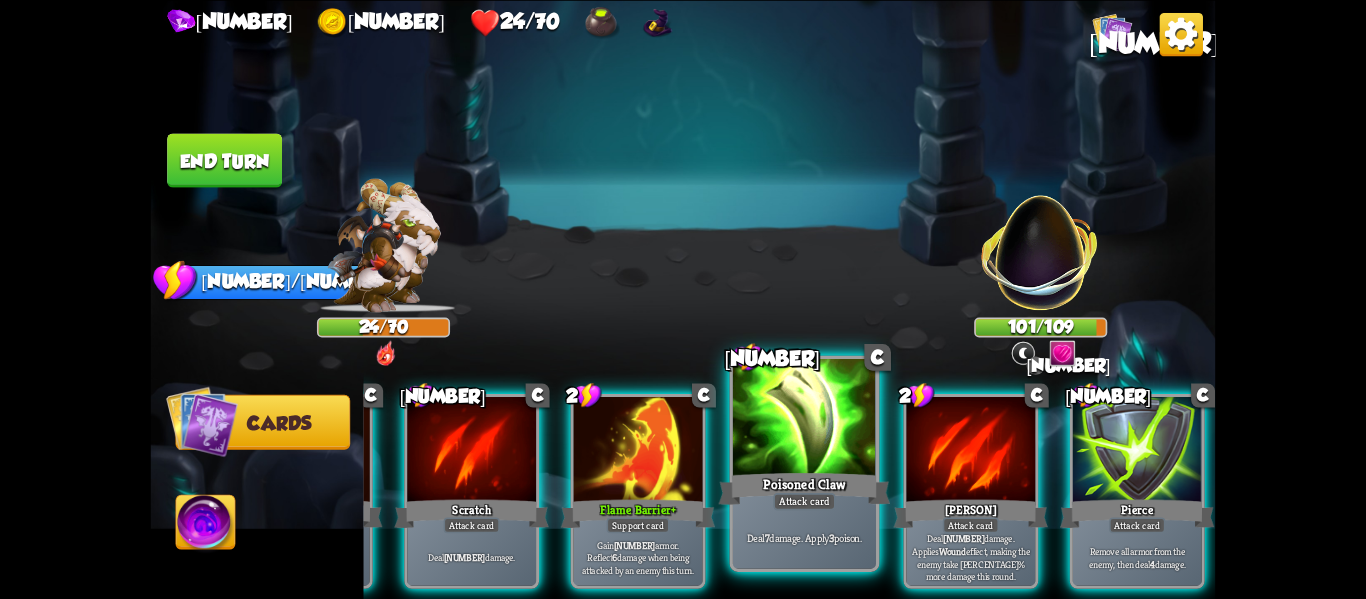 click on "Deal  [NUMBER]  damage. Apply  [NUMBER]  poison." at bounding box center (804, 537) 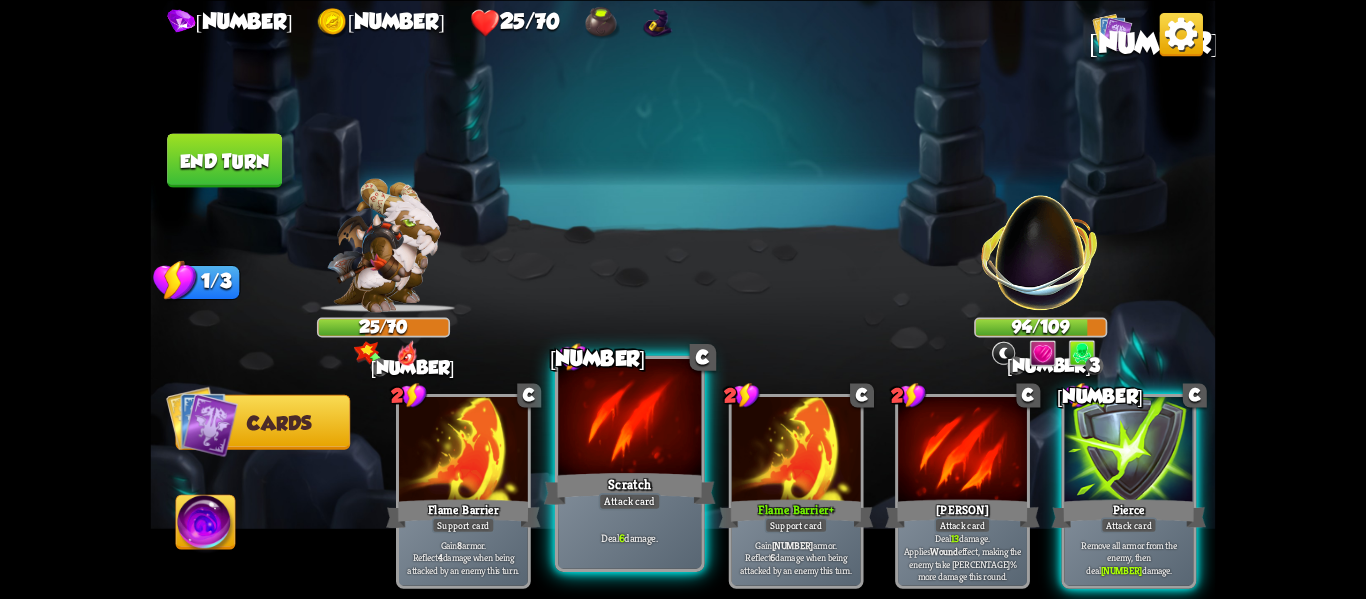 click on "Attack card" at bounding box center [630, 501] 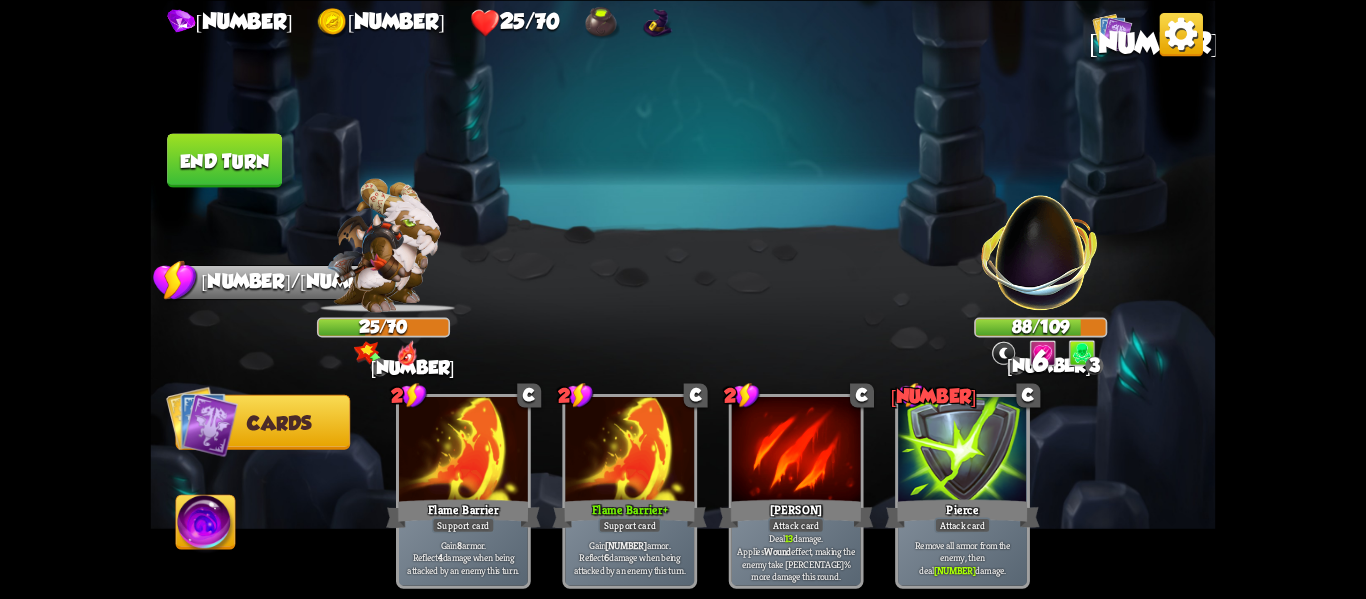click on "End turn" at bounding box center (224, 160) 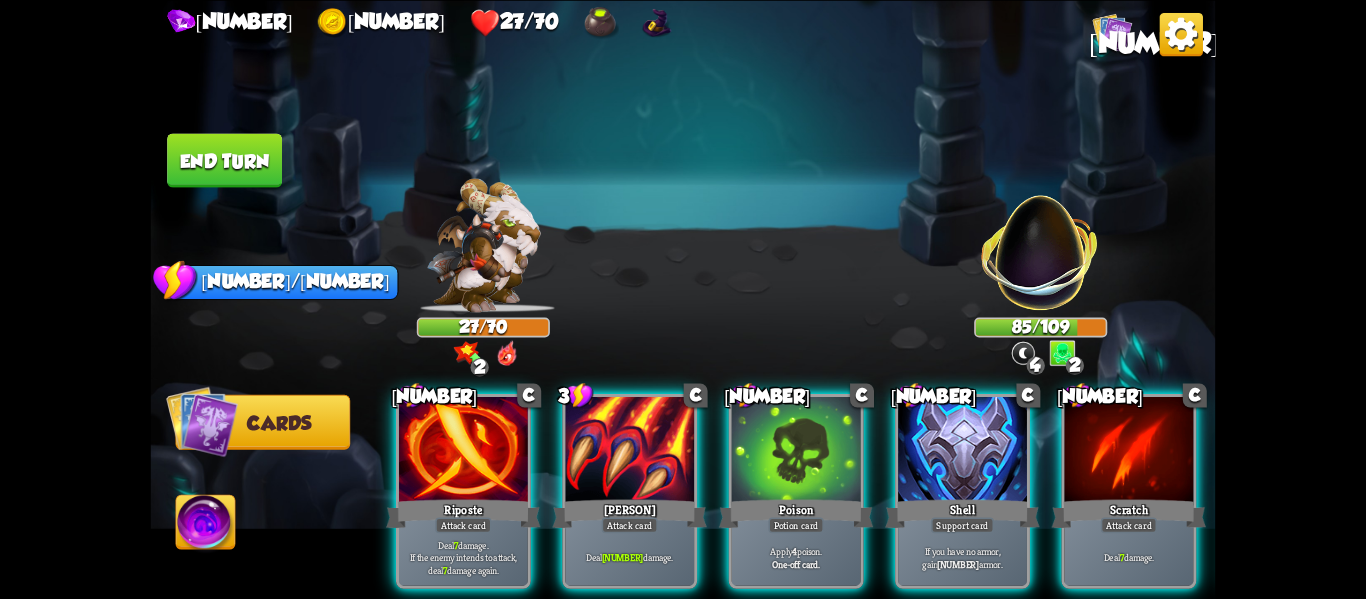 scroll, scrollTop: 0, scrollLeft: 190, axis: horizontal 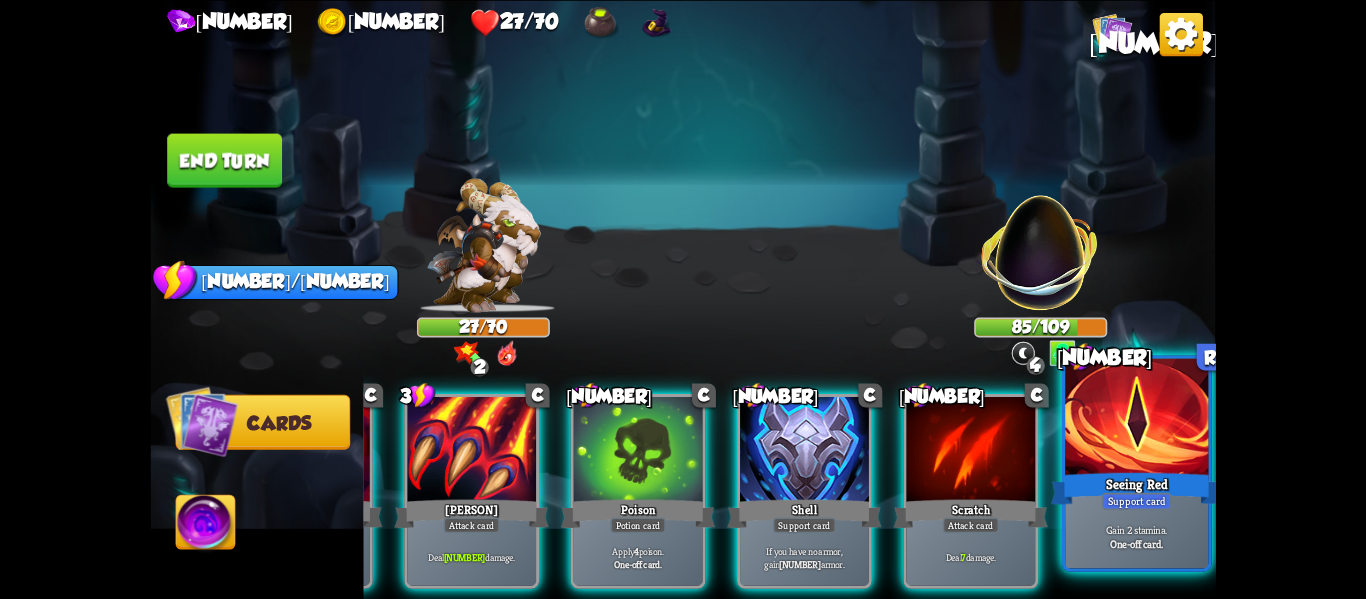 click on "Gain 2 stamina." at bounding box center [1137, 530] 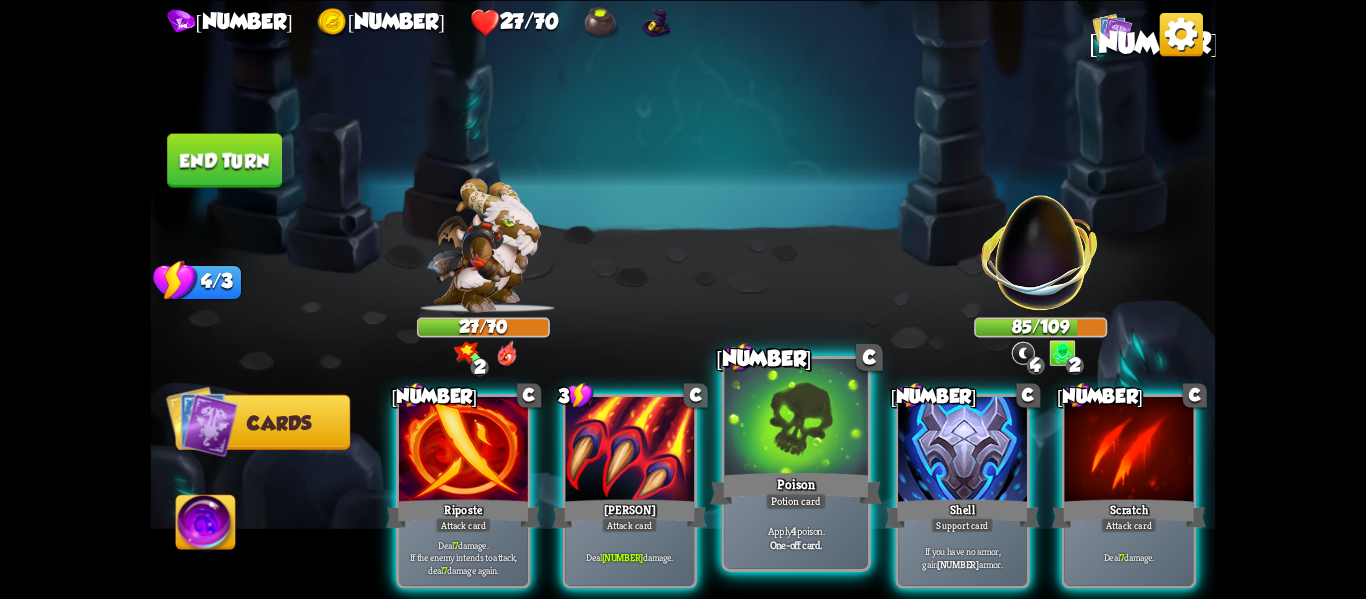 click on "Apply  [NUMBER]  poison." at bounding box center [796, 530] 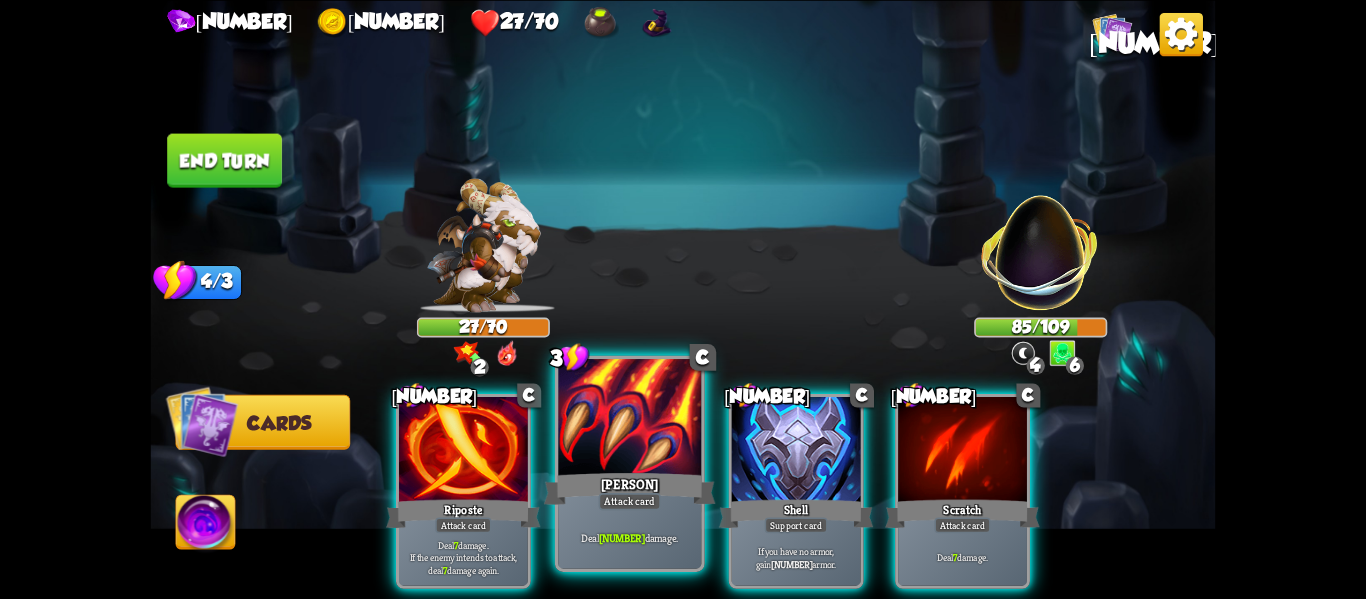 click on "Deal [NUMBER] damage." at bounding box center [630, 537] 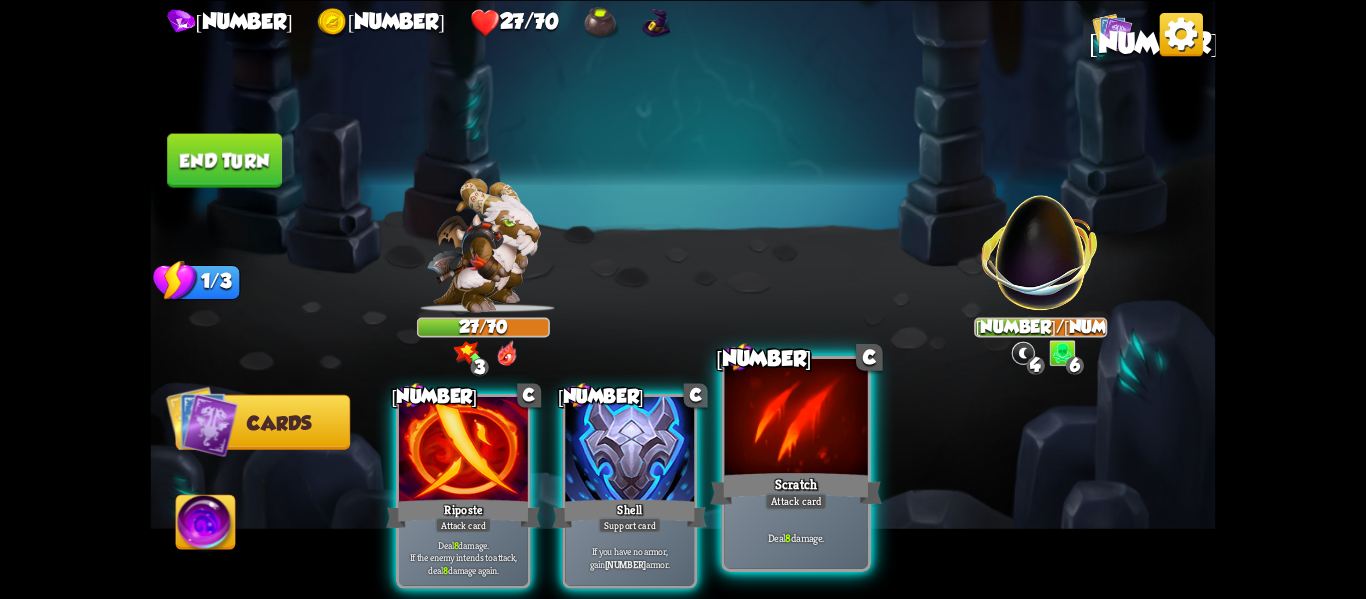 click on "Deal  8  damage." at bounding box center [796, 537] 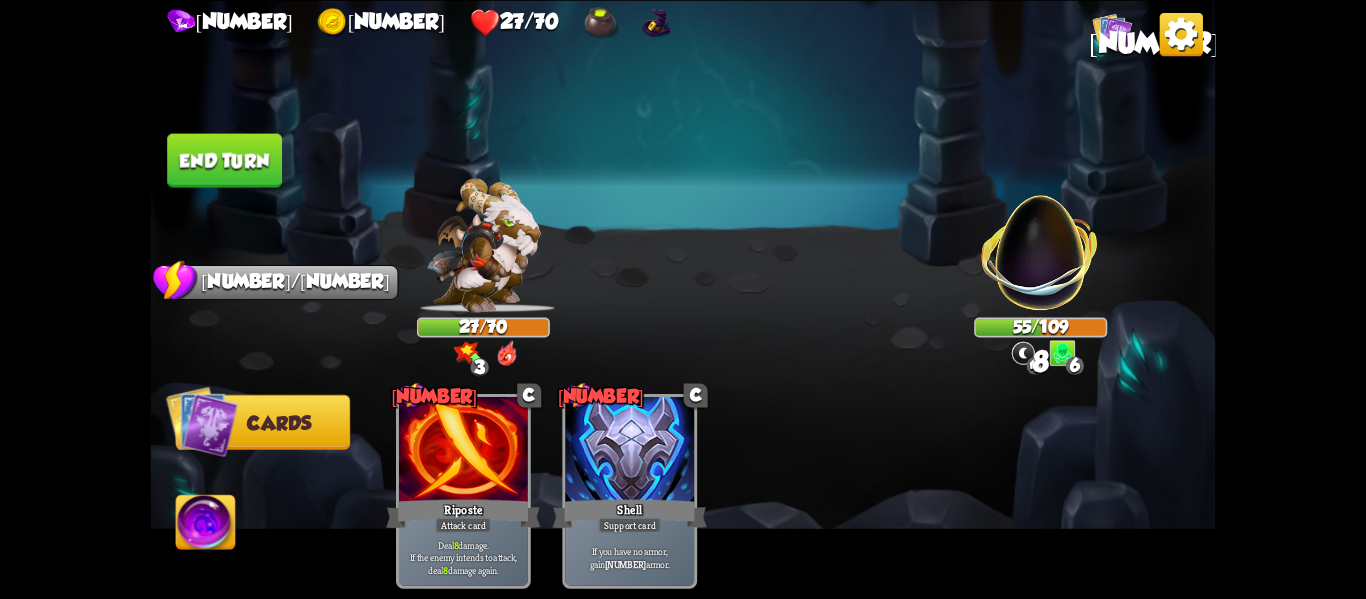 click on "End turn" at bounding box center (224, 160) 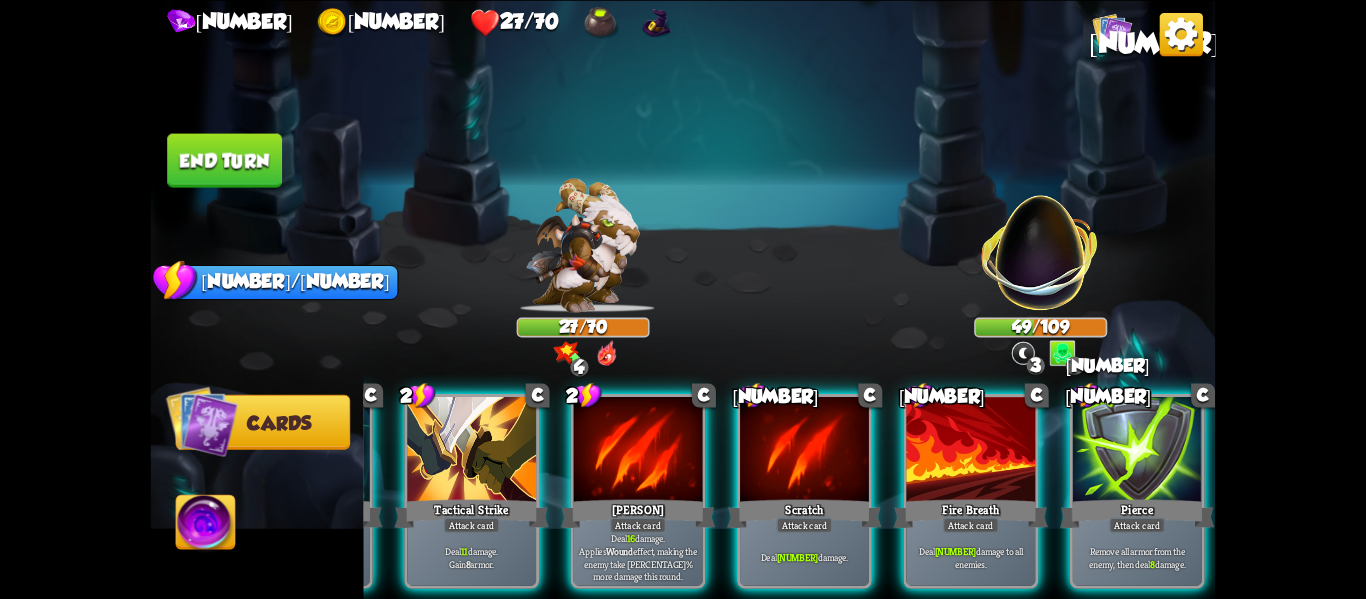 scroll, scrollTop: 0, scrollLeft: 0, axis: both 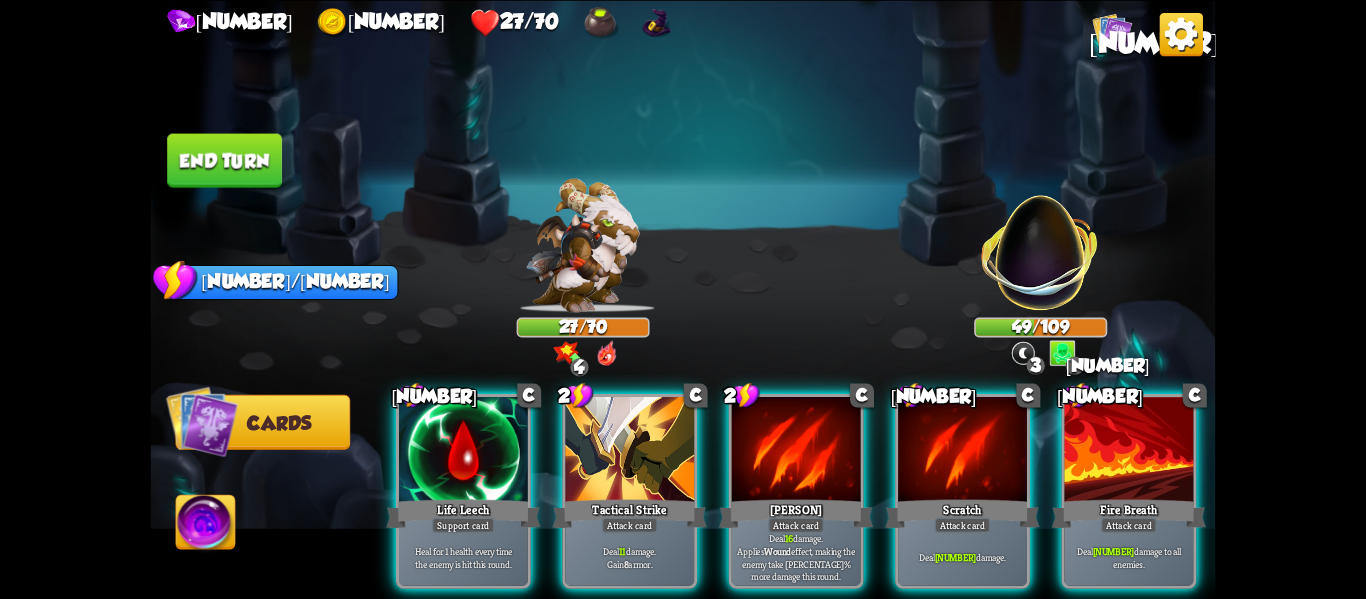 click on "Life Leech" at bounding box center (463, 513) 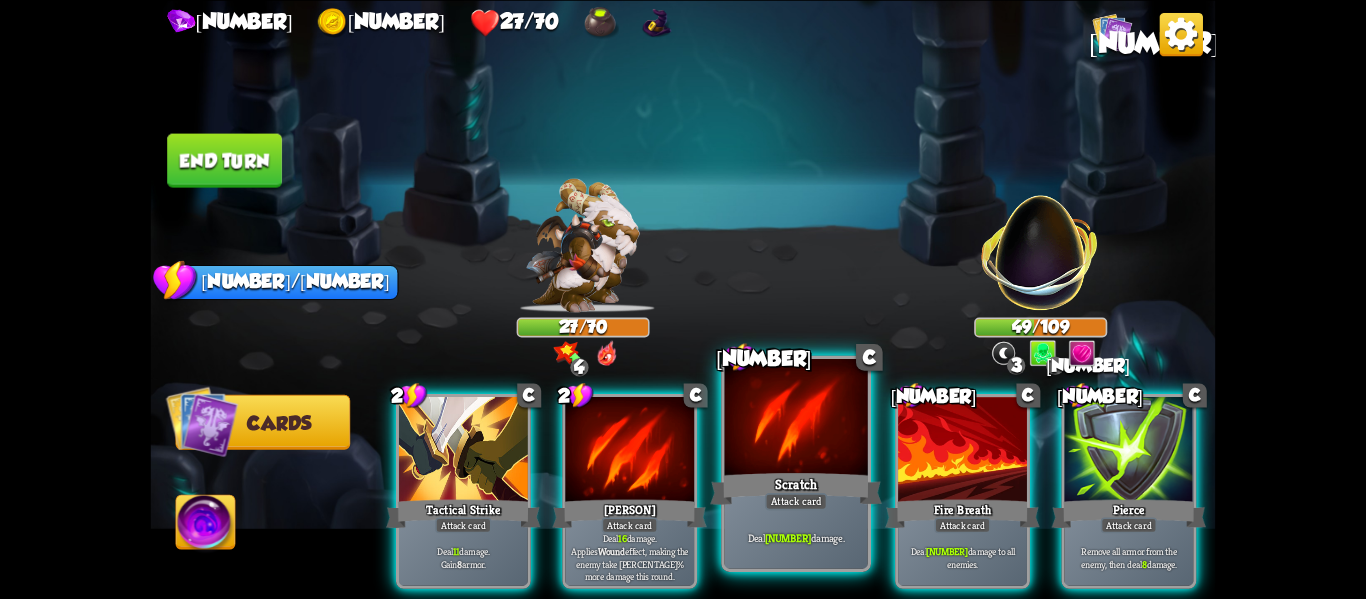 click on "Deal  9  damage." at bounding box center (796, 537) 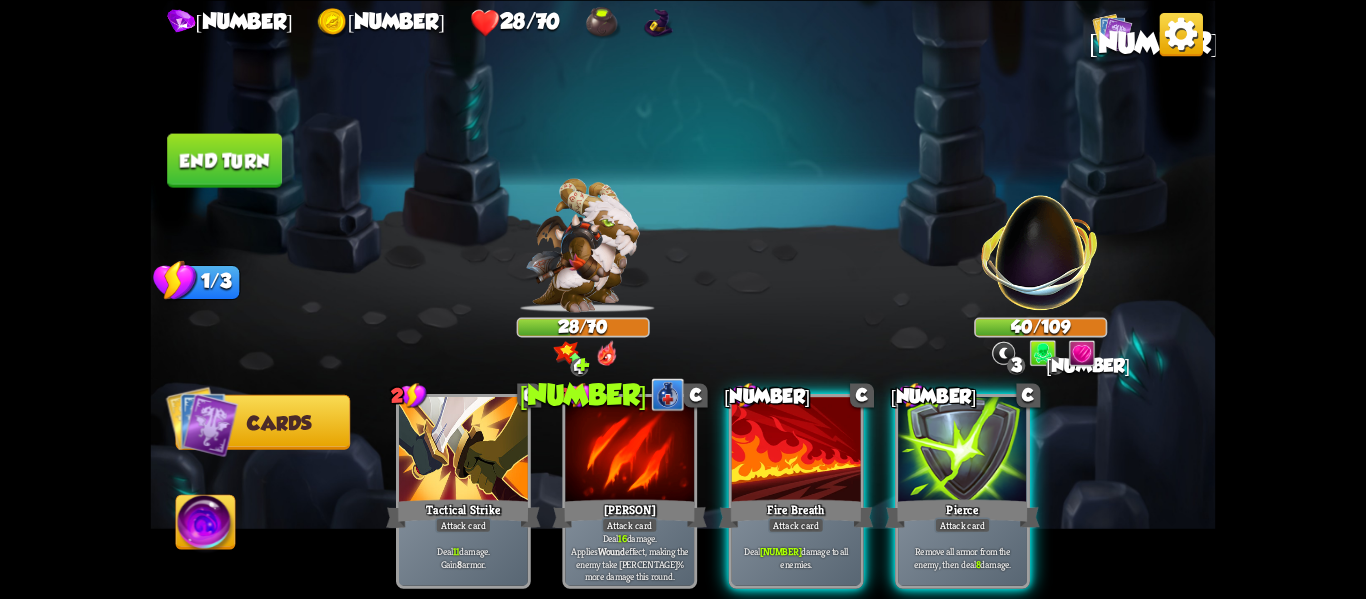 click on "Deal [NUMBER] damage to all enemies." at bounding box center (796, 557) 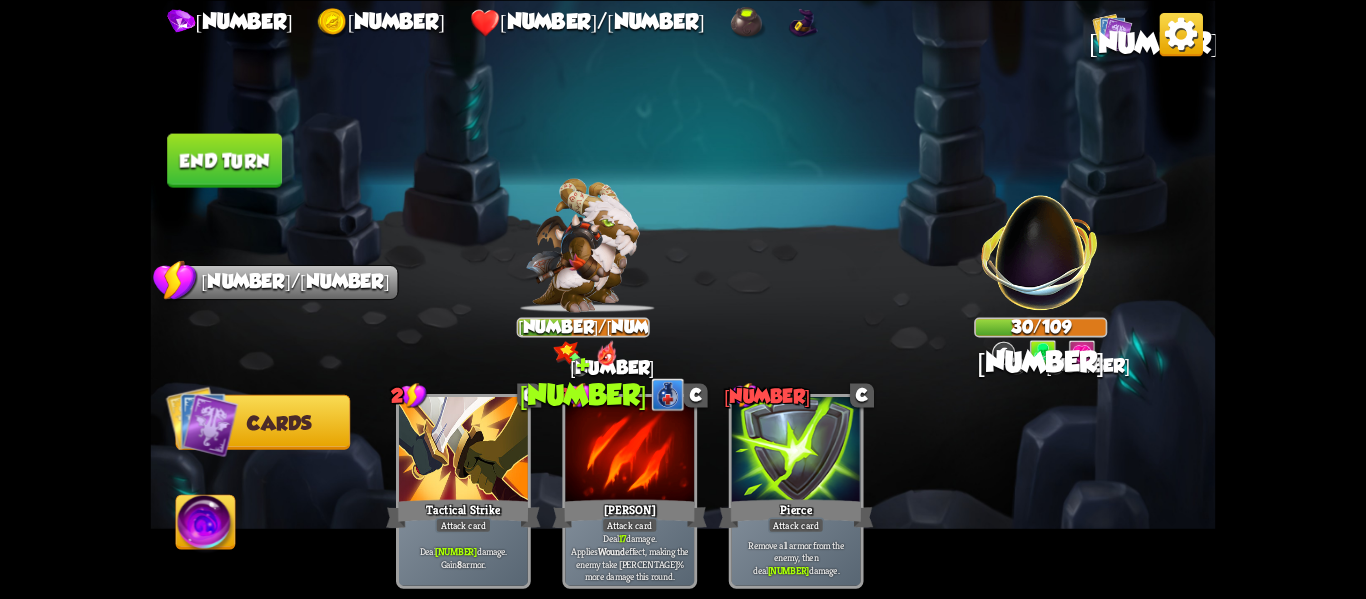 click on "End turn" at bounding box center (224, 160) 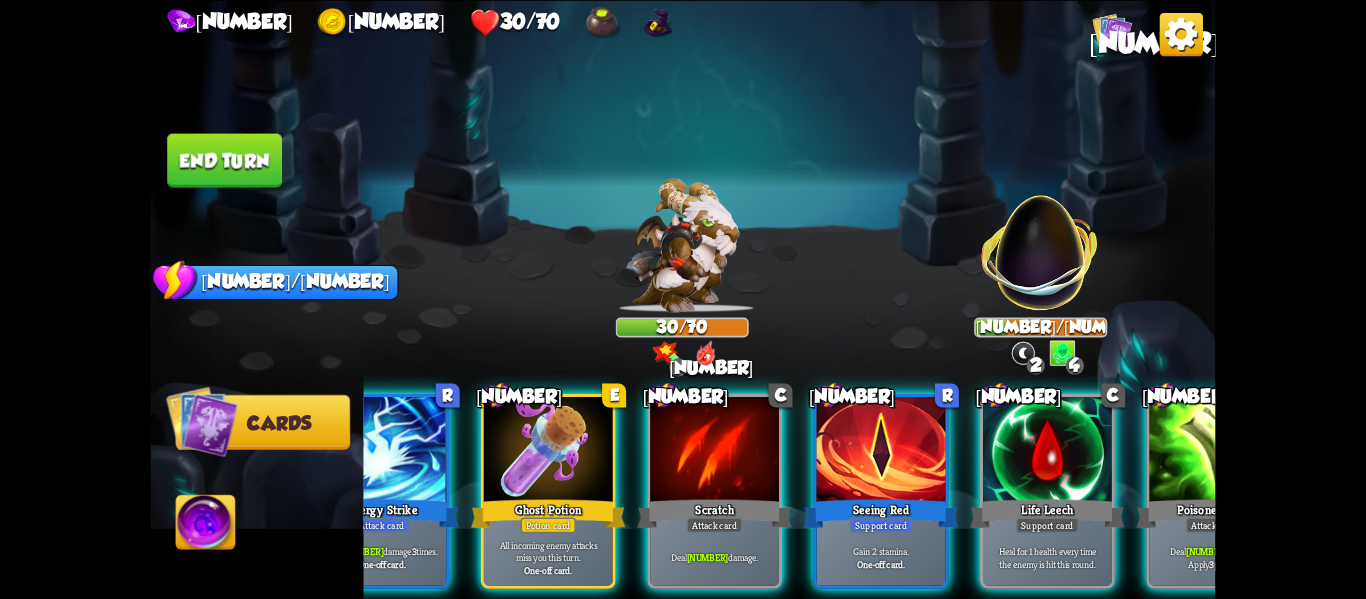 scroll, scrollTop: 0, scrollLeft: 190, axis: horizontal 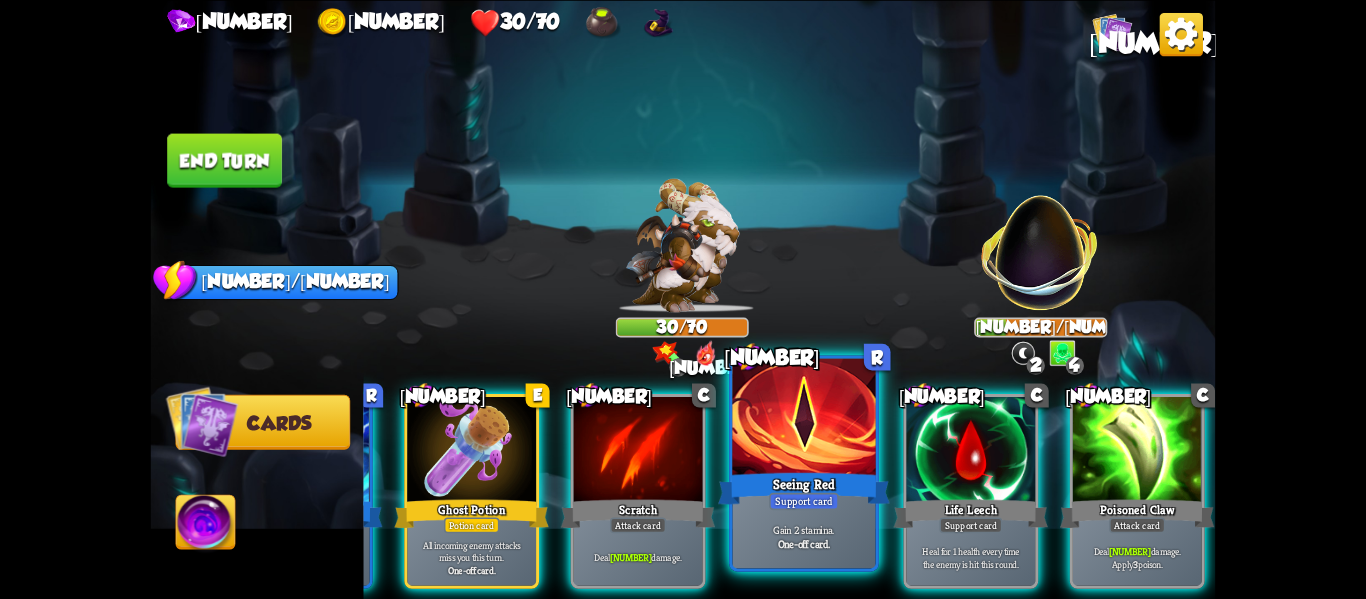 click on "Gain 2 stamina.   One-off card." at bounding box center (804, 537) 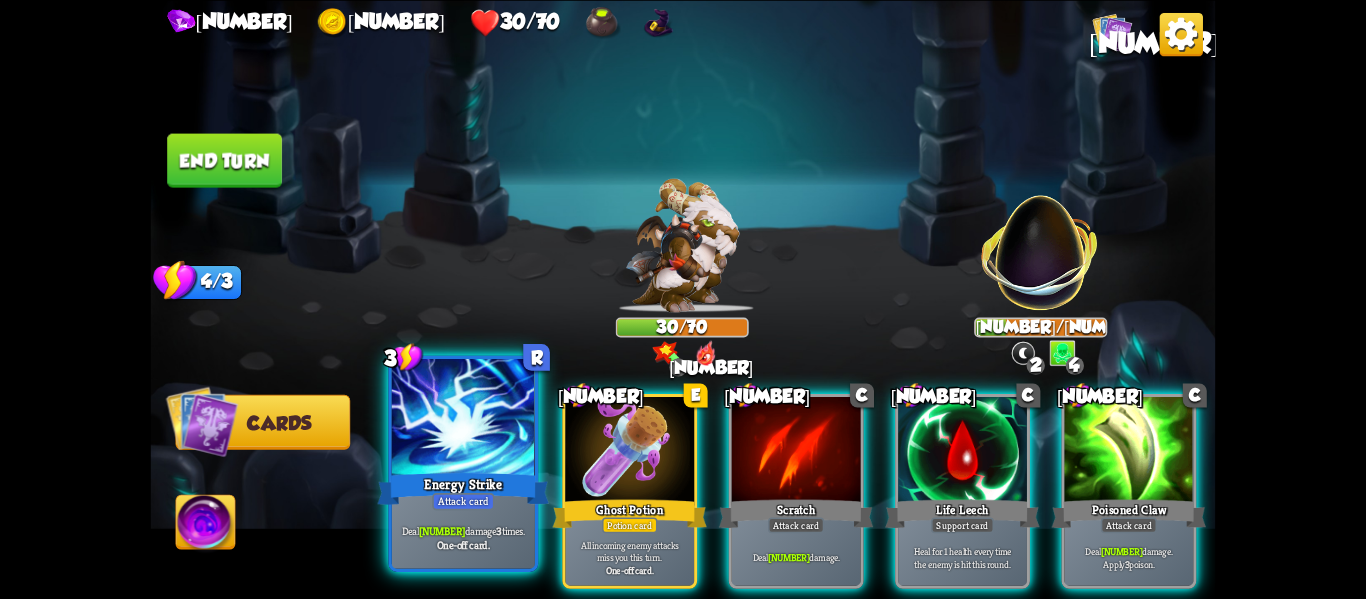 click on "Deal  [NUMBER]  damage  [NUMBER]  times.   One-off card." at bounding box center [463, 537] 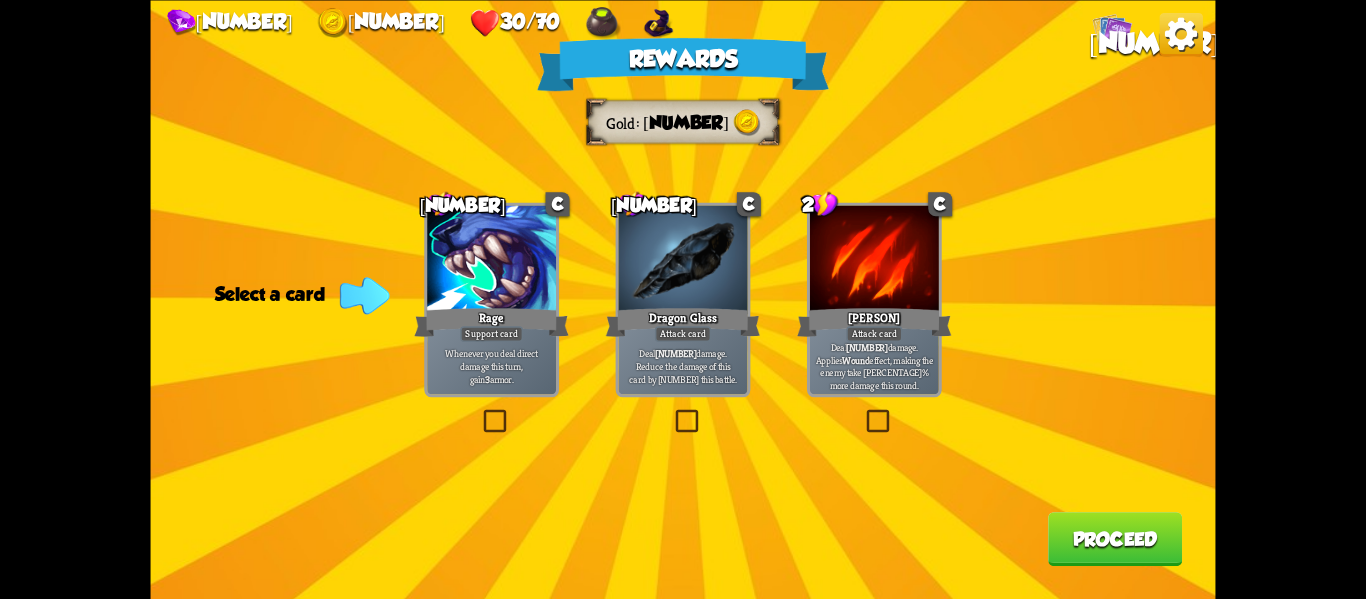 click at bounding box center (863, 412) 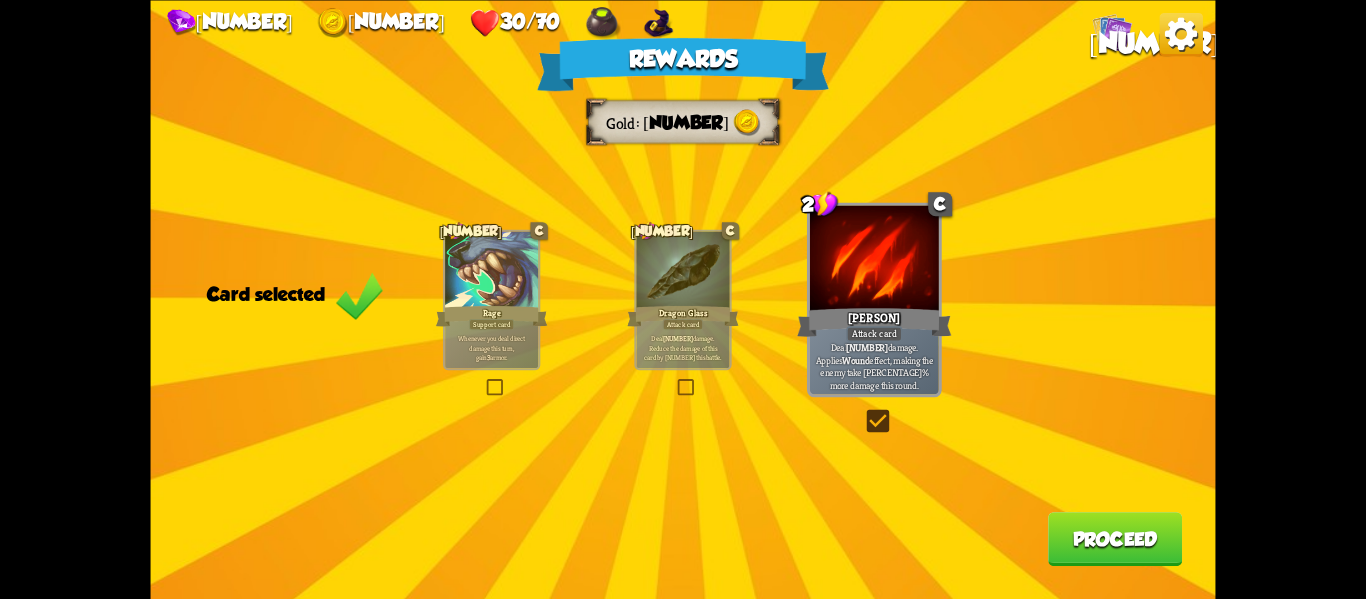 click on "Rewards           Gold   [NUMBER]
Card selected
[NUMBER]
C   Rage     Support card   Whenever you deal direct damage this turn, gain  [NUMBER]  armor.
[NUMBER]
C   Dragon Glass     Attack card   Deal  [NUMBER]  damage. Reduce the damage of this card by [NUMBER] this battle.
[NUMBER]
C   Claw     Attack card   Deal  [NUMBER]  damage. Applies  Wound  effect, making the enemy take [PERCENTAGE]% more damage this round.               Proceed" at bounding box center (683, 299) 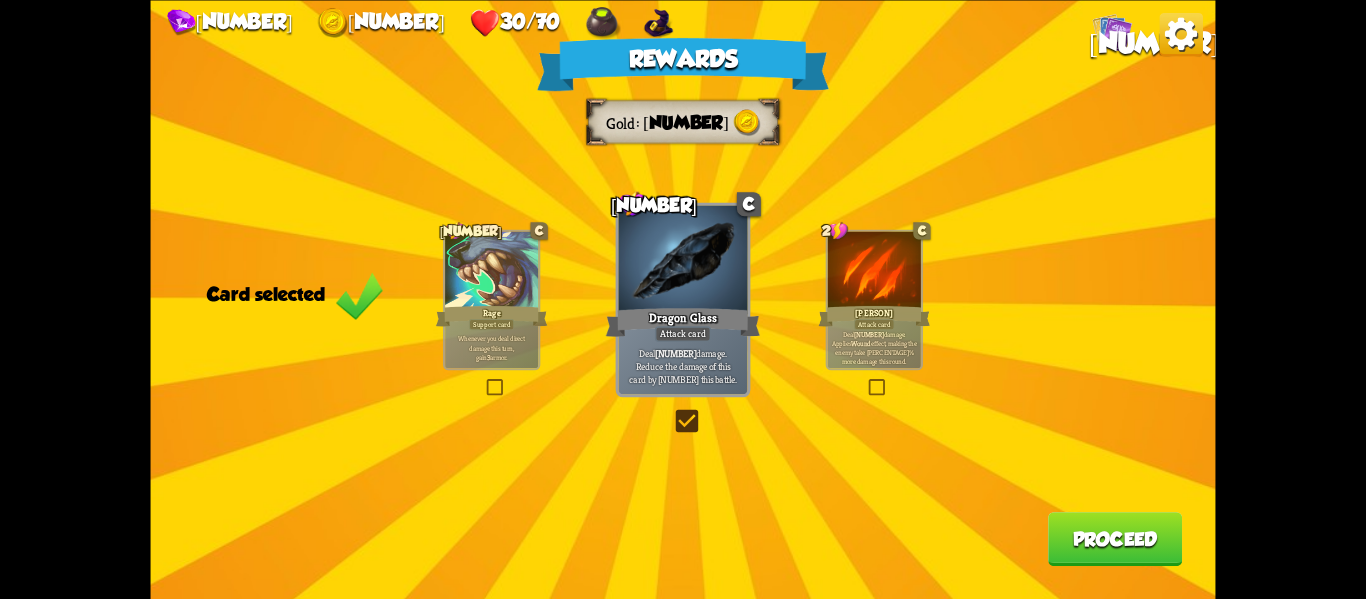 click on "Proceed" at bounding box center (1115, 539) 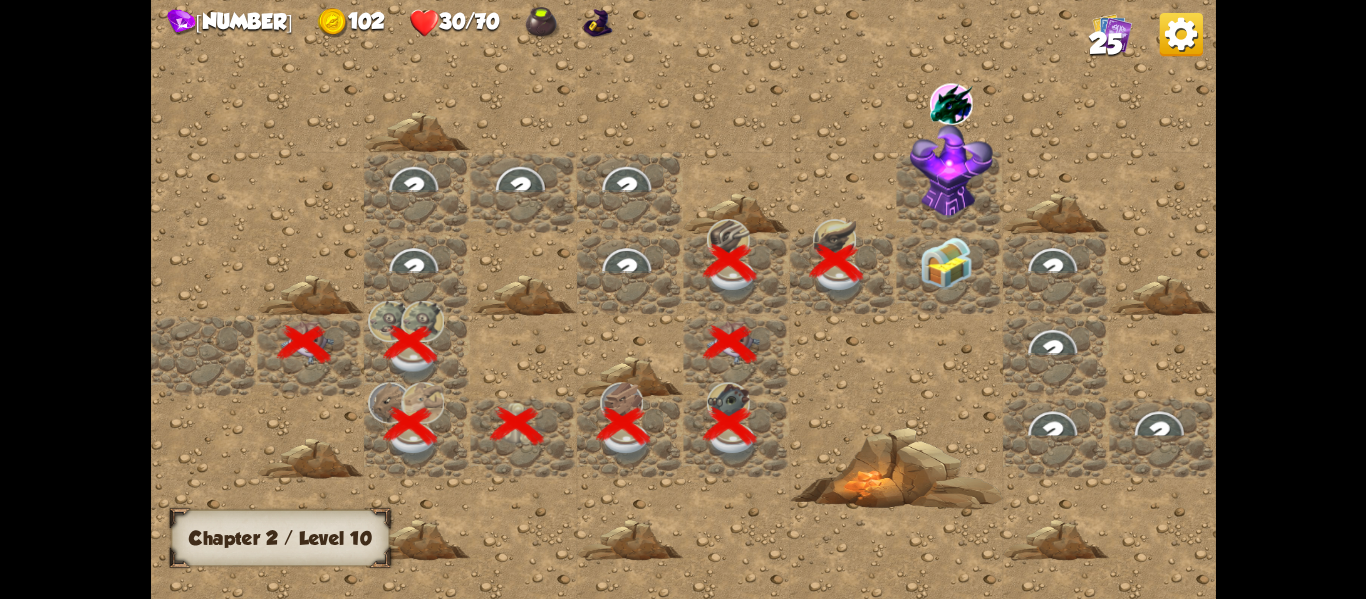 click at bounding box center [945, 262] 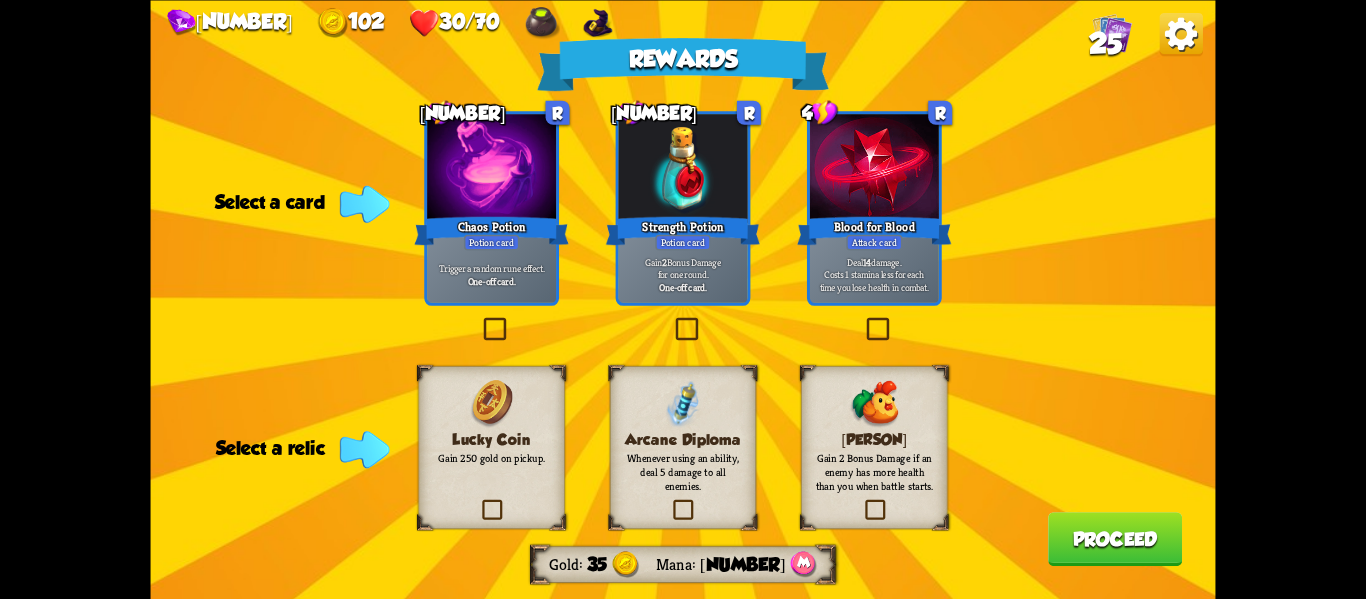 click at bounding box center (480, 320) 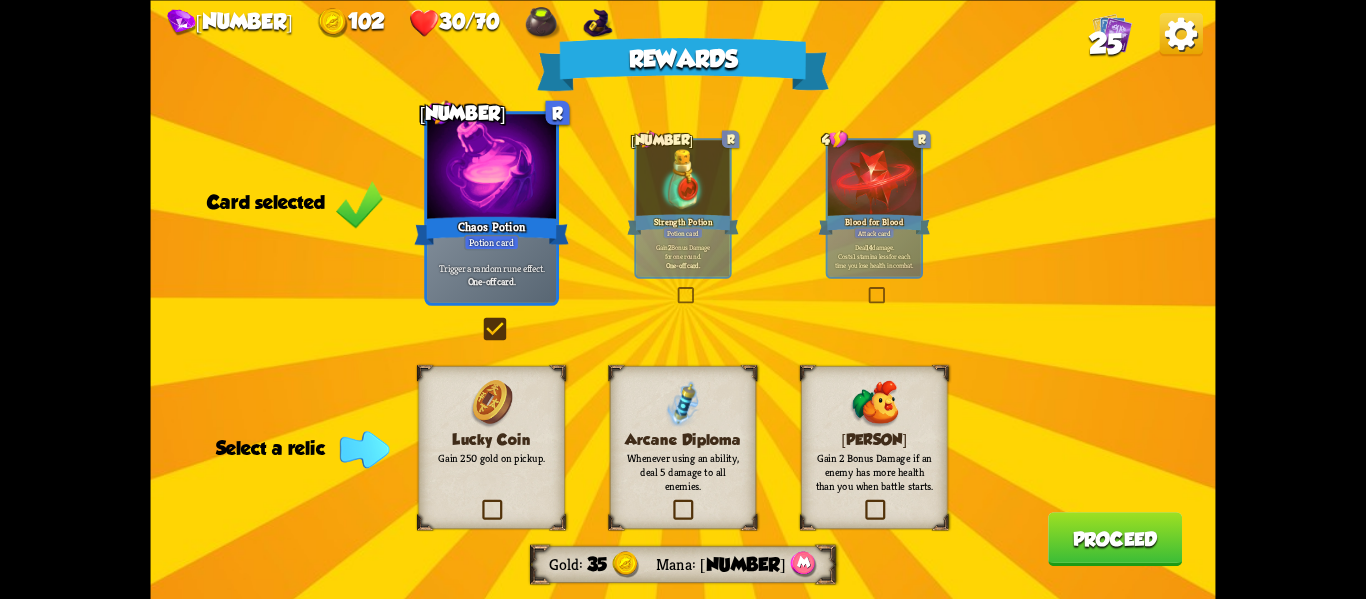 click at bounding box center [862, 501] 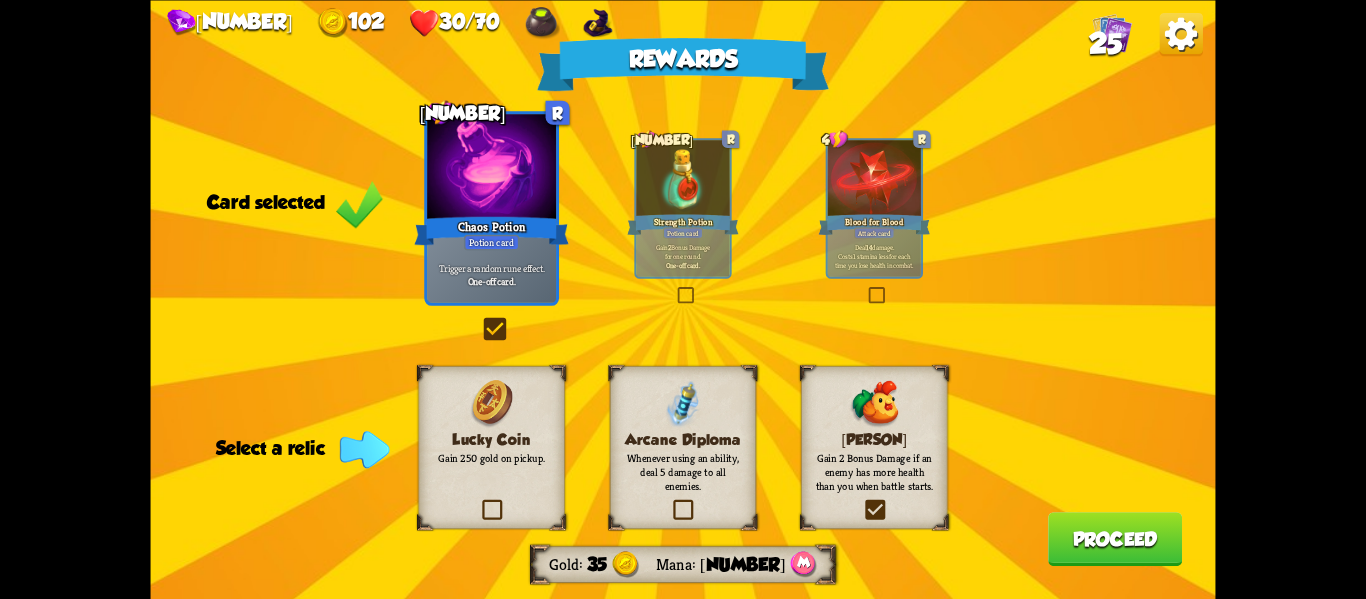 click at bounding box center [0, 0] 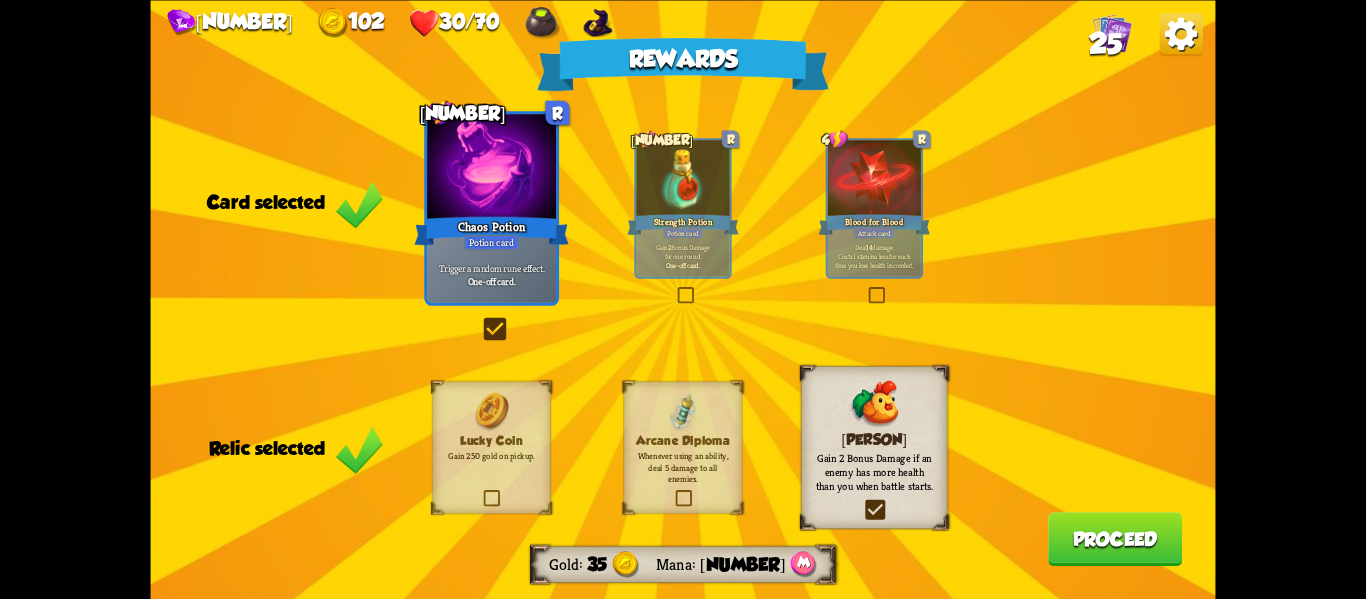 click on "Proceed" at bounding box center (1115, 539) 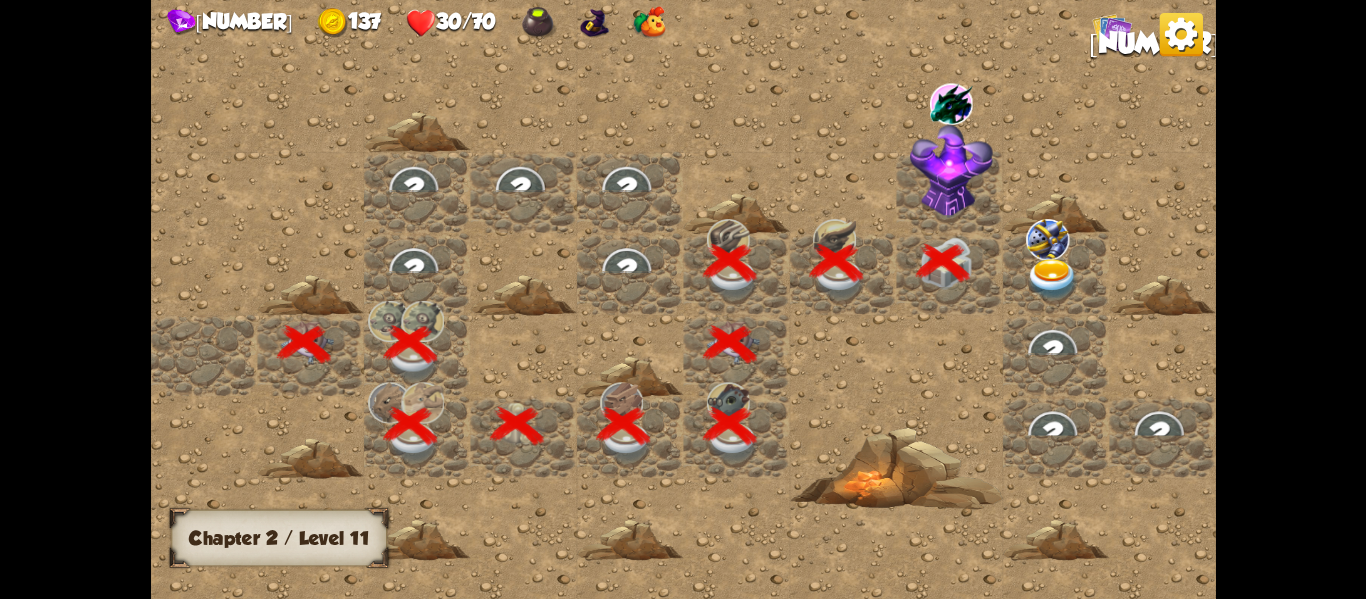scroll, scrollTop: 0, scrollLeft: 384, axis: horizontal 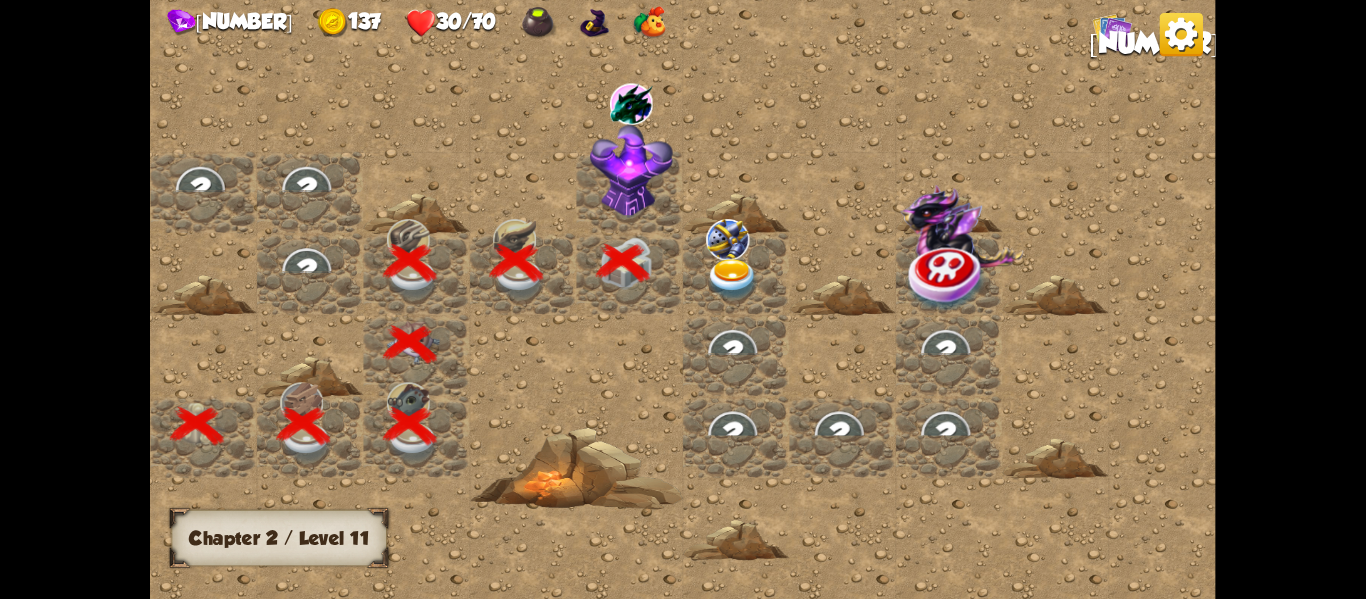 click at bounding box center (631, 169) 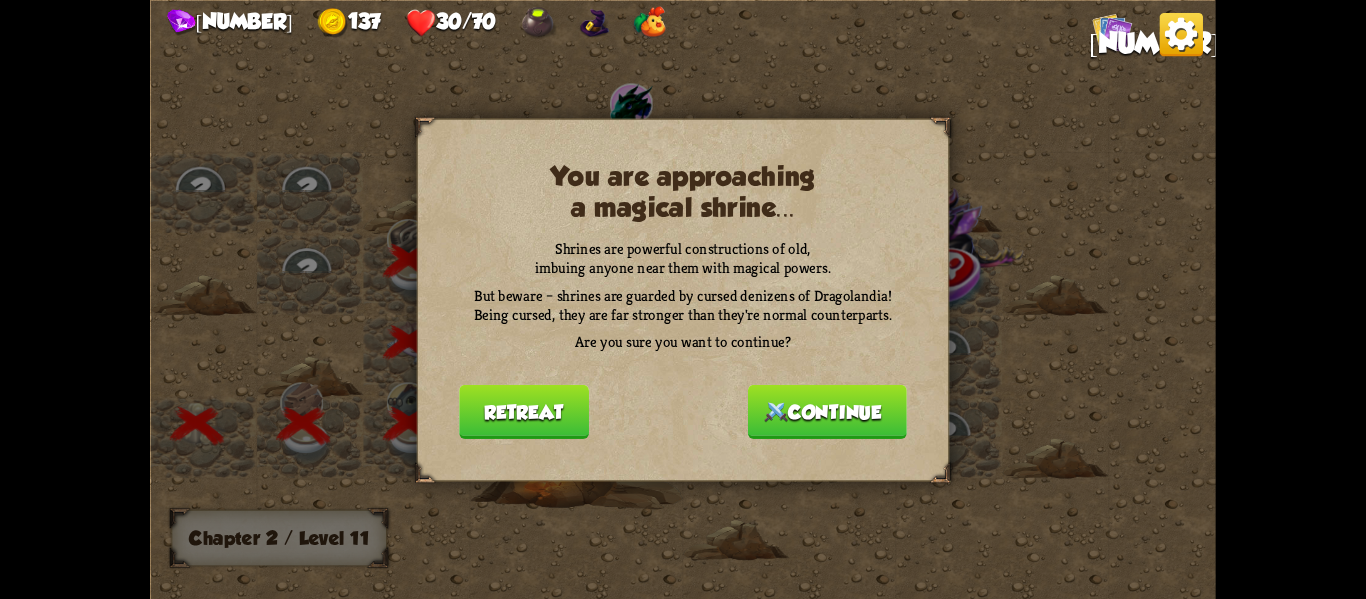 click on "Retreat" at bounding box center (523, 411) 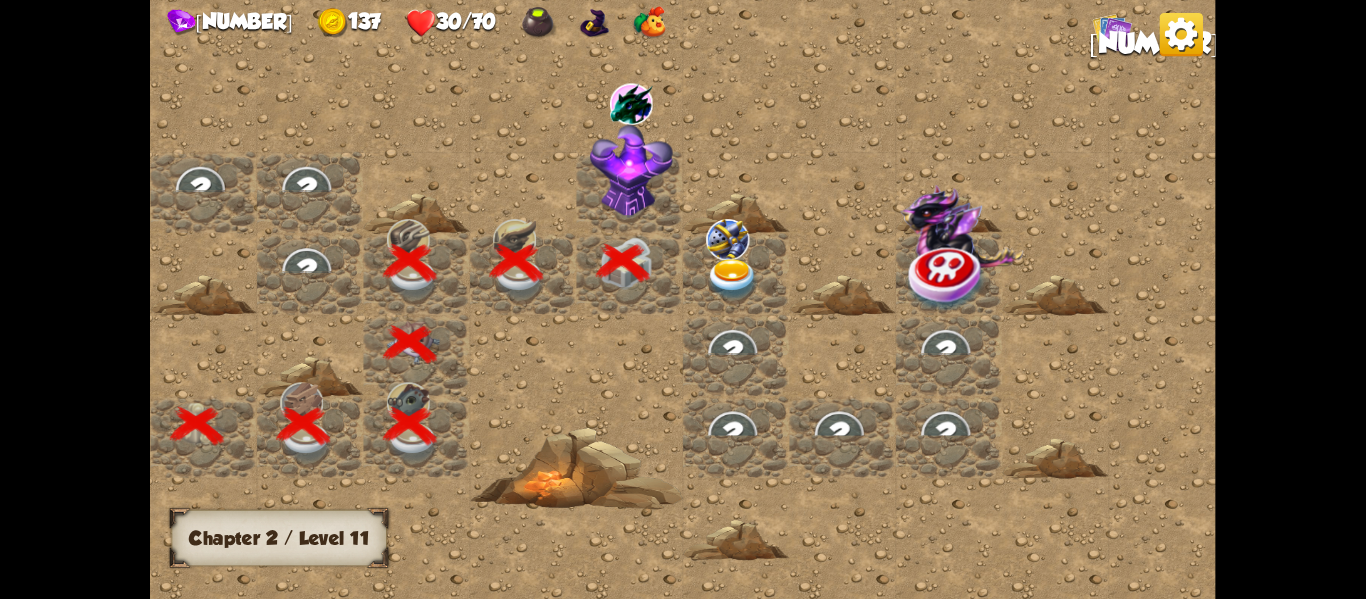 click at bounding box center [736, 273] 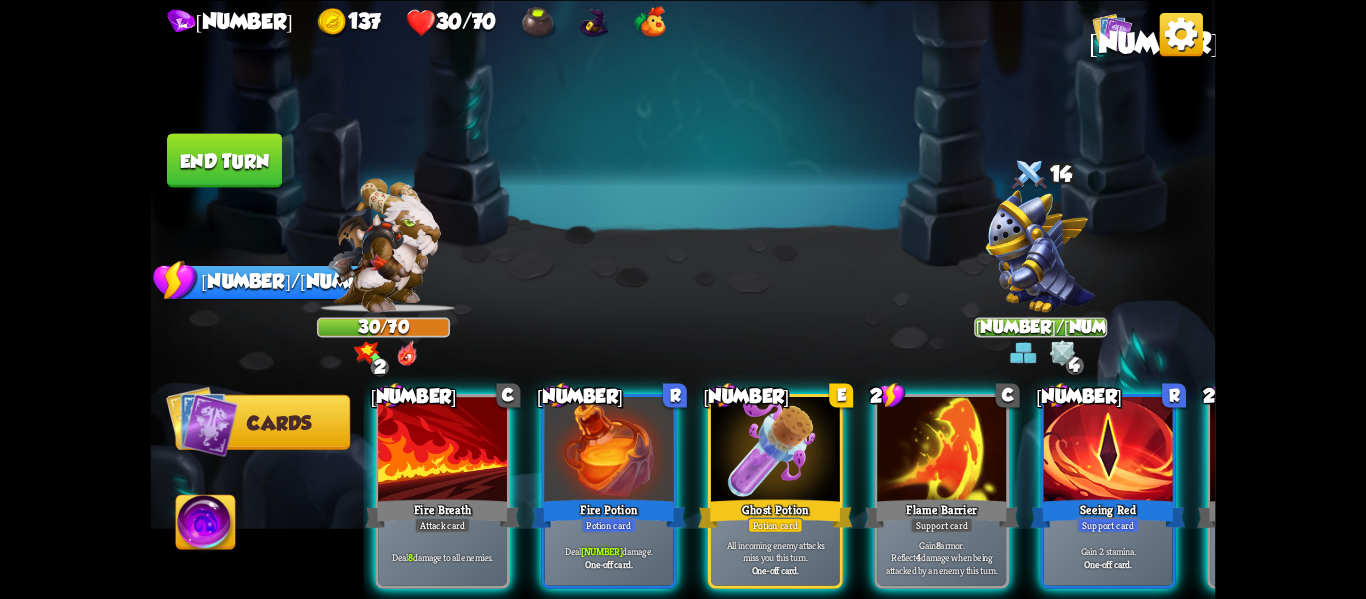 scroll, scrollTop: 0, scrollLeft: 224, axis: horizontal 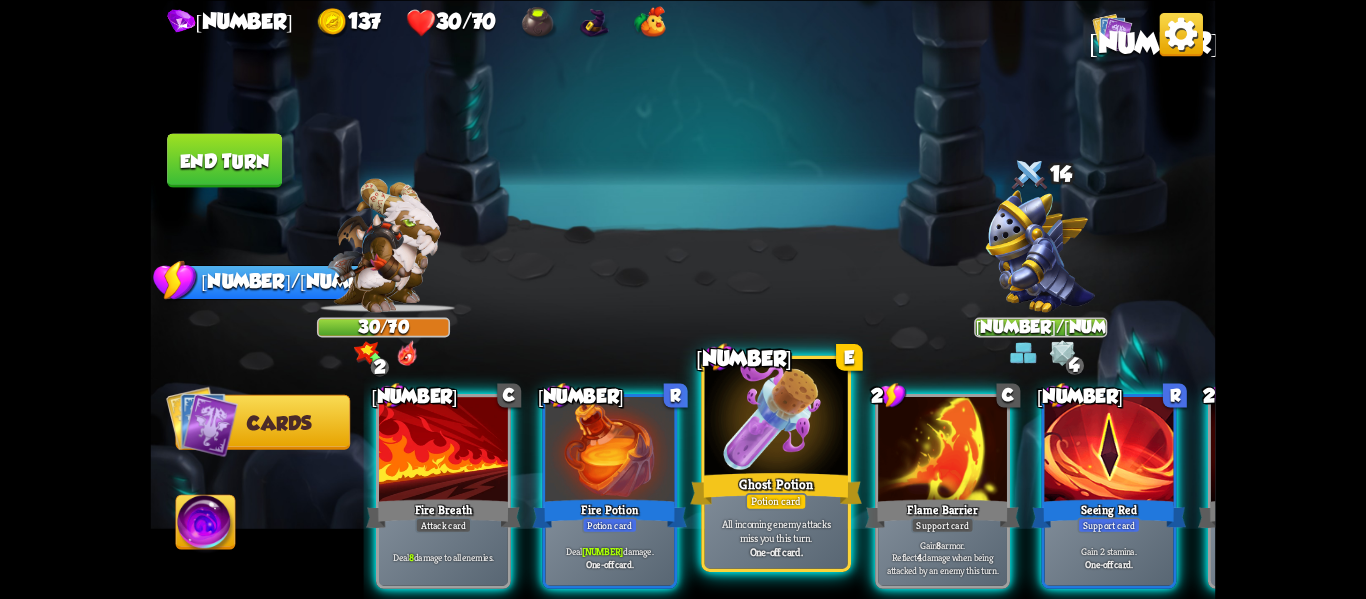 click on "Potion card" at bounding box center [776, 501] 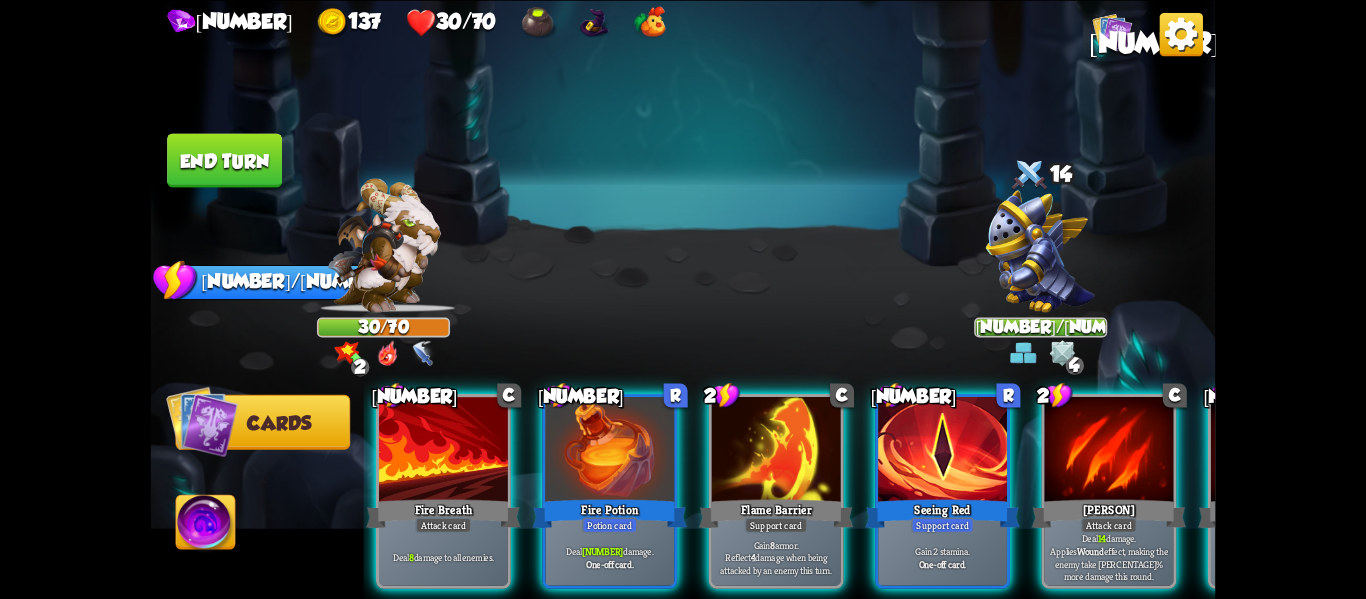 click on "Attack card" at bounding box center (443, 525) 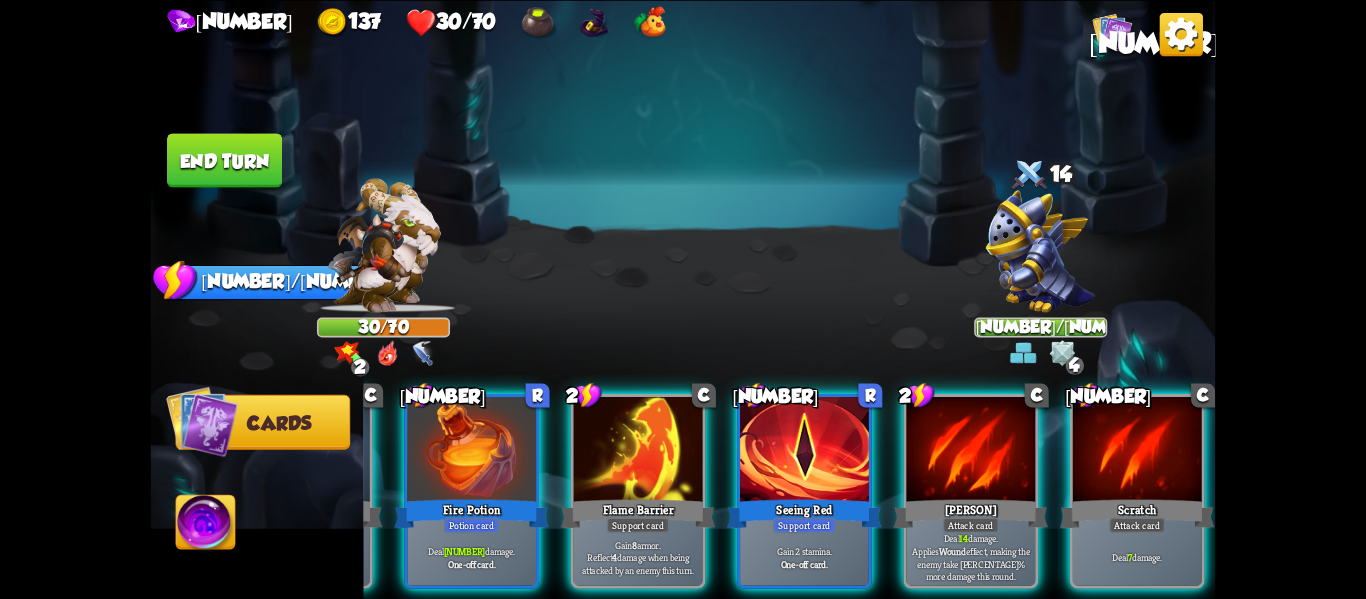scroll, scrollTop: 0, scrollLeft: 190, axis: horizontal 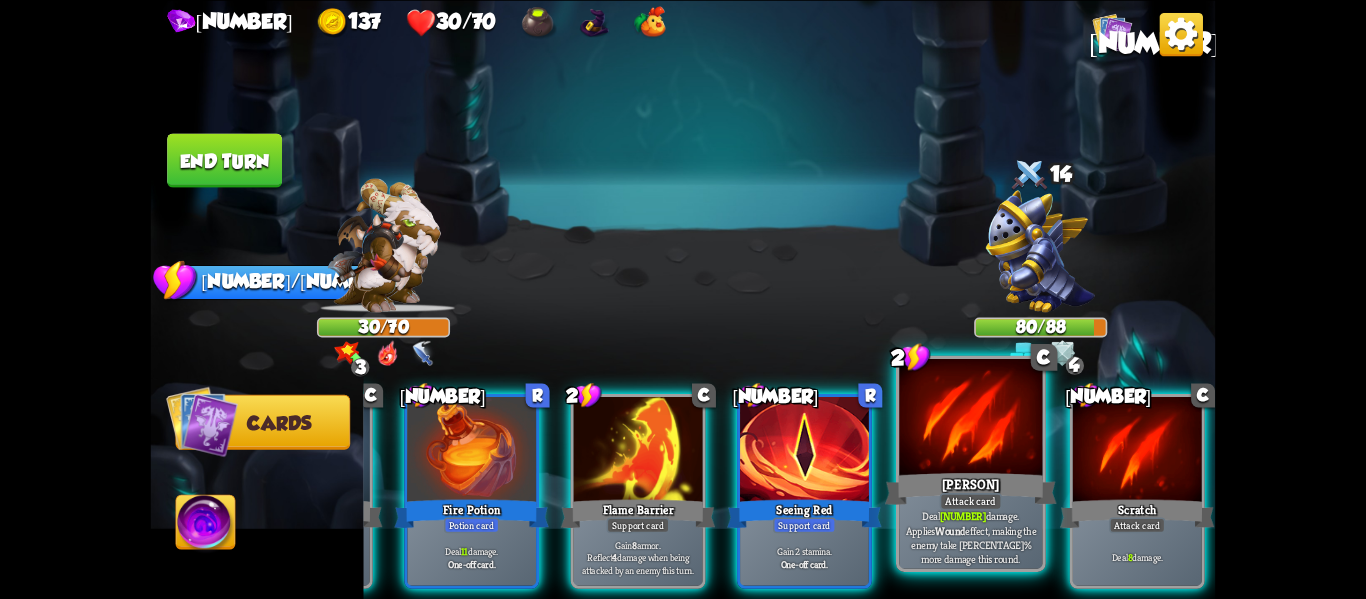 click on "[PERSON]" at bounding box center [971, 488] 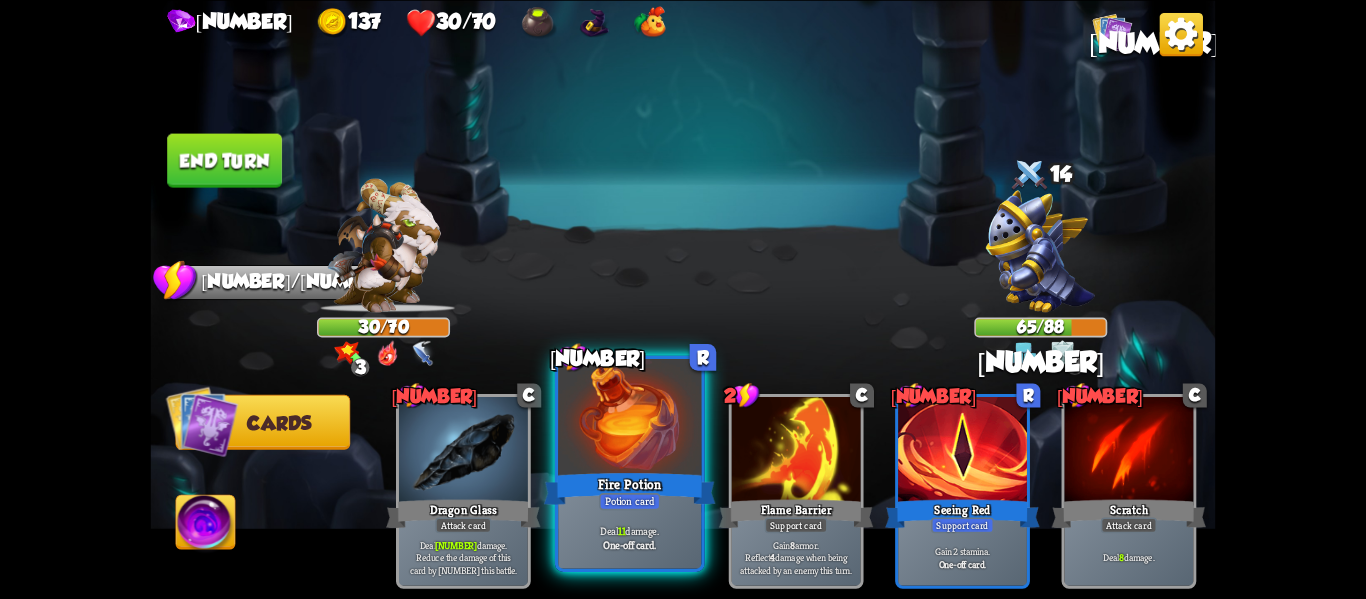 click on "Deal  11  damage.   One-off card." at bounding box center (629, 537) 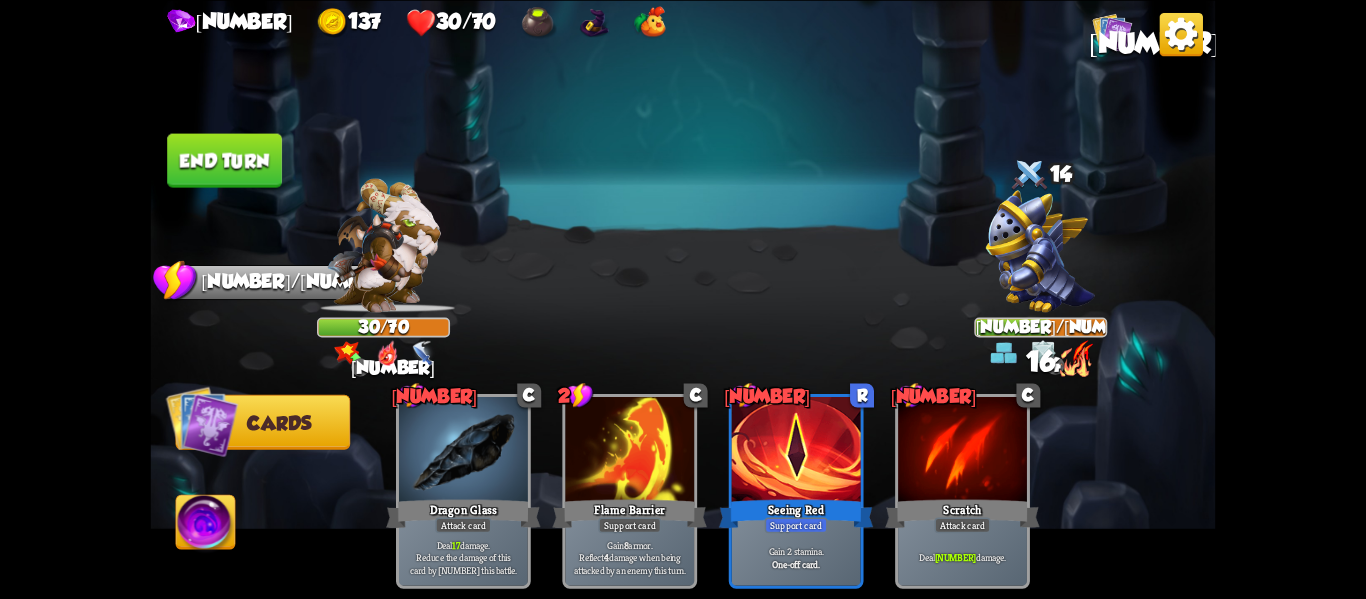 click on "End turn" at bounding box center (224, 160) 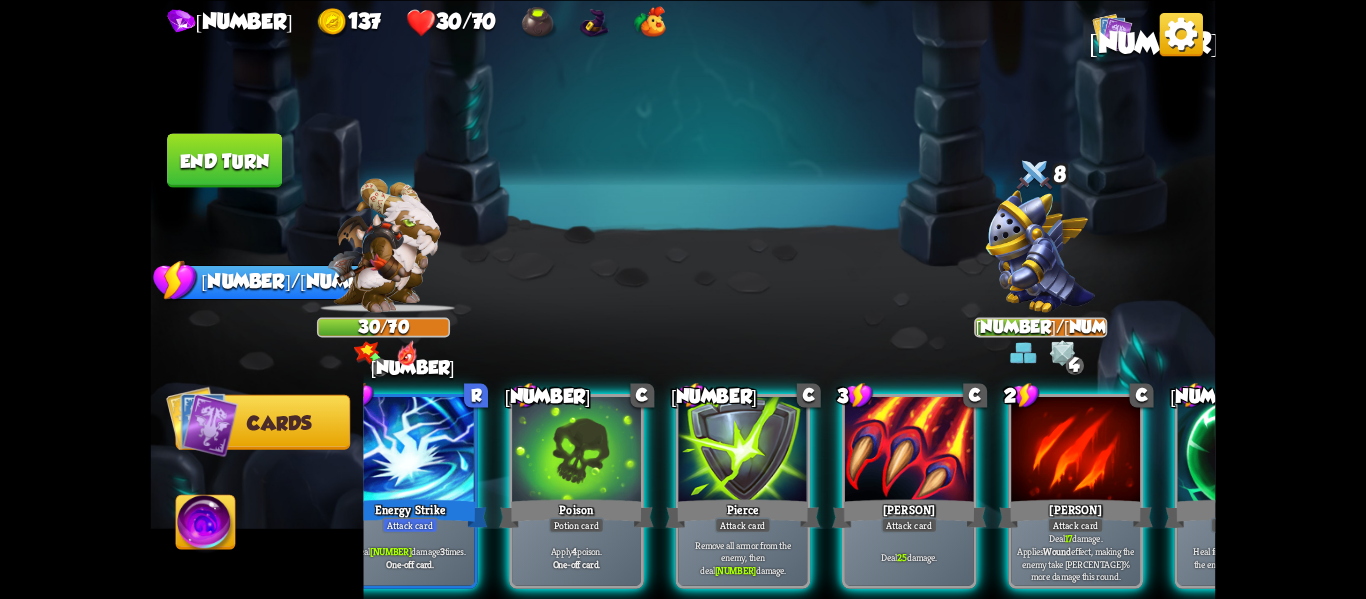 scroll, scrollTop: 0, scrollLeft: 0, axis: both 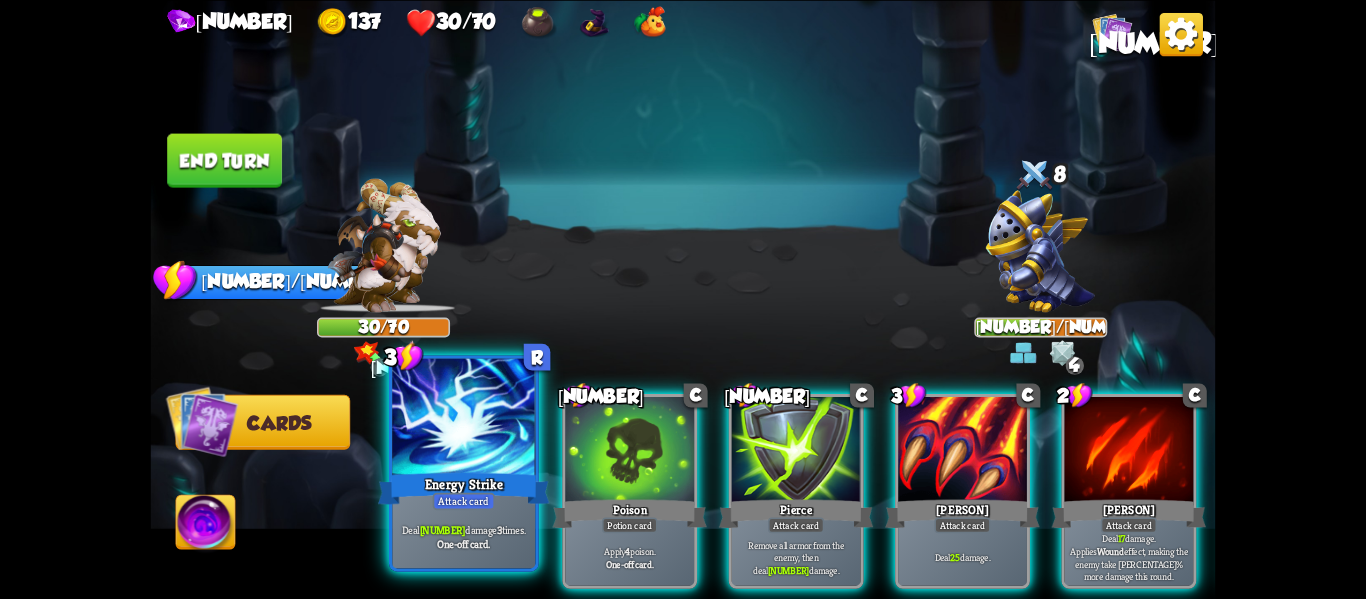 click on "Energy Strike" at bounding box center [464, 488] 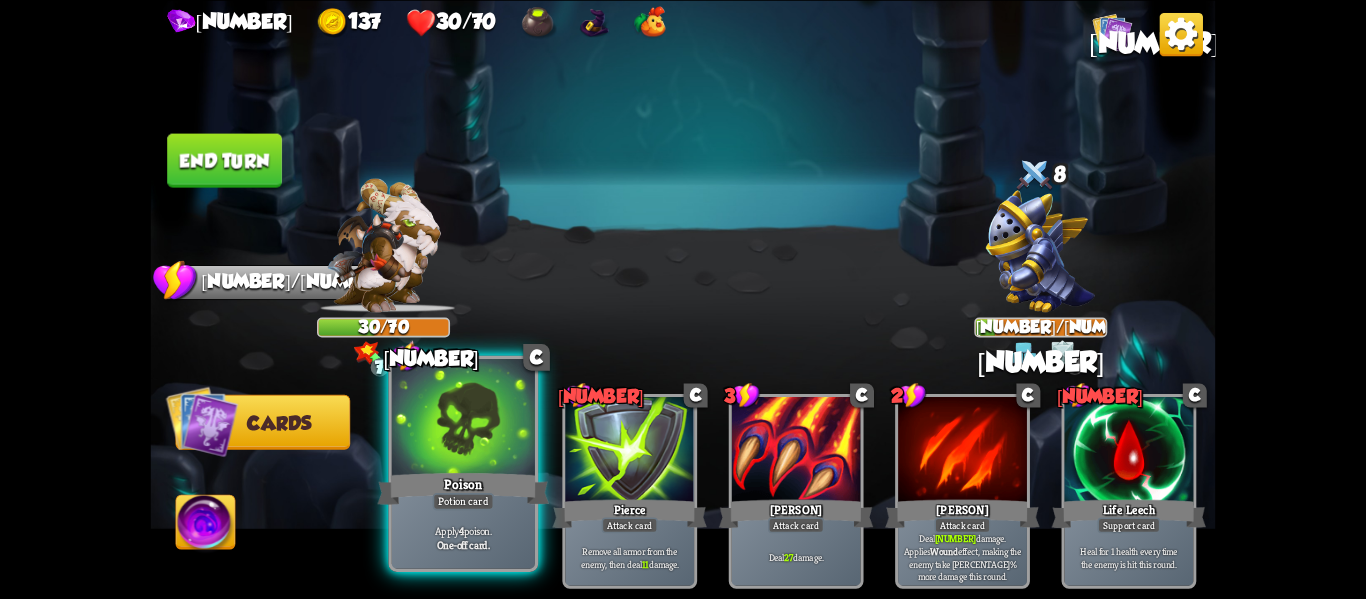 click on "Poison" at bounding box center (464, 488) 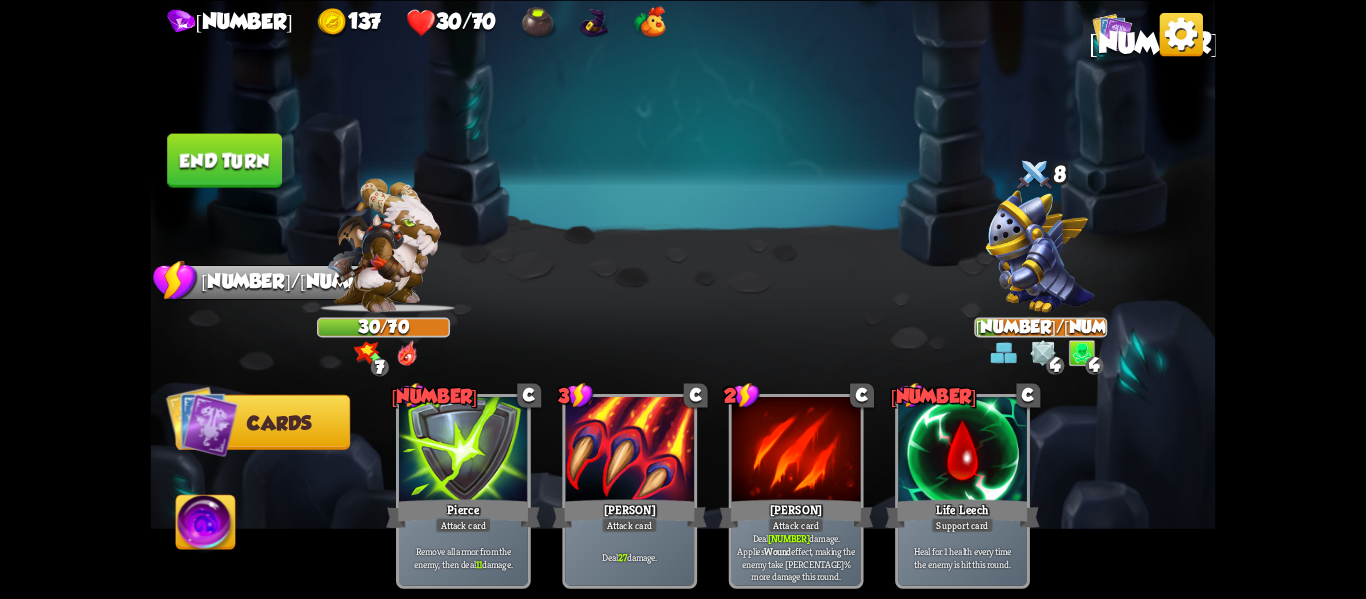 click on "End turn" at bounding box center [224, 160] 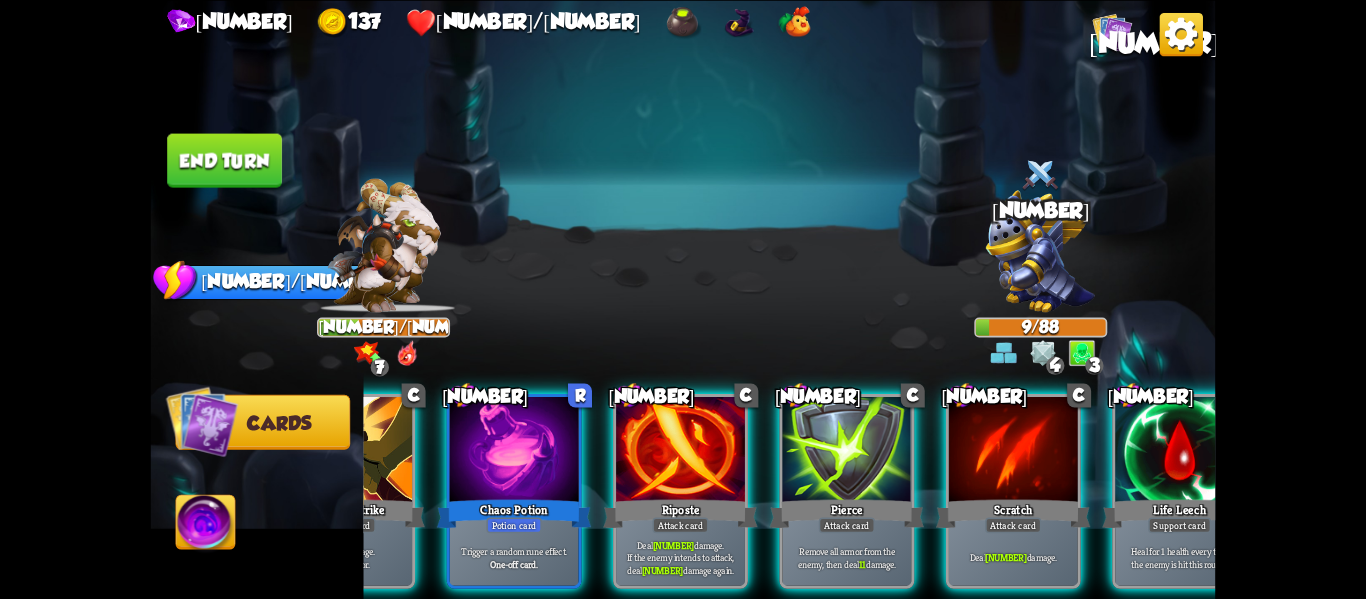 scroll, scrollTop: 0, scrollLeft: 190, axis: horizontal 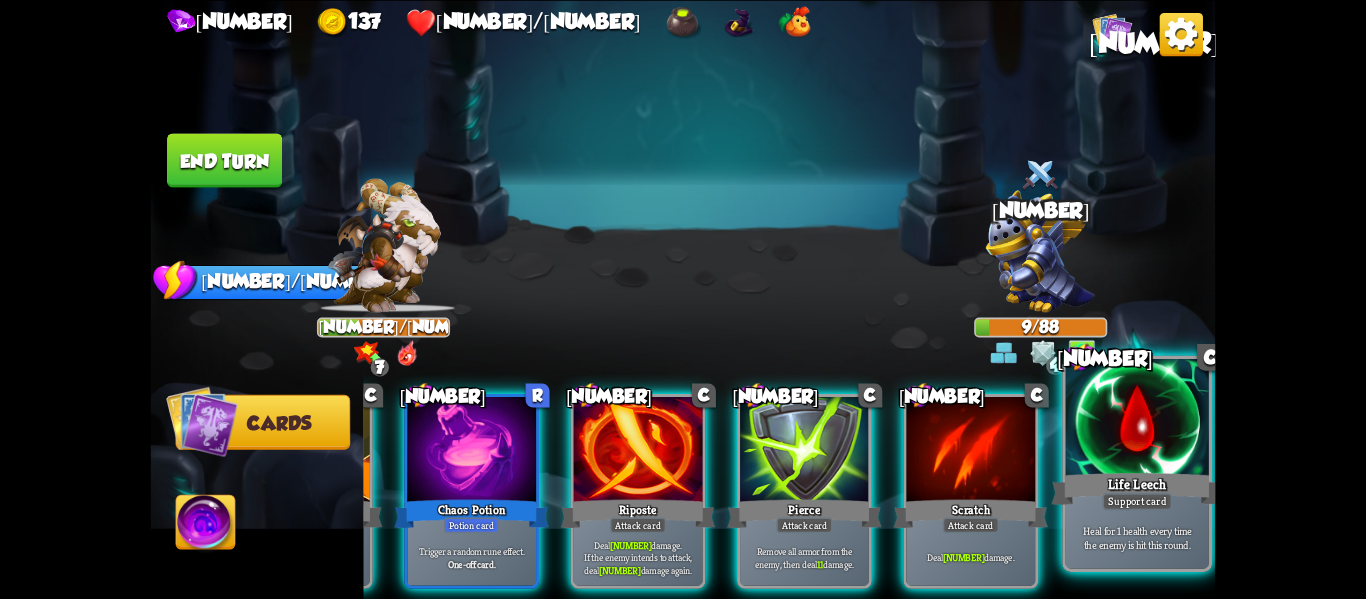 click on "Support card" at bounding box center [1137, 501] 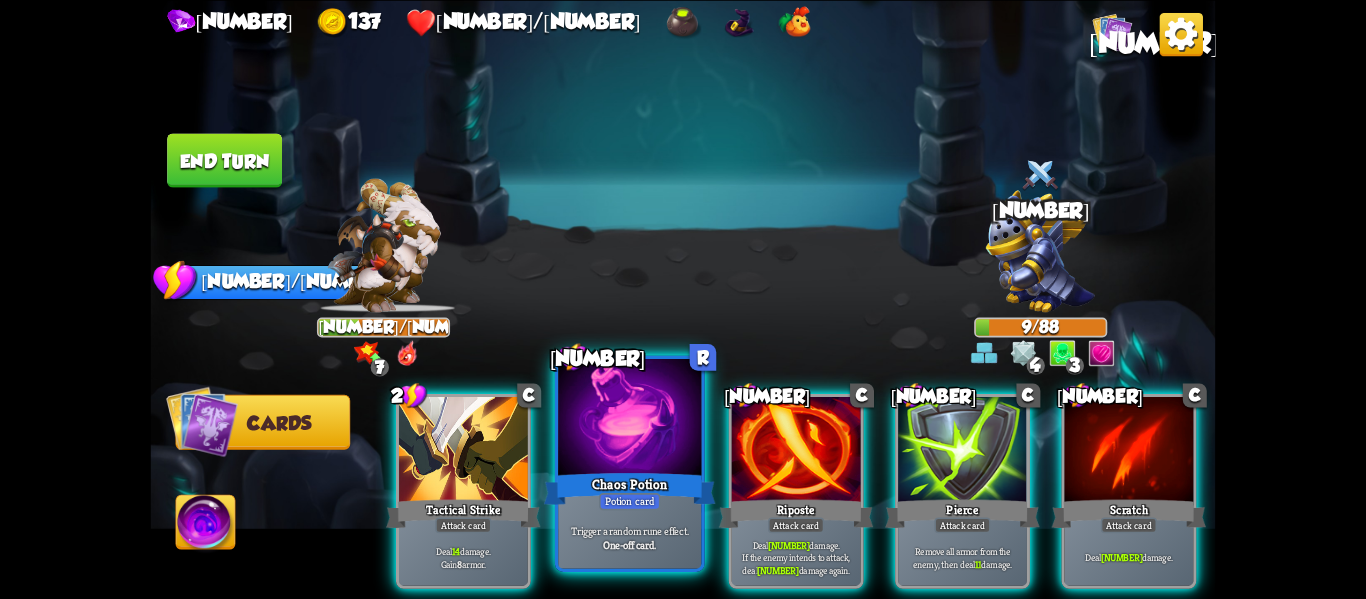 click on "Trigger a random rune effect.   One-off card." at bounding box center (629, 537) 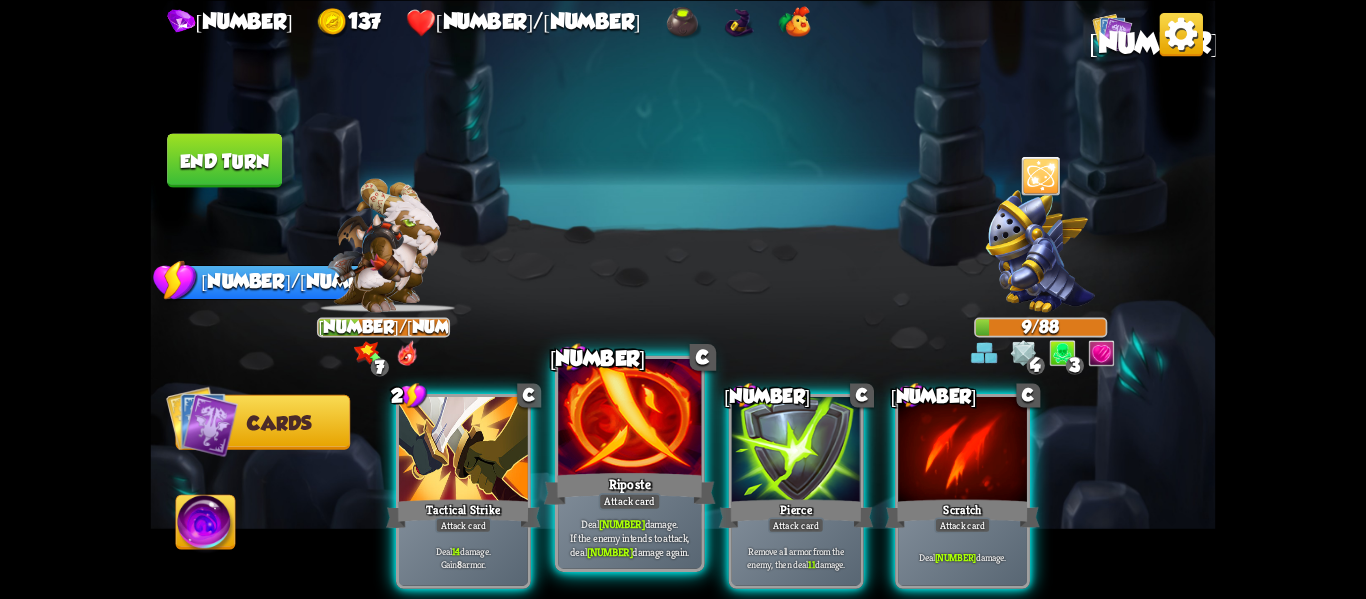 click on "Deal  12  damage. If the enemy intends to attack, deal  12  damage again." at bounding box center (630, 537) 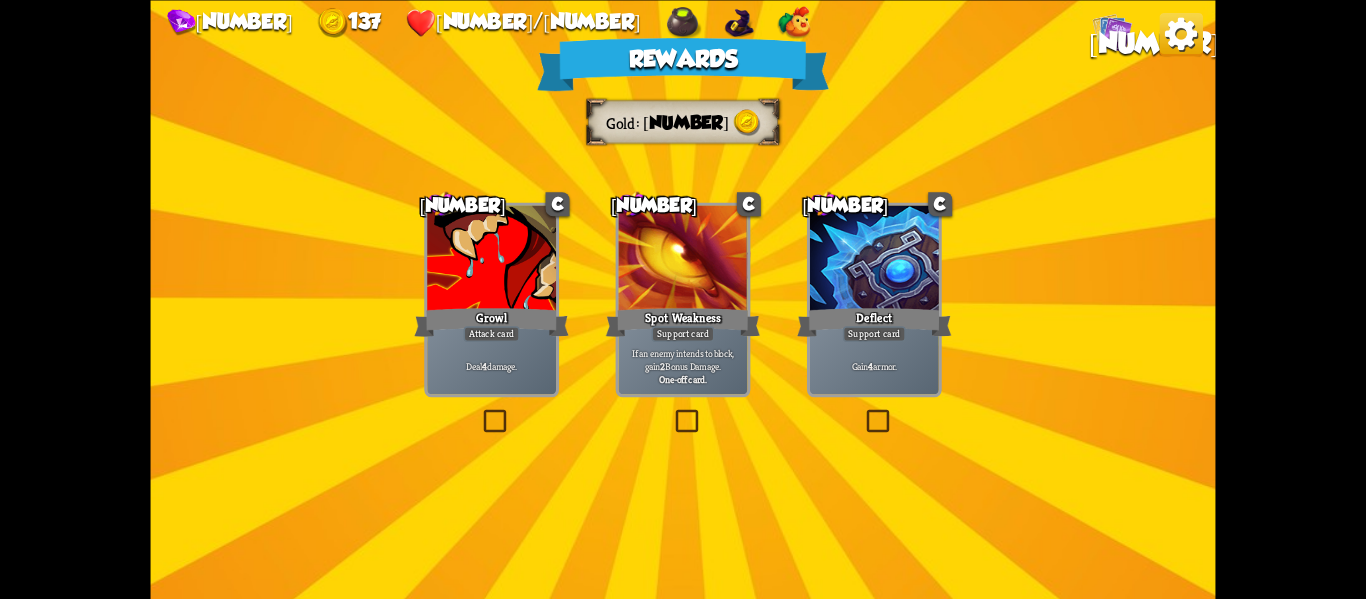 click on "0
C   Growl     Attack card   Deal  4  damage." at bounding box center [491, 299] 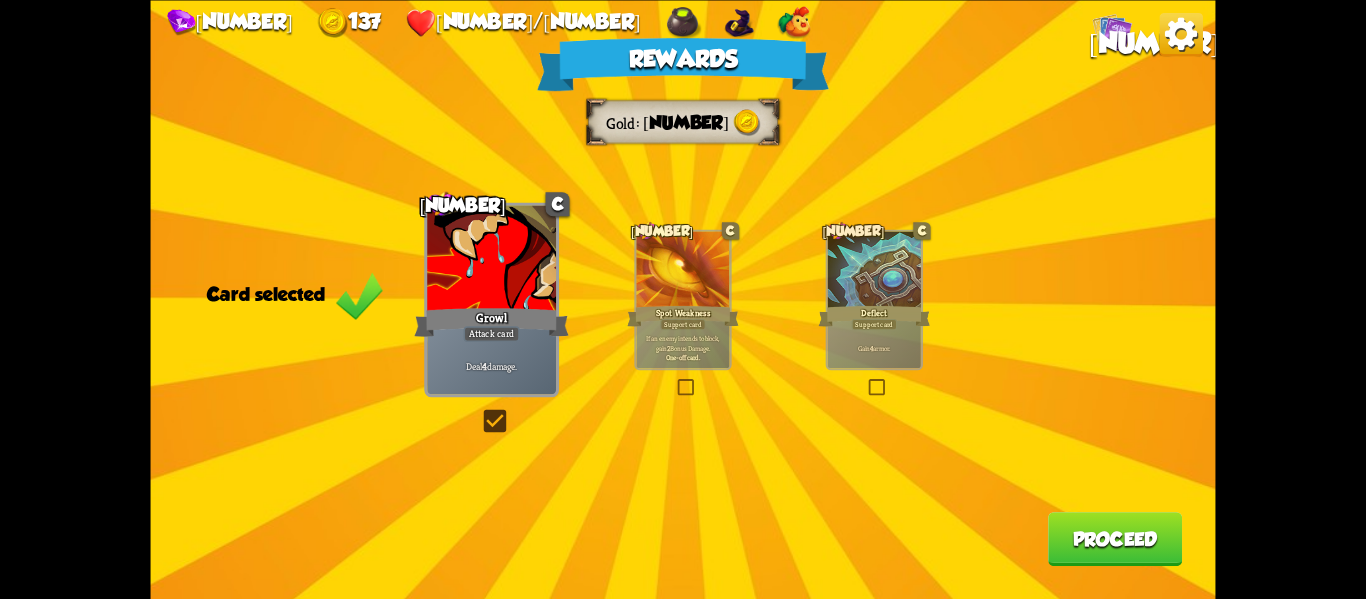 click on "Proceed" at bounding box center [1115, 539] 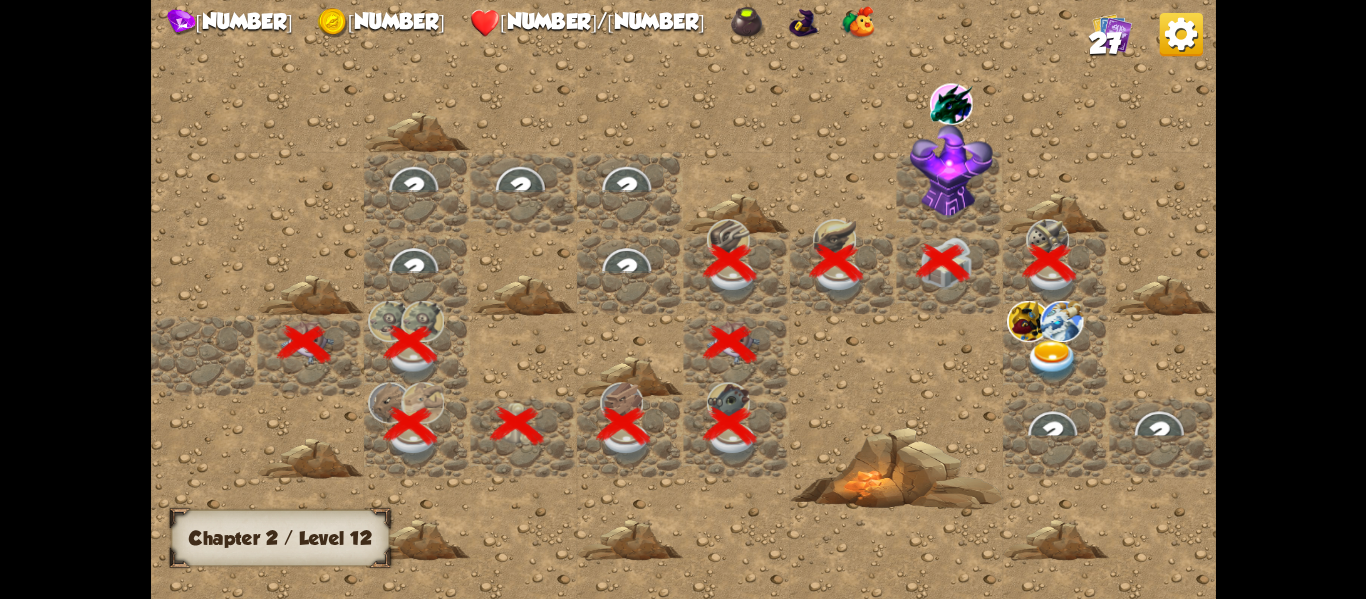 scroll, scrollTop: 0, scrollLeft: 384, axis: horizontal 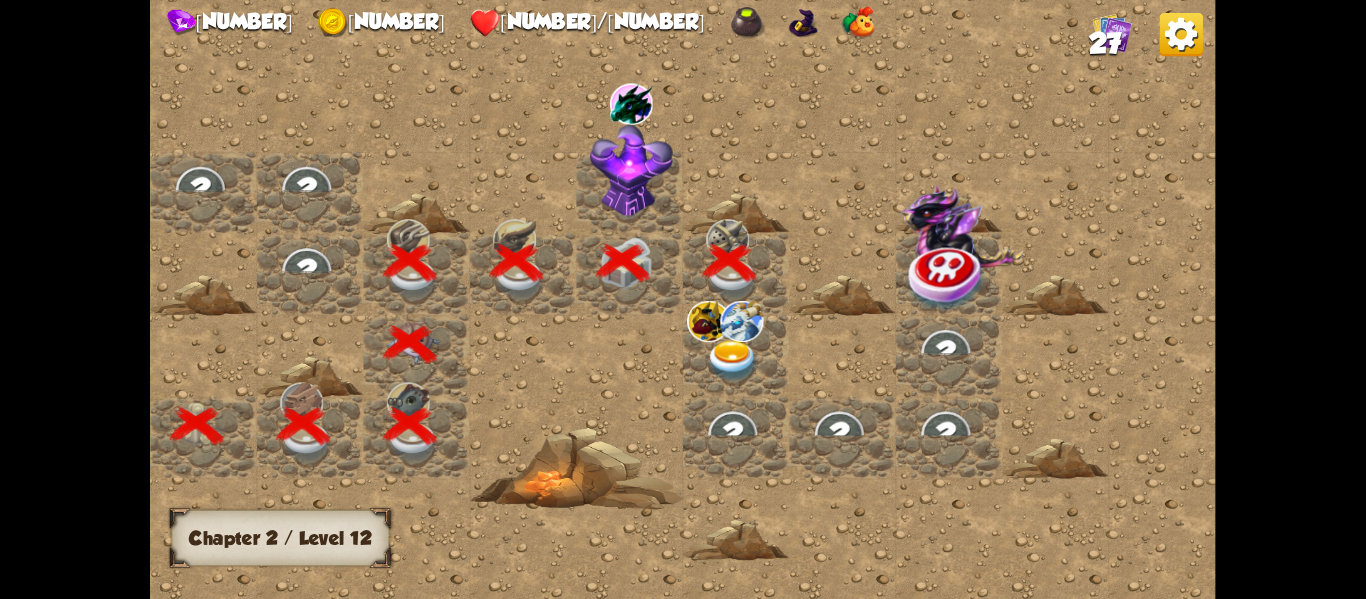 click at bounding box center [732, 360] 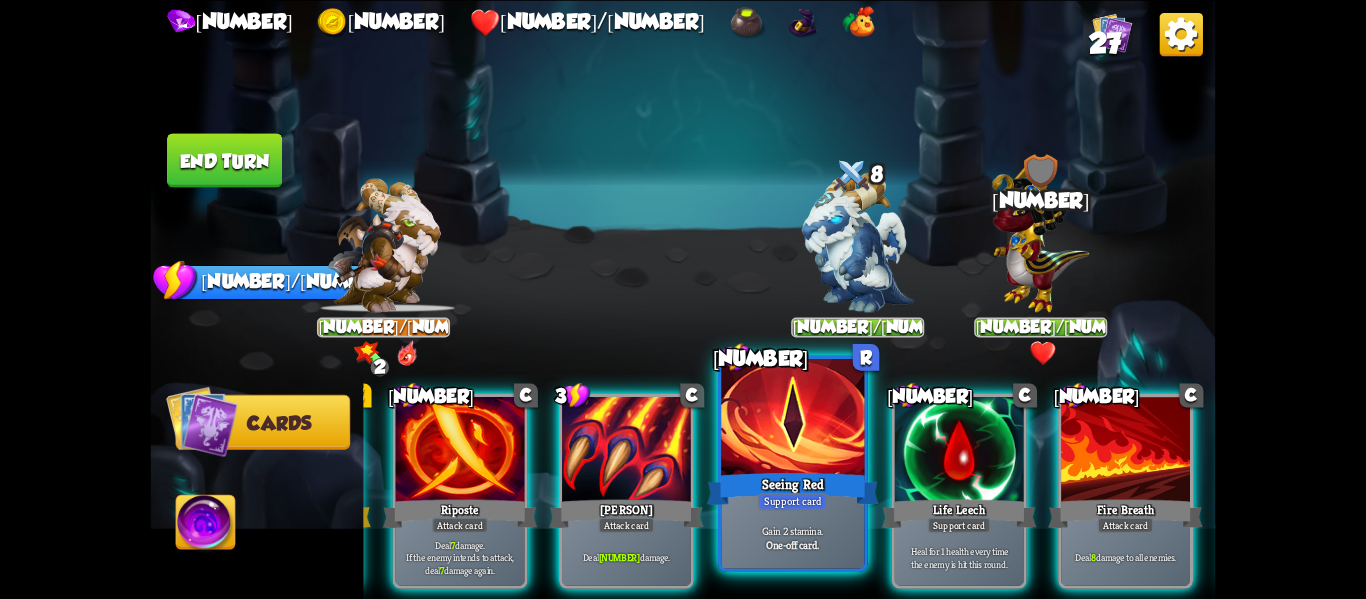 click on "Support card" at bounding box center [793, 501] 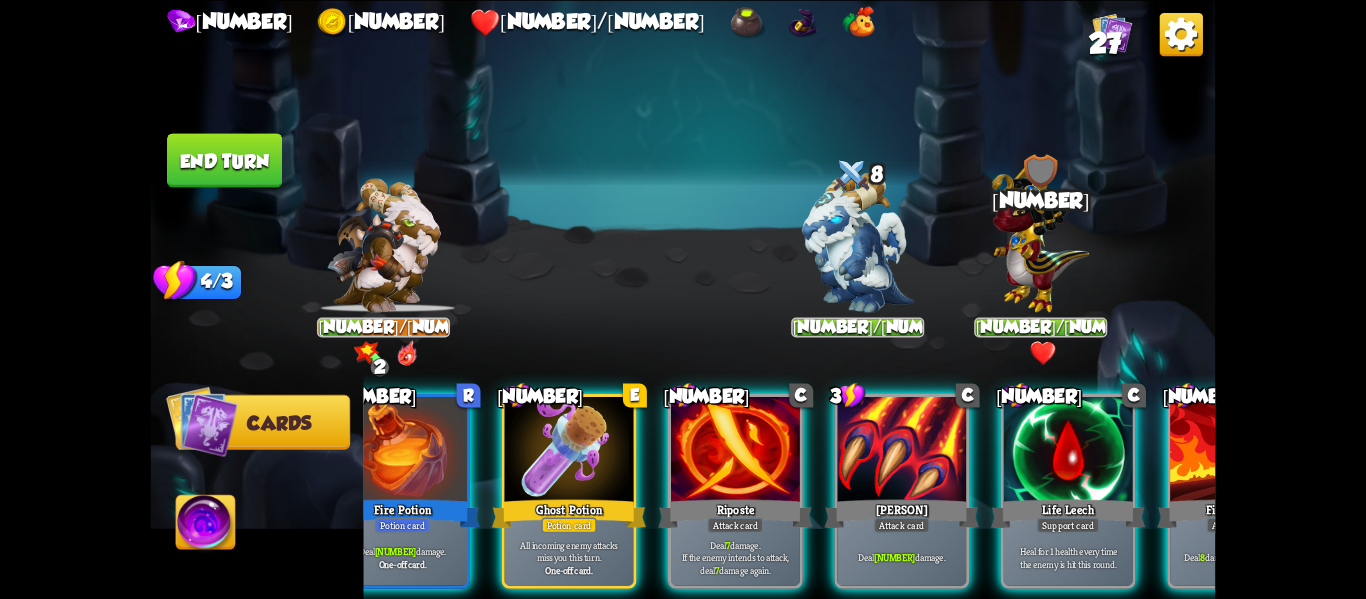 scroll, scrollTop: 0, scrollLeft: 72, axis: horizontal 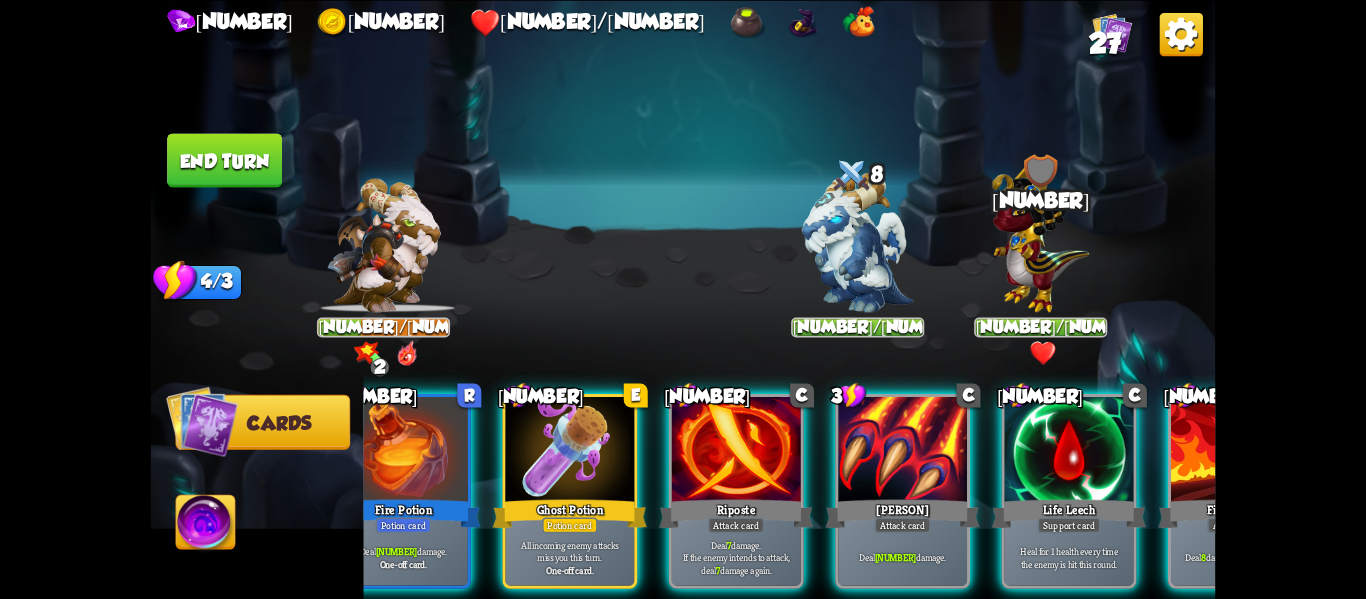 click on "Heal for 1 health every time the enemy is hit this round." at bounding box center (1069, 557) 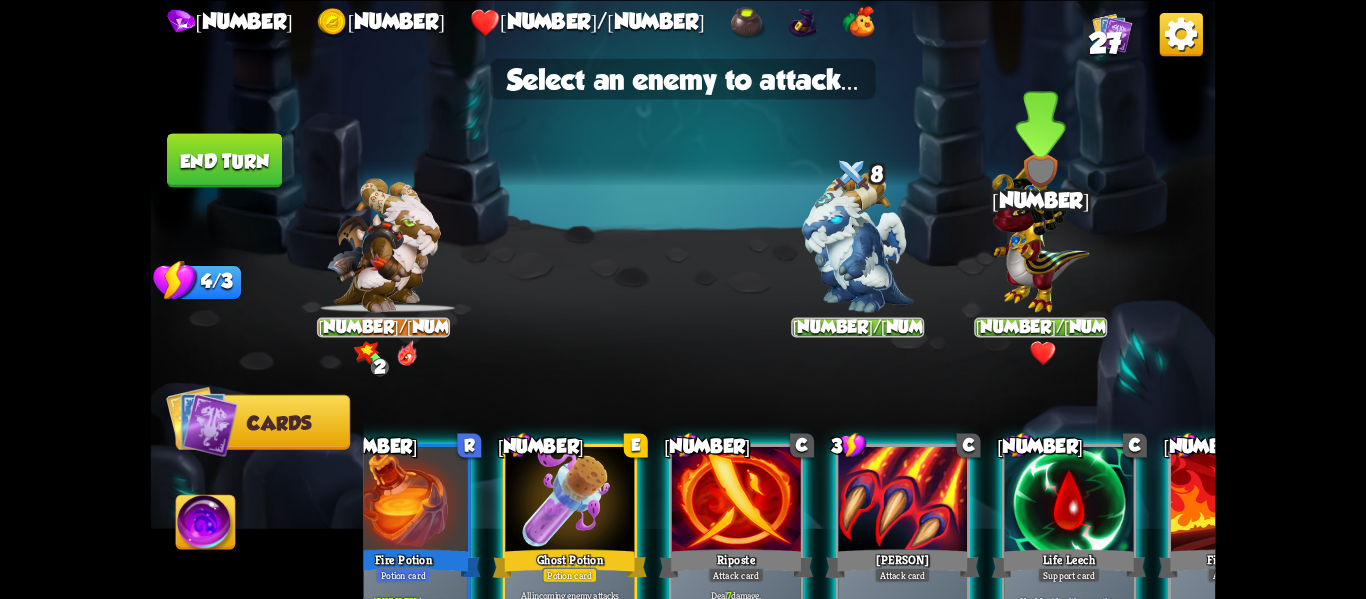 click at bounding box center [1040, 236] 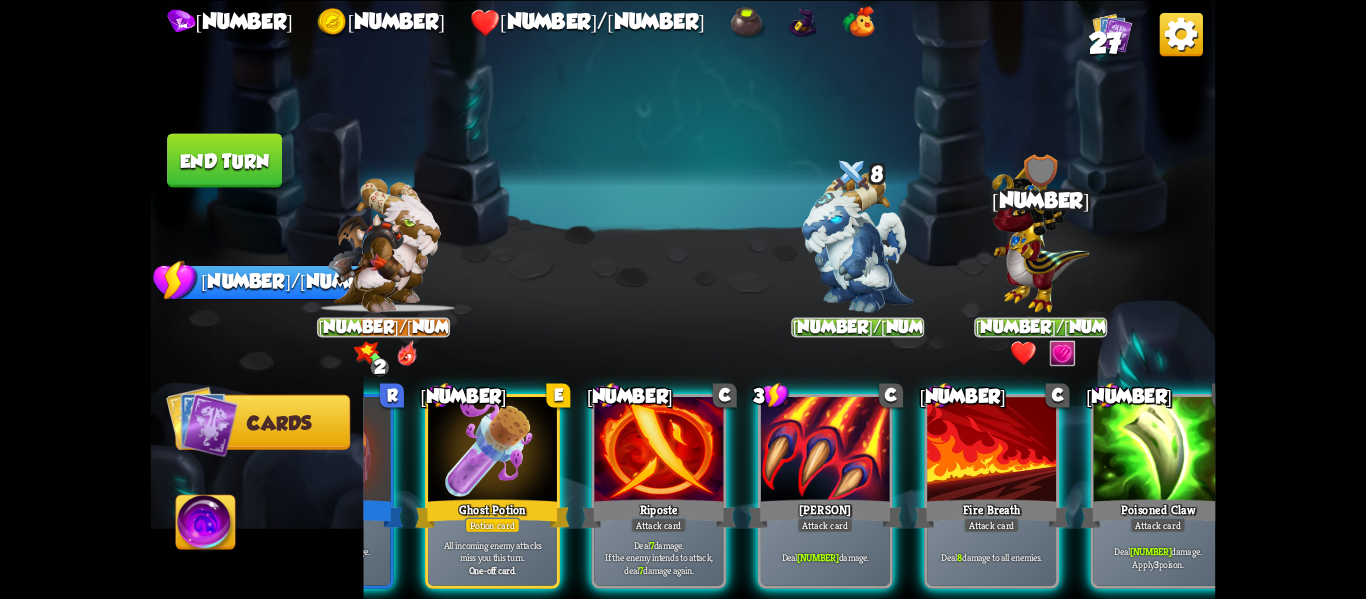 scroll, scrollTop: 0, scrollLeft: 190, axis: horizontal 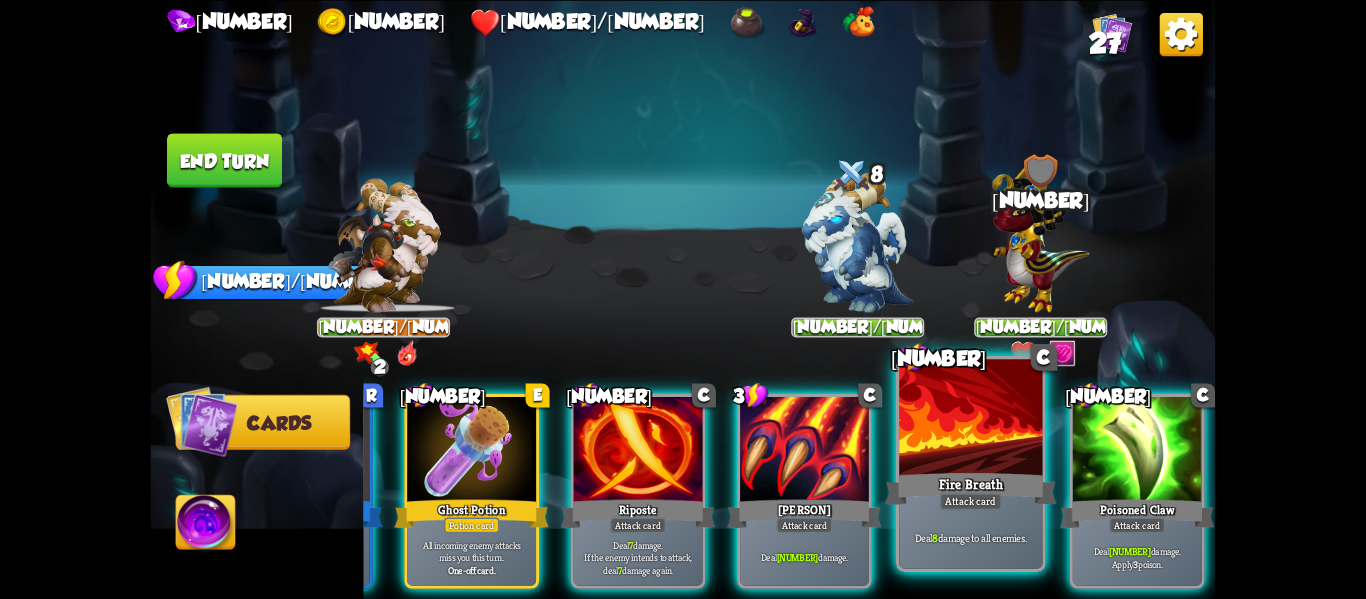 click on "Attack card" at bounding box center (971, 501) 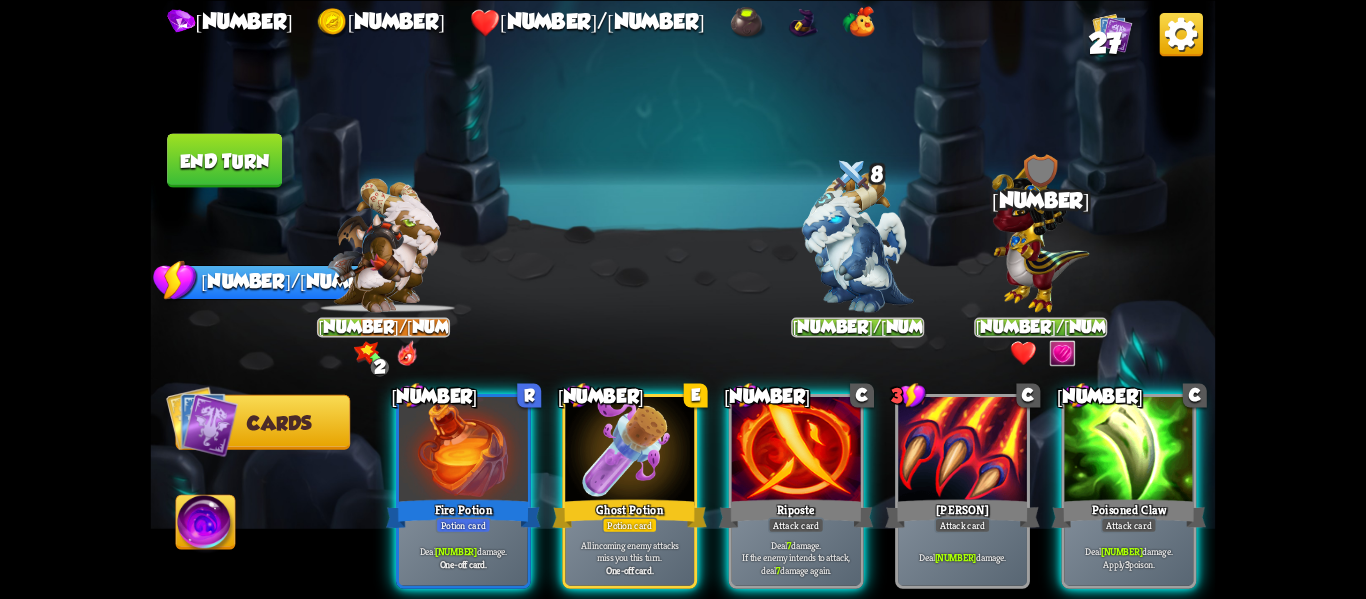 scroll, scrollTop: 0, scrollLeft: 0, axis: both 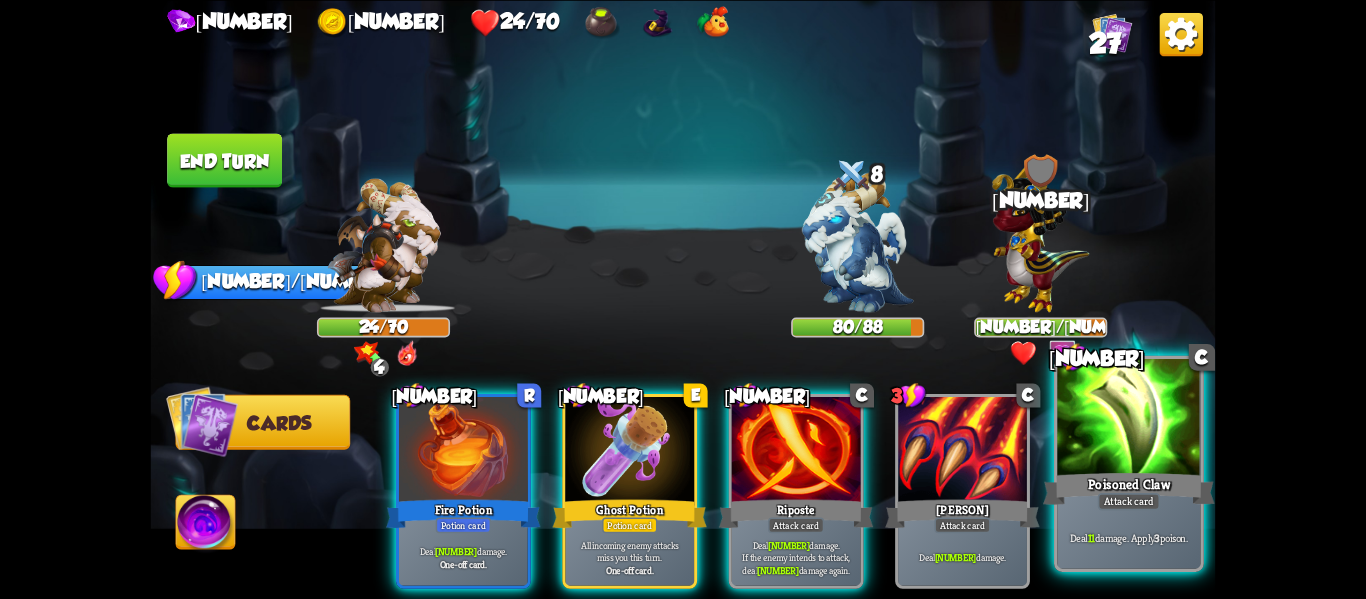 click on "Deal [NUMBER] damage. Apply [NUMBER] poison." at bounding box center [1128, 537] 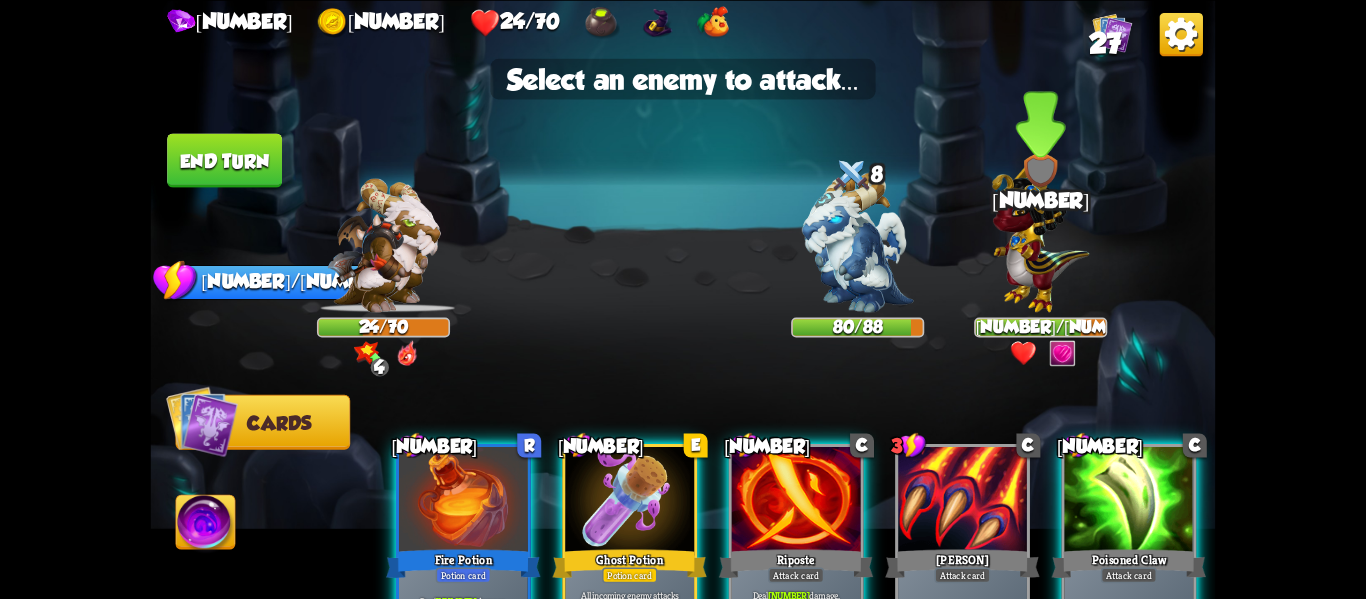 click at bounding box center [1040, 236] 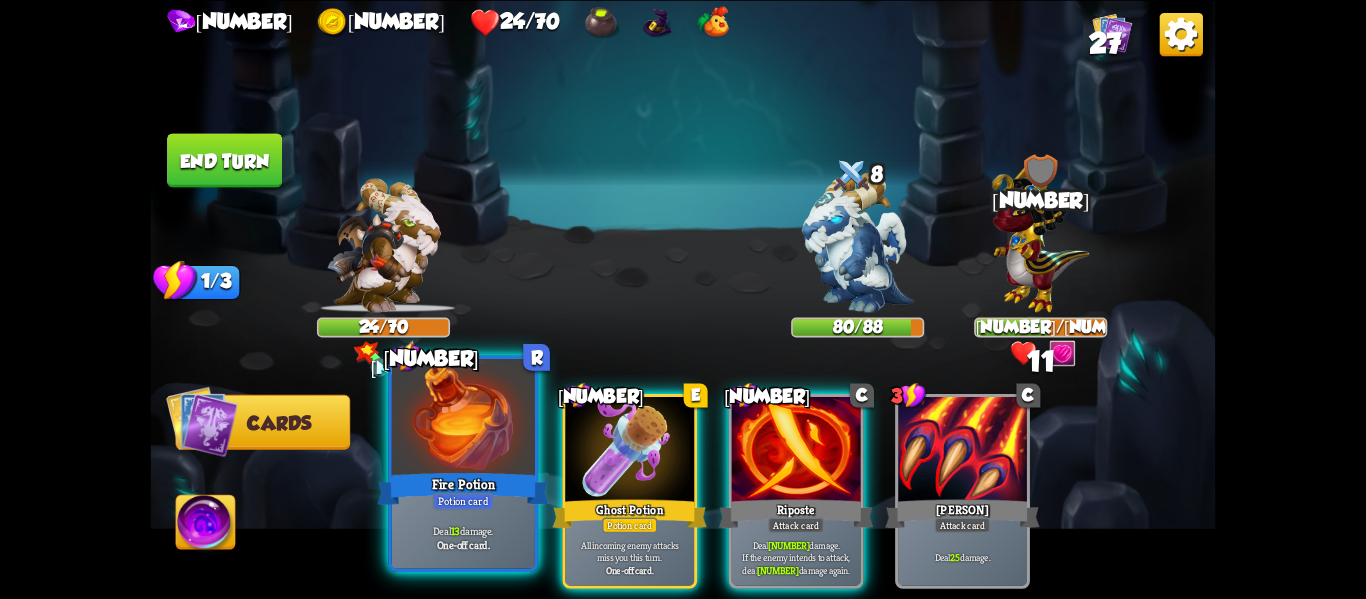 click on "Potion card" at bounding box center [464, 501] 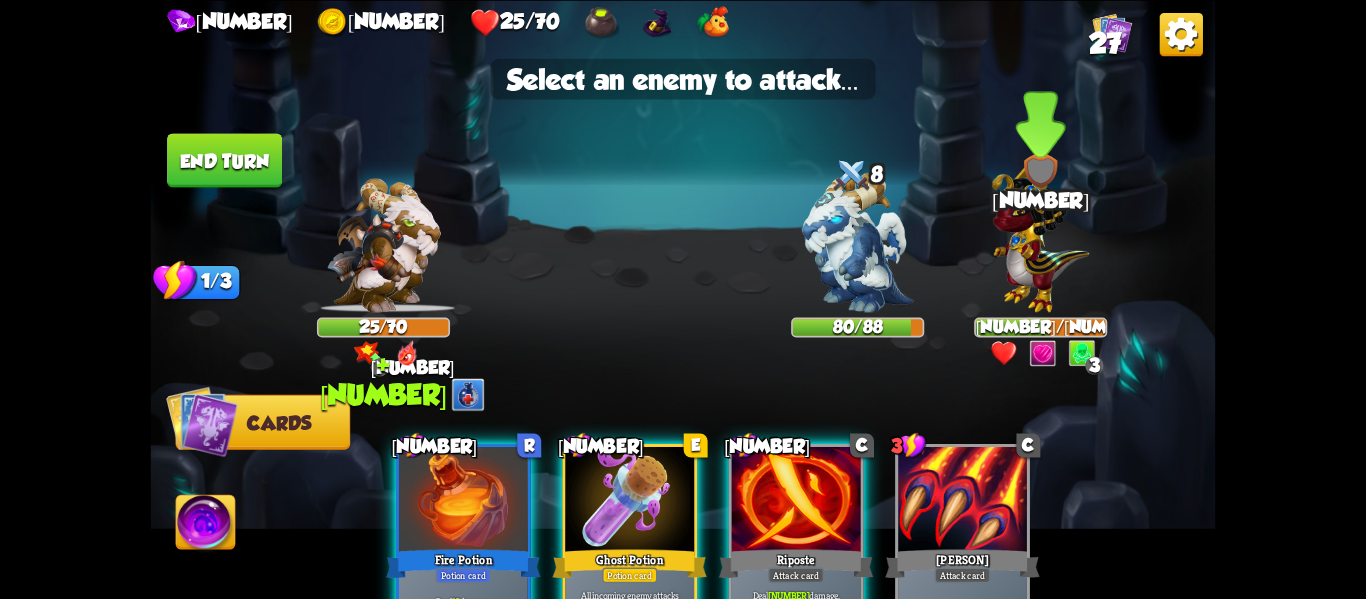 click at bounding box center (1040, 236) 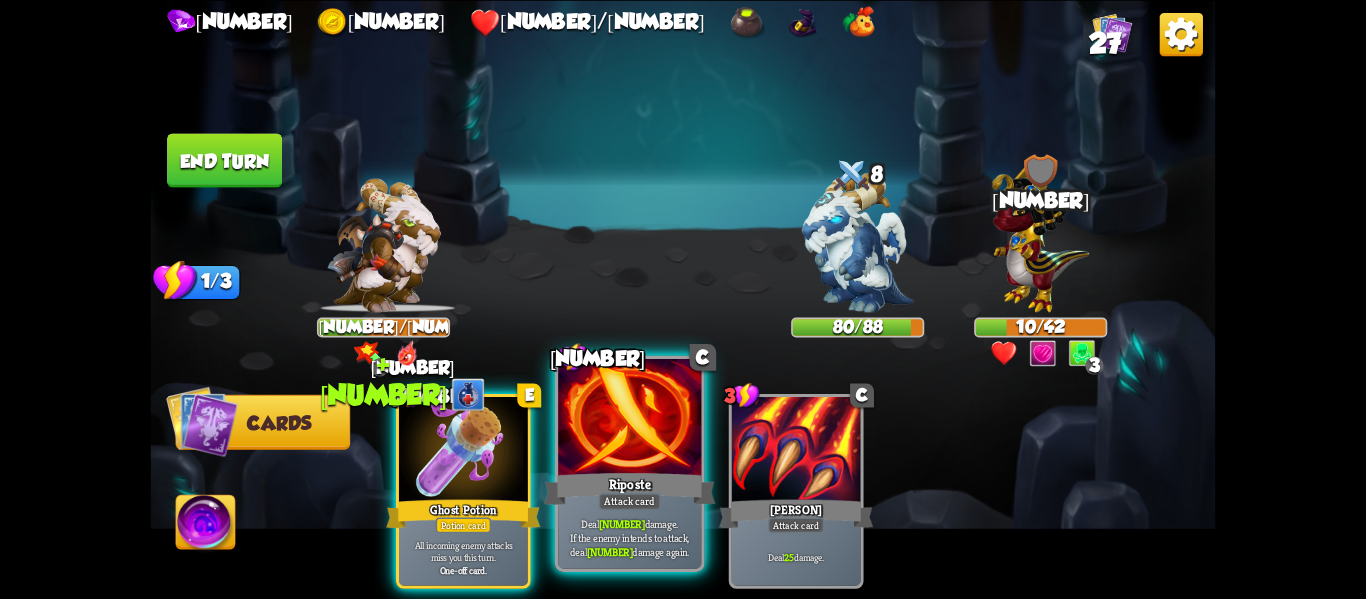 click on "Deal  10  damage. If the enemy intends to attack, deal  10  damage again." at bounding box center (630, 537) 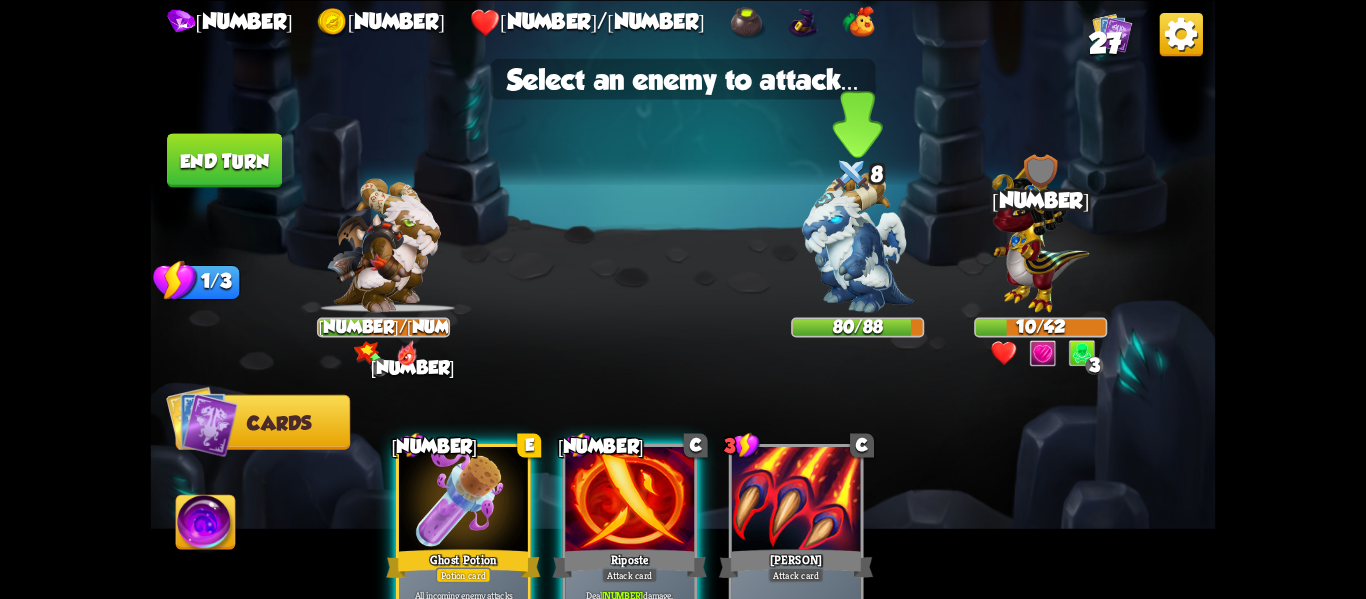 click at bounding box center [857, 242] 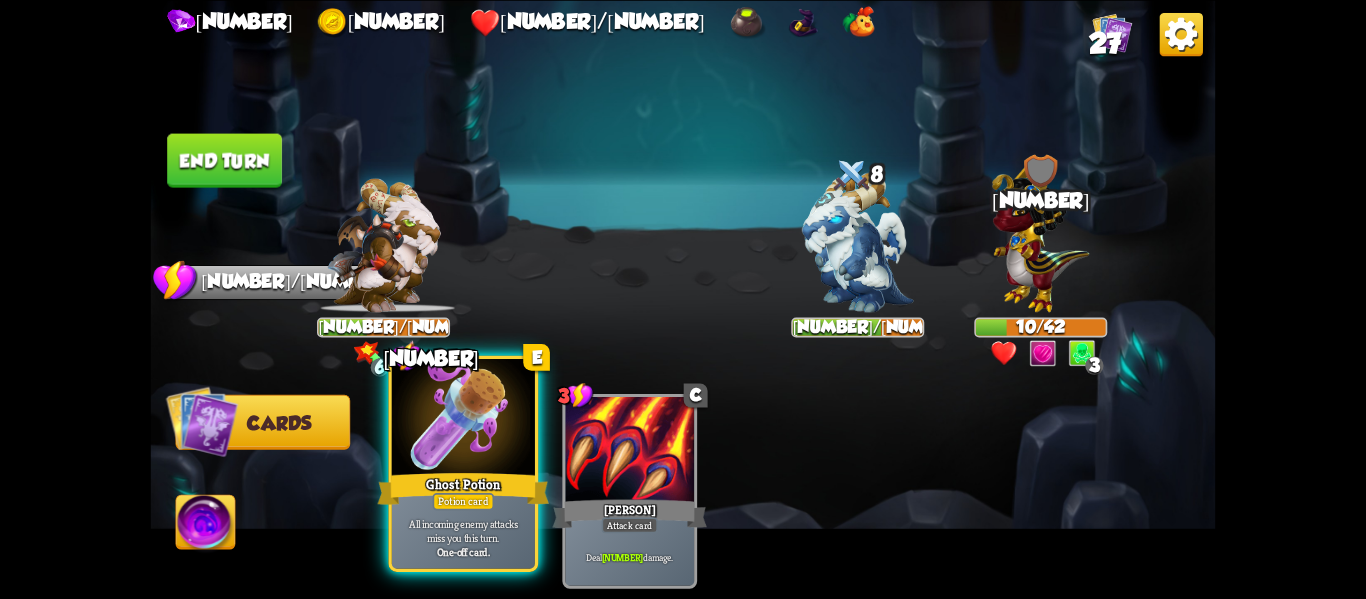 click on "Ghost Potion" at bounding box center (464, 488) 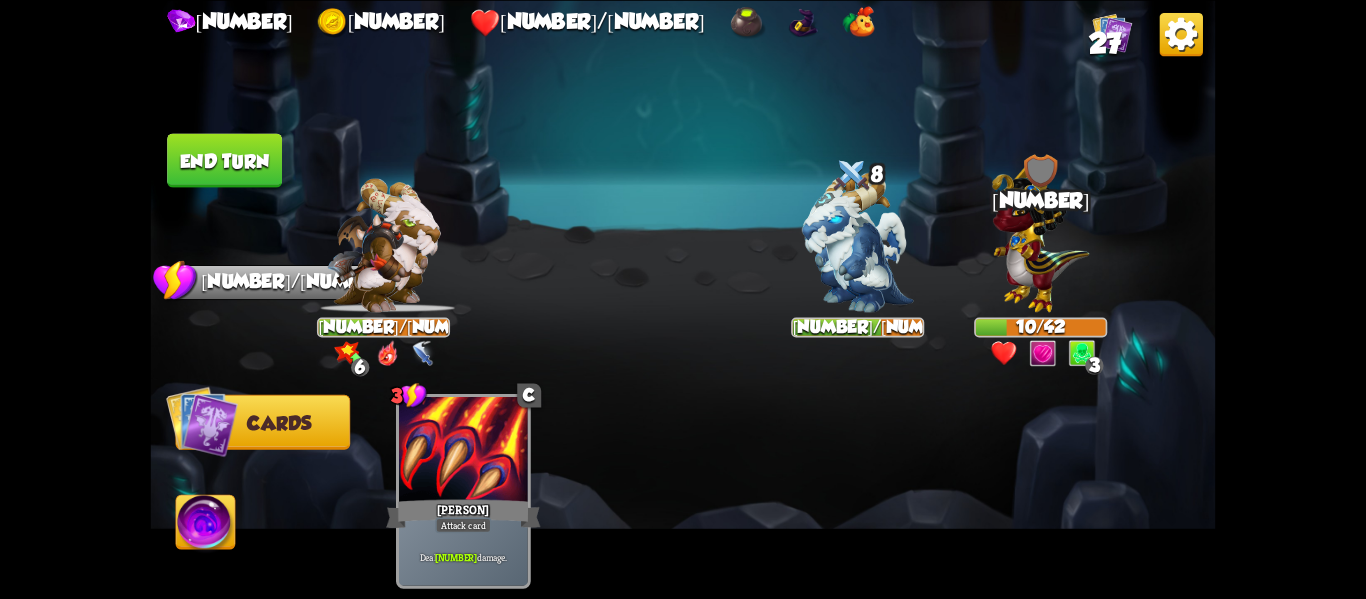 click on "End turn" at bounding box center (224, 160) 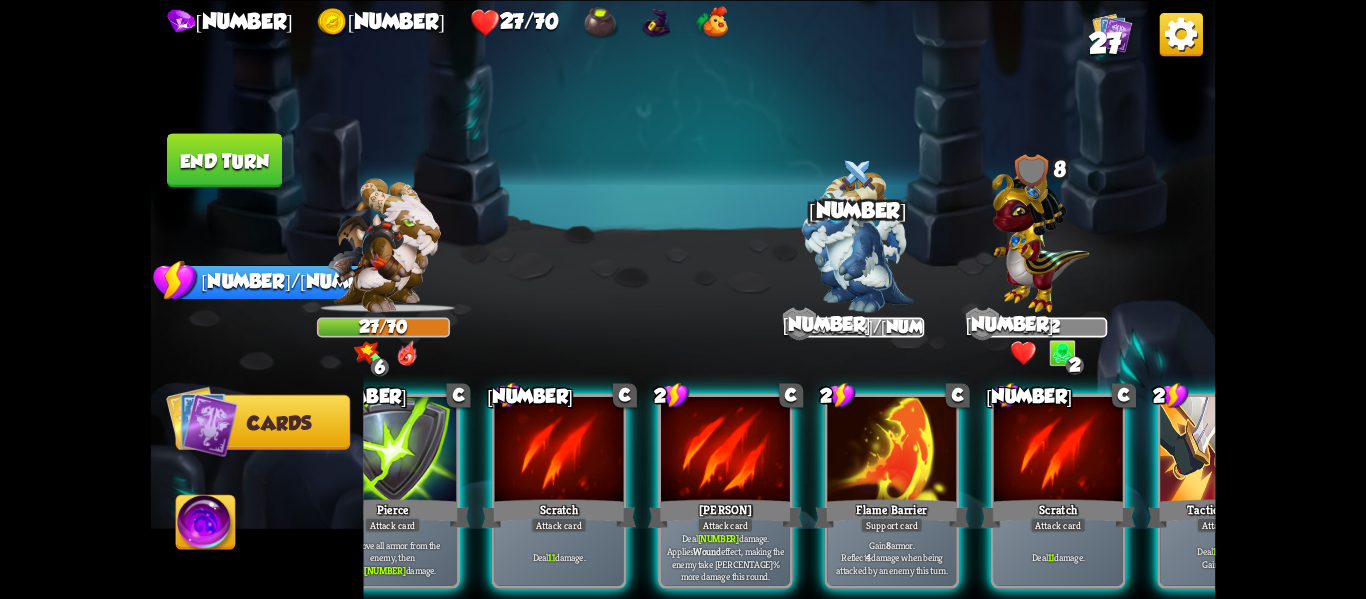 scroll, scrollTop: 0, scrollLeft: 190, axis: horizontal 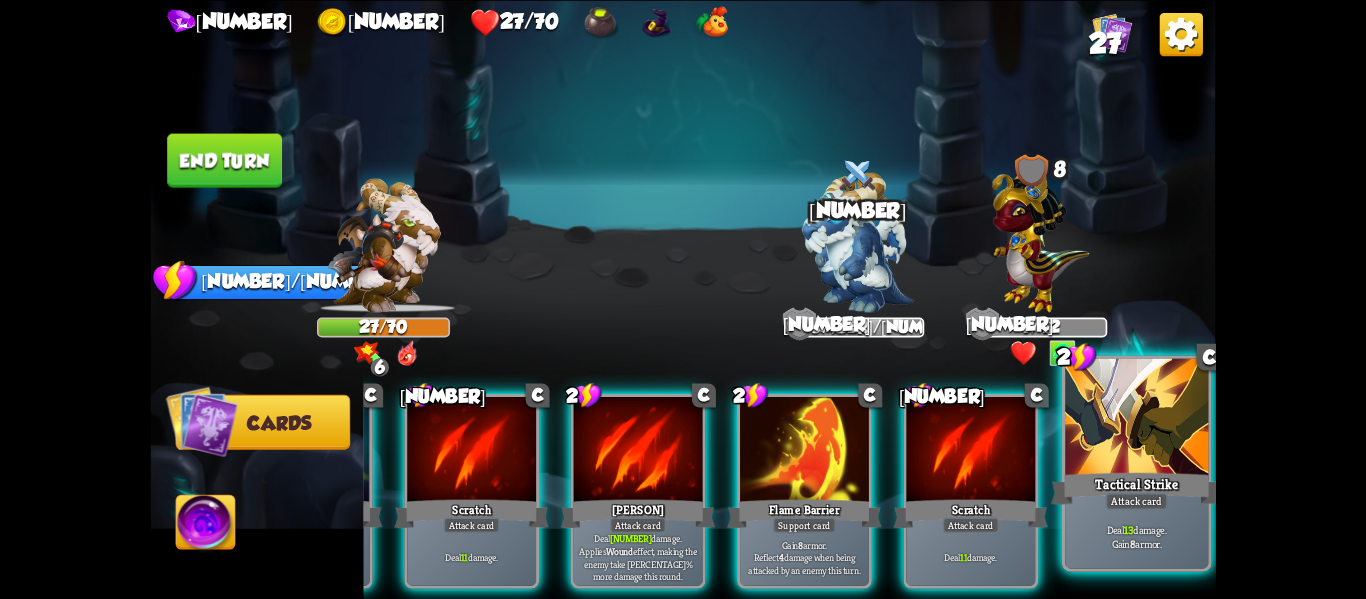 click on "Tactical Strike" at bounding box center (1137, 488) 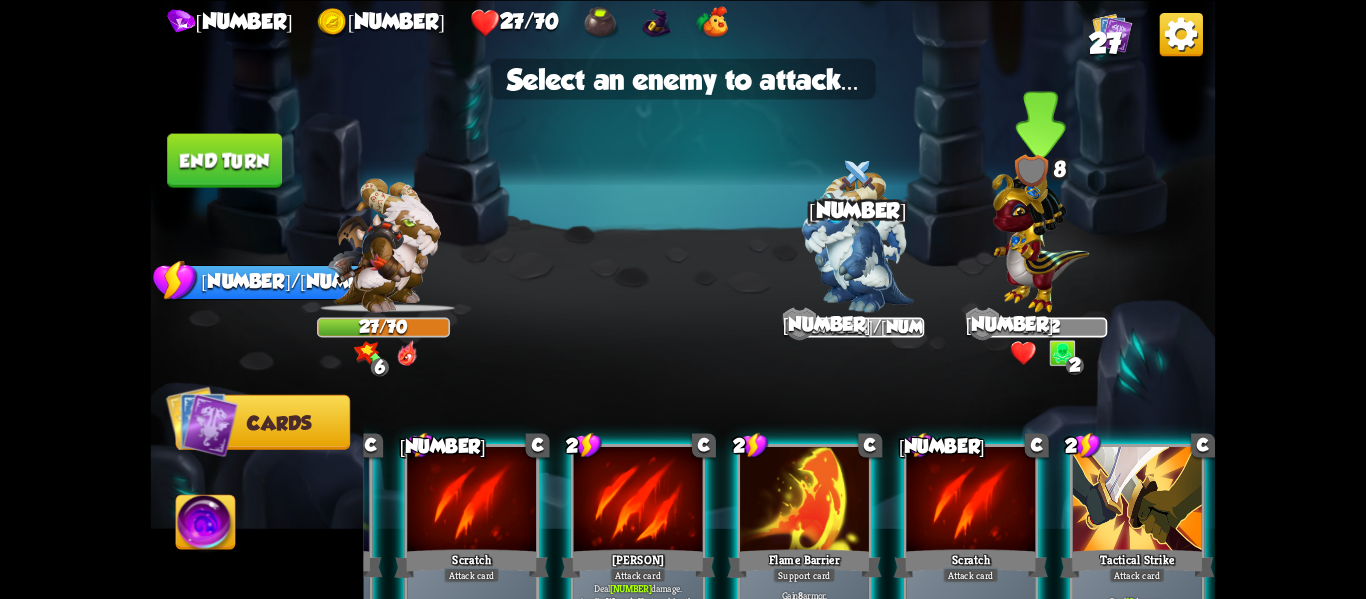 click at bounding box center [1040, 236] 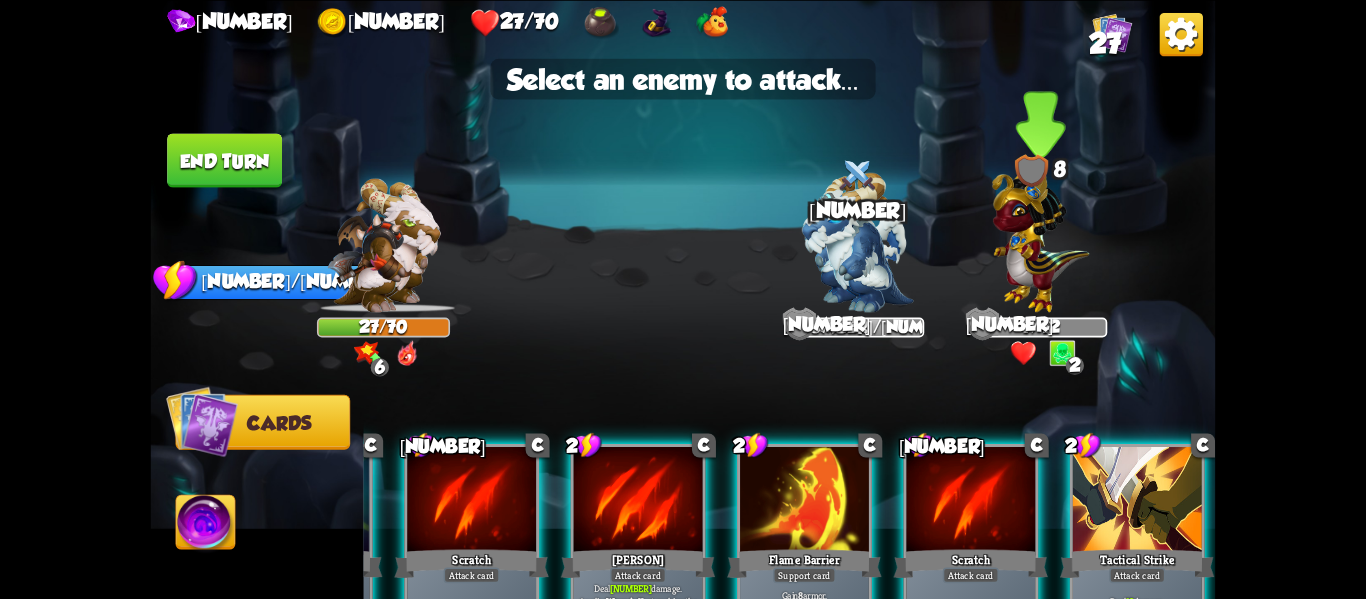 scroll, scrollTop: 0, scrollLeft: 0, axis: both 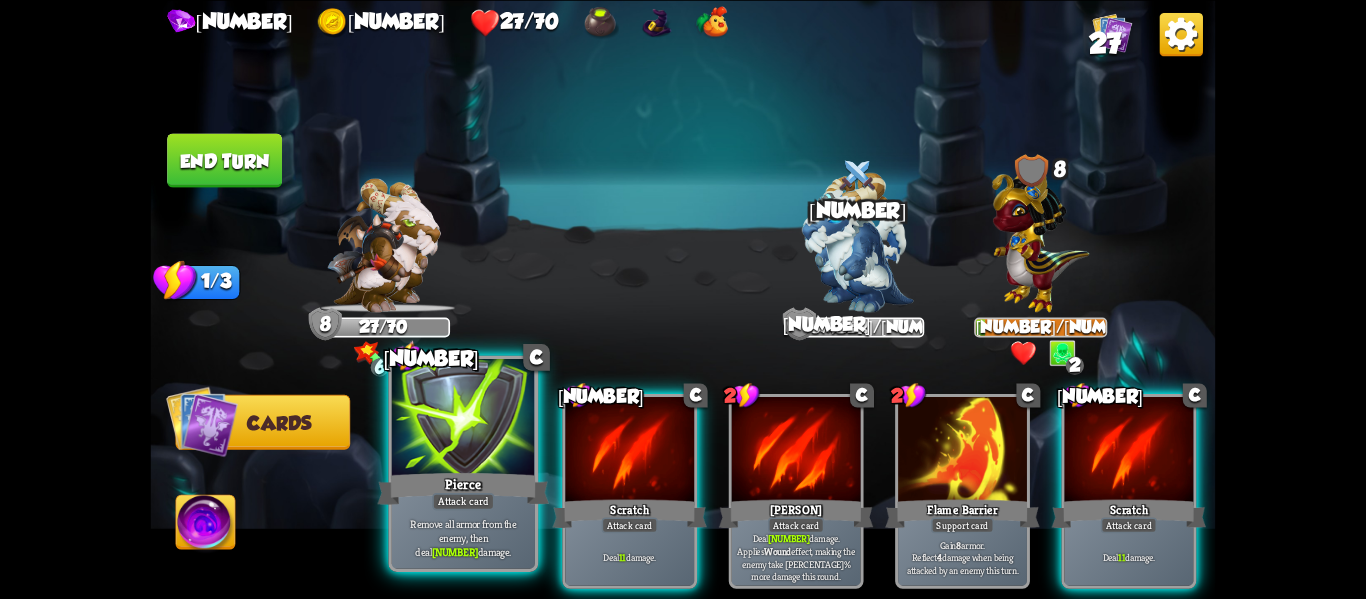 click on "Pierce" at bounding box center (464, 488) 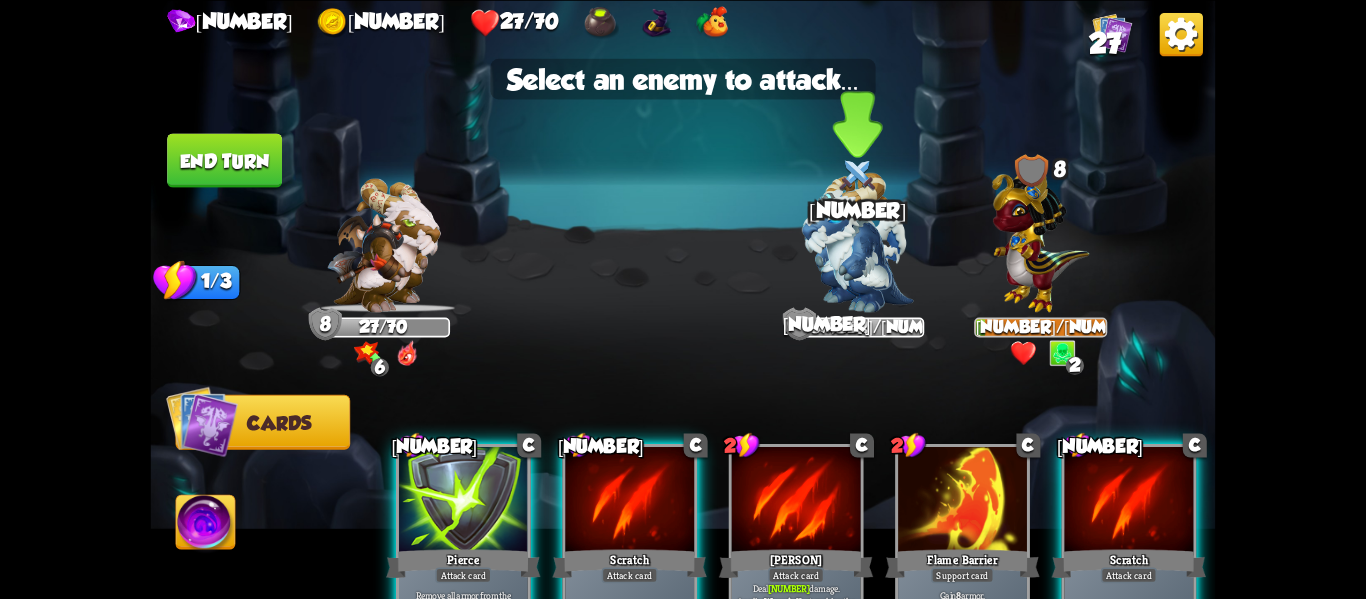 click at bounding box center (857, 242) 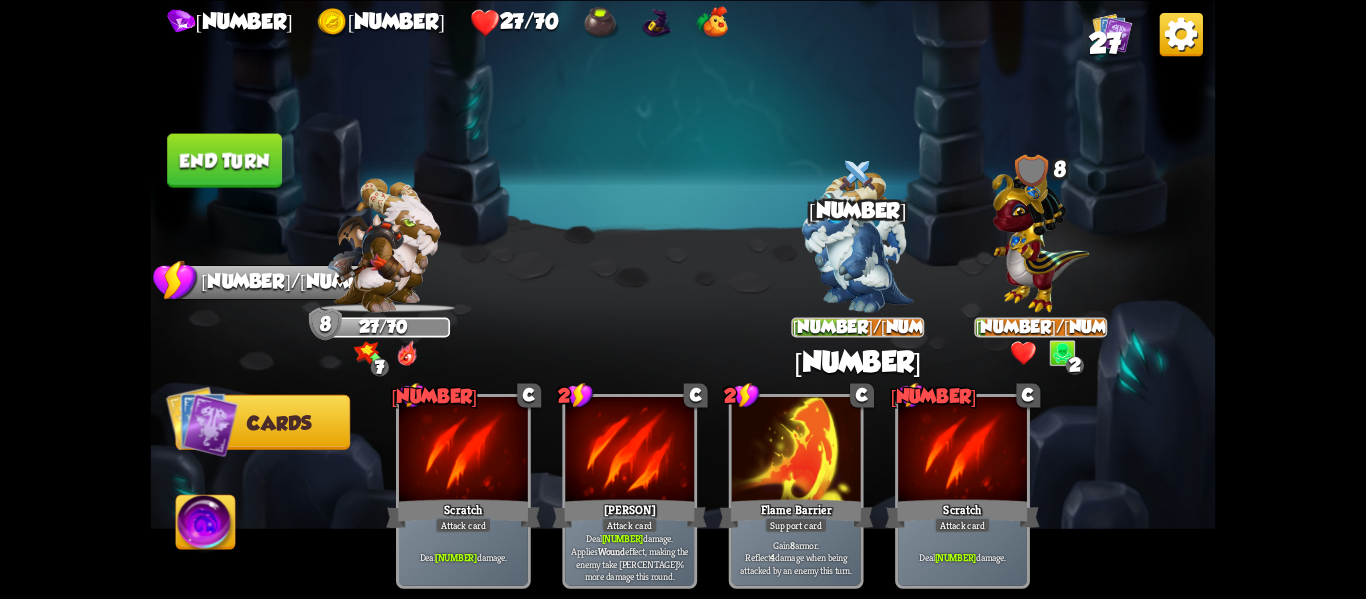 click on "End turn" at bounding box center (224, 160) 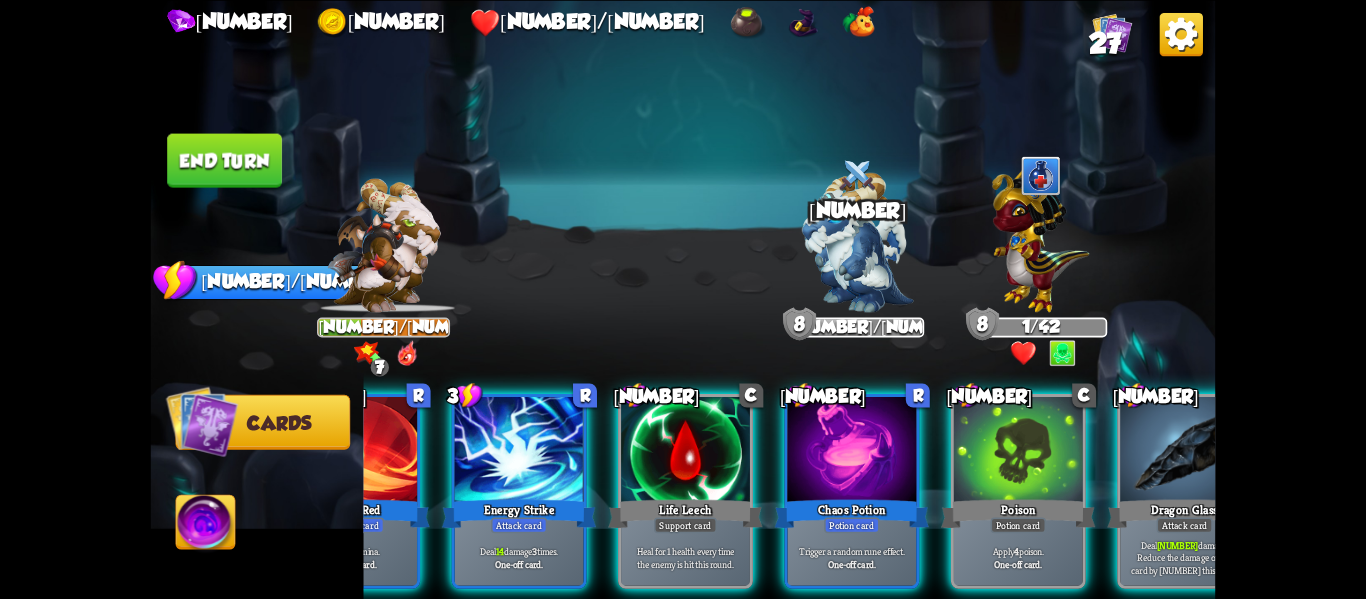 scroll, scrollTop: 0, scrollLeft: 190, axis: horizontal 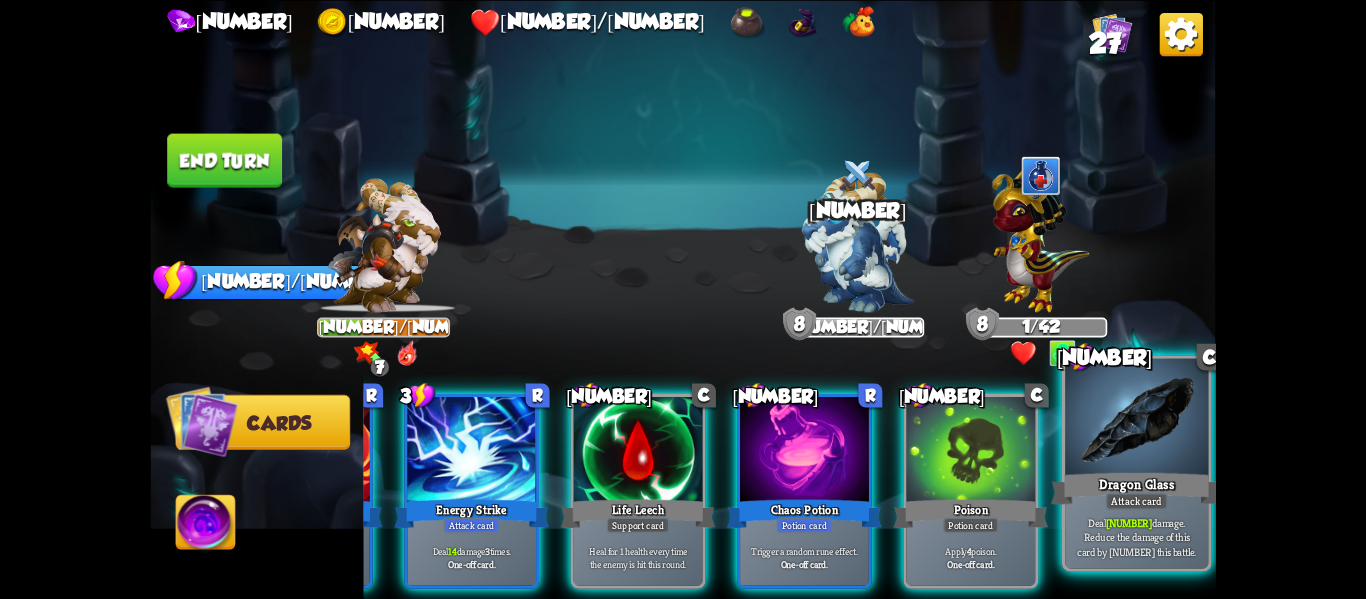 click on "Deal [NUMBER] damage. Reduce the damage of this card by [NUMBER] this battle." at bounding box center (1137, 537) 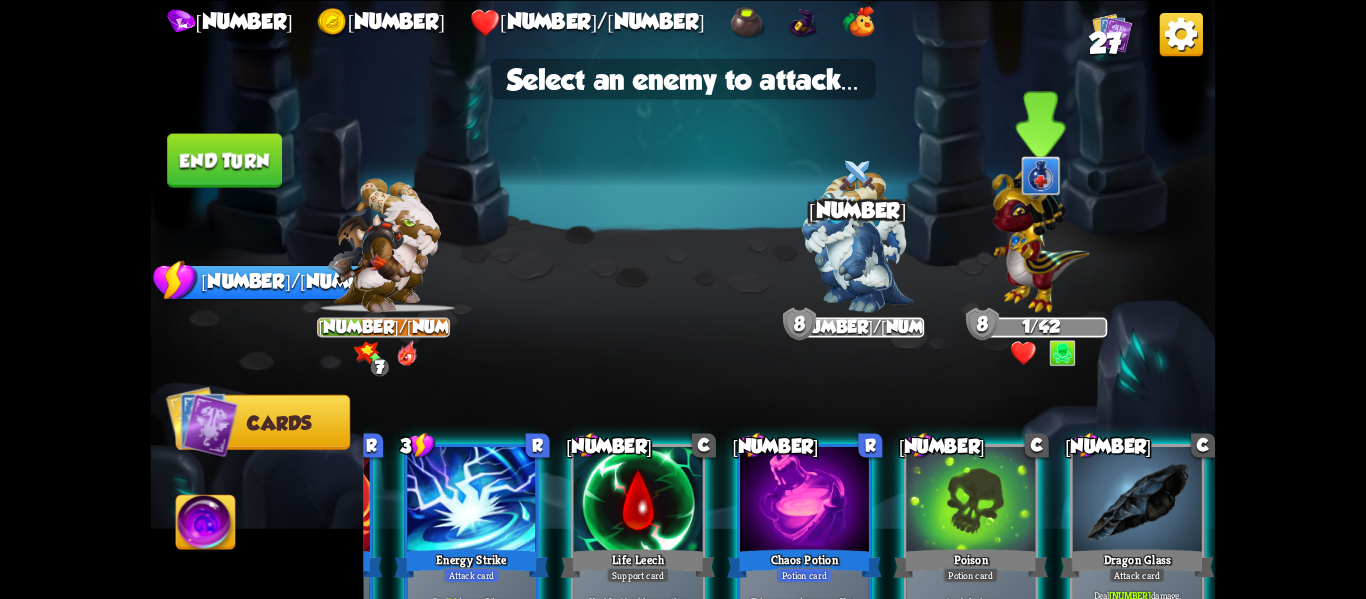 click at bounding box center [1040, 236] 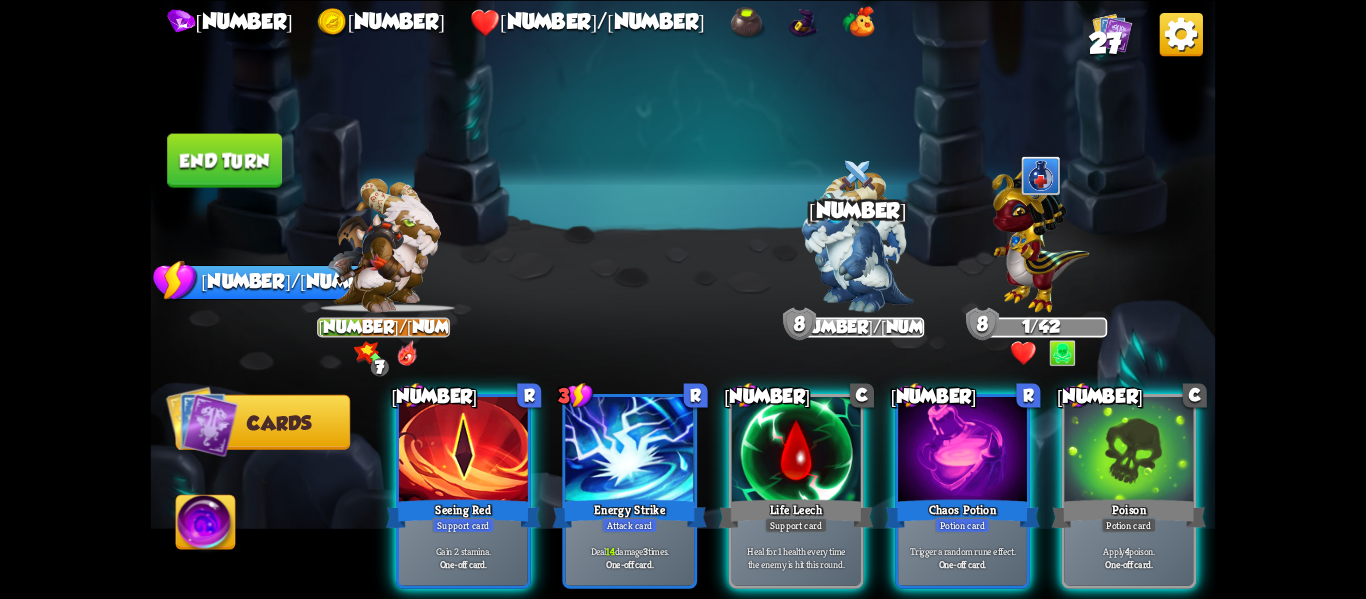 scroll, scrollTop: 0, scrollLeft: 0, axis: both 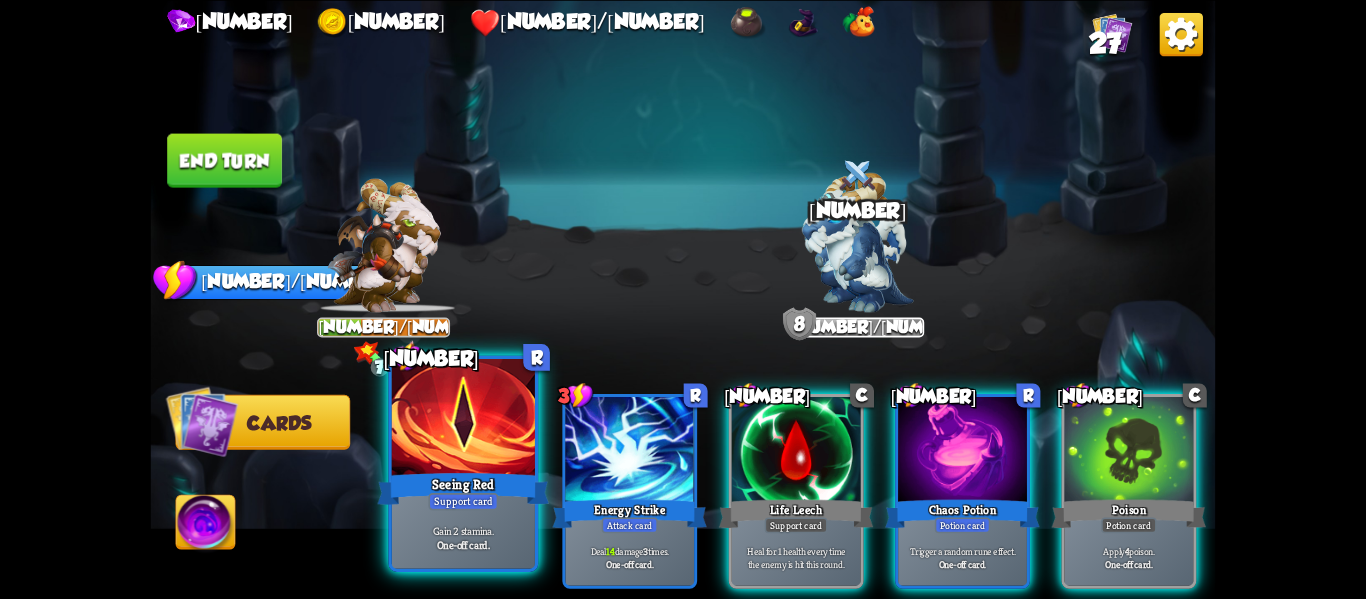 click on "Support card" at bounding box center (463, 501) 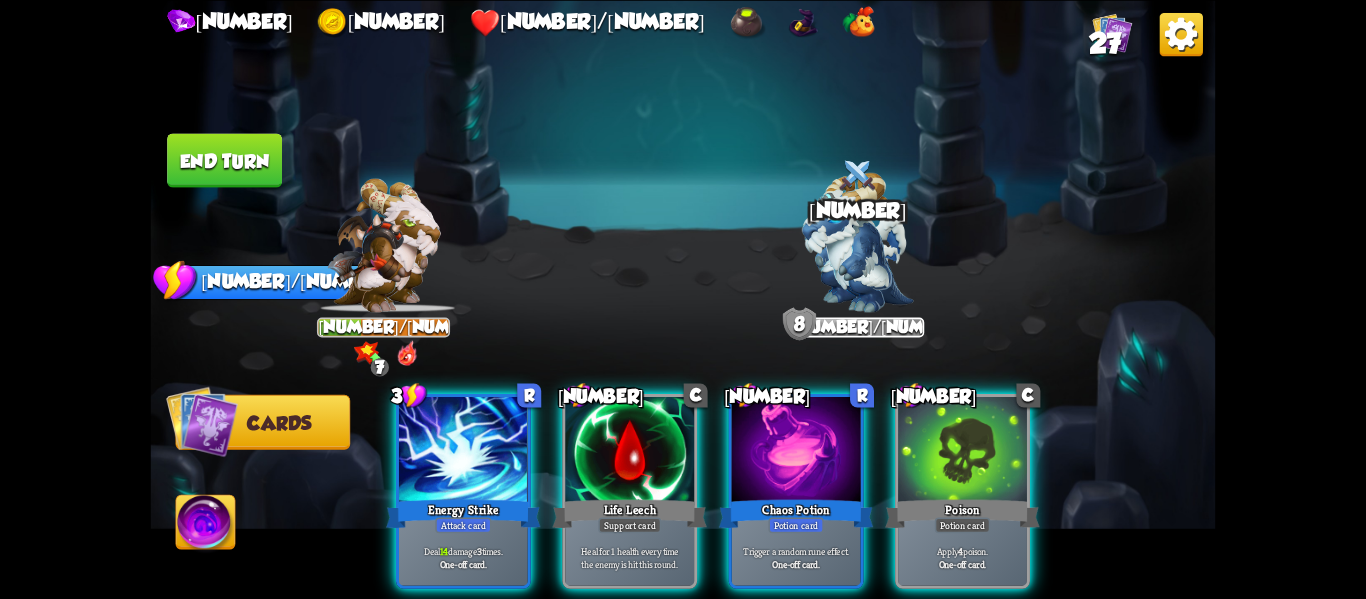 click on "Trigger a random rune effect." at bounding box center (796, 550) 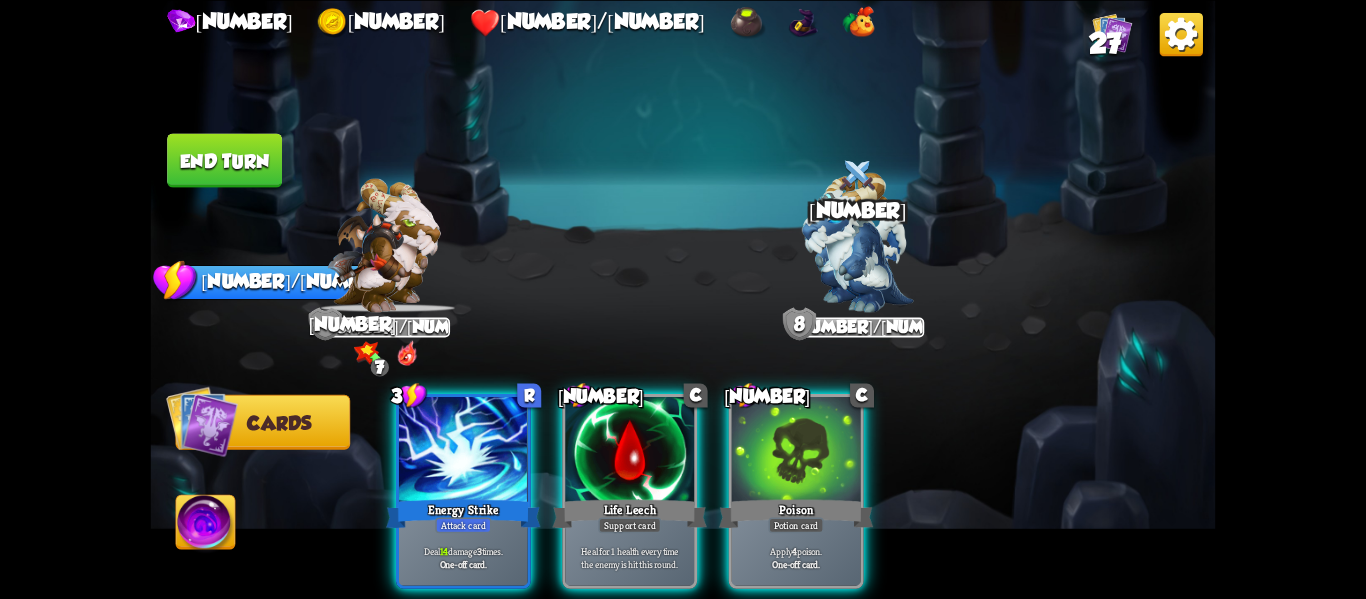 click on "Potion card" at bounding box center [795, 525] 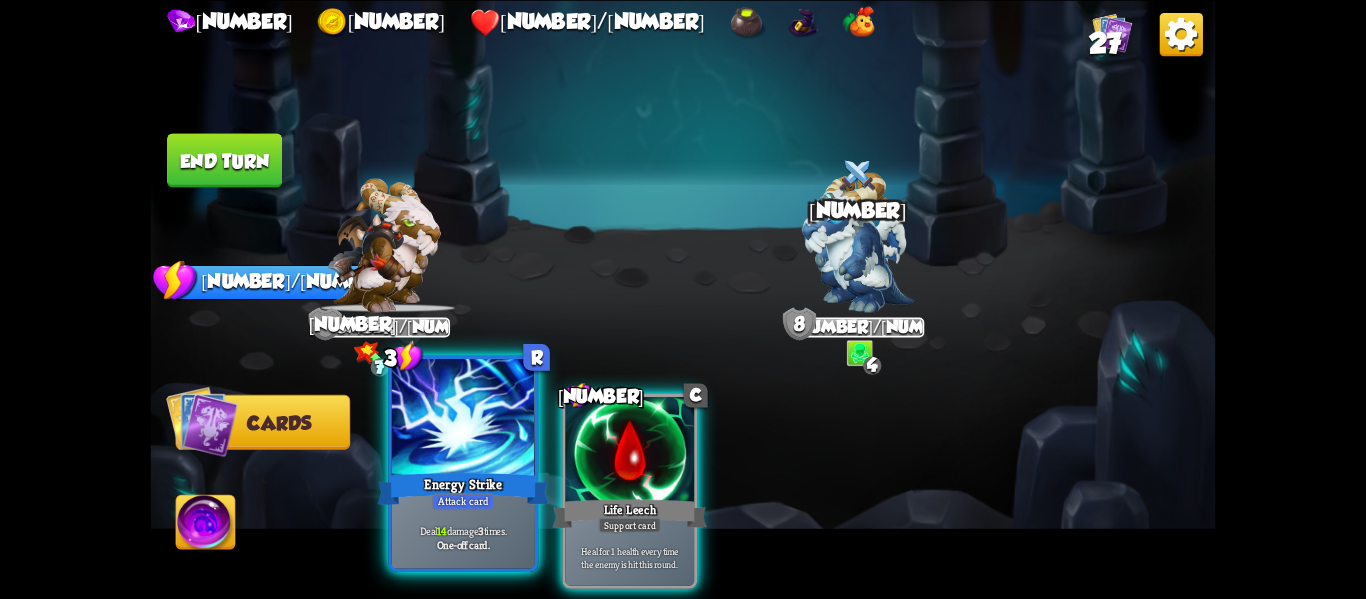 click on "Energy Strike" at bounding box center (464, 488) 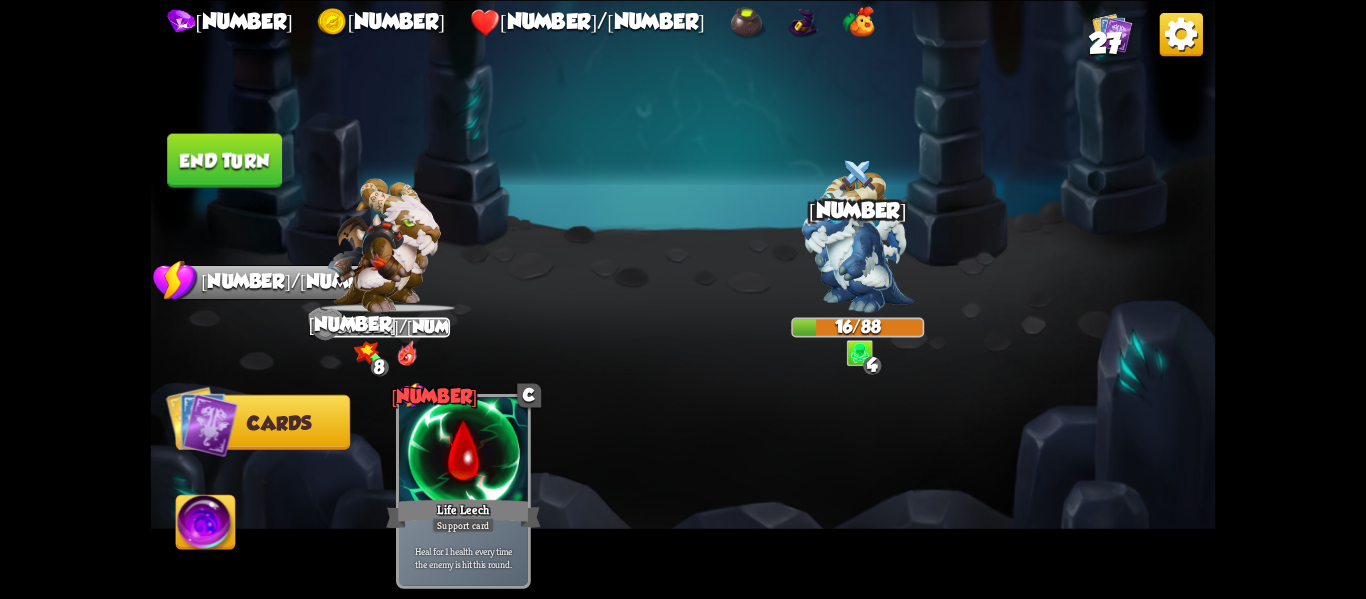 click on "End turn" at bounding box center (224, 160) 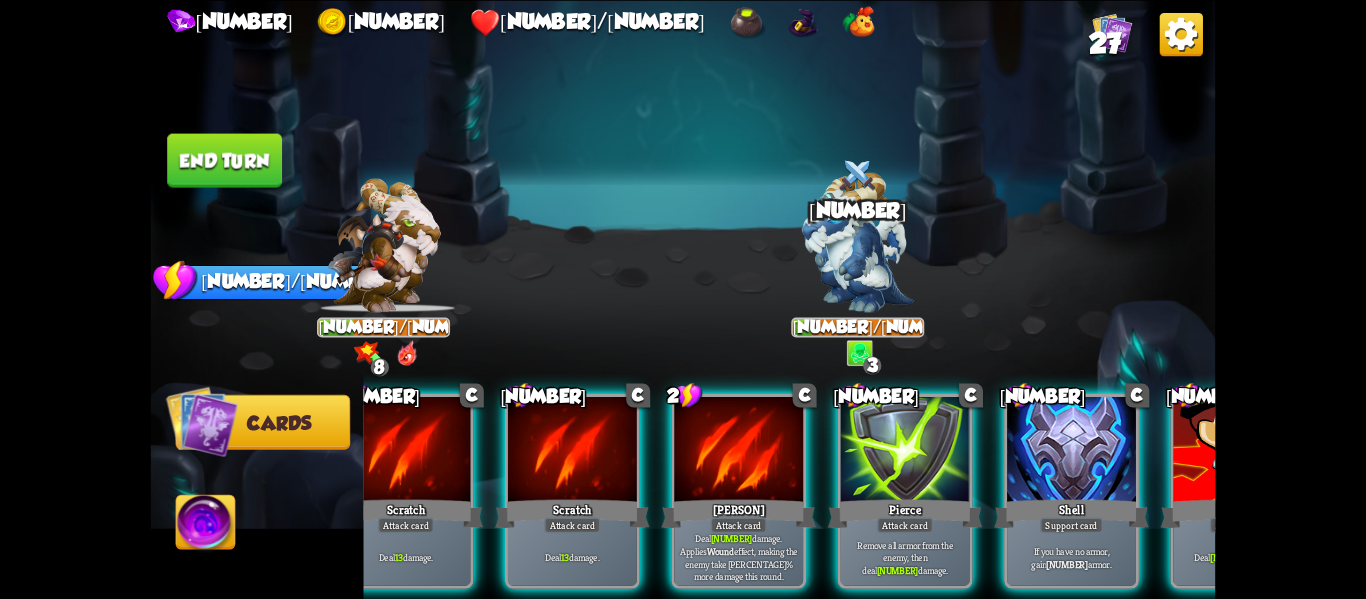 scroll, scrollTop: 0, scrollLeft: 0, axis: both 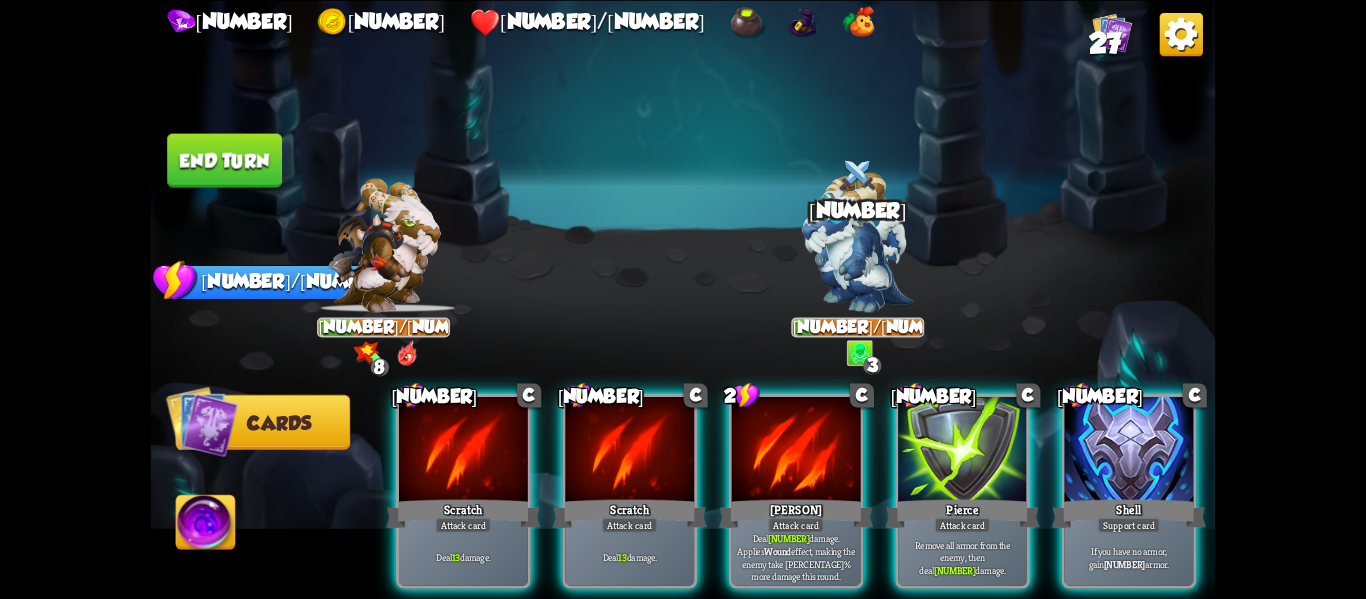 click at bounding box center [367, 352] 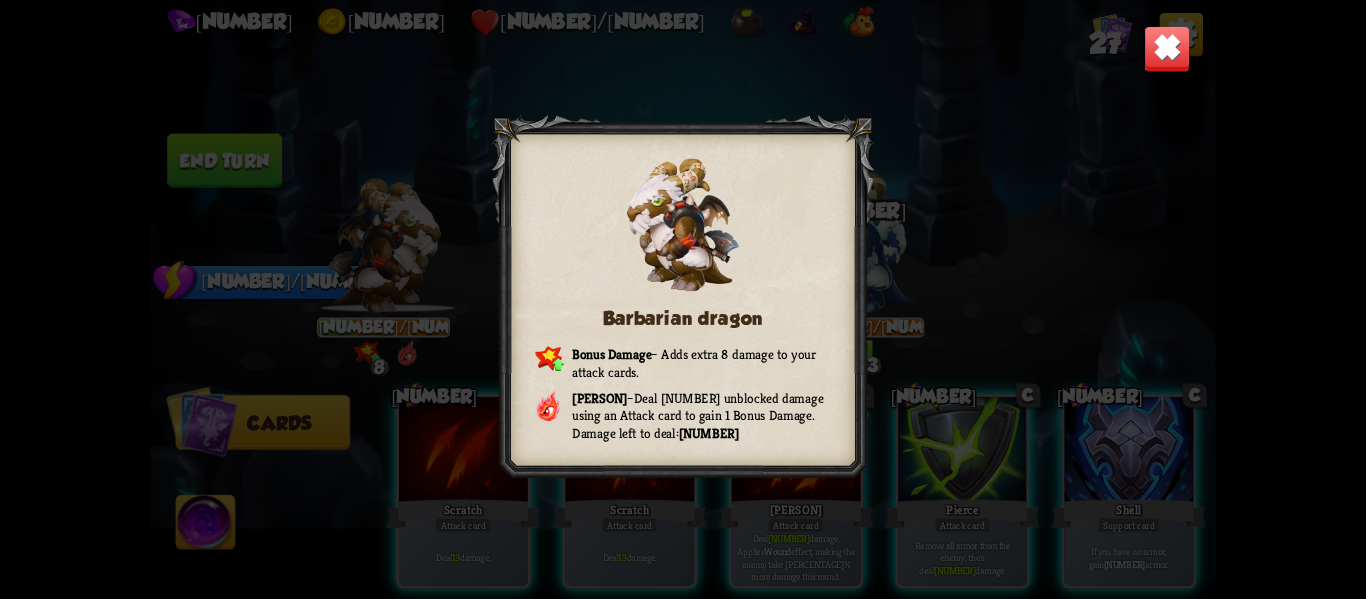 click at bounding box center [1167, 48] 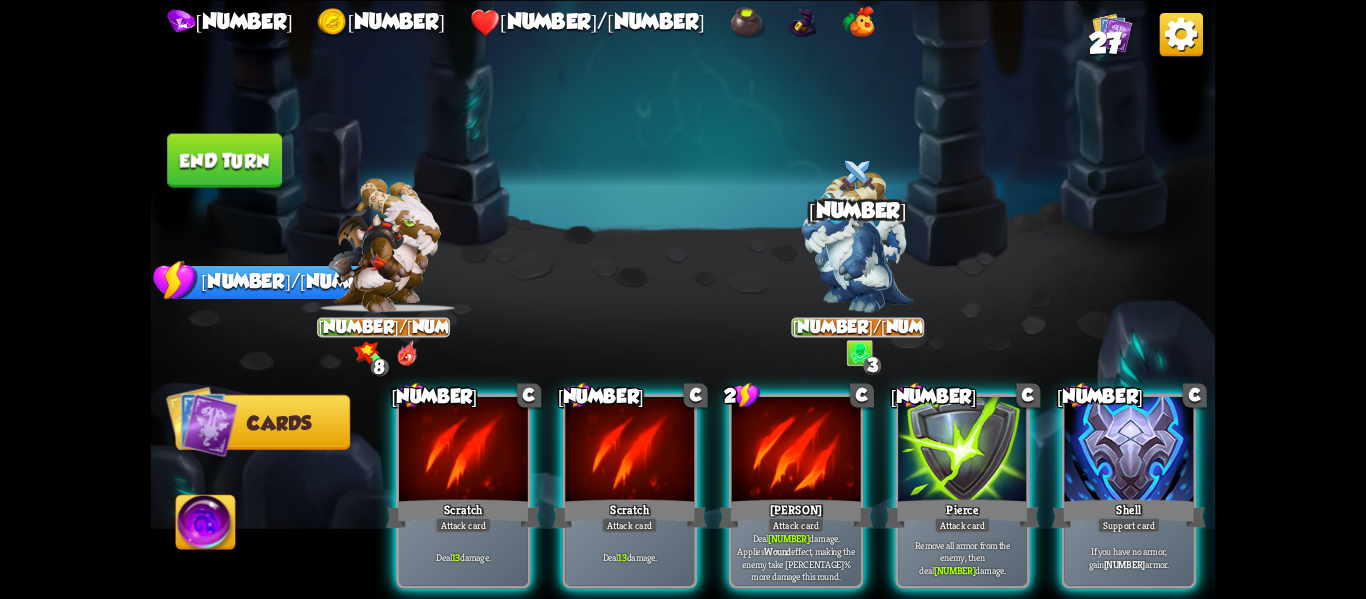 click at bounding box center (205, 525) 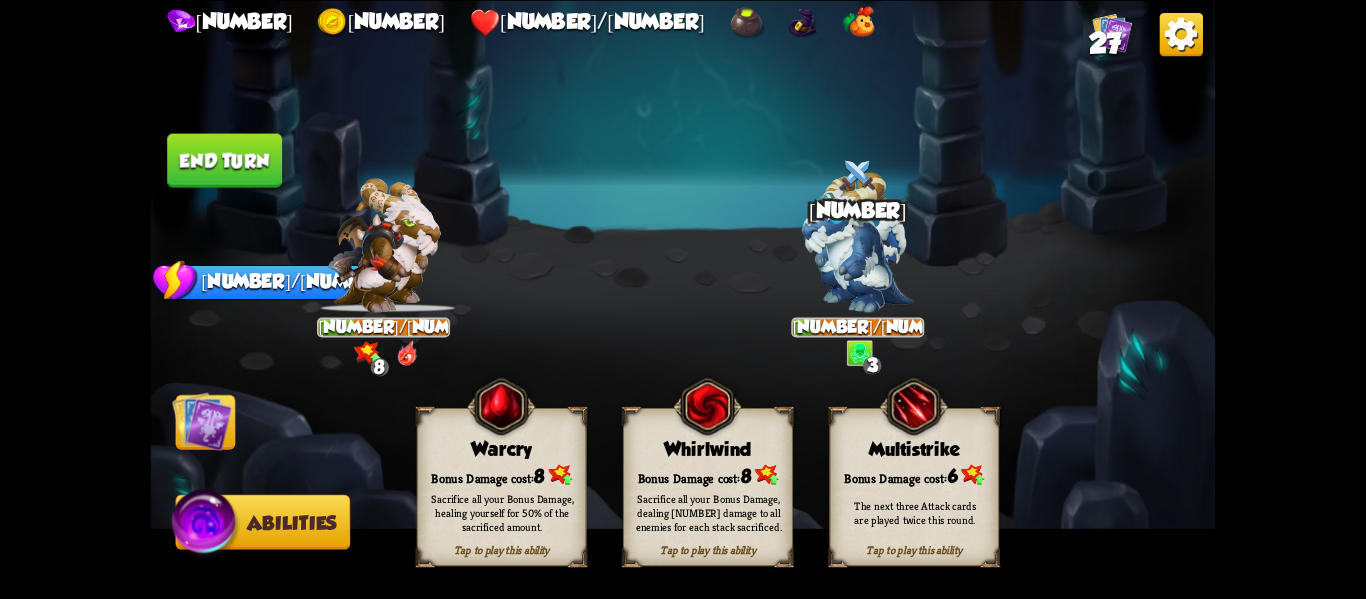 click on "Tap to play this ability   Warcry
Bonus Damage cost:  [NUMBER]     Sacrifice all your Bonus Damage, healing yourself for [PERCENTAGE]% of the sacrificed amount." at bounding box center [502, 487] 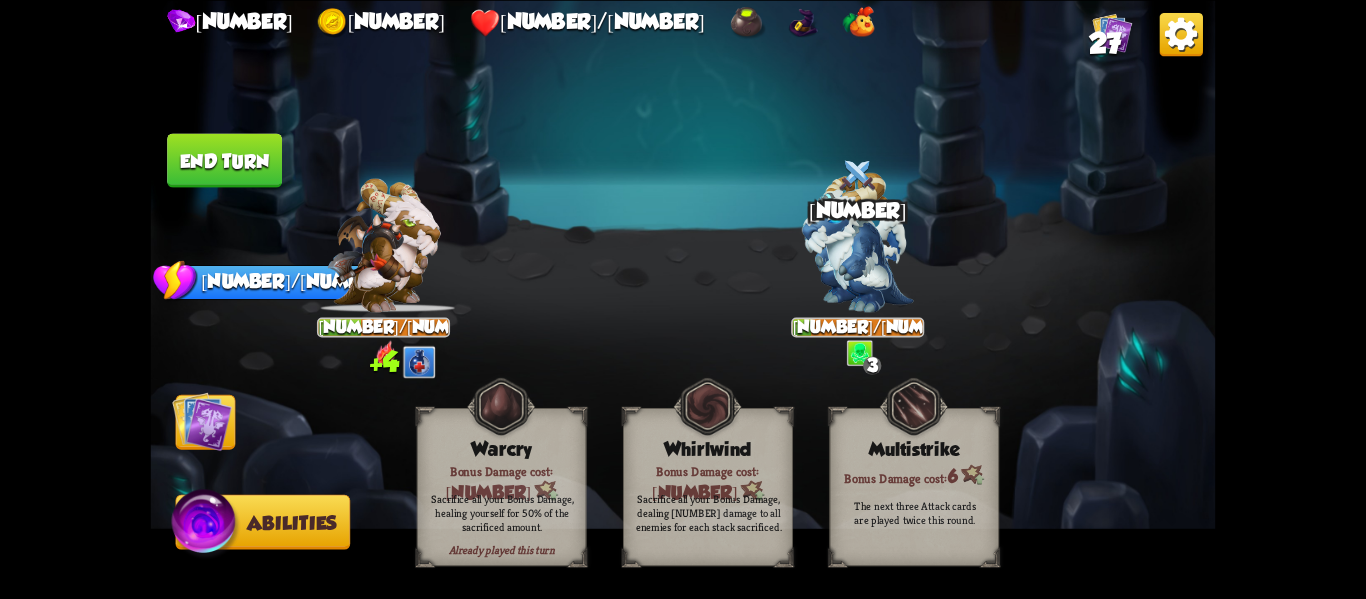 click at bounding box center (202, 421) 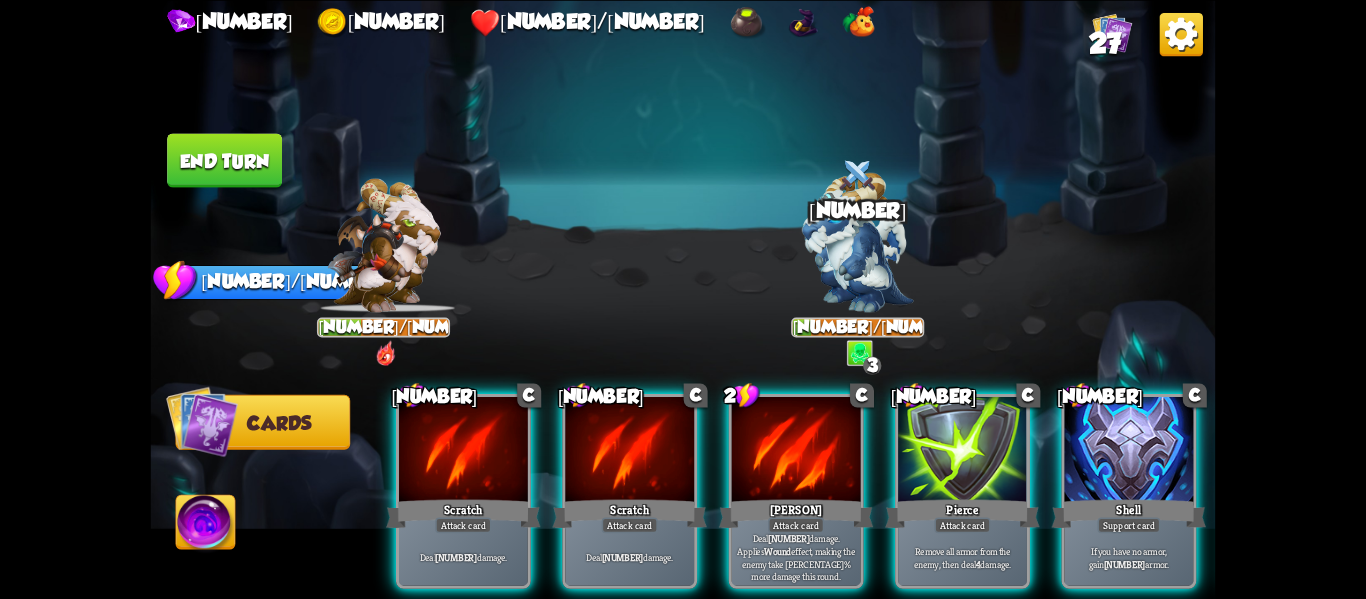 scroll, scrollTop: 0, scrollLeft: 190, axis: horizontal 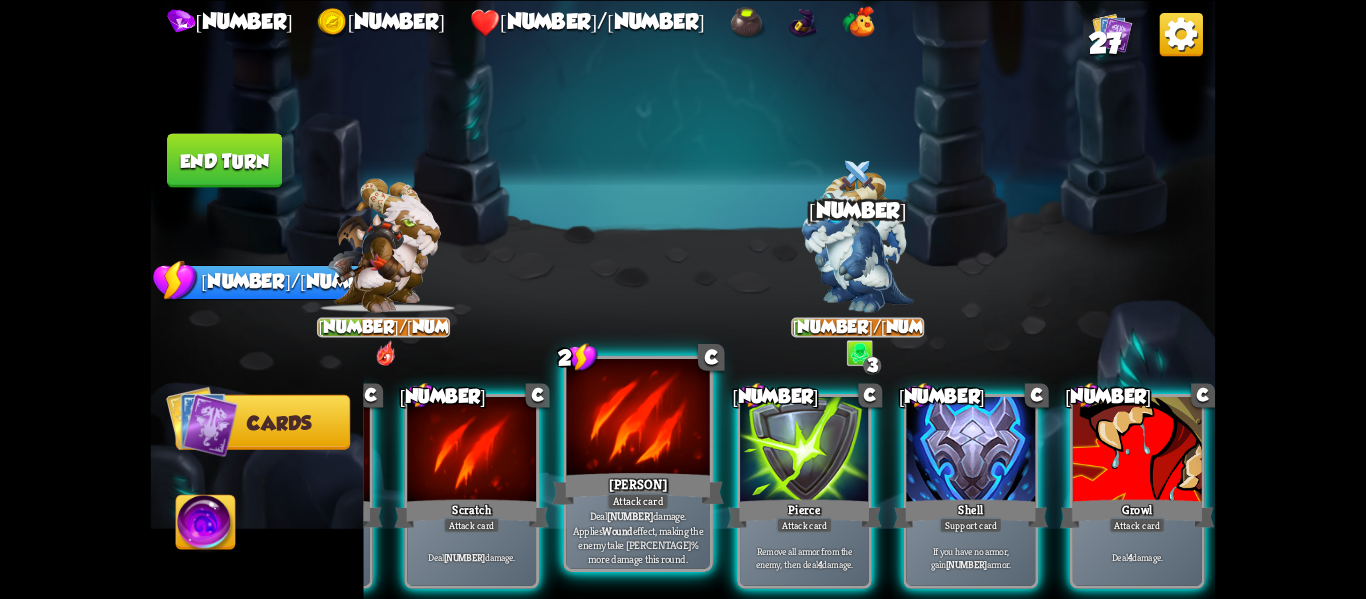 click on "Deal  12  damage. Applies  Wound  effect, making the enemy take 20% more damage this round." at bounding box center [638, 537] 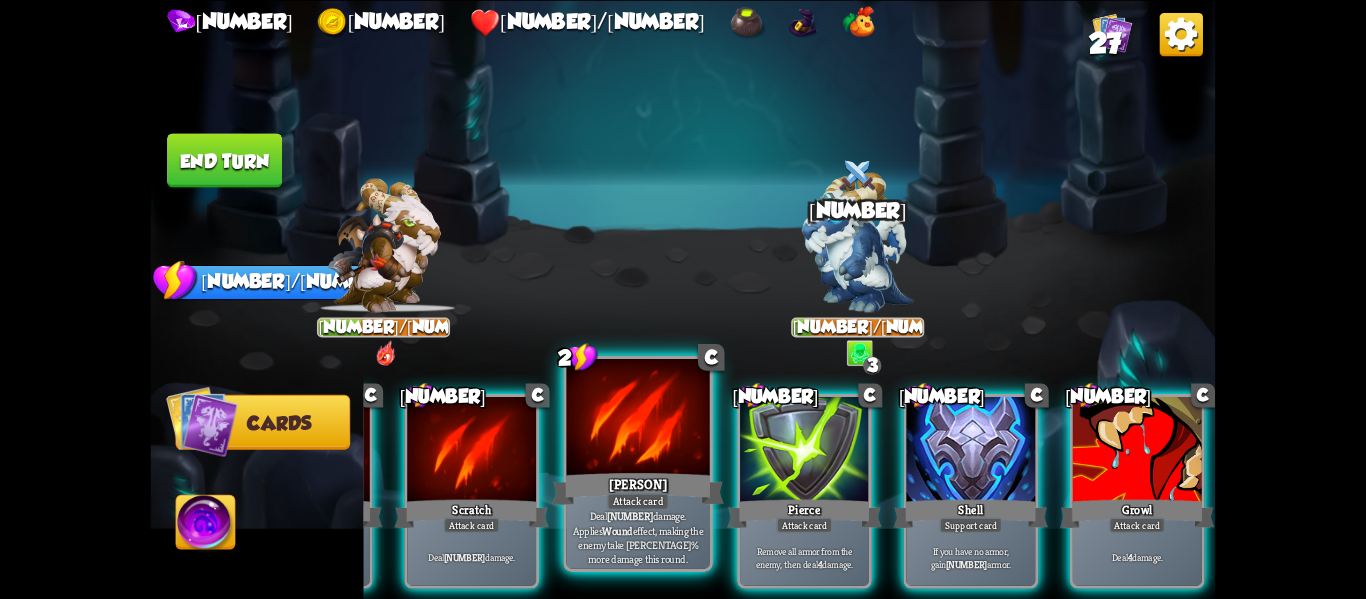 scroll, scrollTop: 0, scrollLeft: 0, axis: both 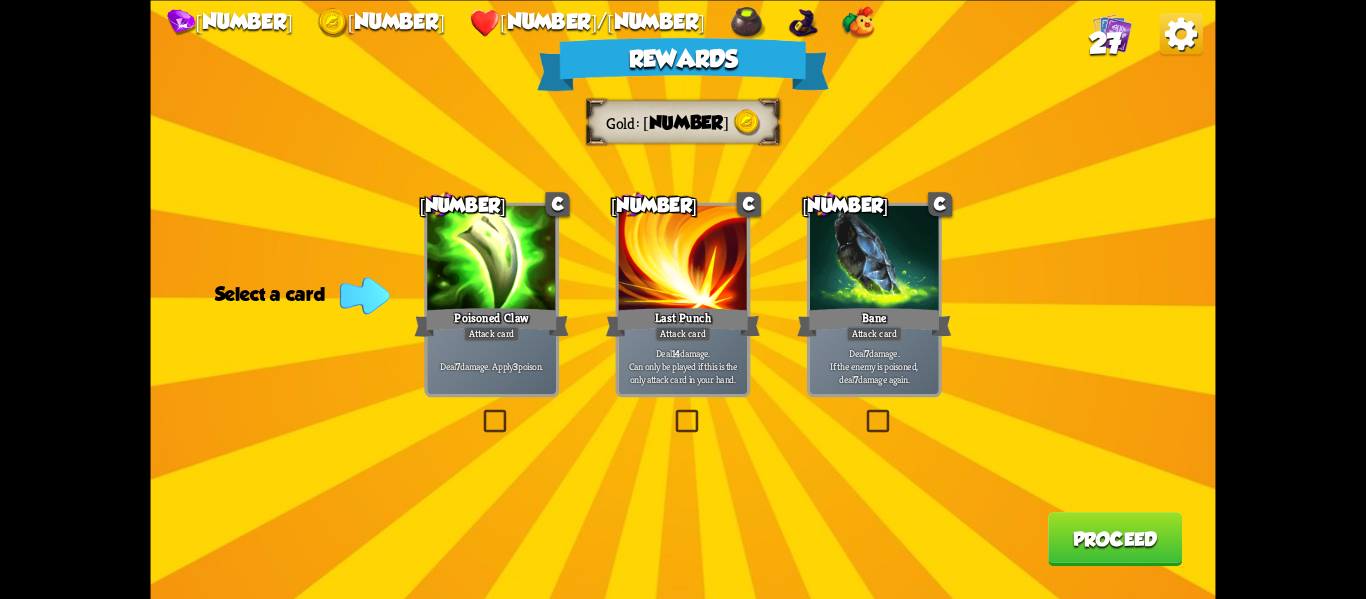 click at bounding box center [863, 412] 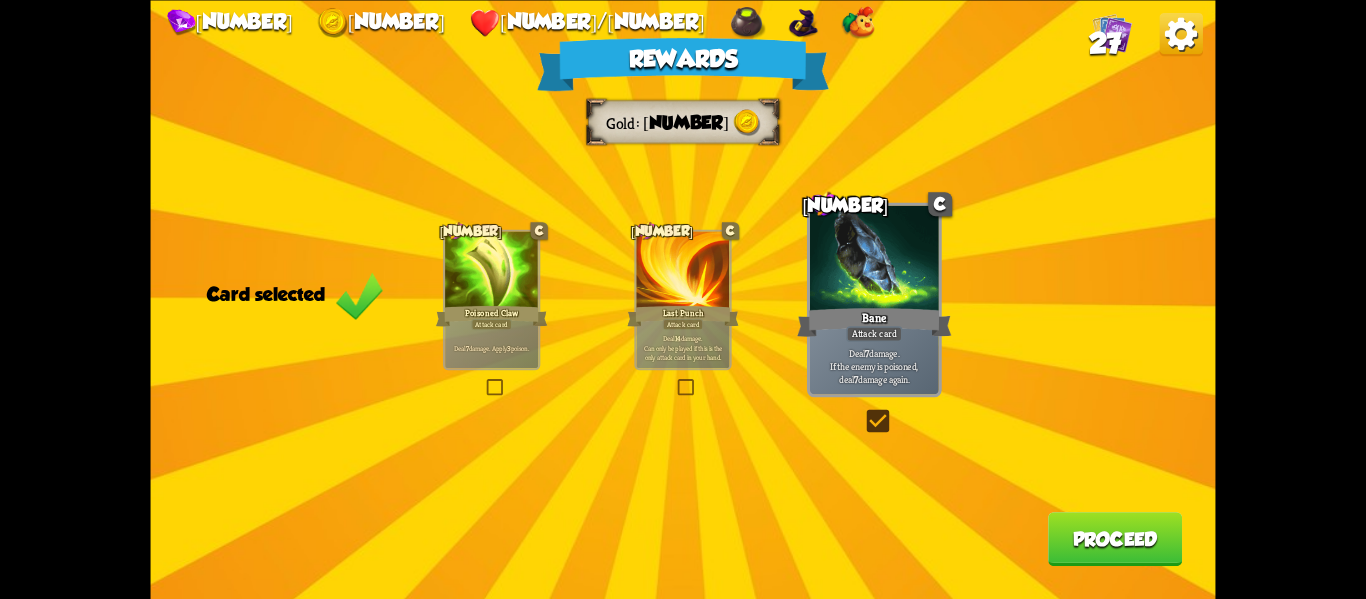 click on "Proceed" at bounding box center [1115, 539] 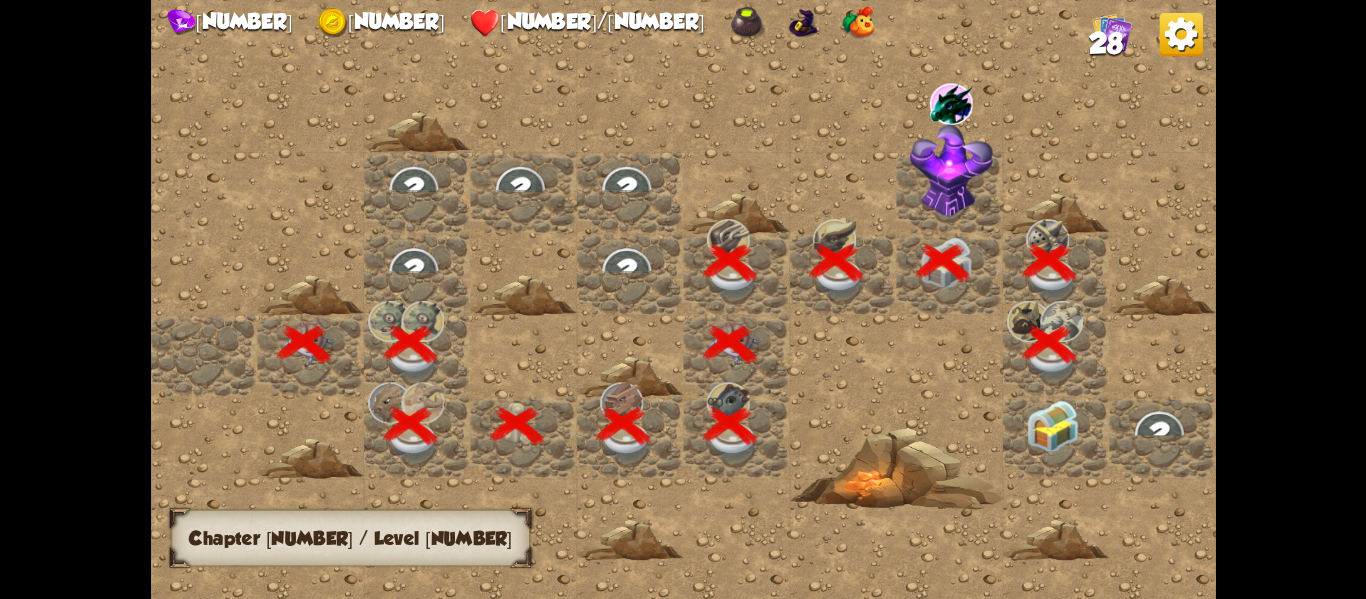 scroll, scrollTop: 0, scrollLeft: 384, axis: horizontal 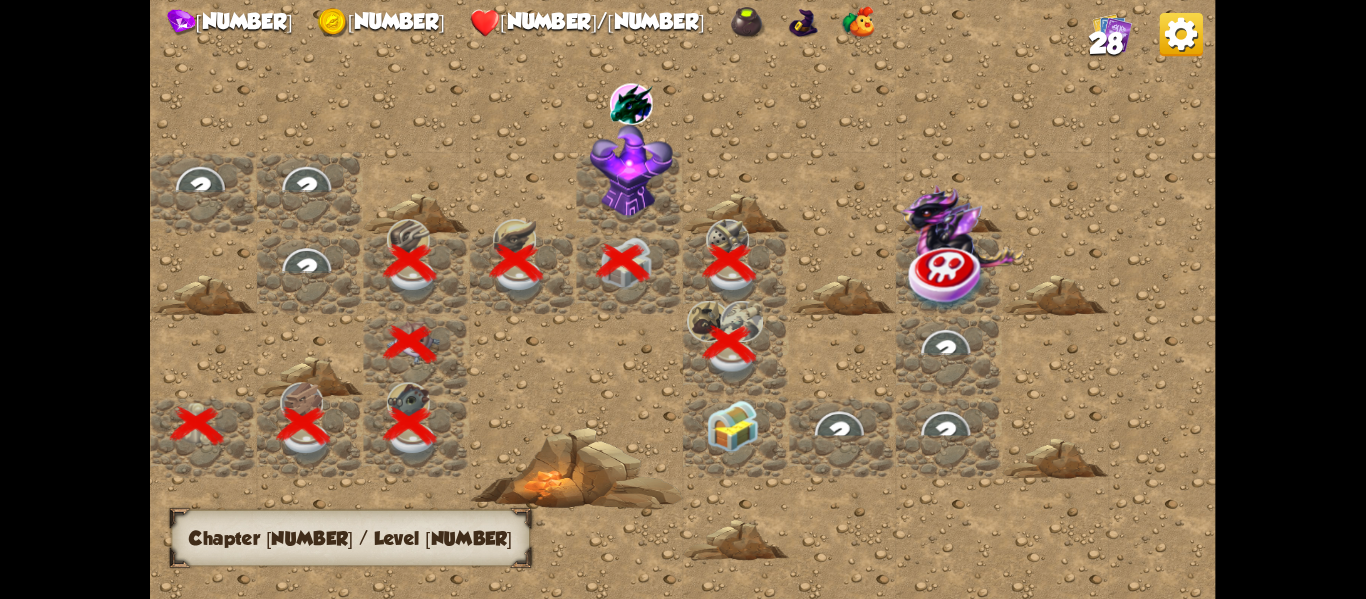 click at bounding box center (732, 425) 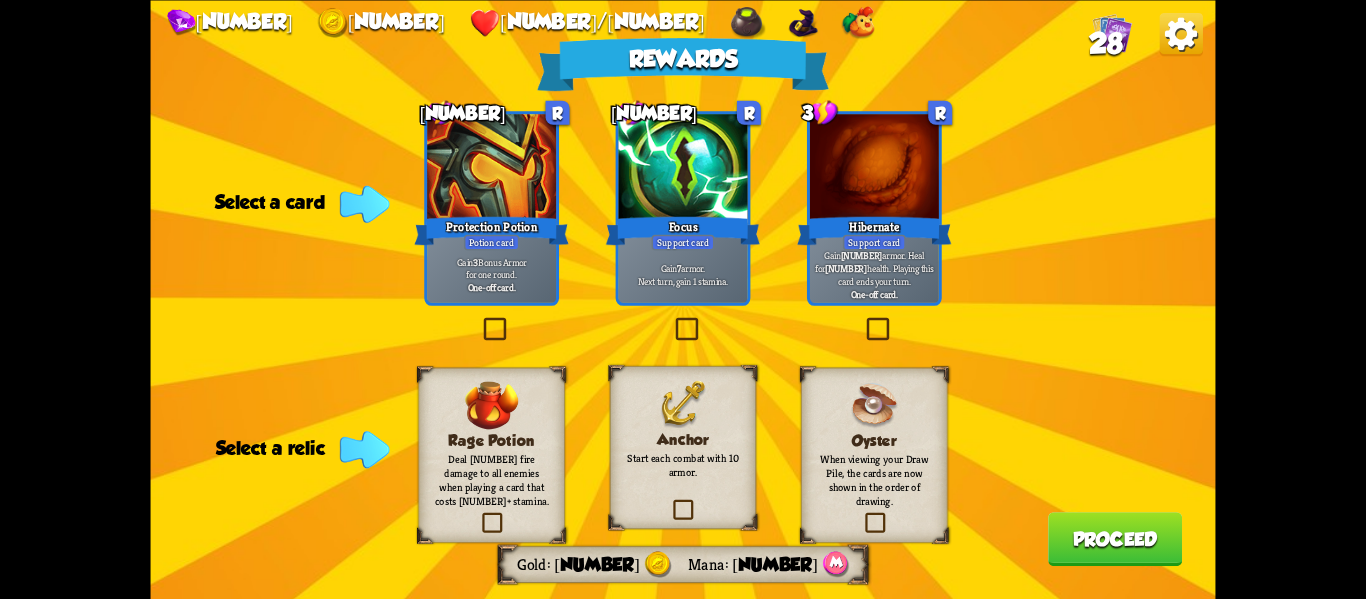 click at bounding box center [863, 320] 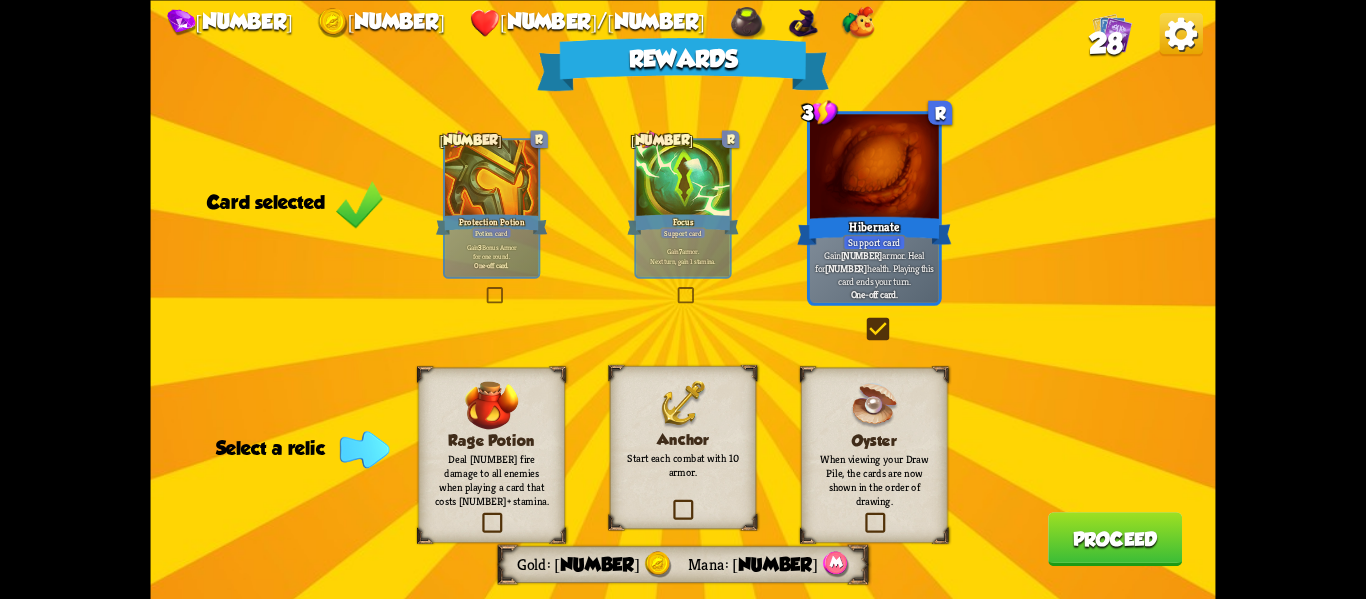 click at bounding box center (479, 515) 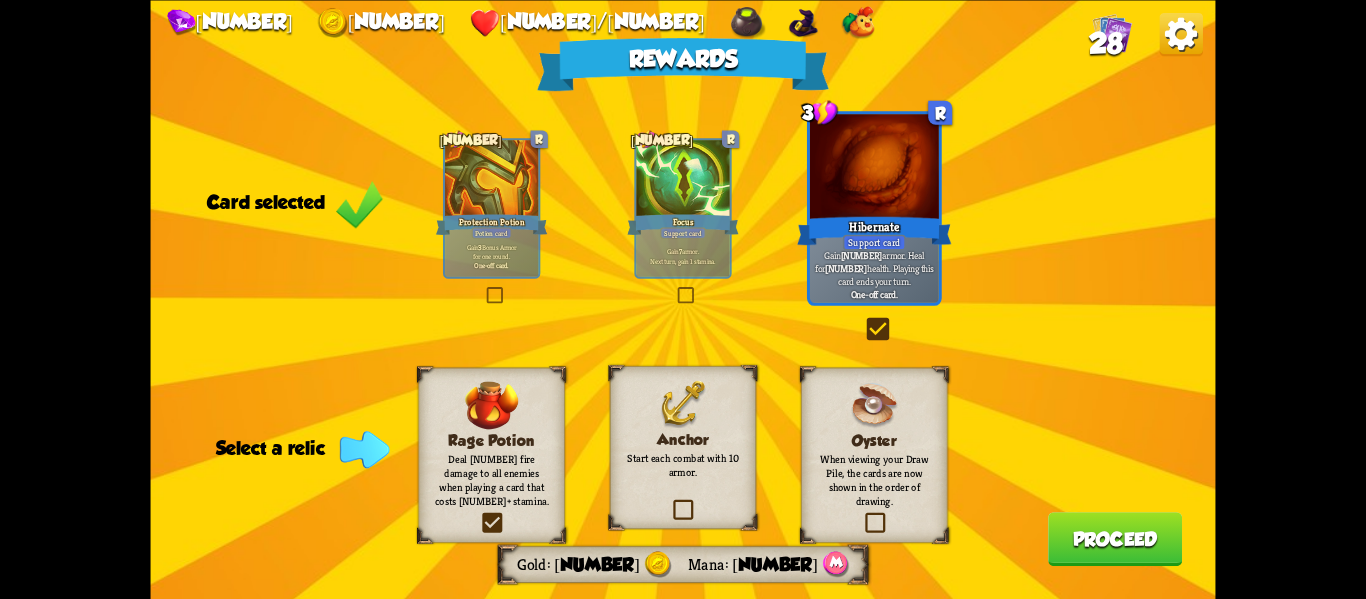 click at bounding box center (0, 0) 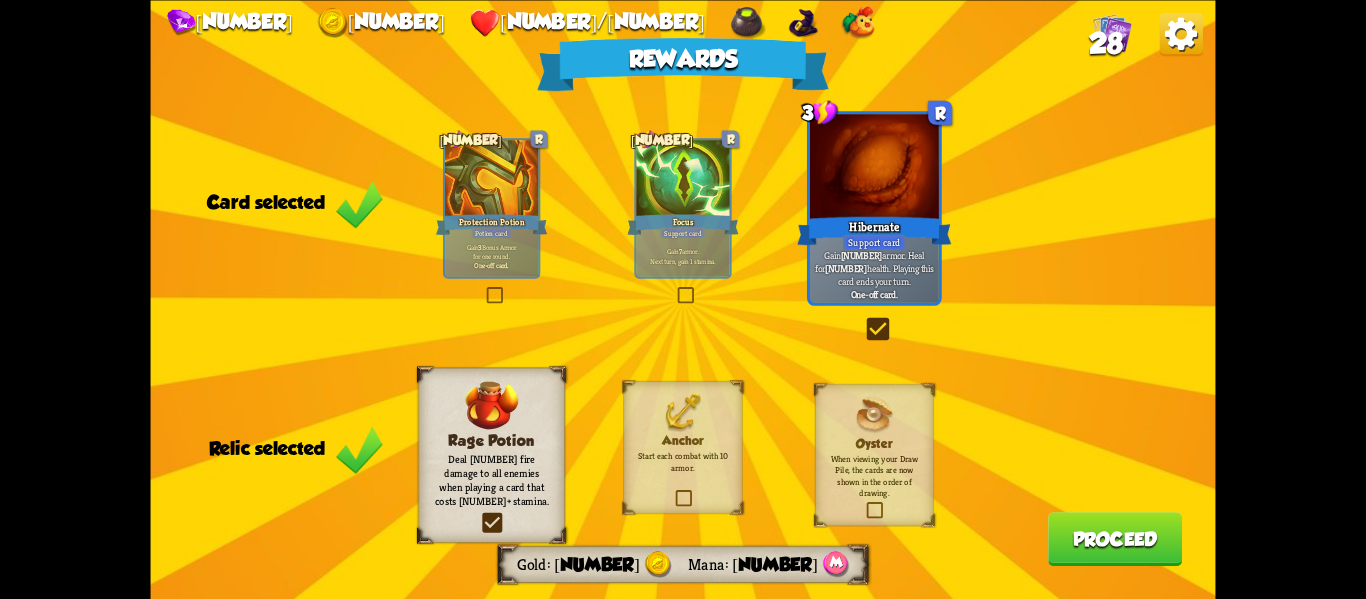 click on "Proceed" at bounding box center (1115, 539) 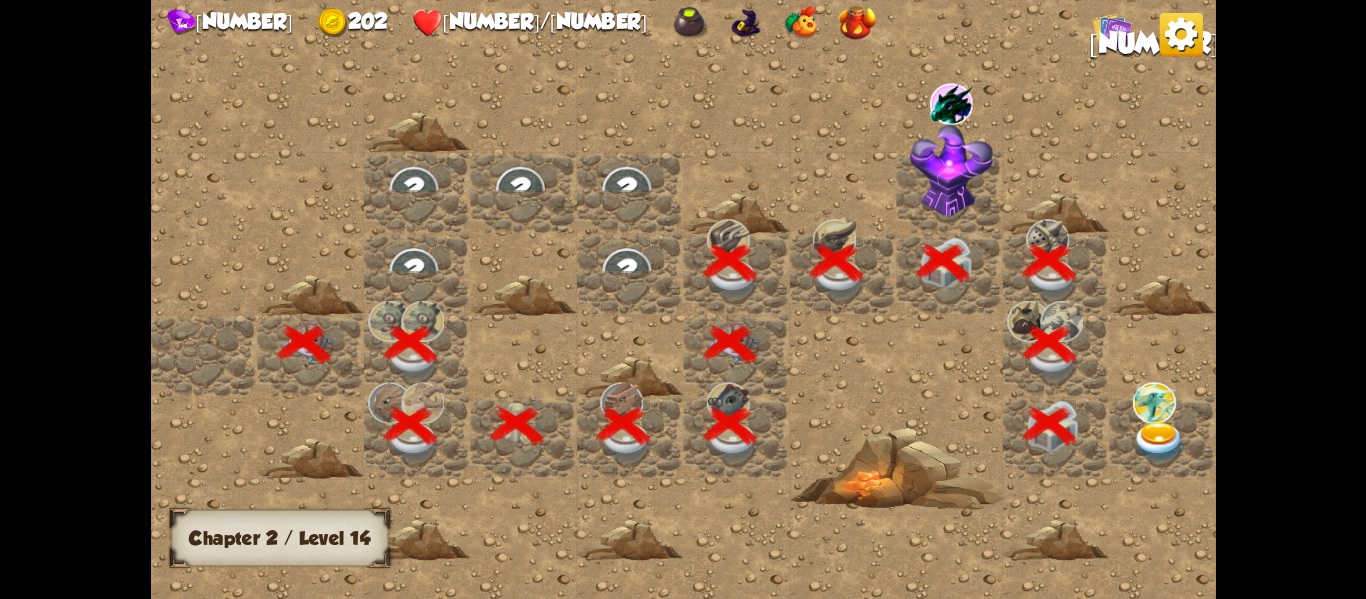 scroll, scrollTop: 0, scrollLeft: 384, axis: horizontal 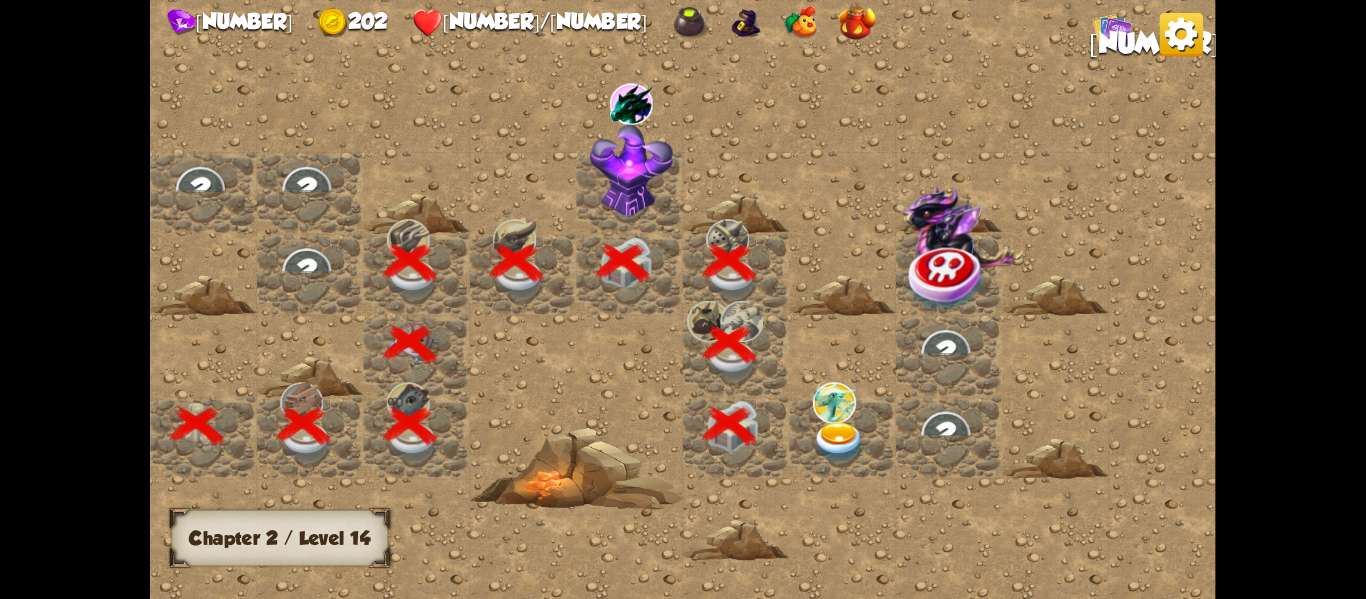 click at bounding box center [839, 442] 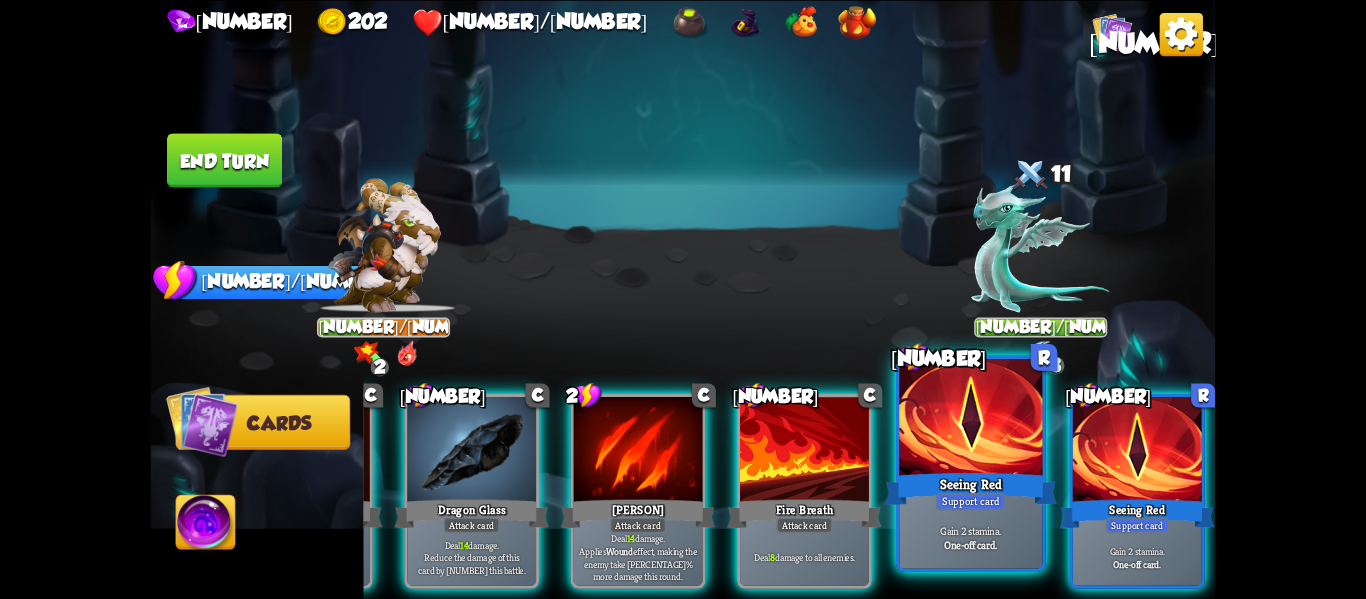 click on "Support card" at bounding box center [971, 501] 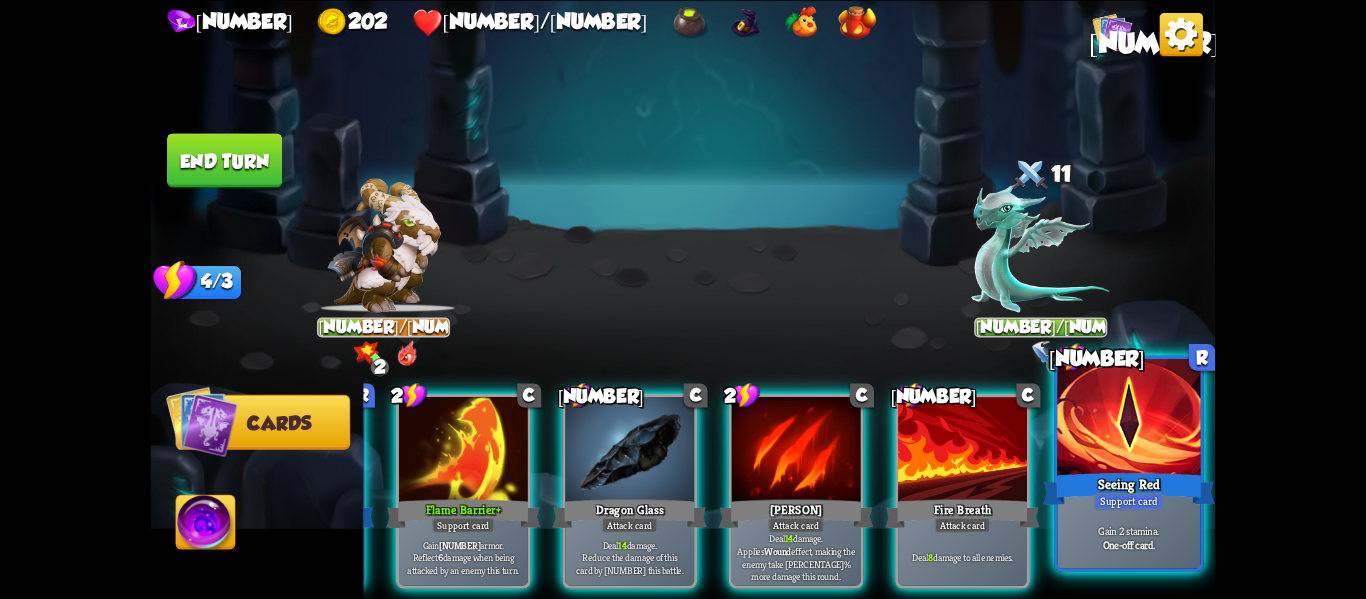 click at bounding box center [1128, 419] 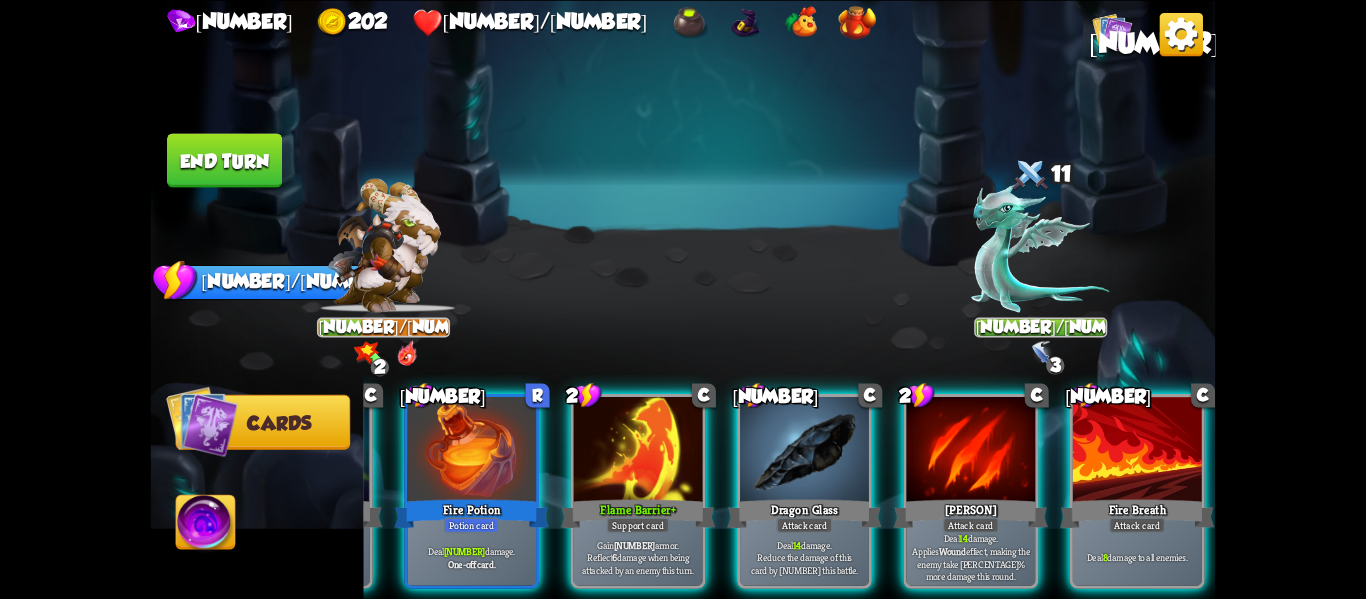 scroll, scrollTop: 0, scrollLeft: 190, axis: horizontal 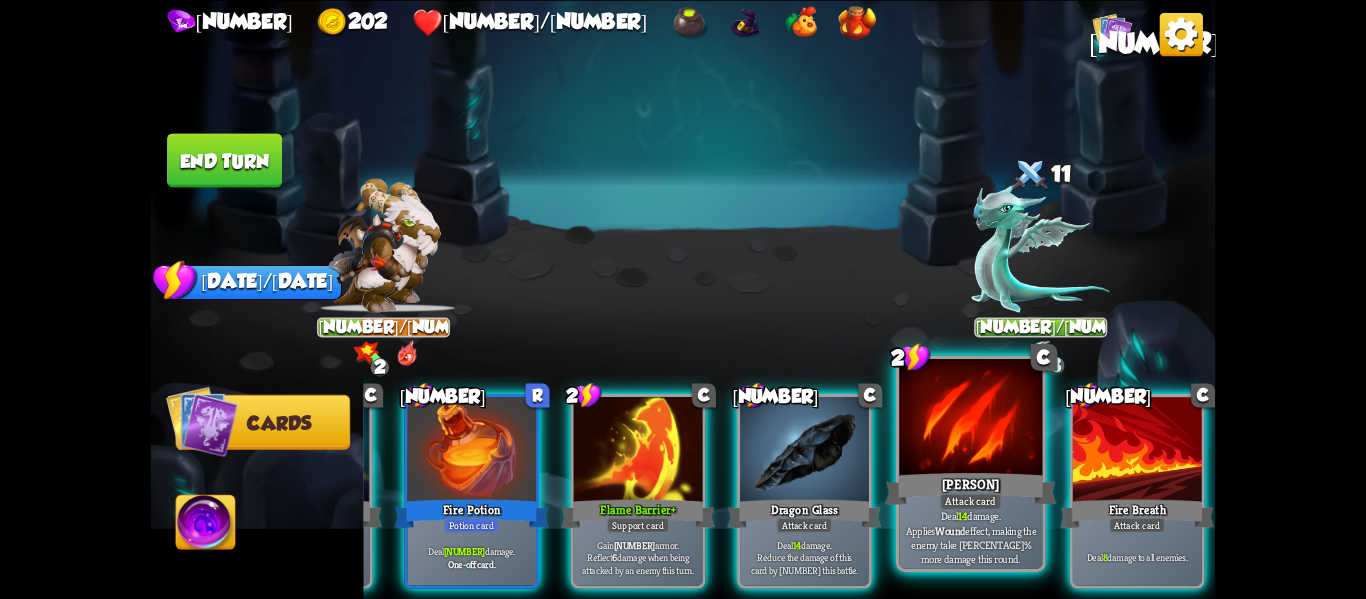 click on "Attack card" at bounding box center [971, 501] 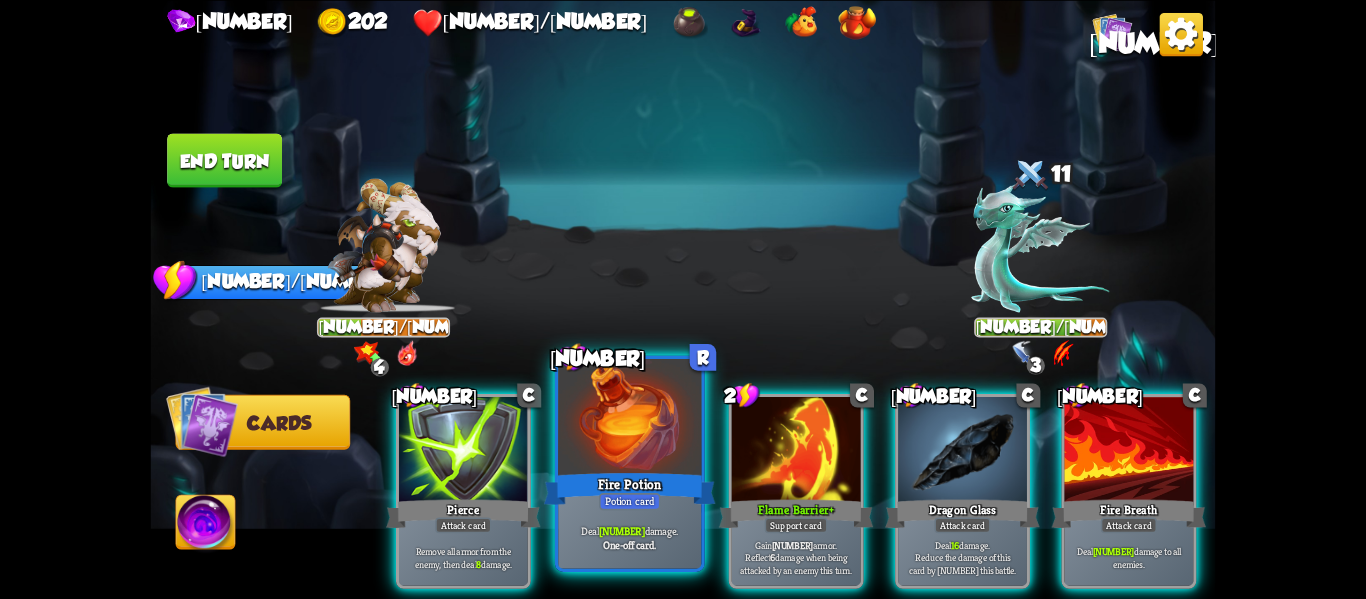 click on "Deal  12  damage.   One-off card." at bounding box center [629, 537] 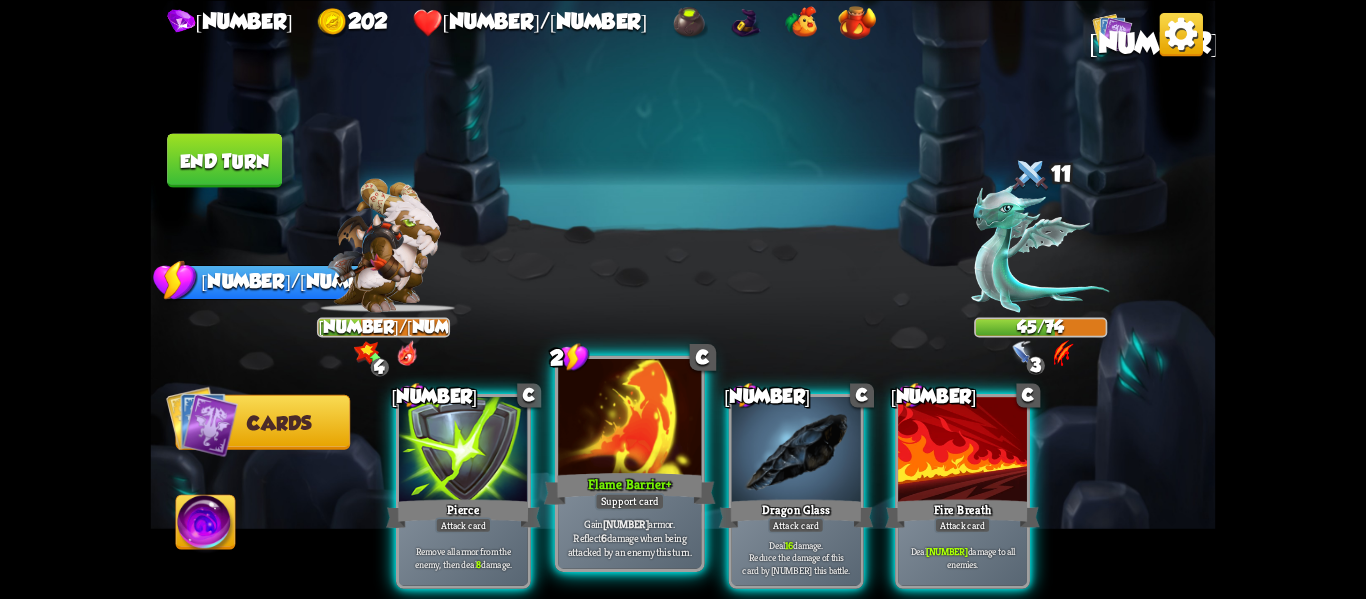 click on "Gain  12  armor.  Reflect  6  damage when being attacked by an enemy this turn." at bounding box center [630, 537] 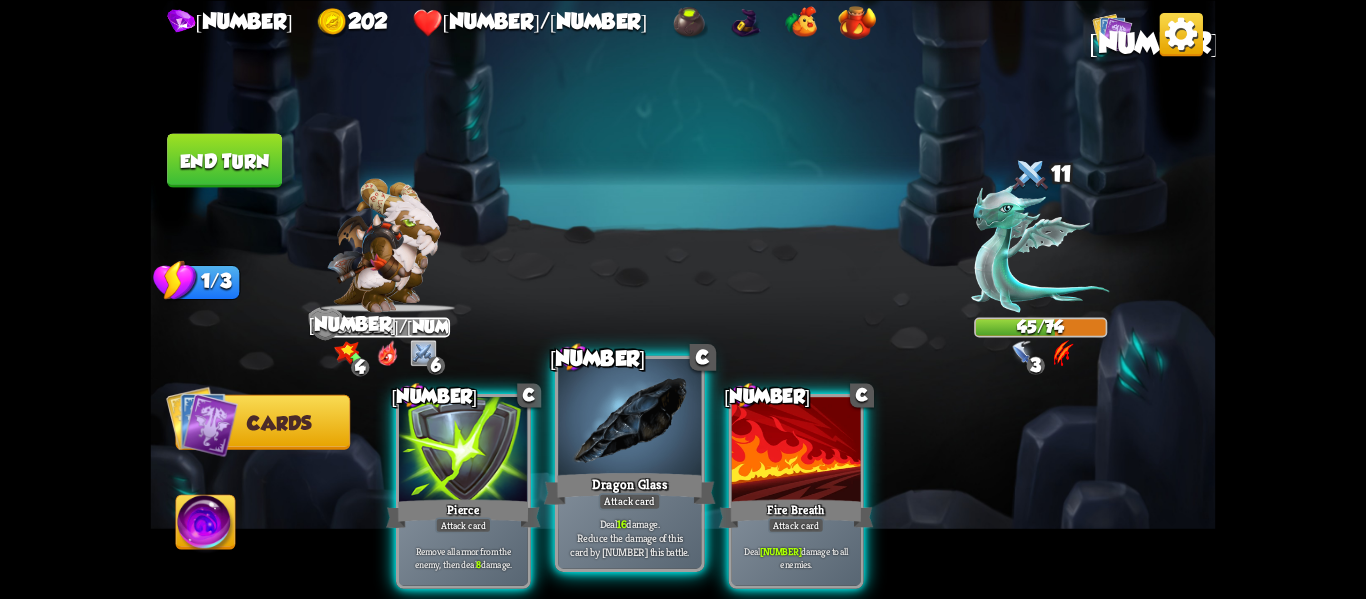 click on "Dragon Glass" at bounding box center [630, 488] 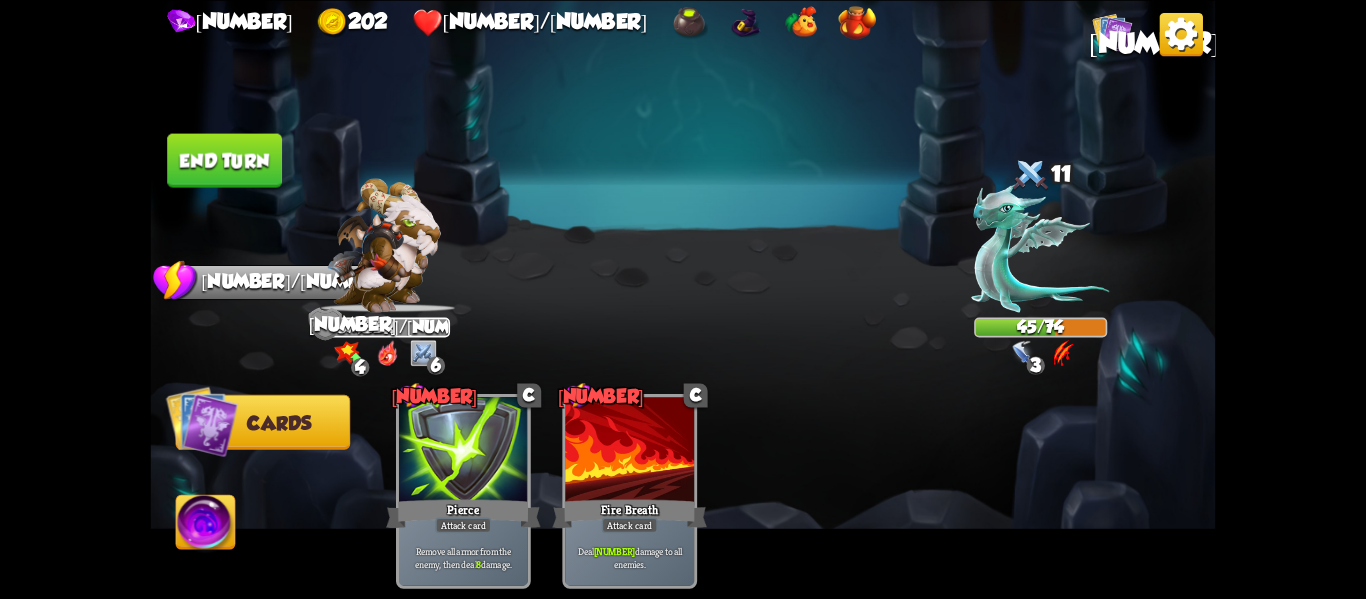 click on "End turn" at bounding box center [224, 160] 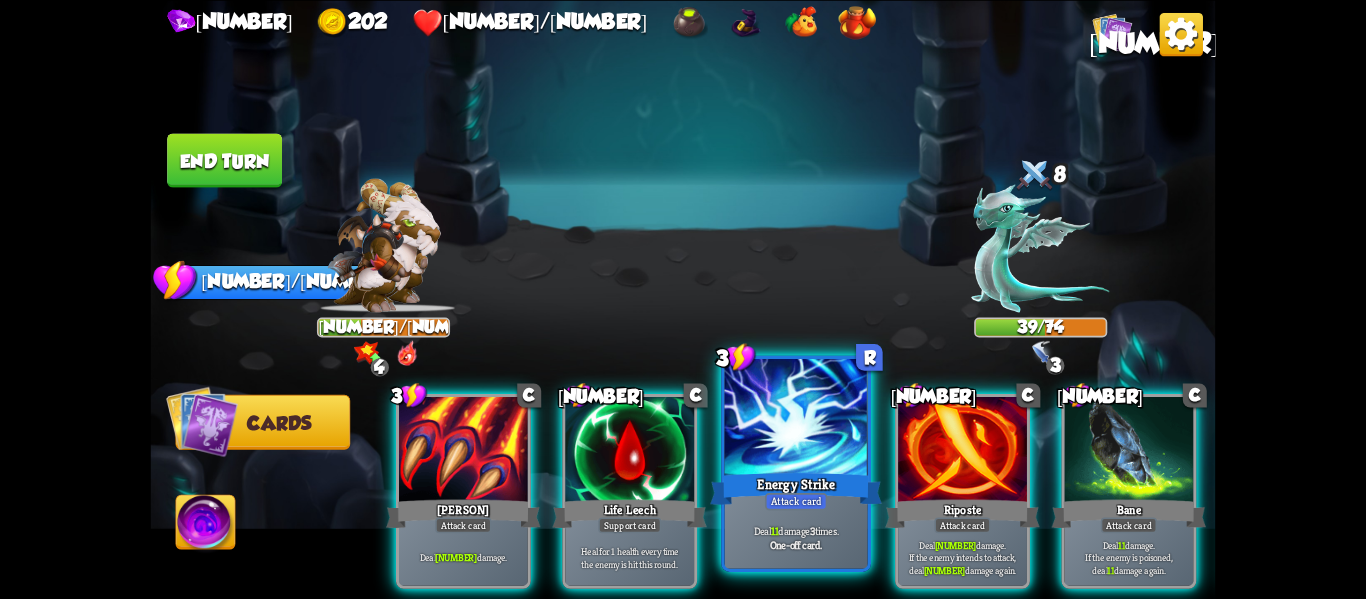 click on "Attack card" at bounding box center (796, 501) 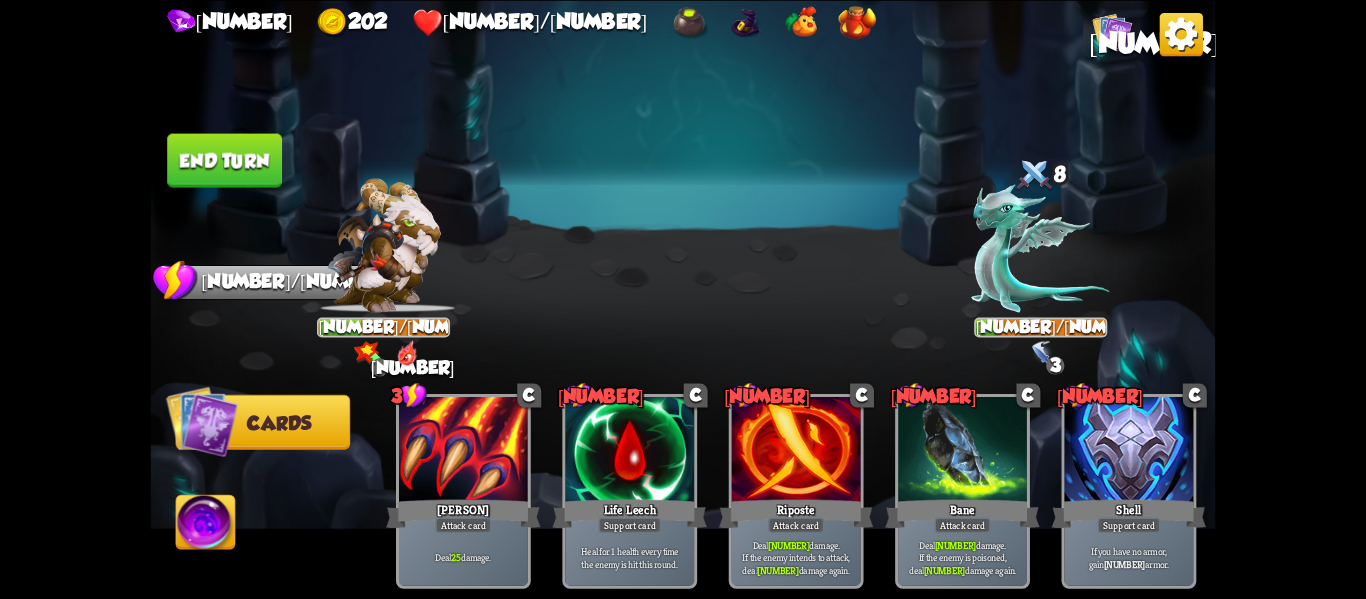 click on "End turn" at bounding box center [224, 160] 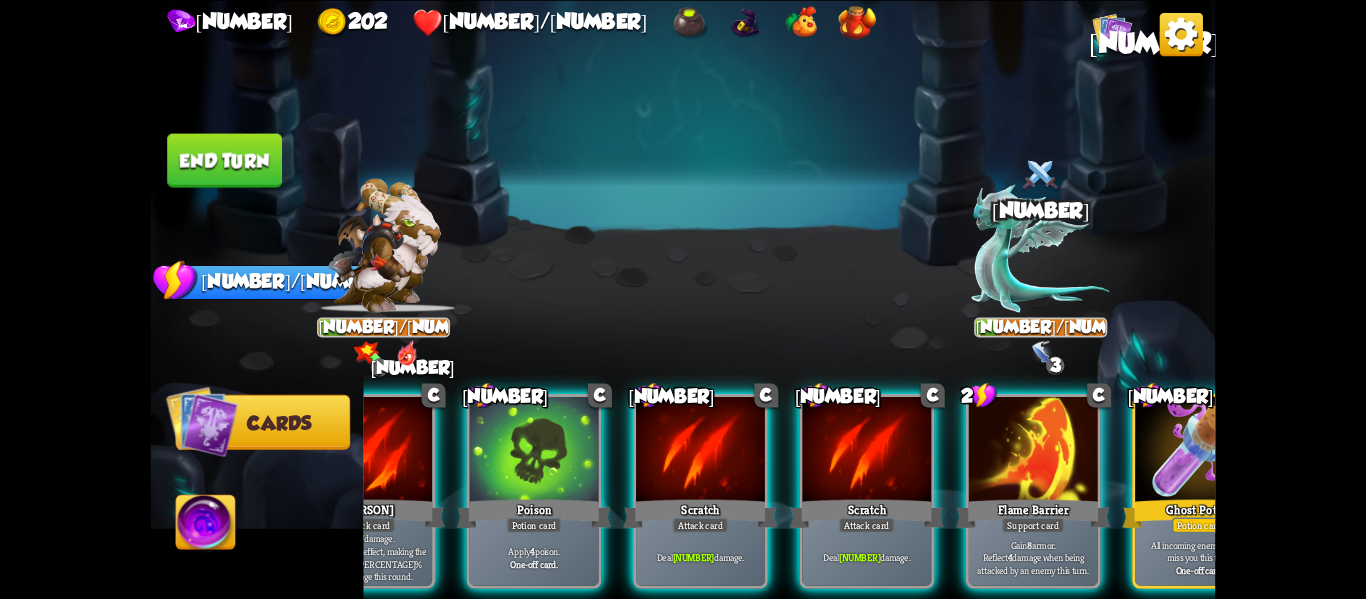 scroll, scrollTop: 0, scrollLeft: 190, axis: horizontal 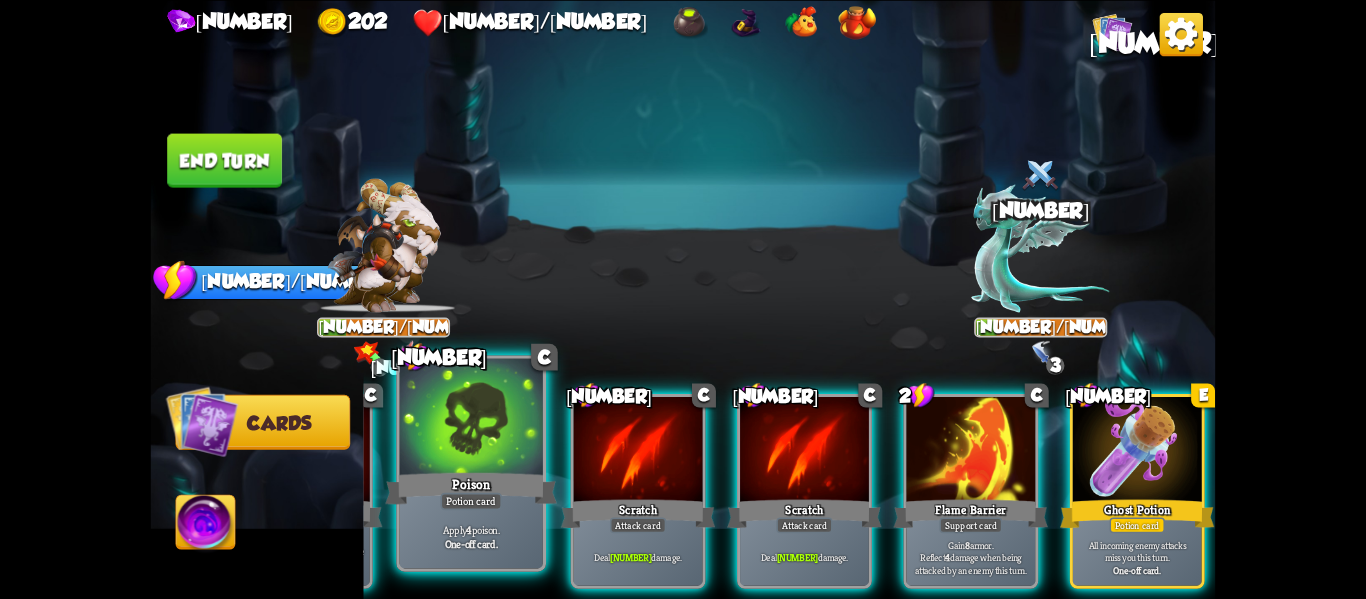 click on "Poison" at bounding box center (472, 488) 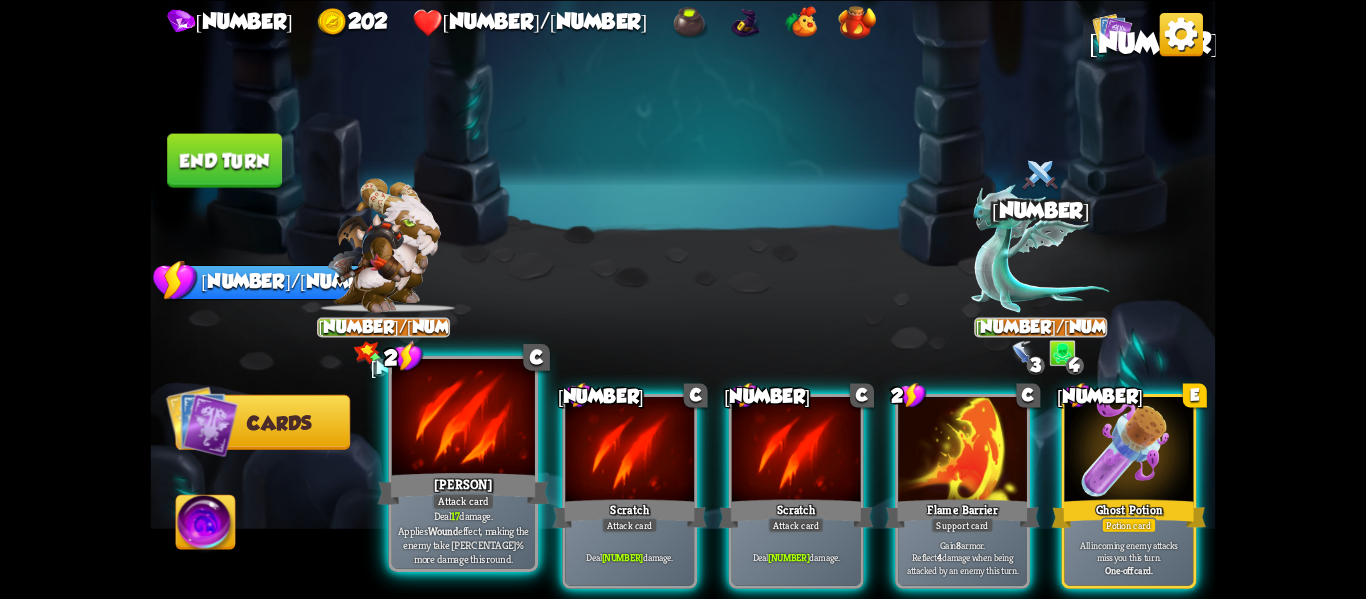 click on "[PERSON]" at bounding box center (464, 488) 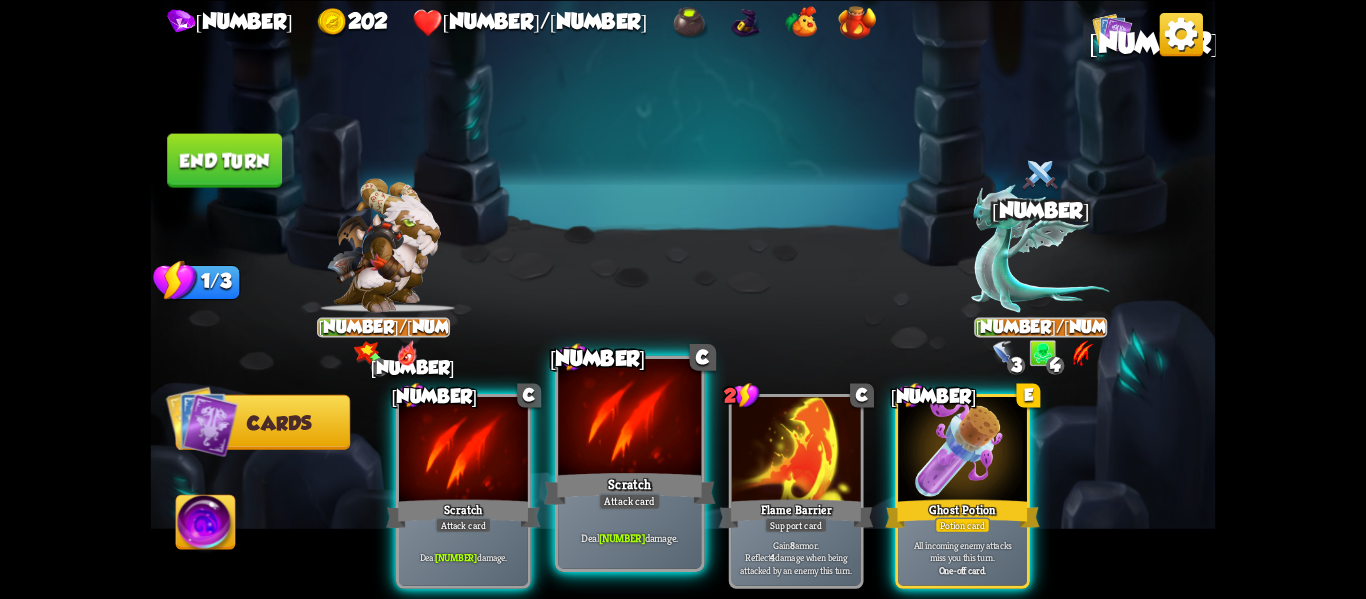 click on "Deal  [NUMBER]  damage." at bounding box center [629, 537] 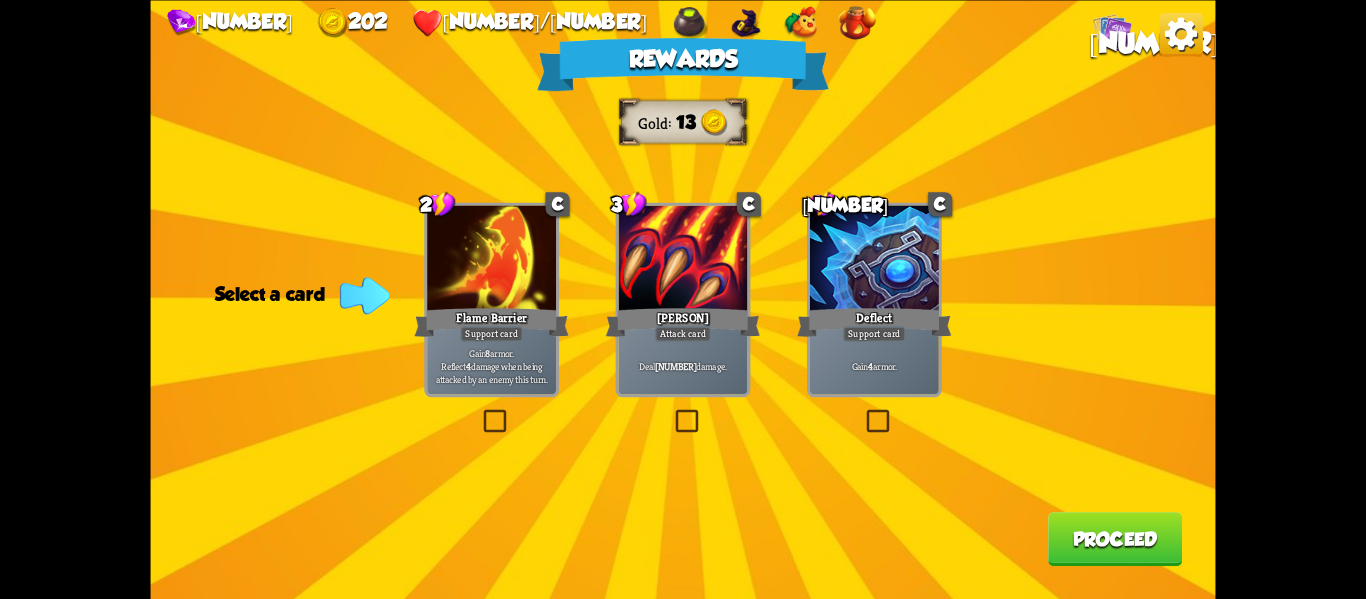 click at bounding box center [863, 412] 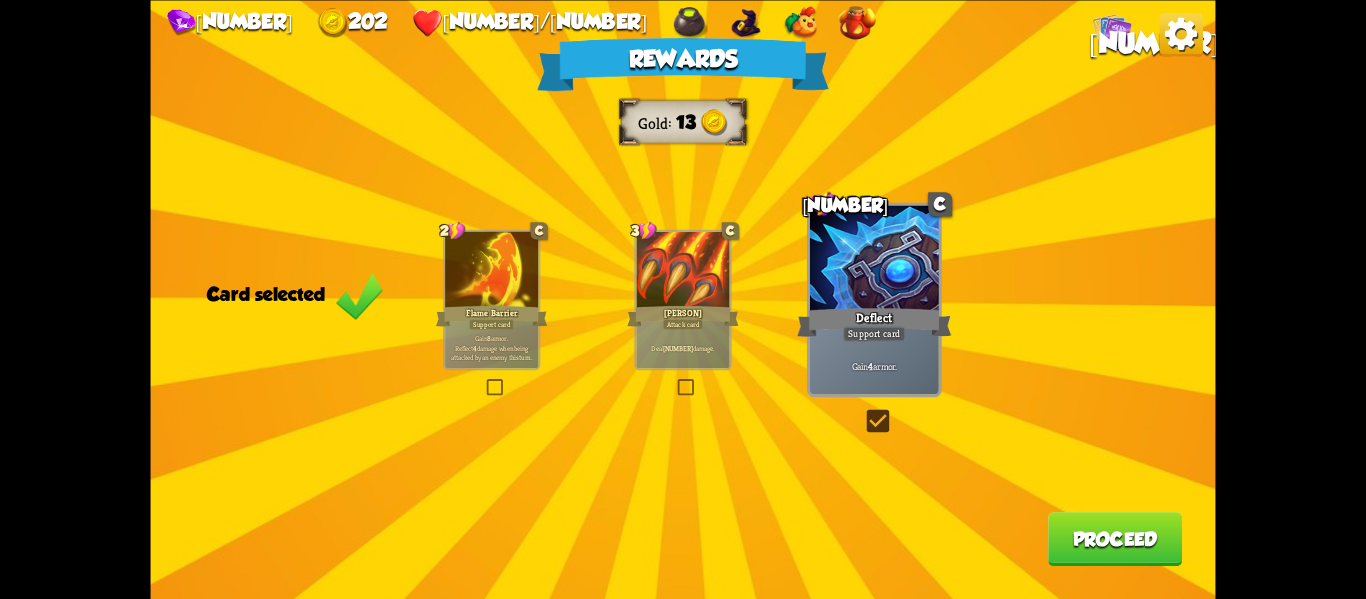 click on "Proceed" at bounding box center [1115, 539] 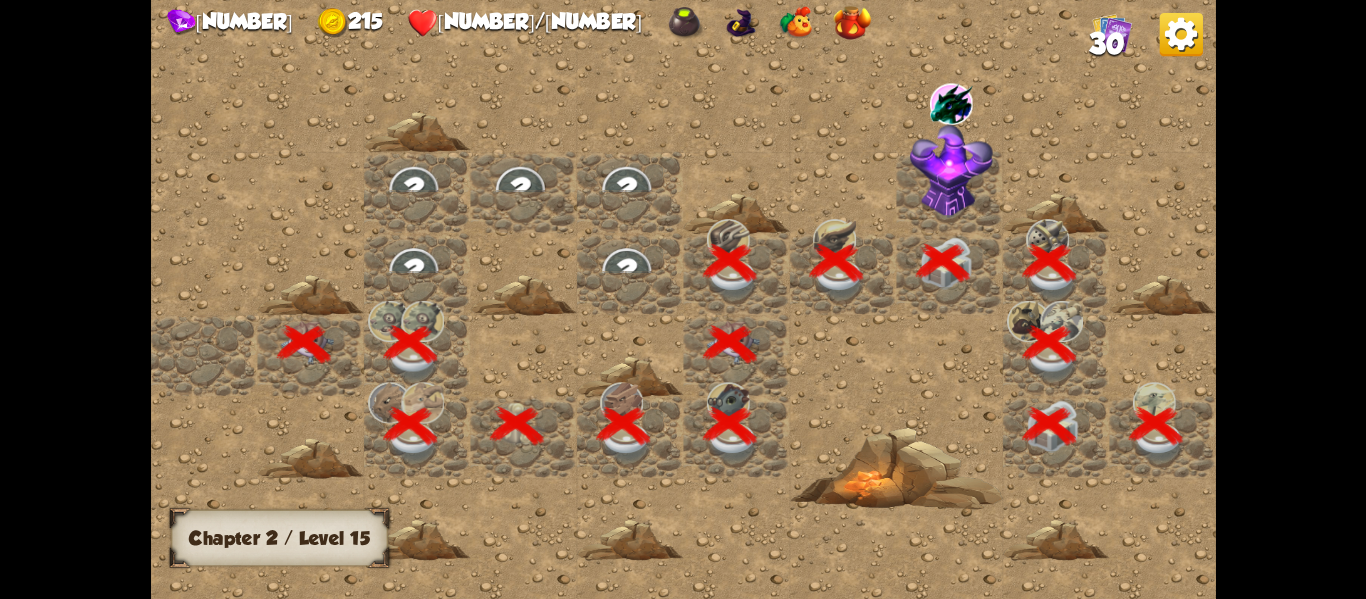 scroll, scrollTop: 0, scrollLeft: 384, axis: horizontal 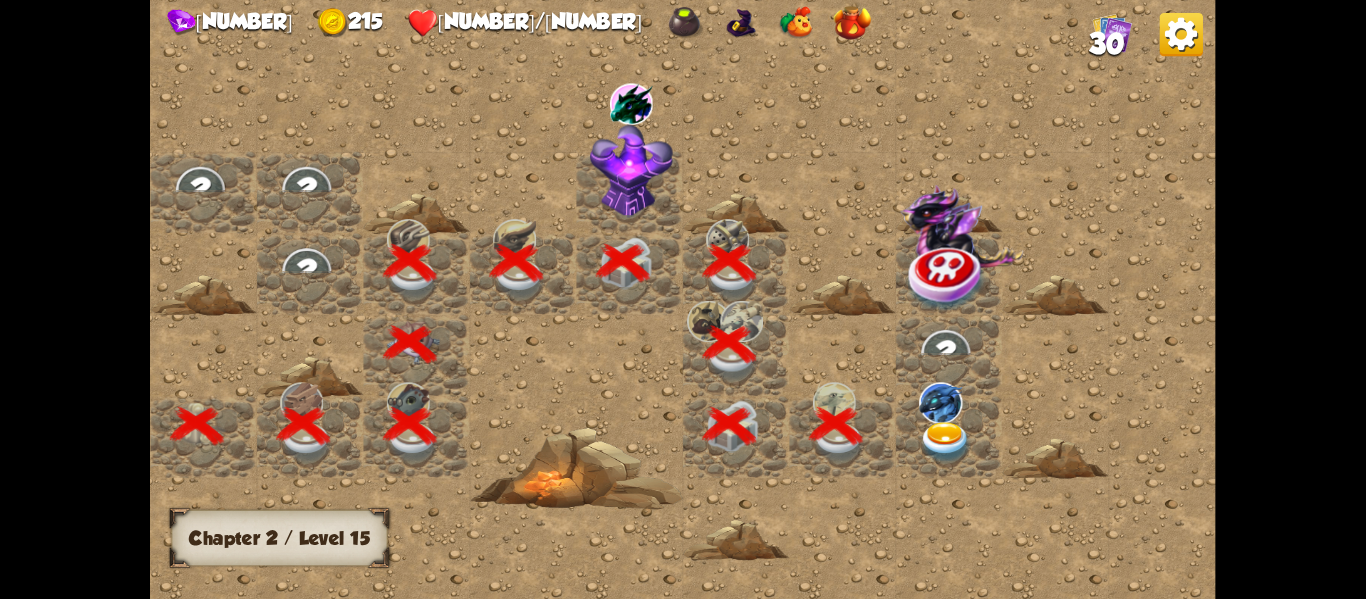 click at bounding box center [945, 442] 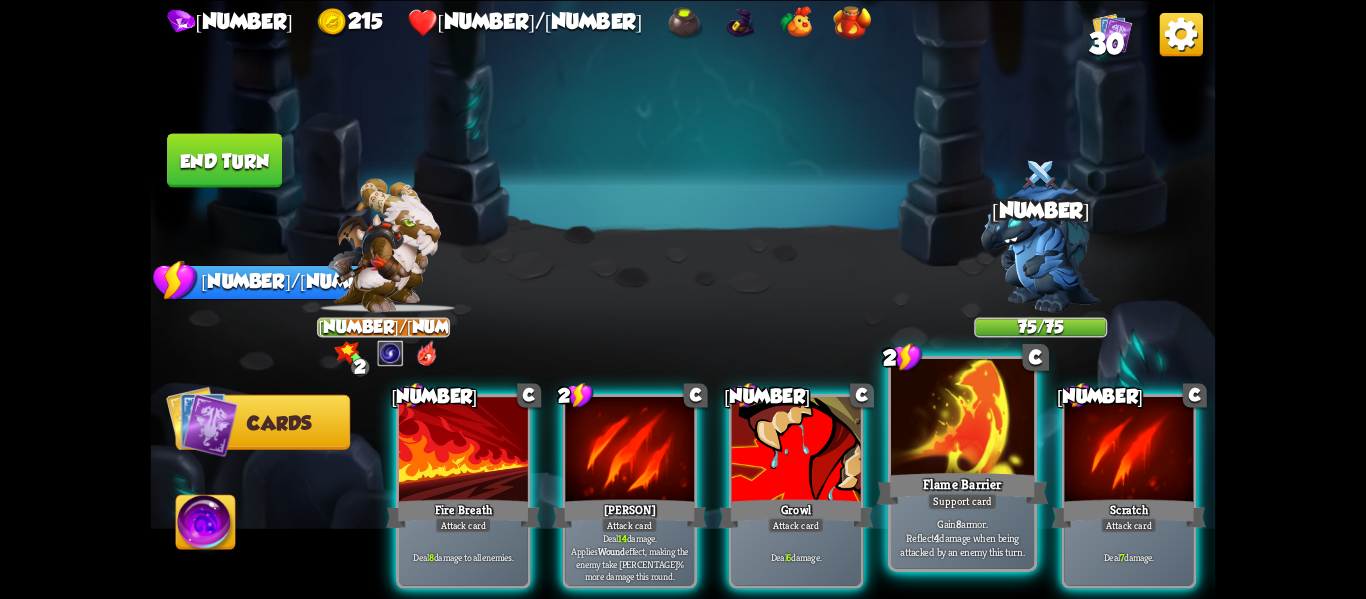 click on "Support card" at bounding box center (963, 501) 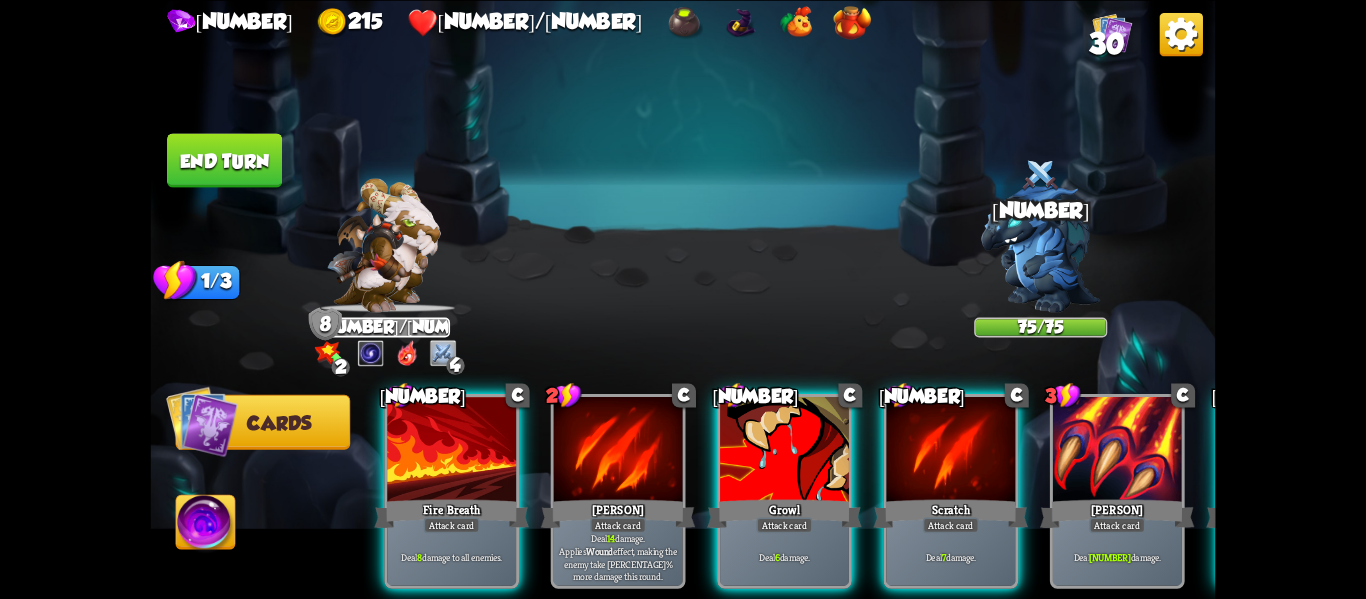 scroll, scrollTop: 0, scrollLeft: 0, axis: both 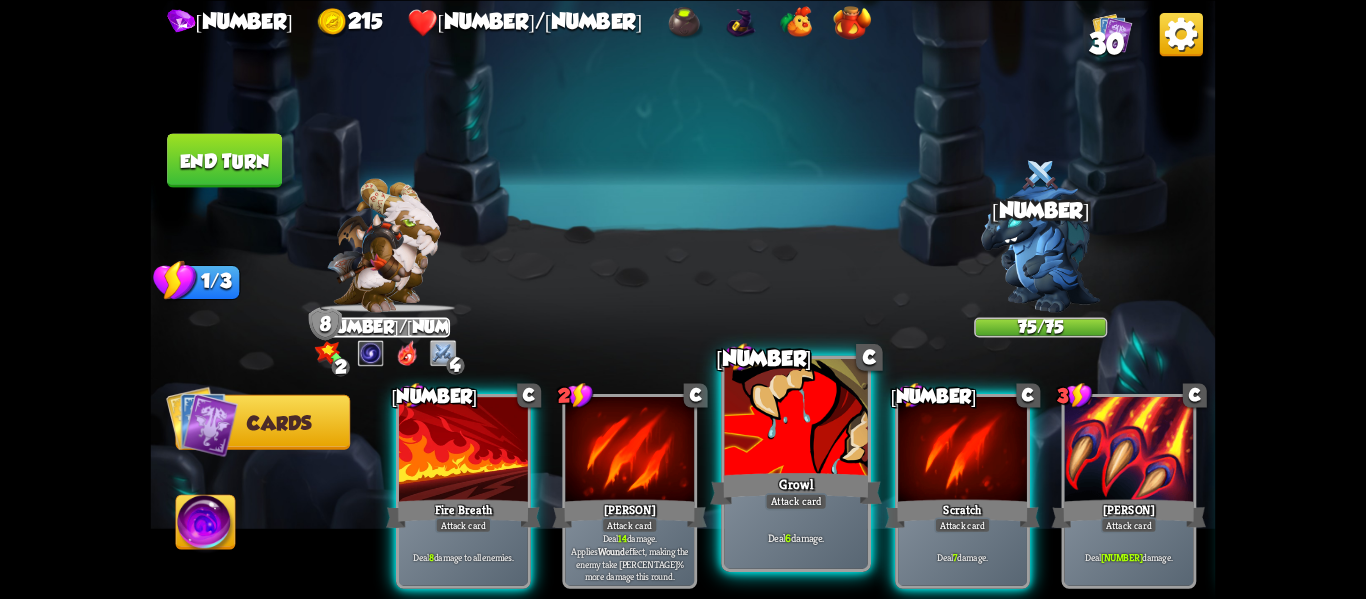 click on "Growl" at bounding box center [796, 488] 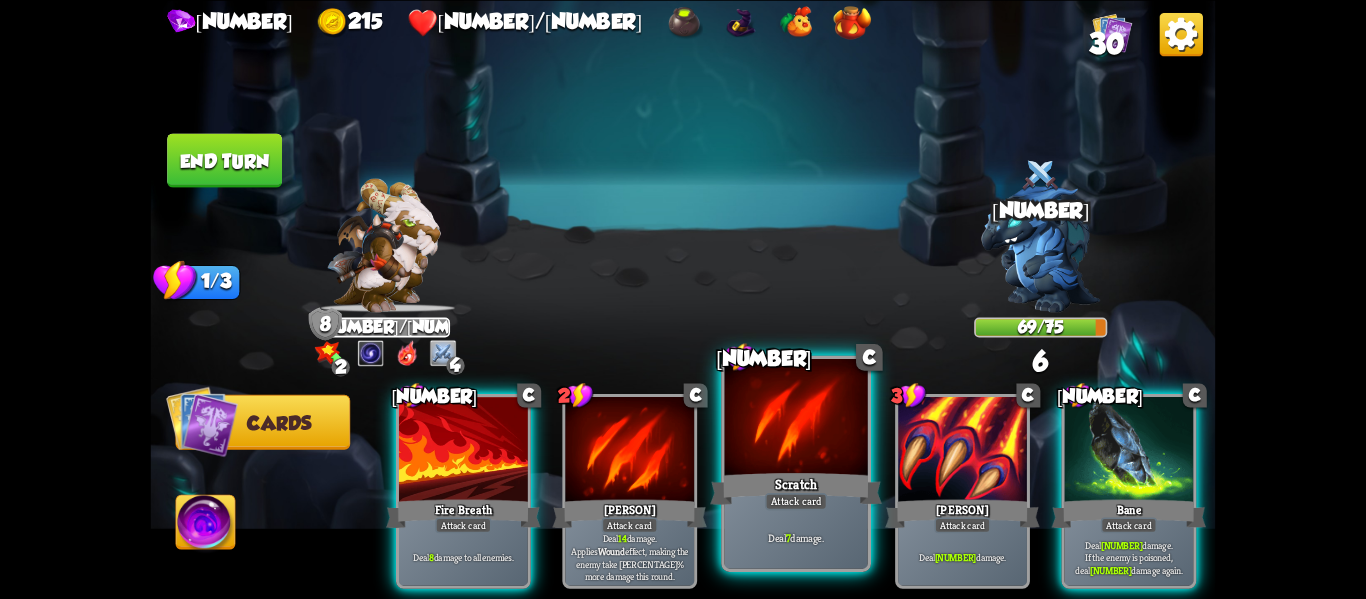 click on "Attack card" at bounding box center (796, 501) 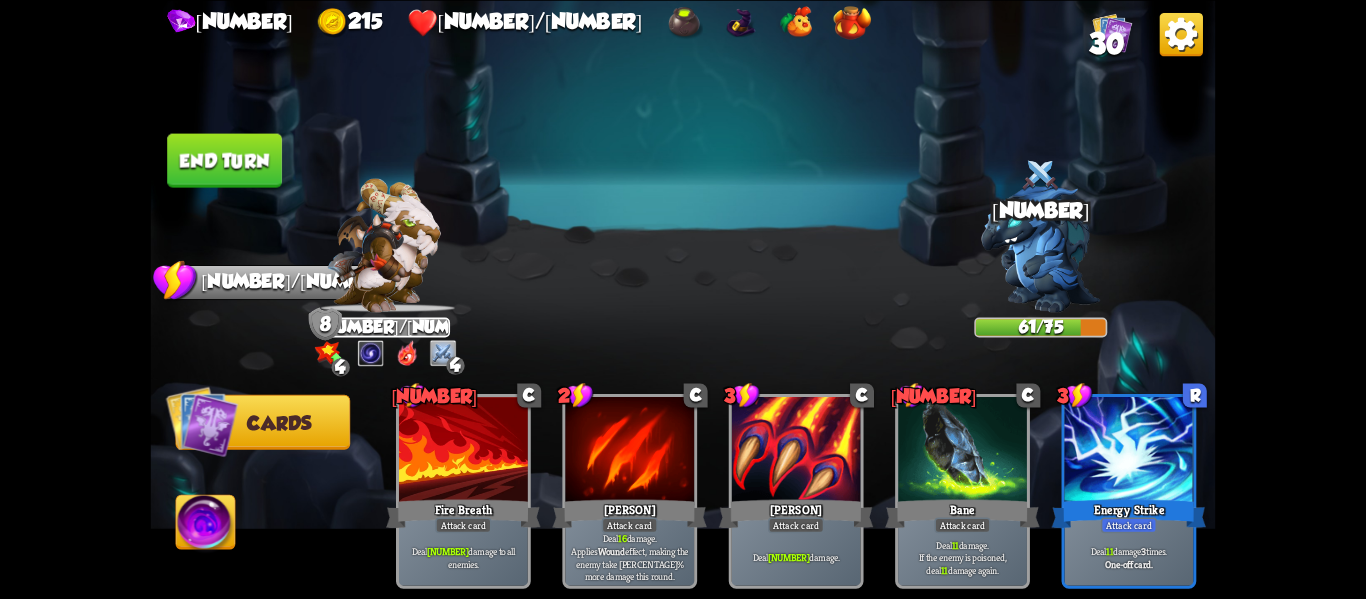 click on "End turn" at bounding box center [224, 160] 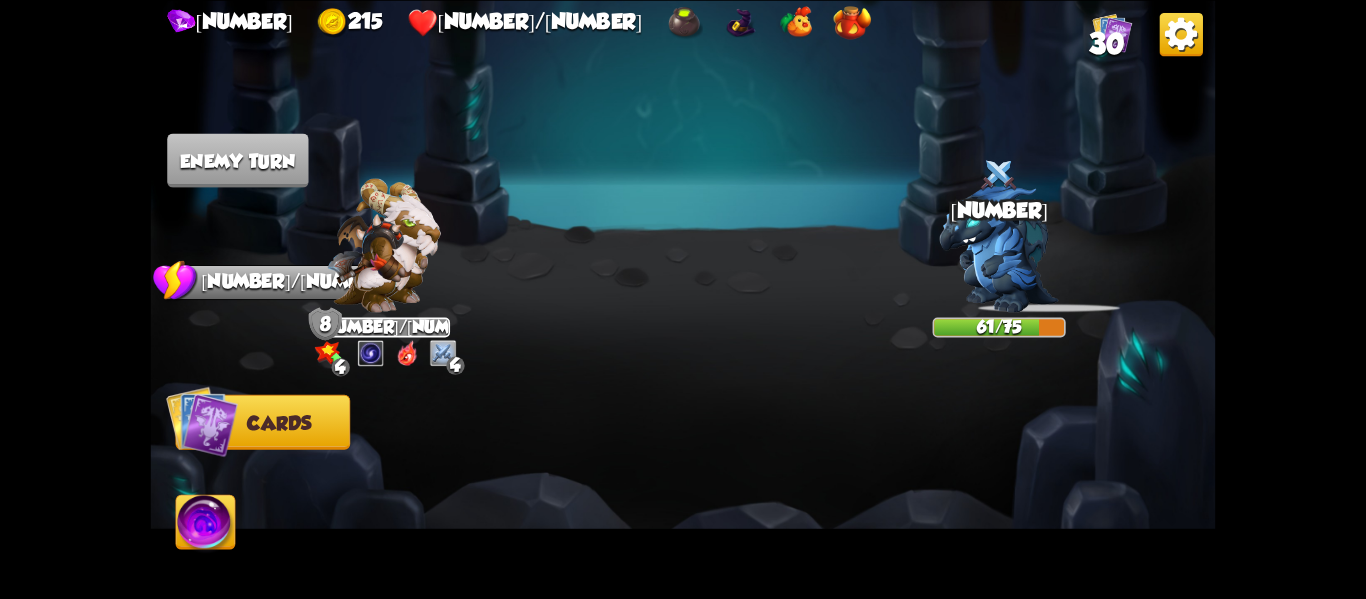 click at bounding box center (371, 352) 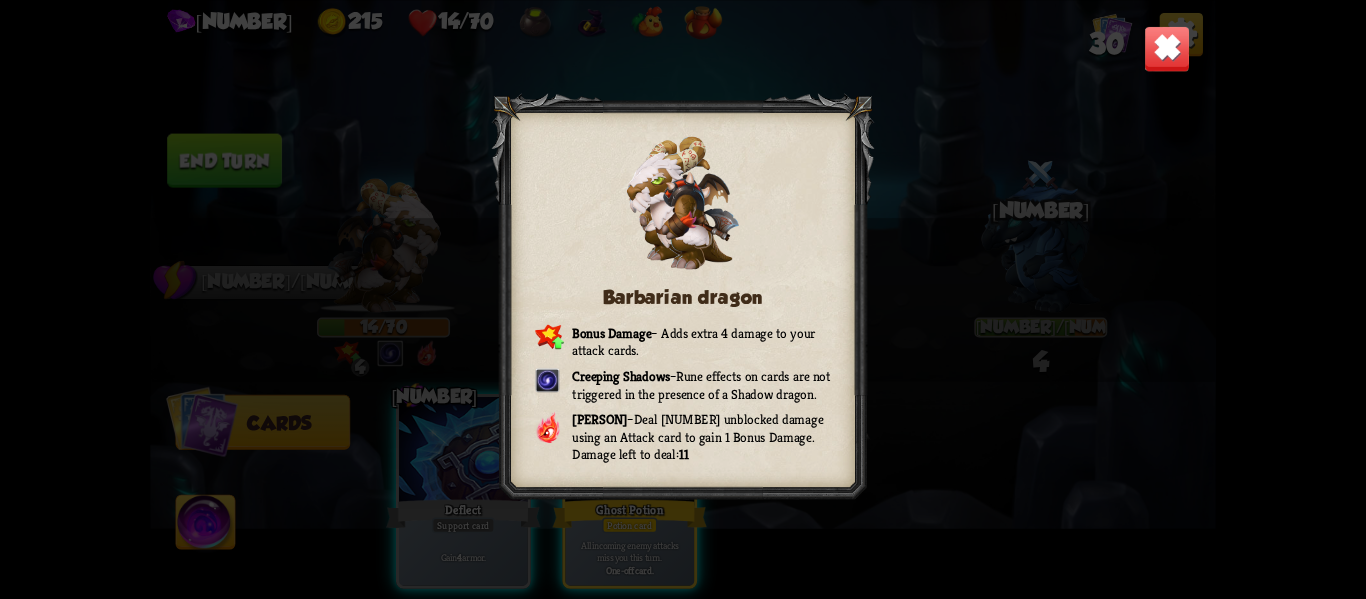 click at bounding box center [1167, 48] 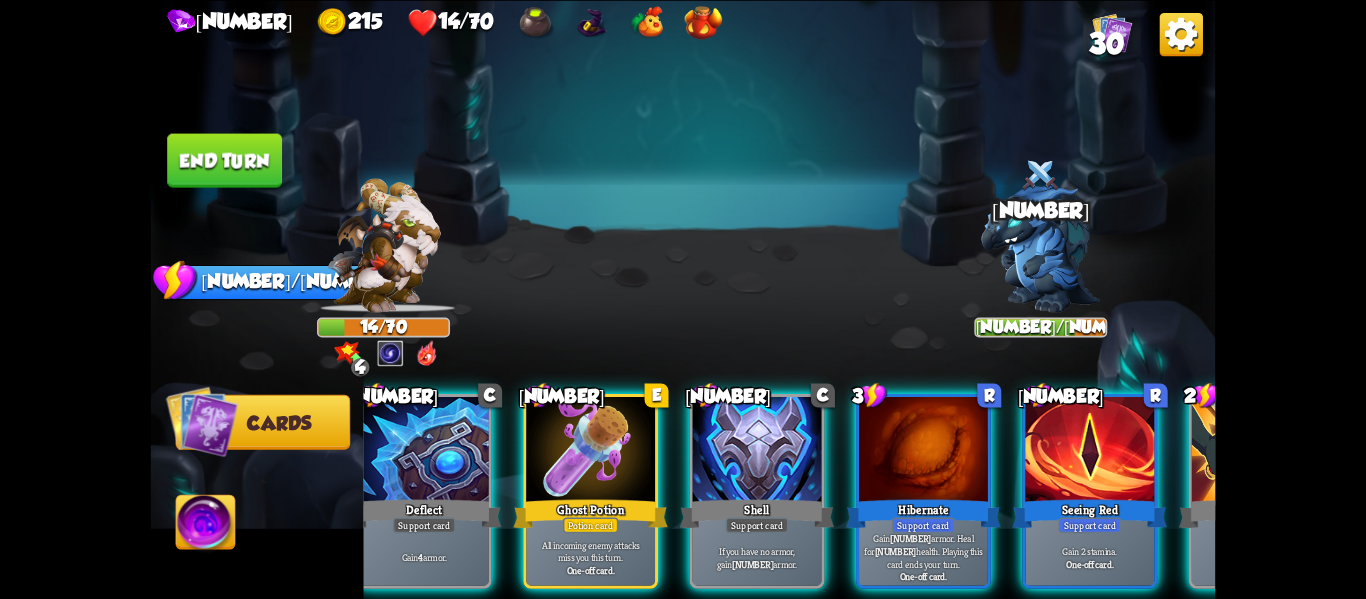 scroll, scrollTop: 0, scrollLeft: 190, axis: horizontal 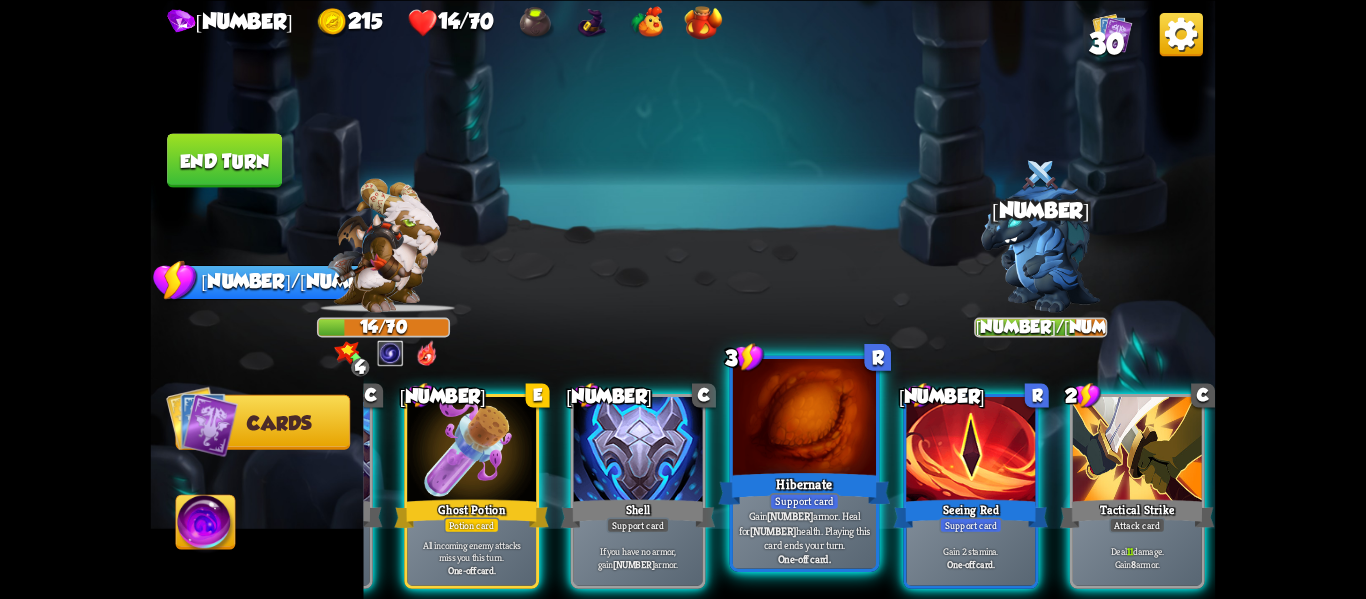 click on "Support card" at bounding box center [805, 501] 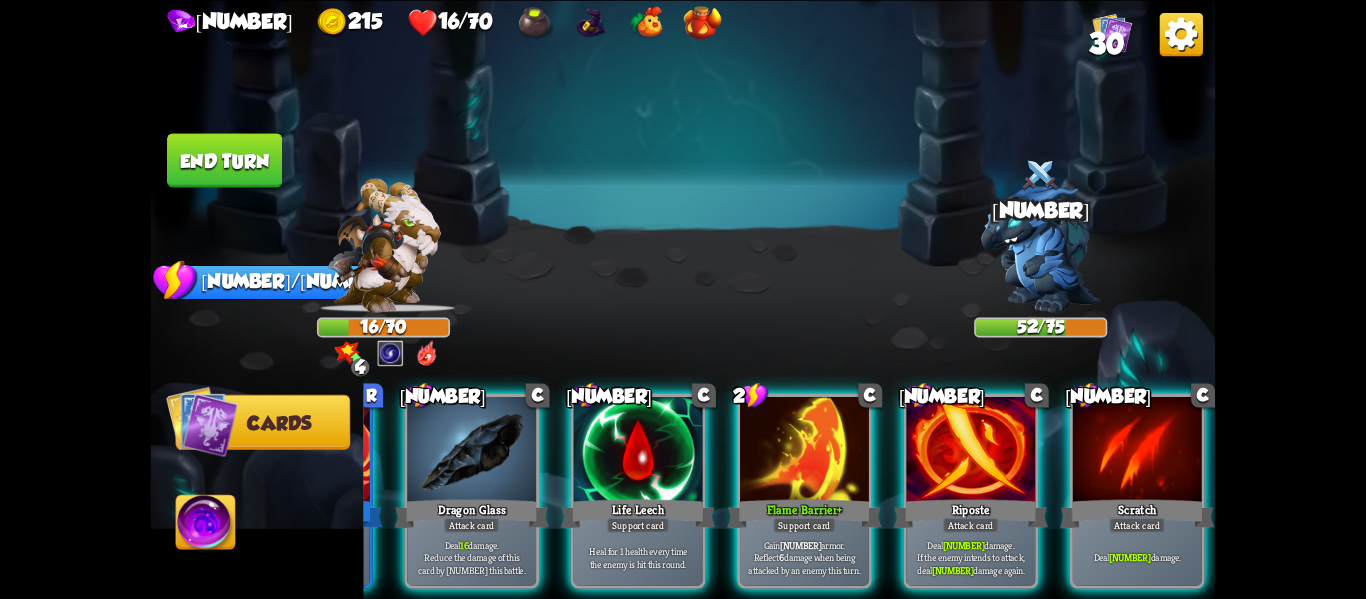 scroll, scrollTop: 0, scrollLeft: 0, axis: both 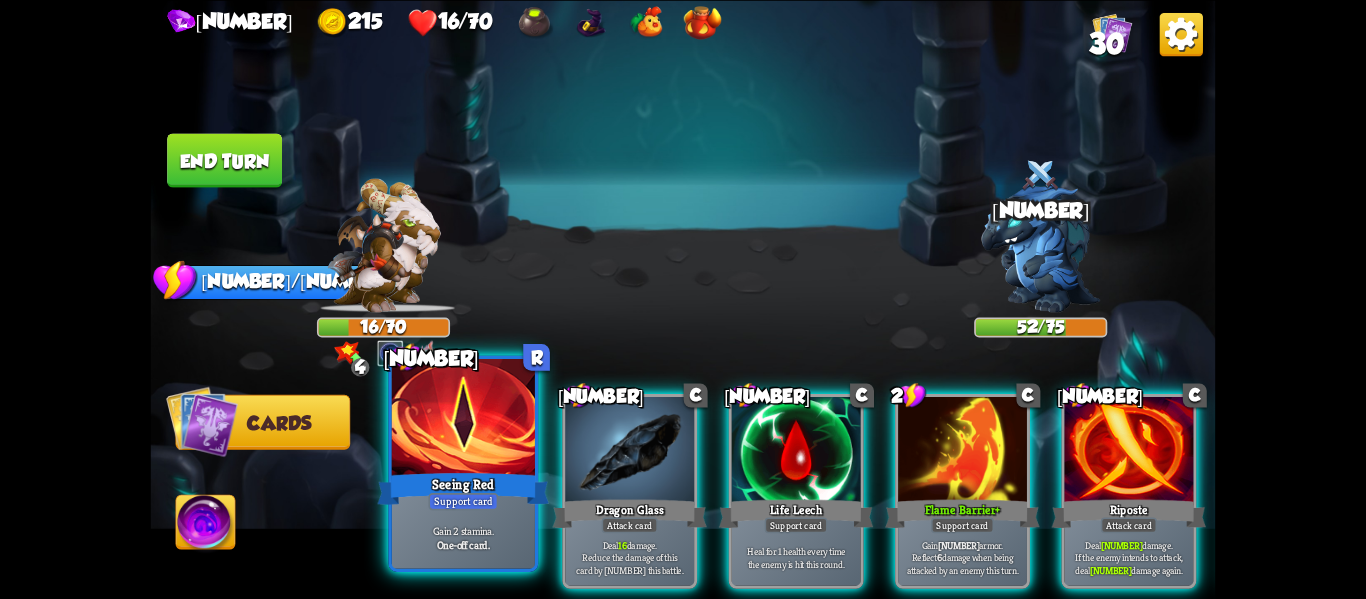 click on "Support card" at bounding box center [463, 501] 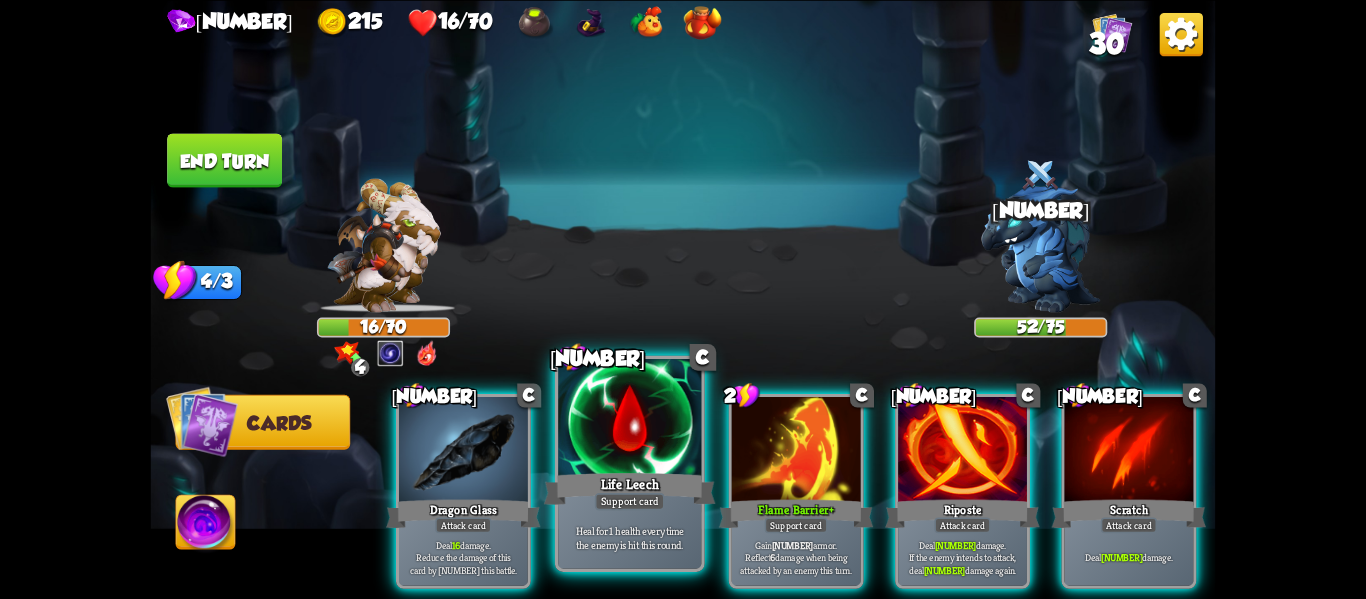 click on "Heal for 1 health every time the enemy is hit this round." at bounding box center [629, 537] 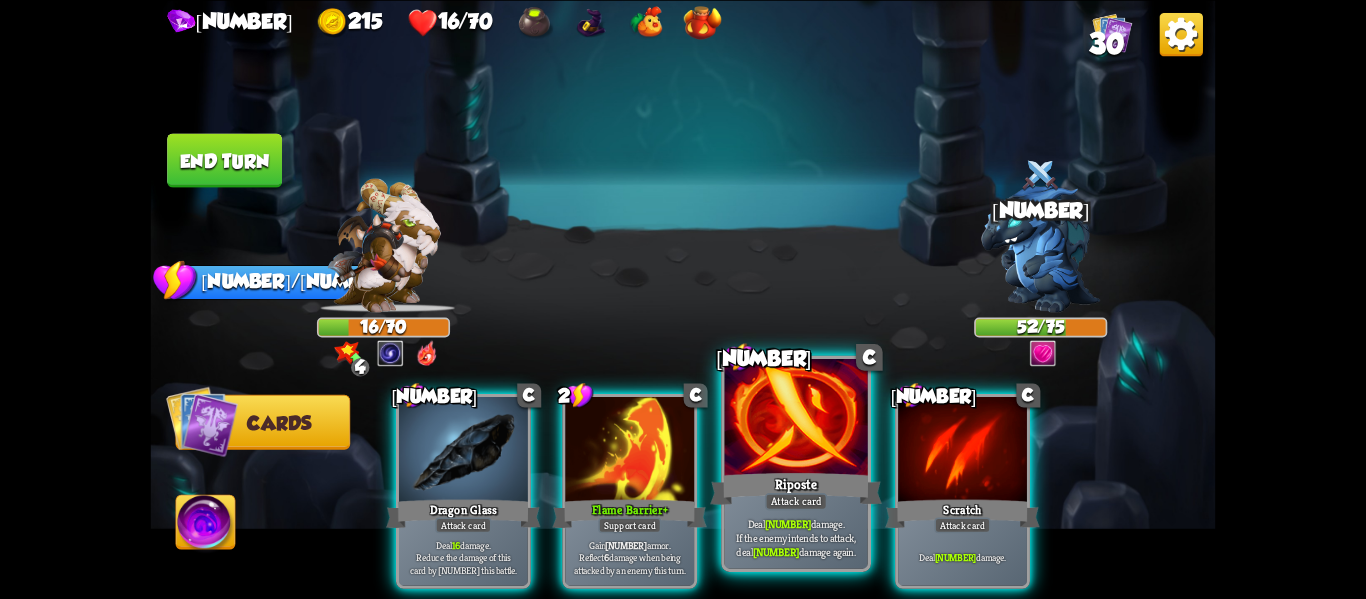 click on "Attack card" at bounding box center [796, 501] 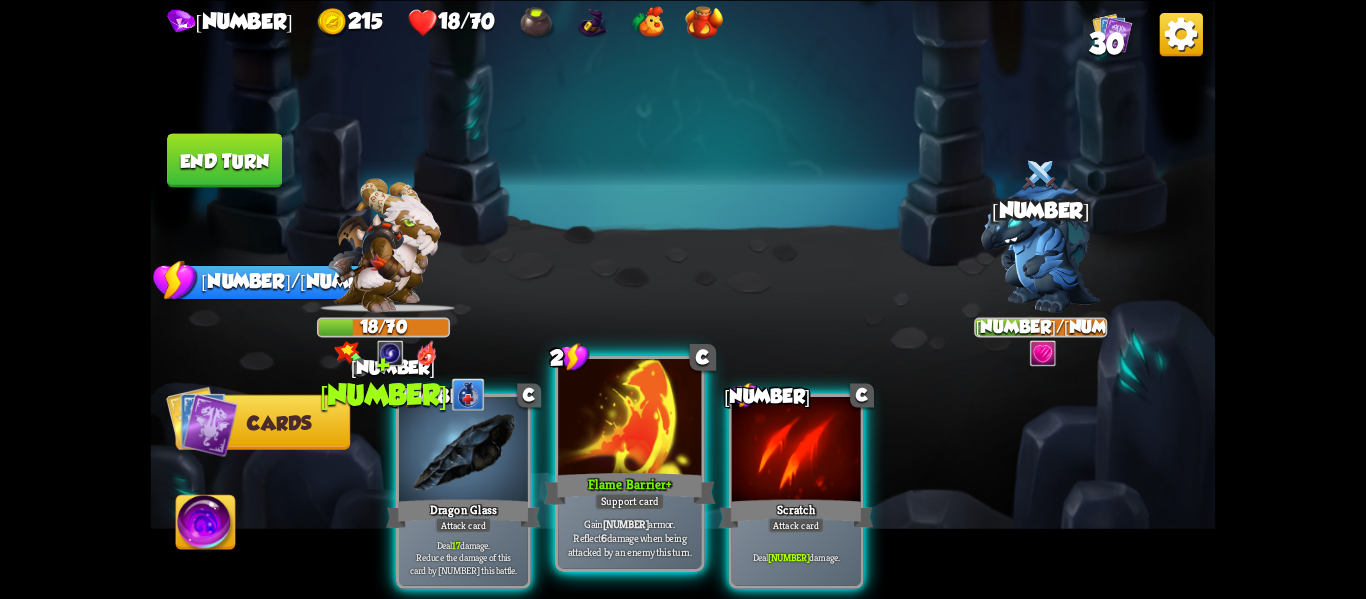 click on "Support card" at bounding box center [630, 501] 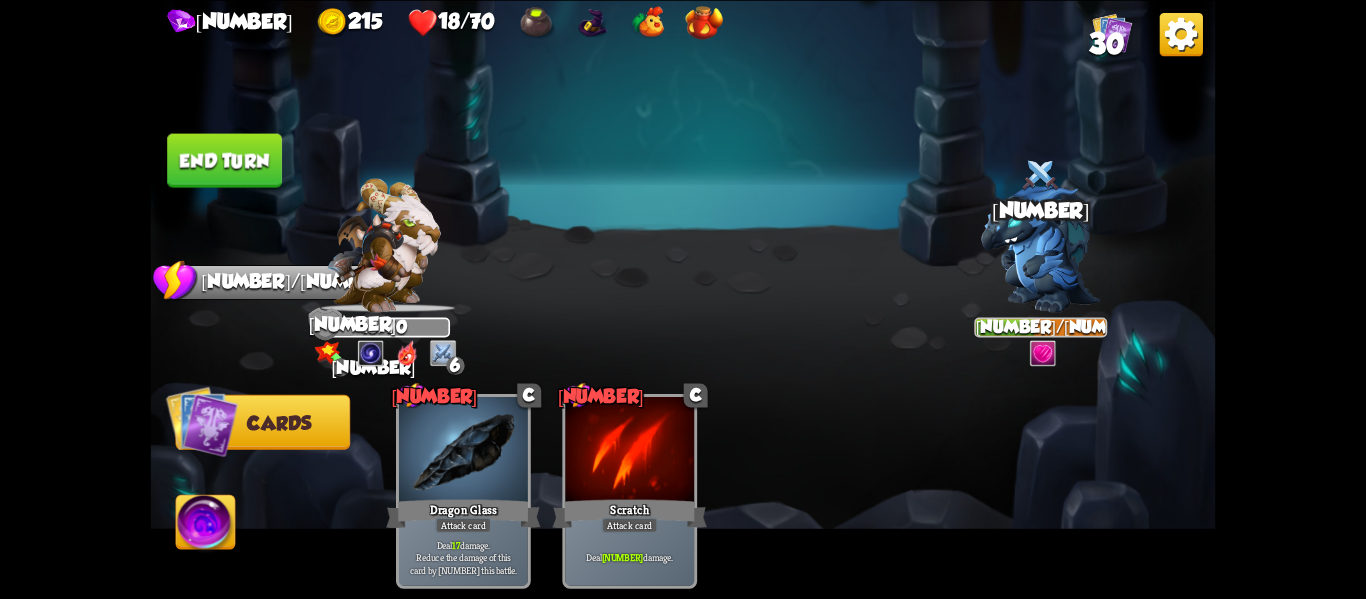 click on "End turn" at bounding box center [224, 160] 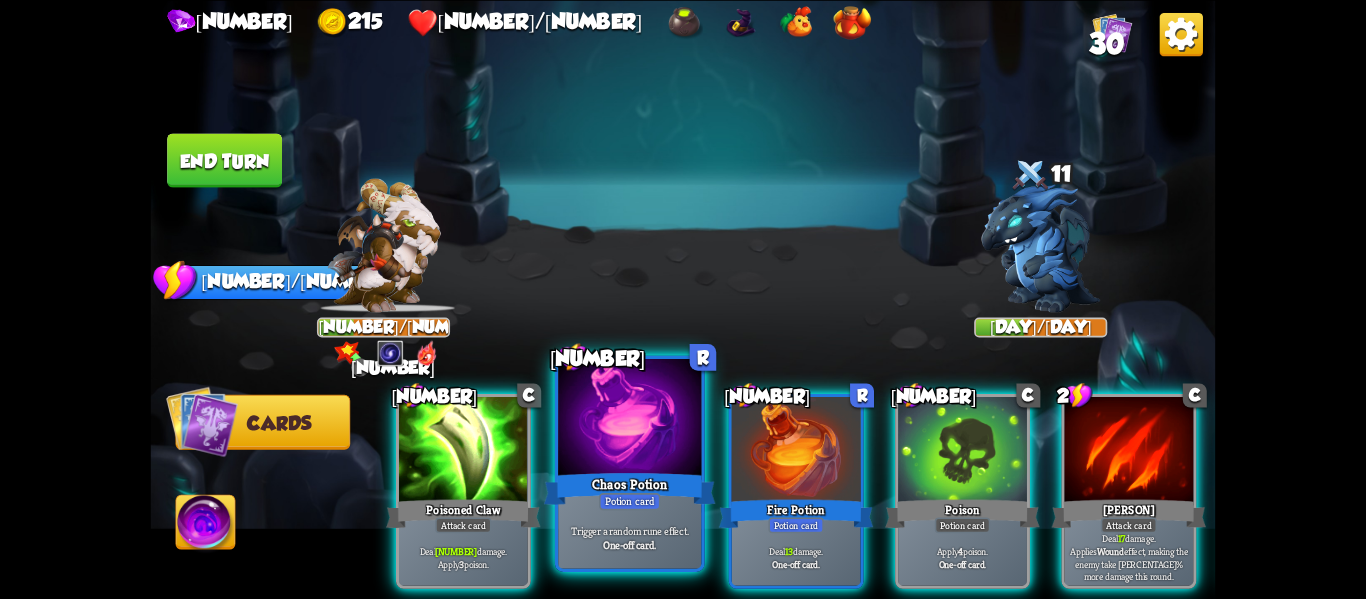 click on "Chaos Potion" at bounding box center (630, 488) 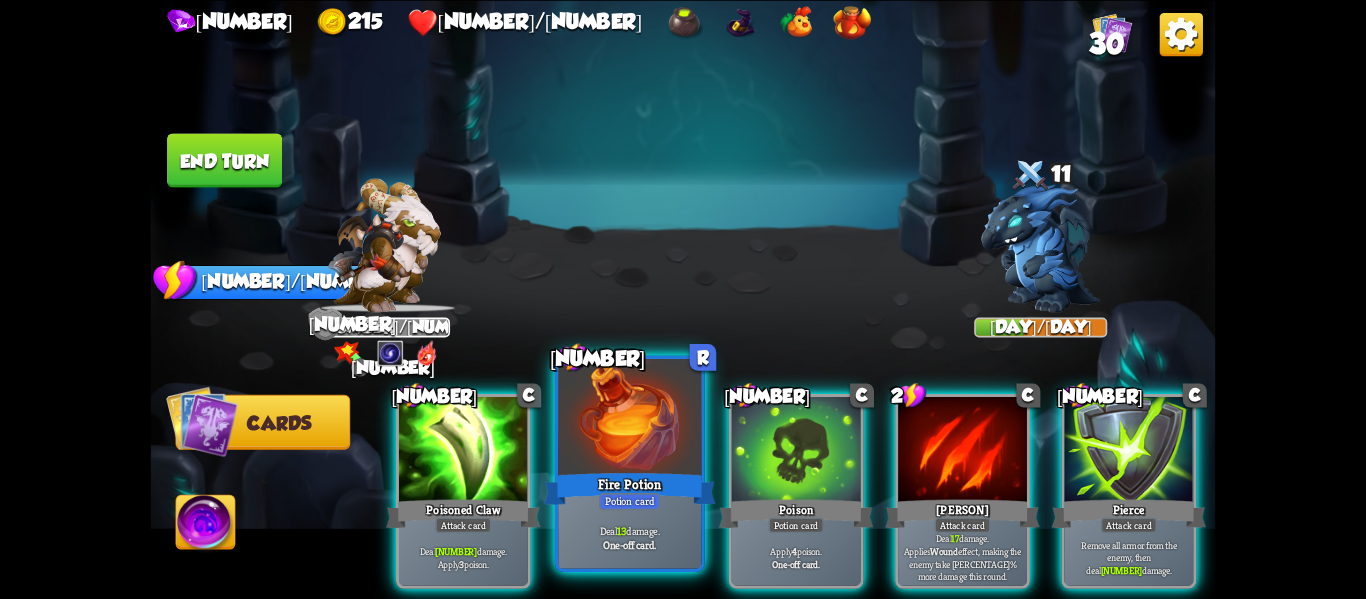 click on "Potion card" at bounding box center (630, 501) 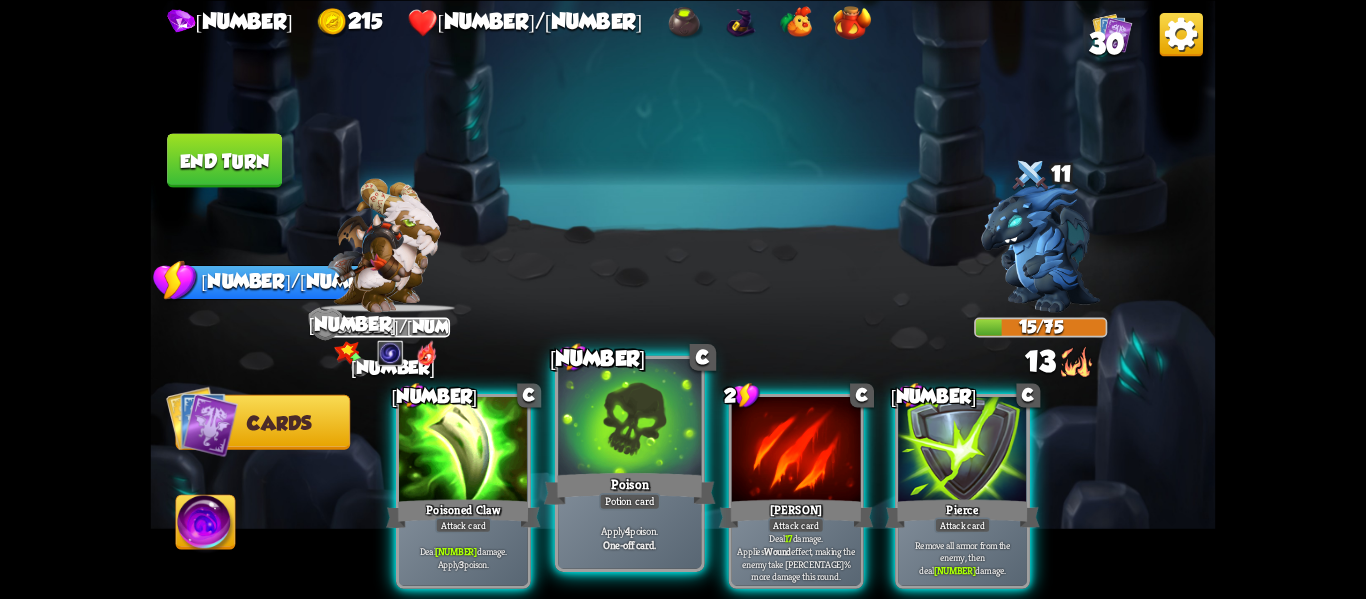 click on "Apply  [NUMBER]  poison.   One-off card." at bounding box center [629, 537] 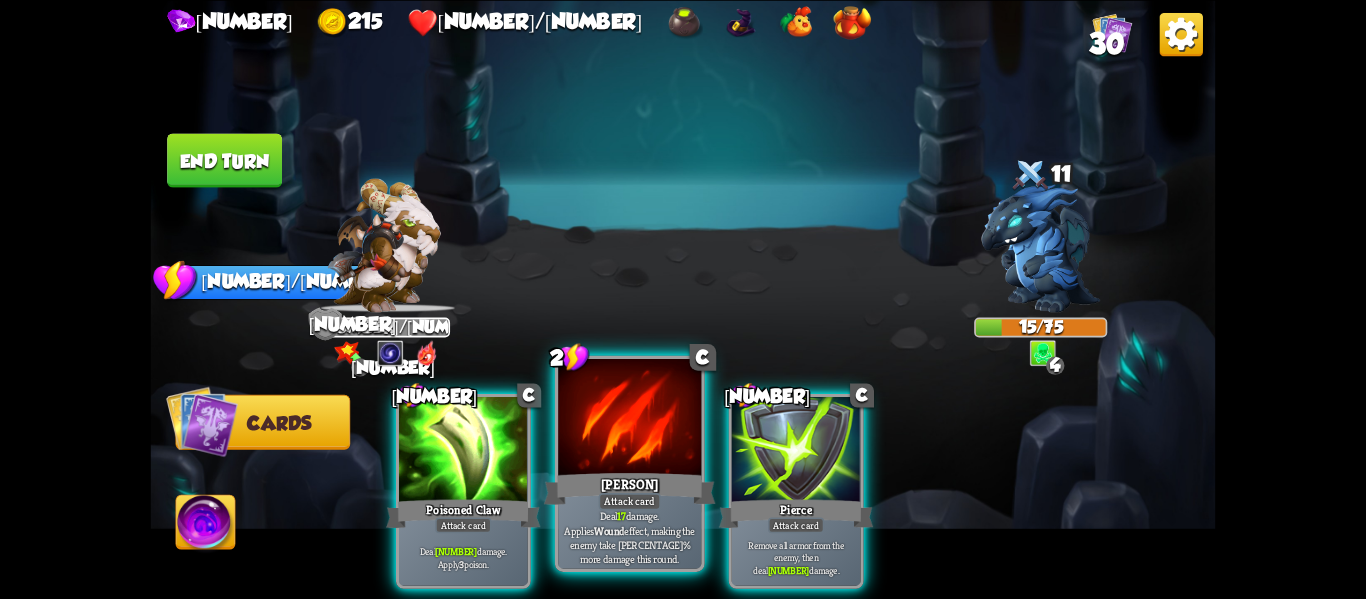 click on "Deal  17  damage. Applies  Wound  effect, making the enemy take 20% more damage this round." at bounding box center (630, 537) 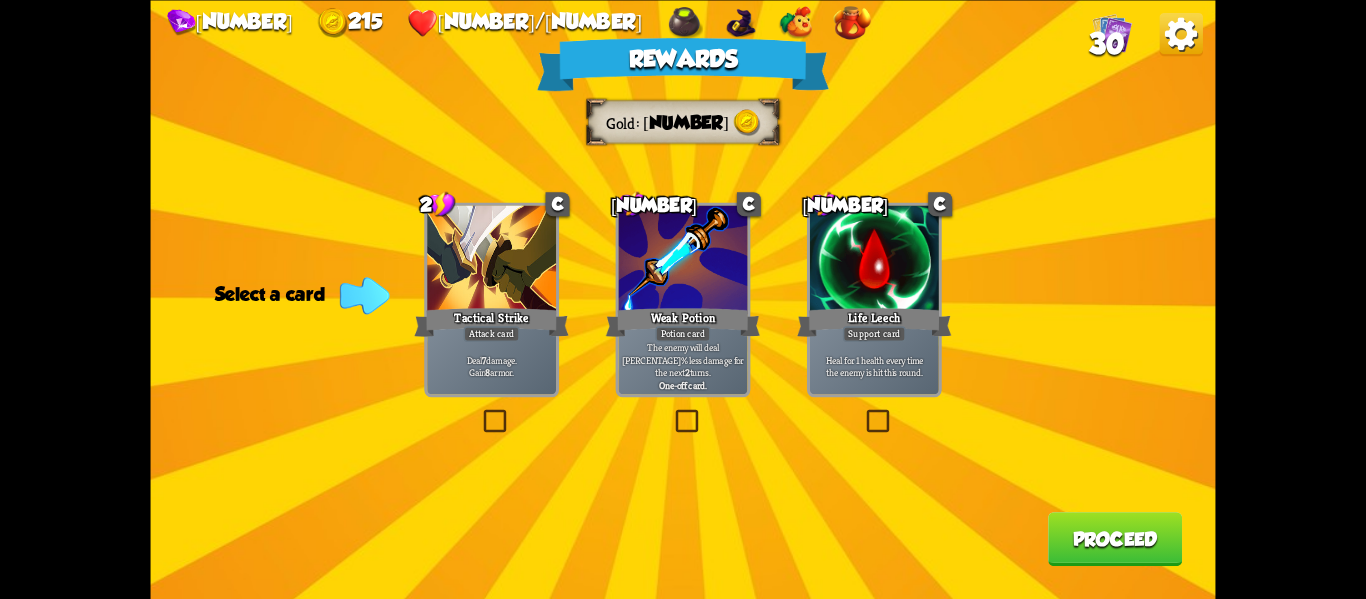 click at bounding box center (480, 412) 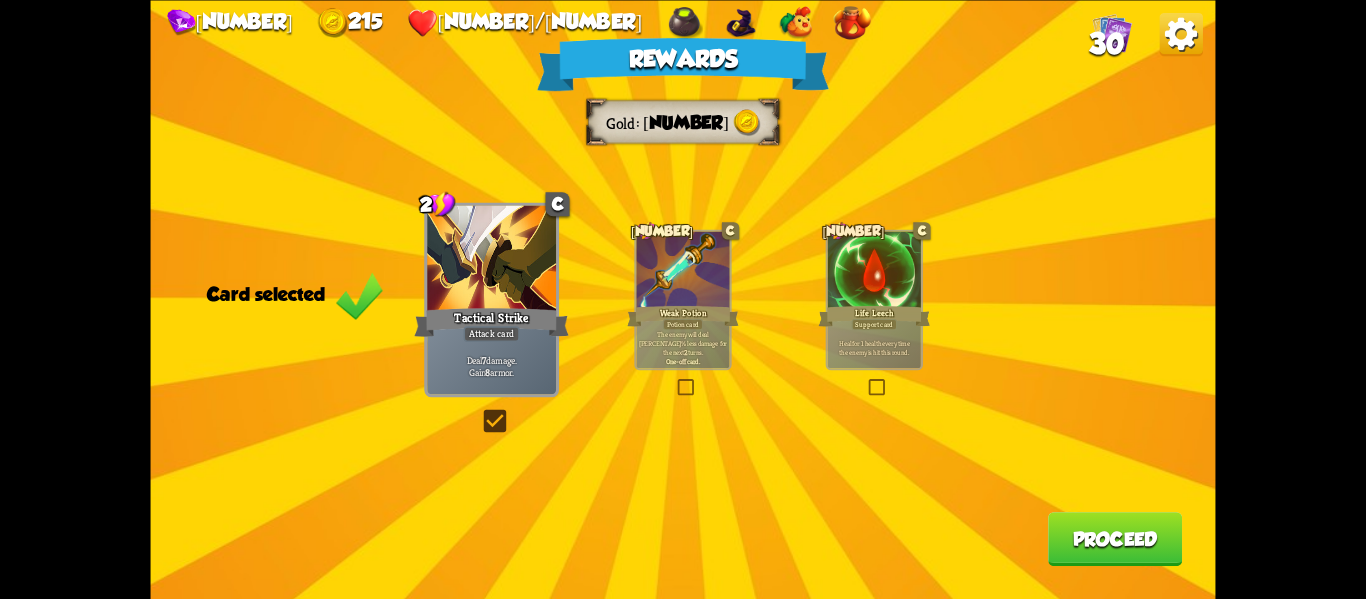 click on "Proceed" at bounding box center (1115, 539) 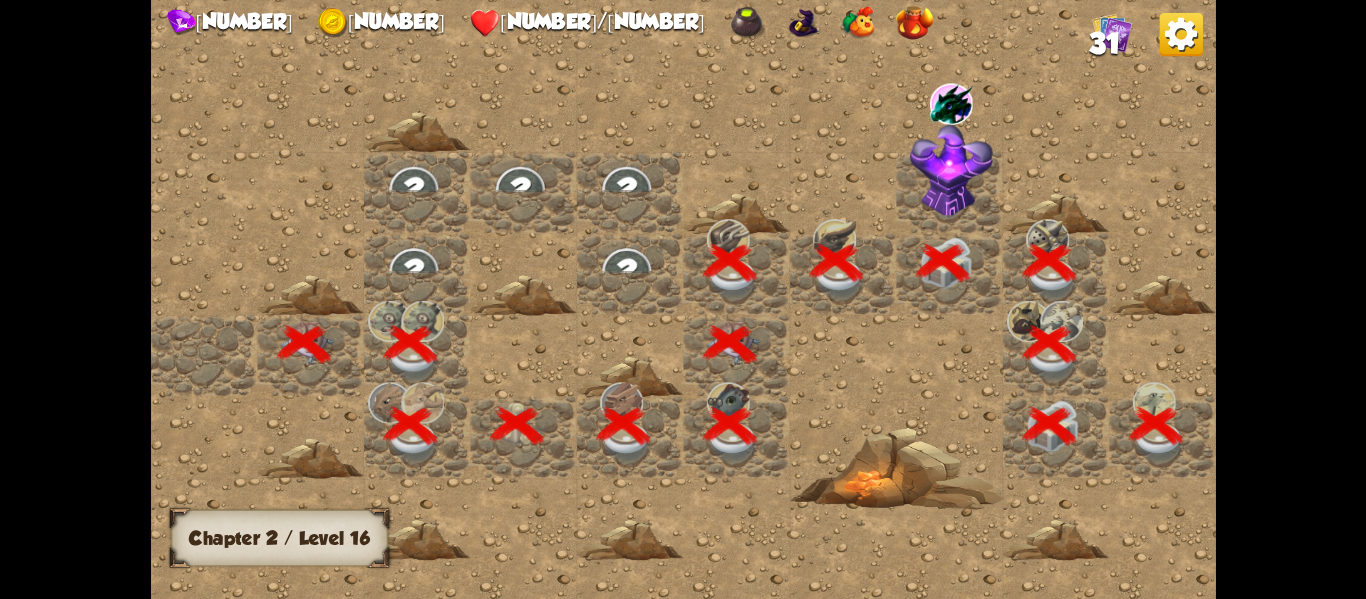 scroll, scrollTop: 0, scrollLeft: 384, axis: horizontal 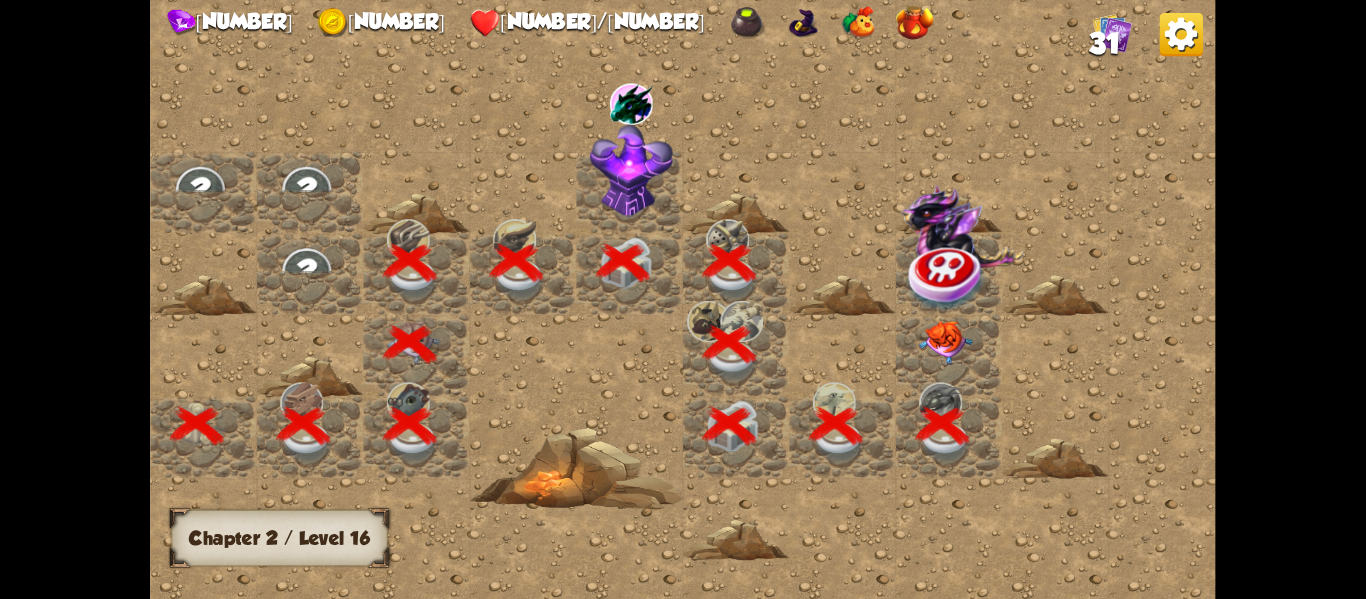 click at bounding box center [945, 342] 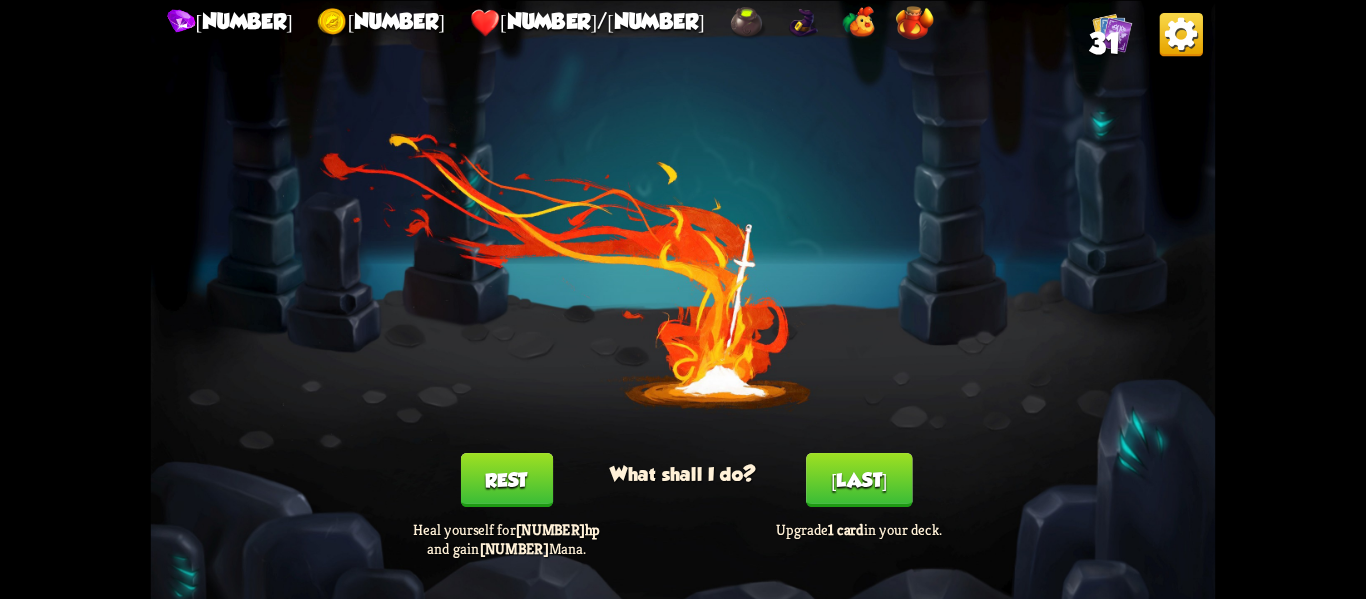 click on "Rest" at bounding box center (506, 480) 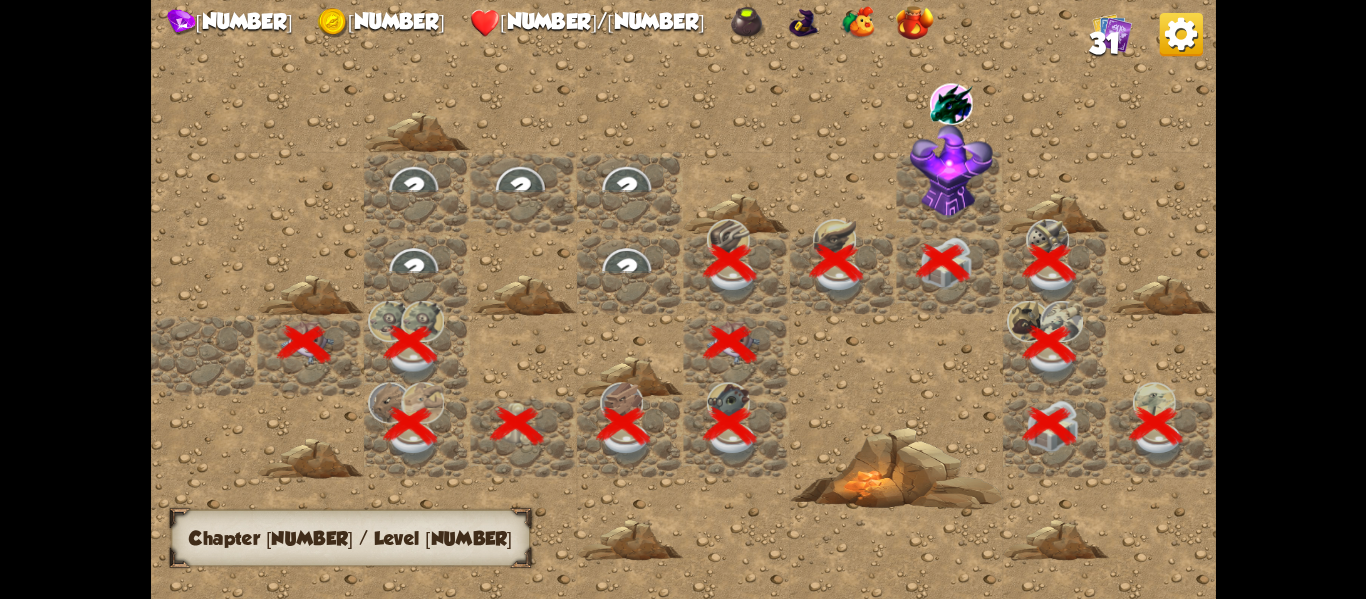 scroll, scrollTop: 0, scrollLeft: 384, axis: horizontal 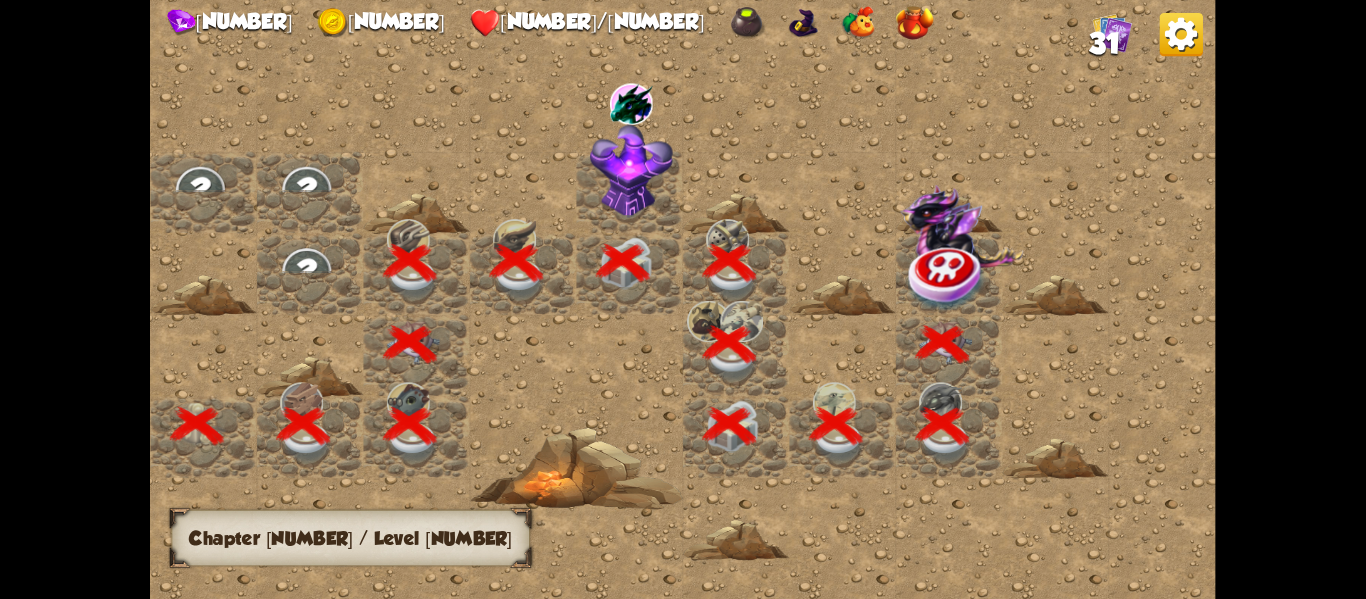 click at bounding box center (948, 277) 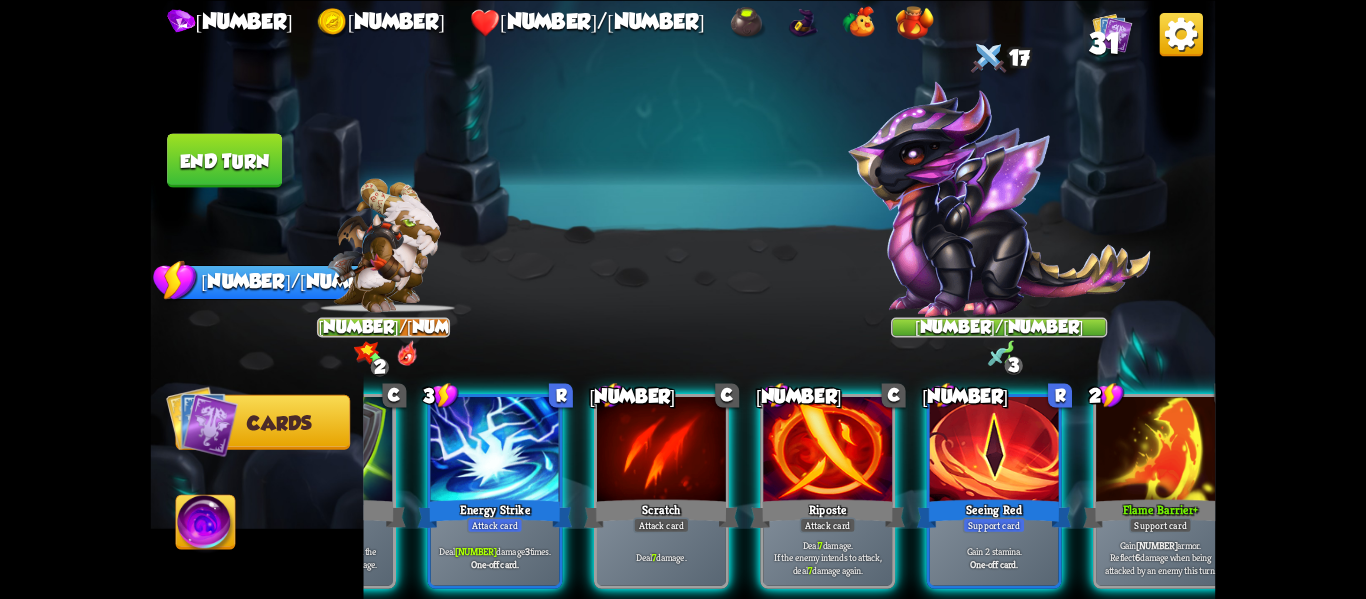 scroll, scrollTop: 0, scrollLeft: 590, axis: horizontal 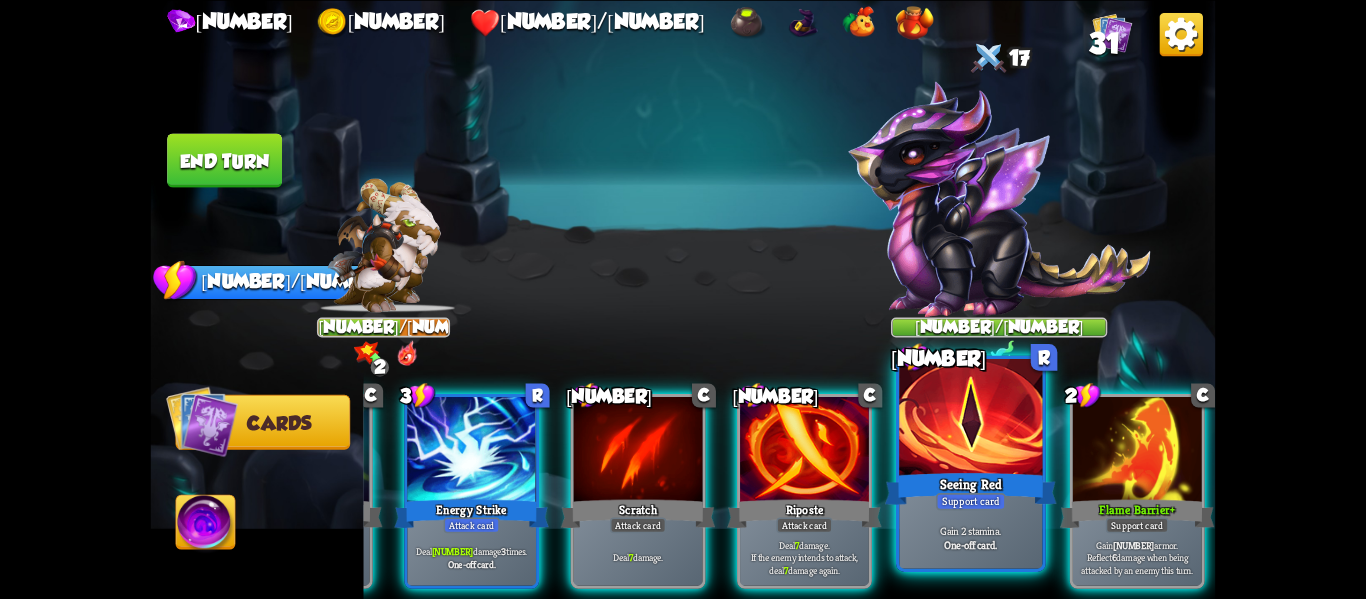 click on "Support card" at bounding box center (971, 501) 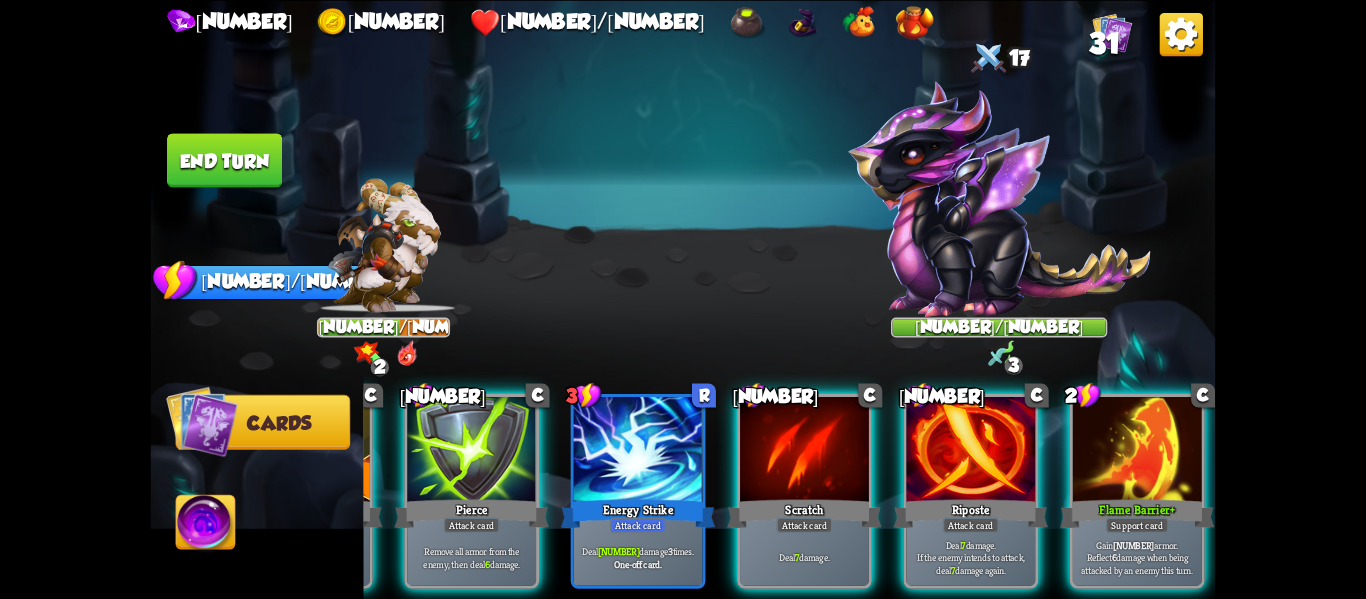 scroll, scrollTop: 0, scrollLeft: 390, axis: horizontal 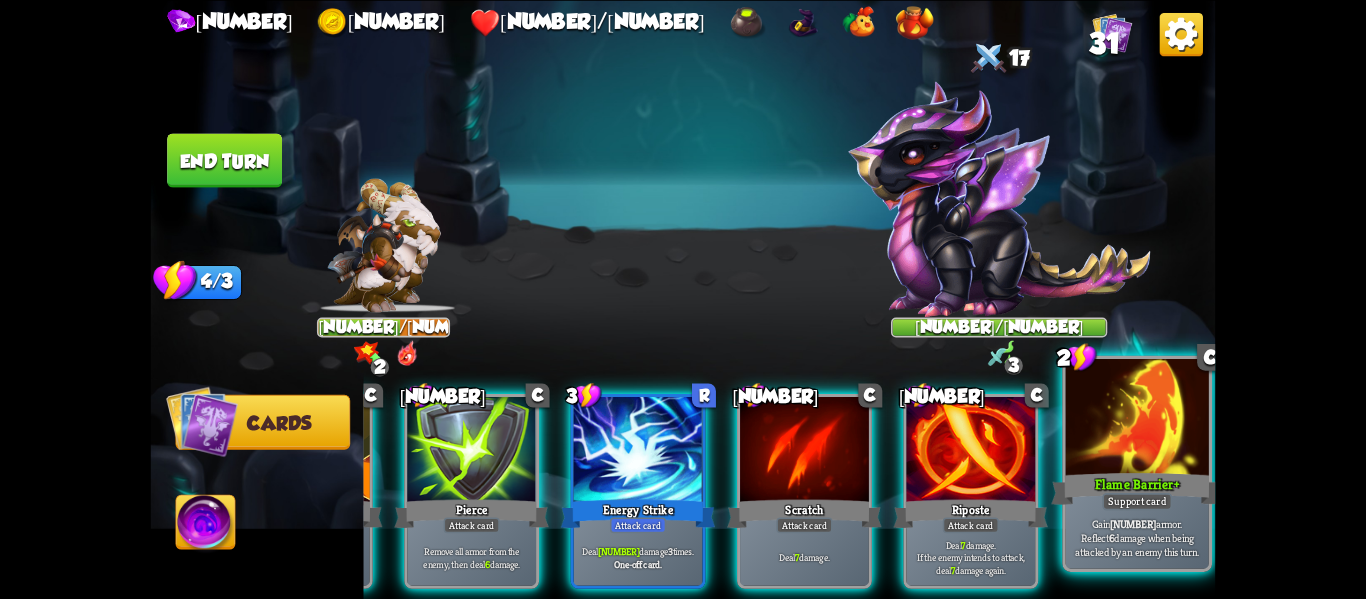 click on "Flame Barrier +" at bounding box center [1137, 488] 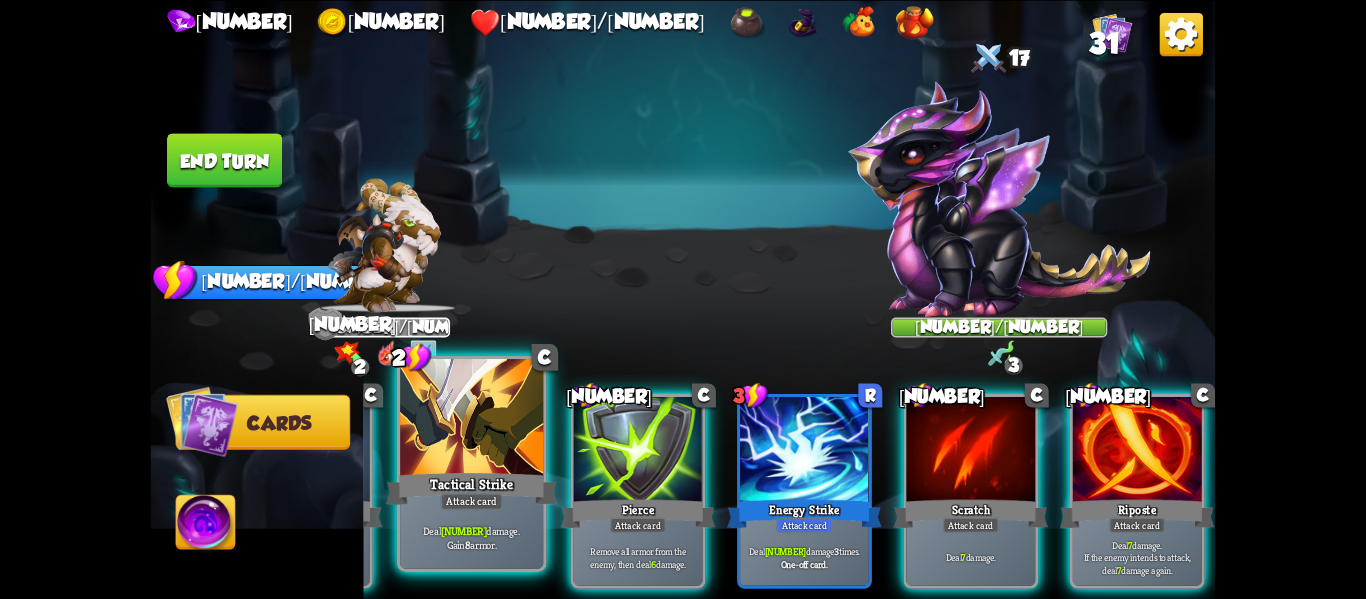 click on "Tactical Strike" at bounding box center (472, 488) 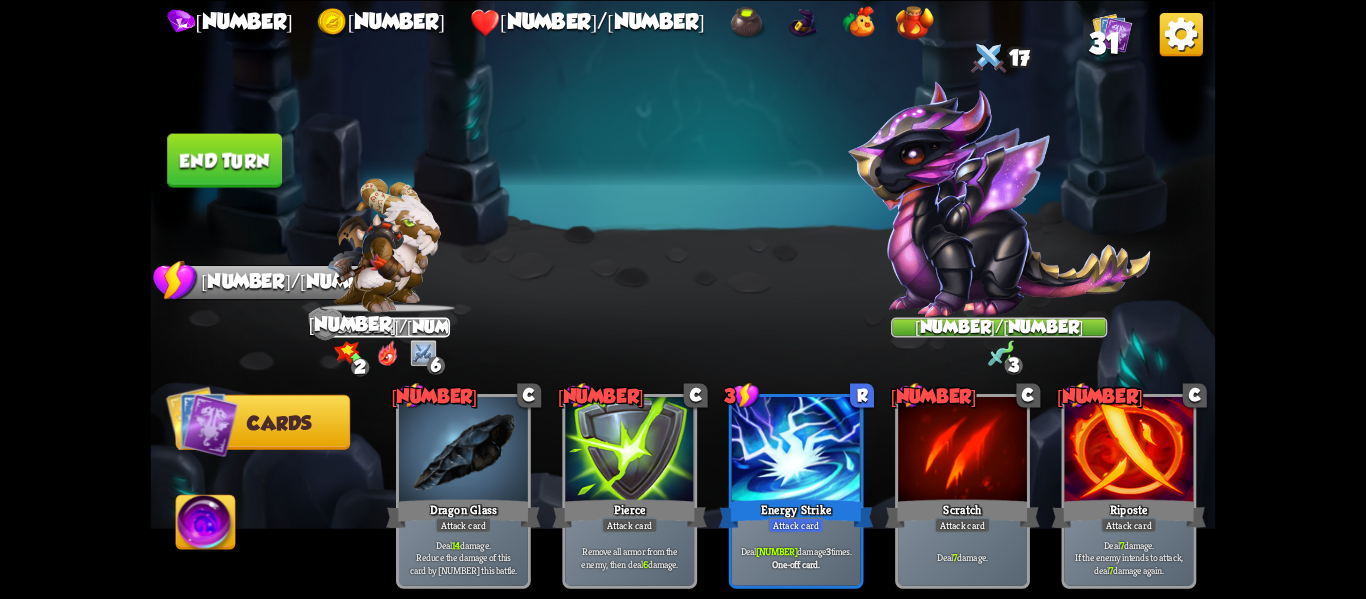 scroll, scrollTop: 0, scrollLeft: 0, axis: both 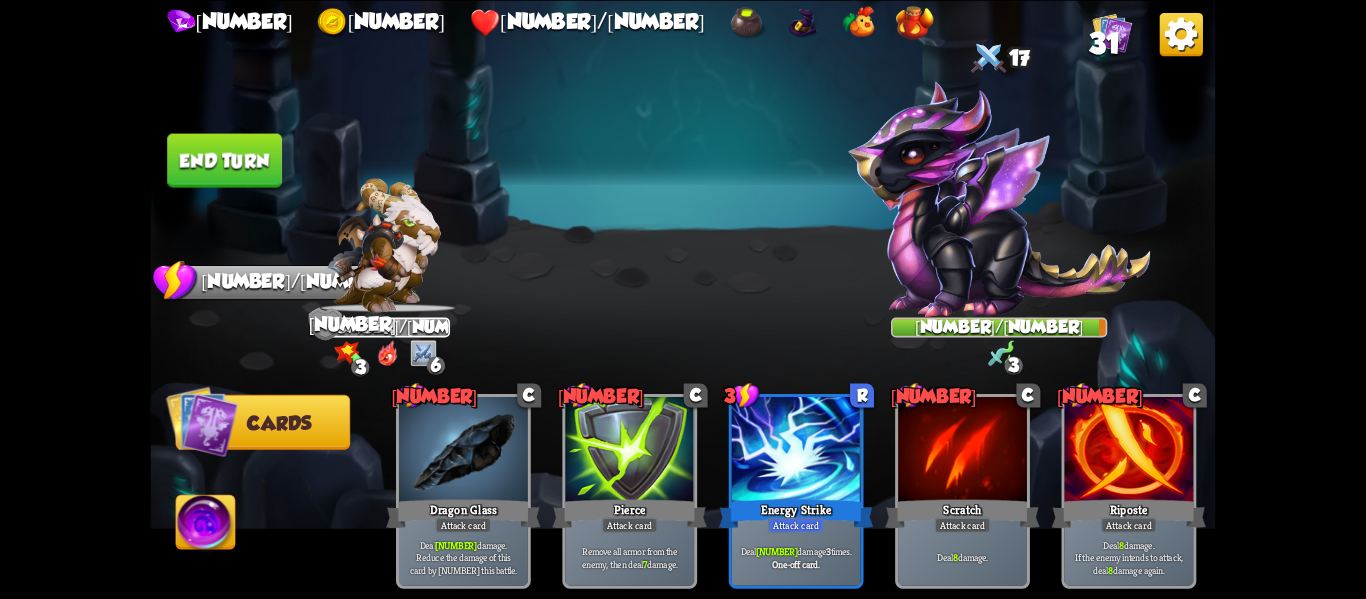 click on "End turn" at bounding box center (224, 160) 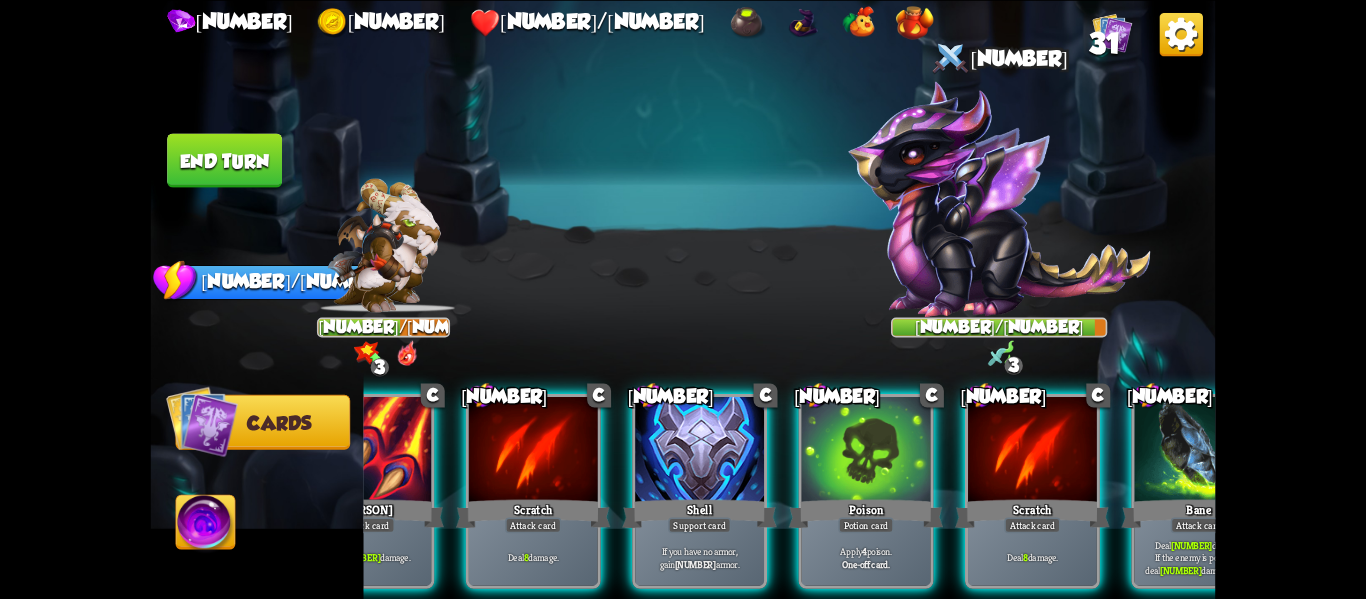 scroll, scrollTop: 0, scrollLeft: 190, axis: horizontal 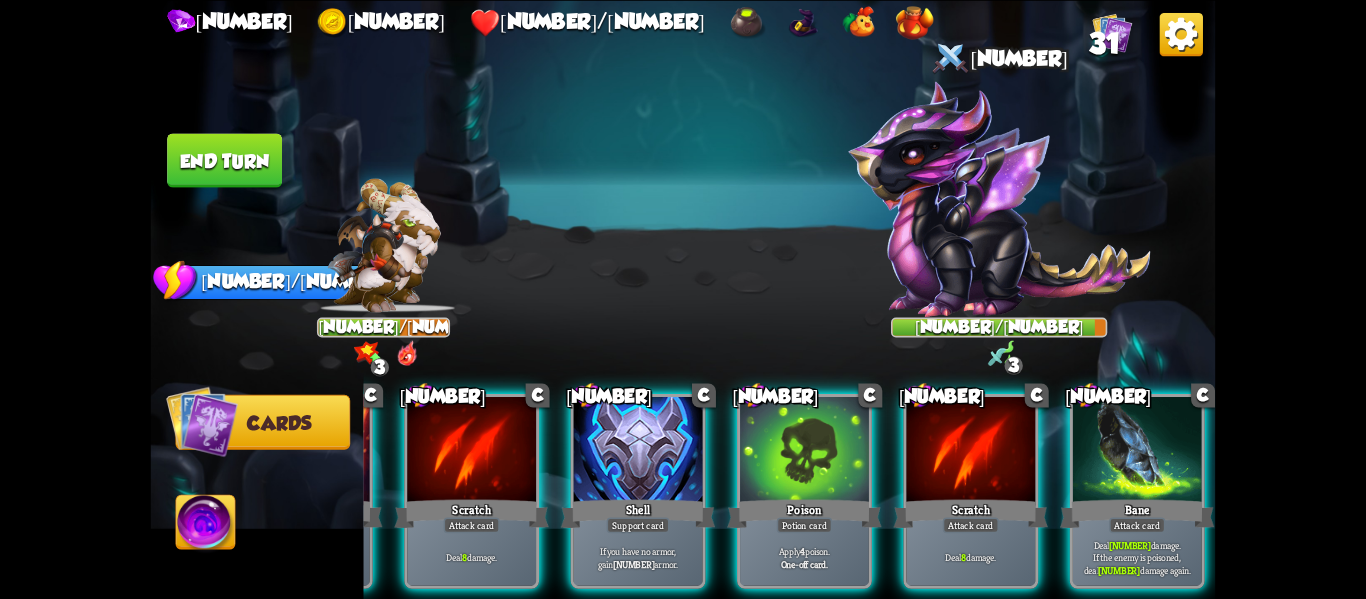 click on "Poison" at bounding box center [804, 513] 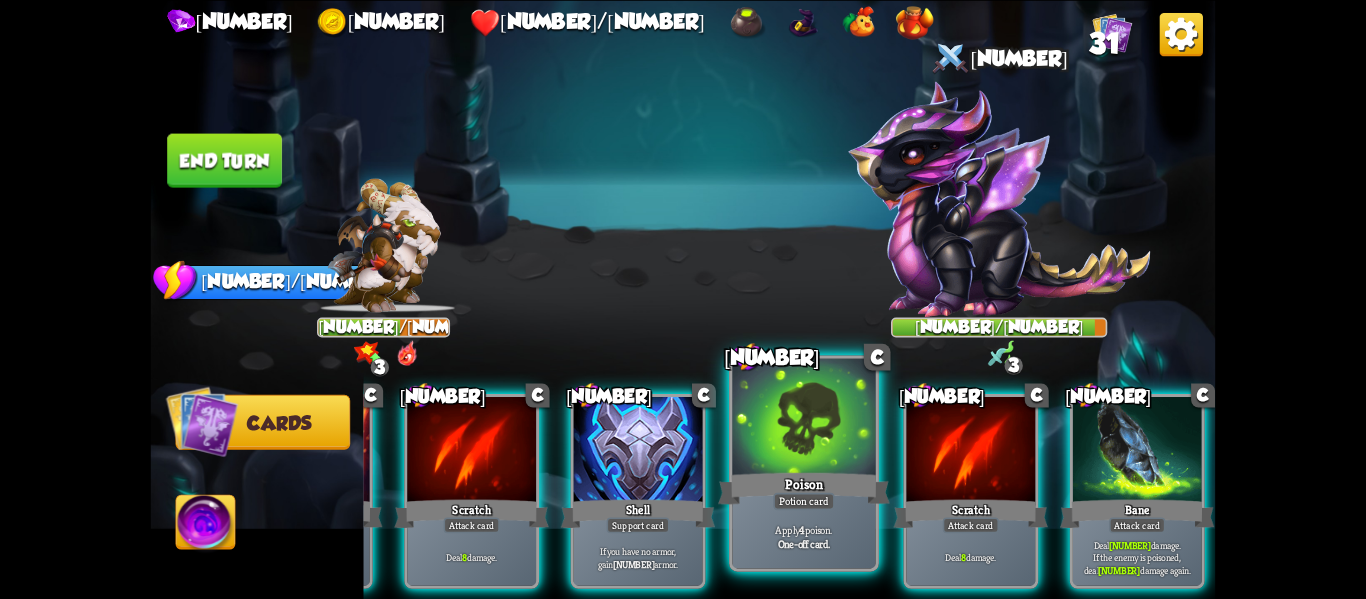 scroll, scrollTop: 0, scrollLeft: 0, axis: both 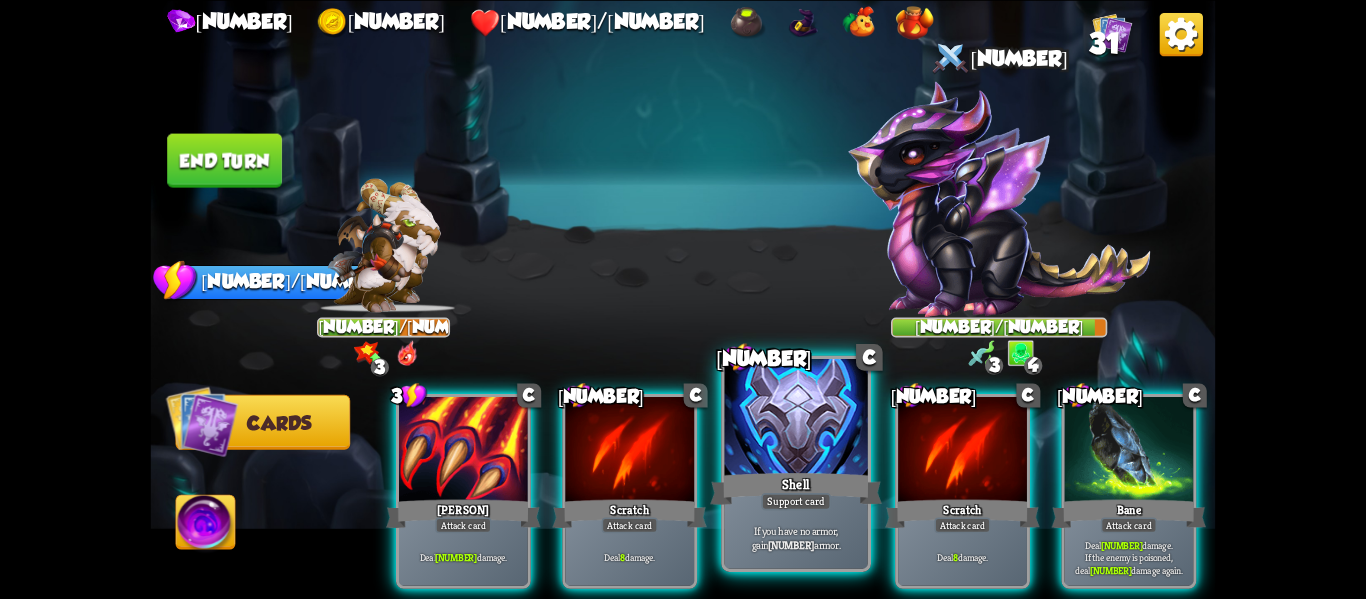 click on "Shell" at bounding box center (796, 488) 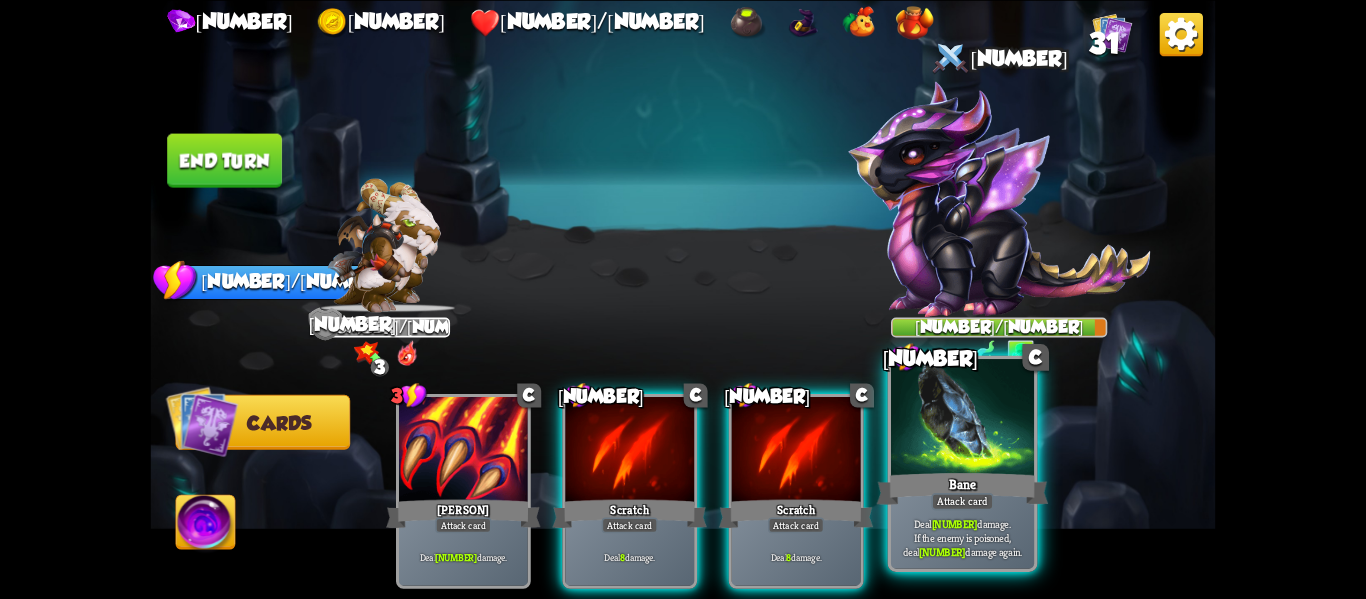 click on "Bane" at bounding box center (963, 488) 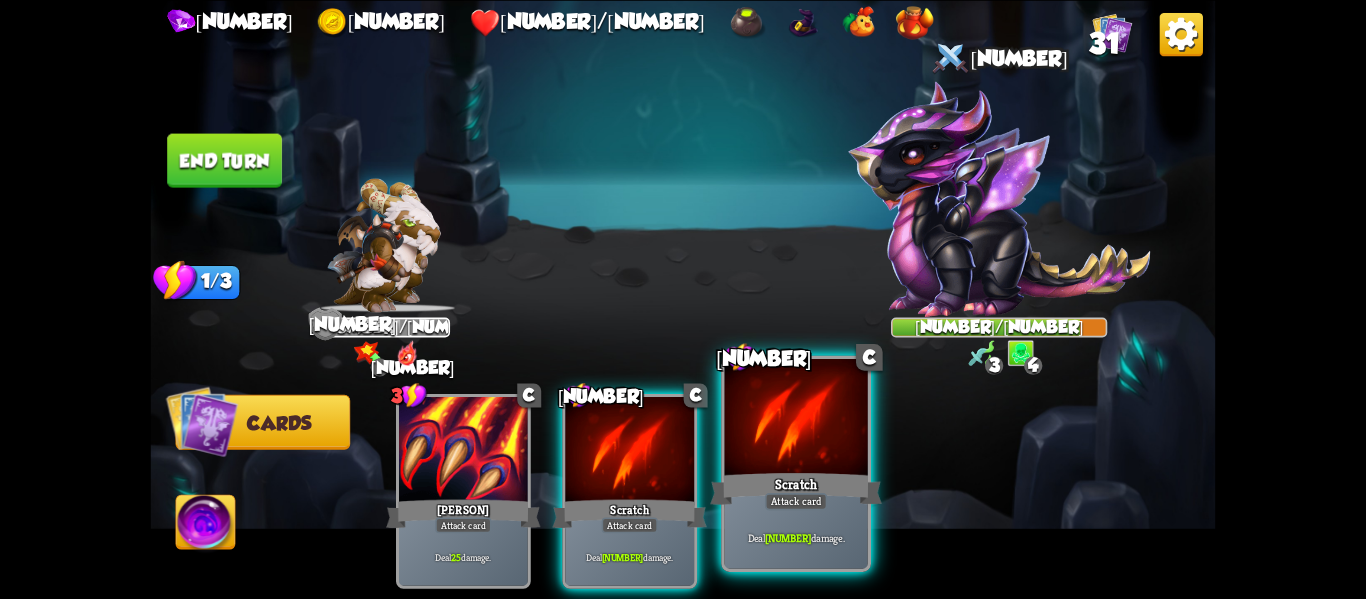 click on "Scratch" at bounding box center (796, 488) 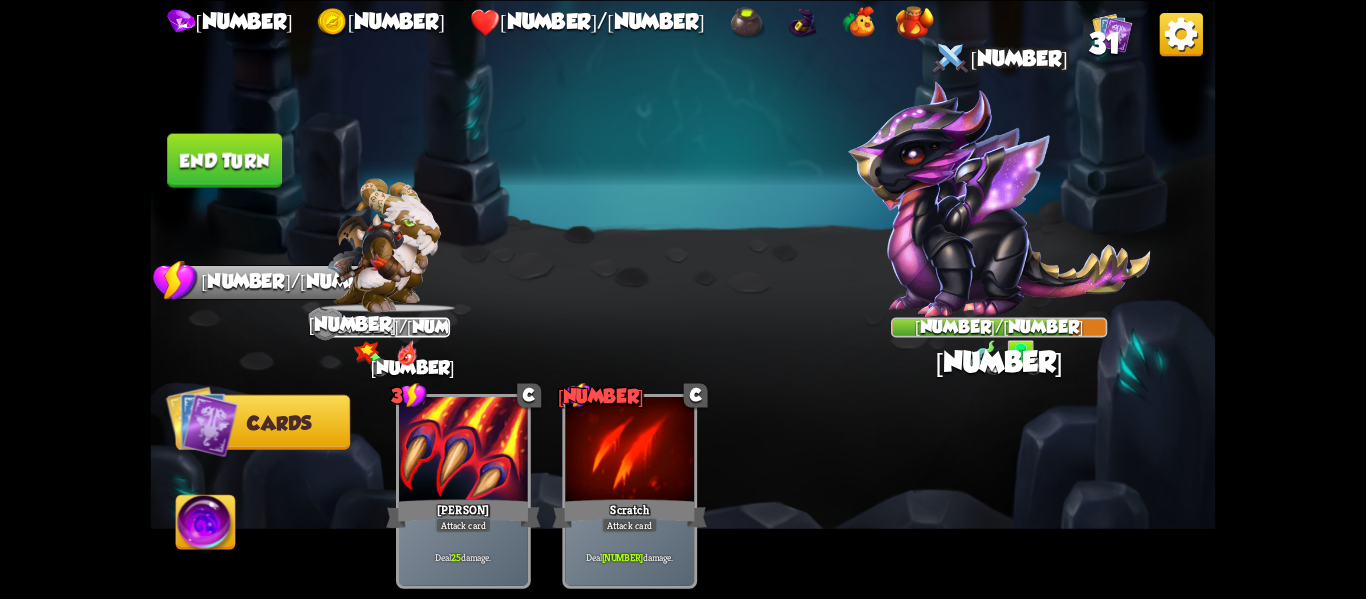 click at bounding box center (1020, 352) 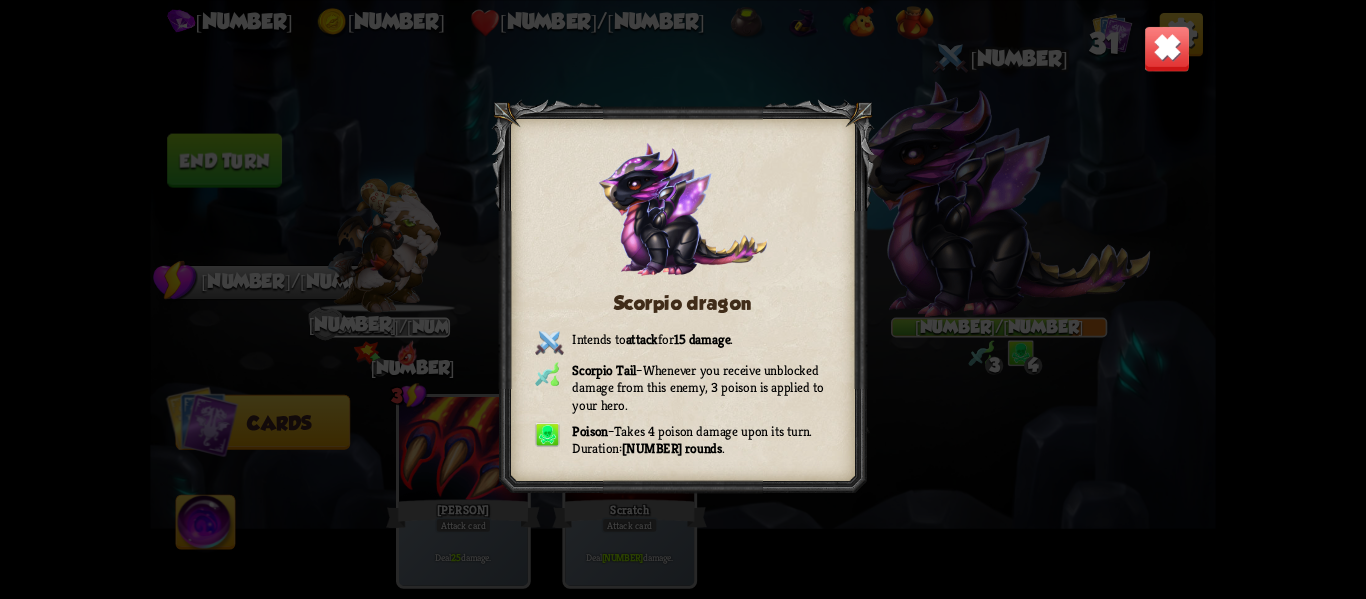 click at bounding box center (1167, 48) 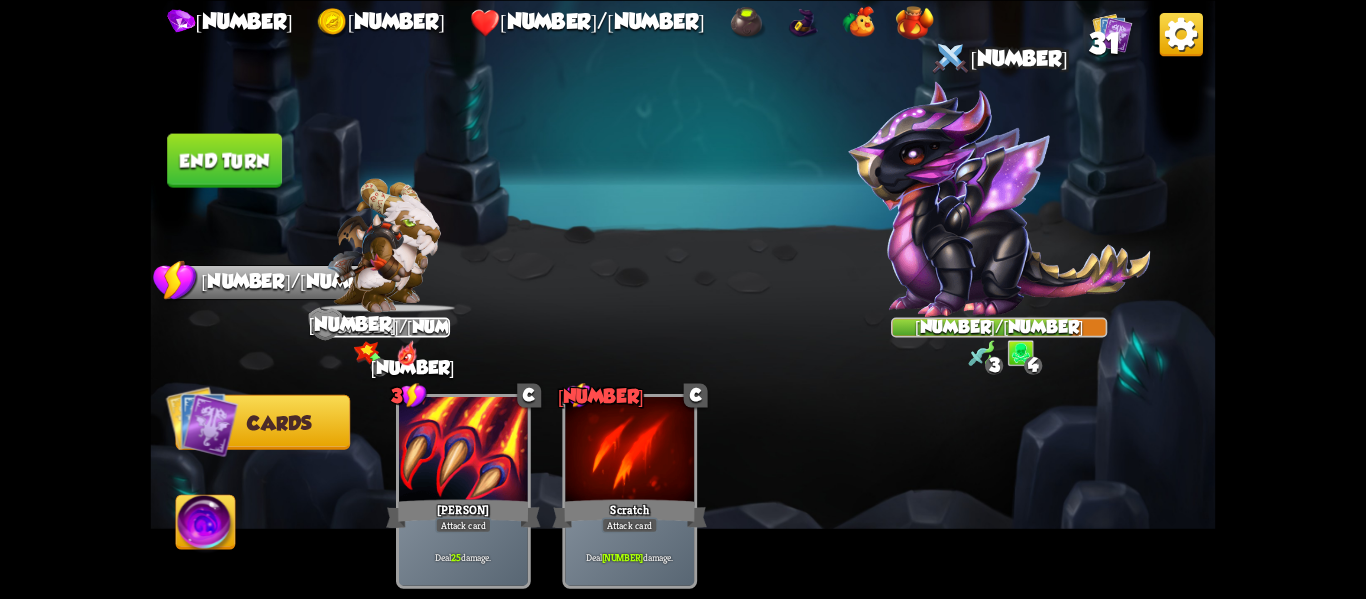 click on "End turn" at bounding box center (224, 160) 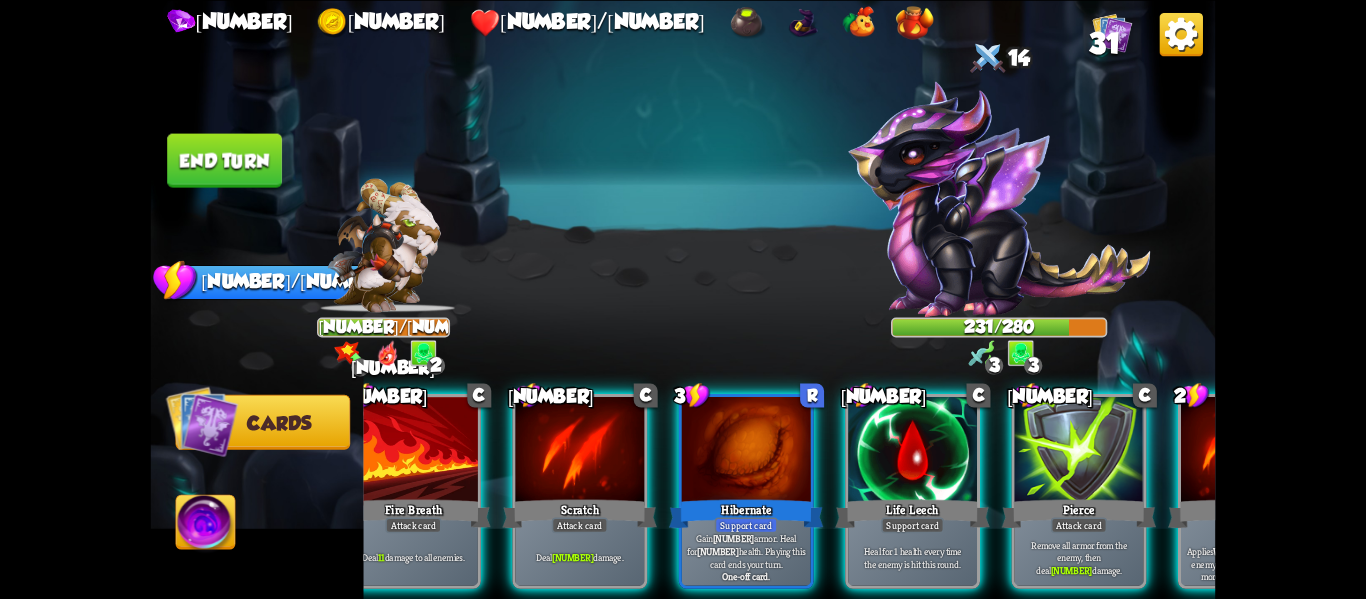 scroll, scrollTop: 0, scrollLeft: 190, axis: horizontal 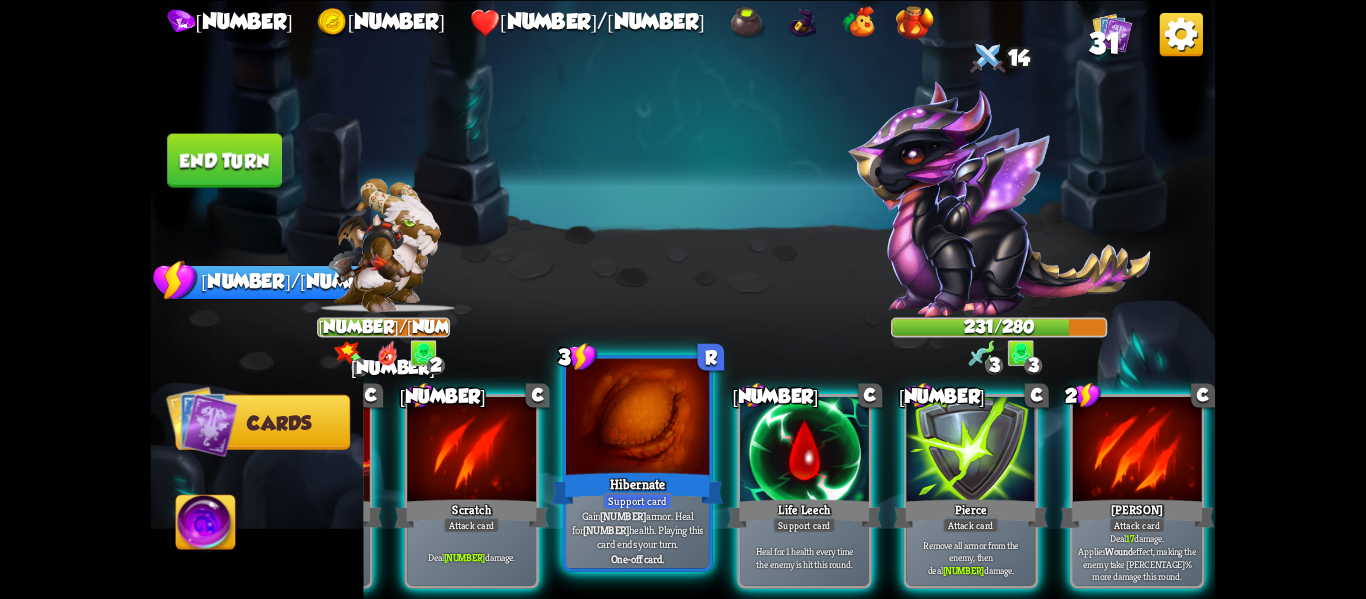 click on "Hibernate" at bounding box center (638, 488) 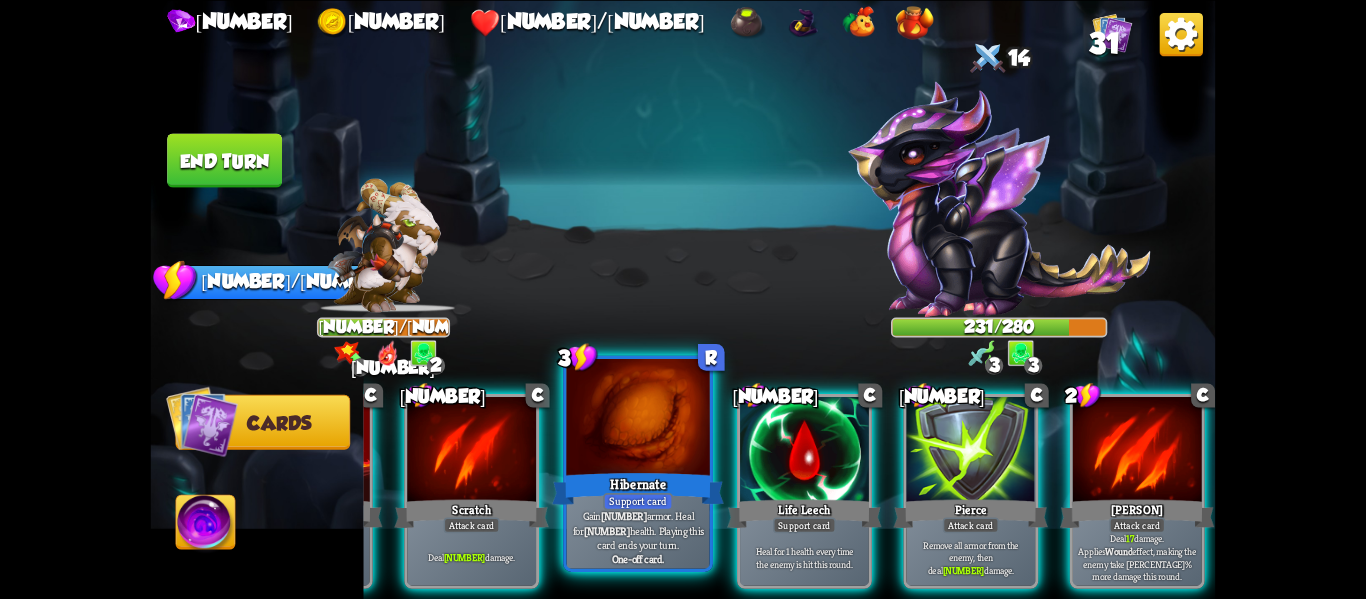 scroll, scrollTop: 0, scrollLeft: 0, axis: both 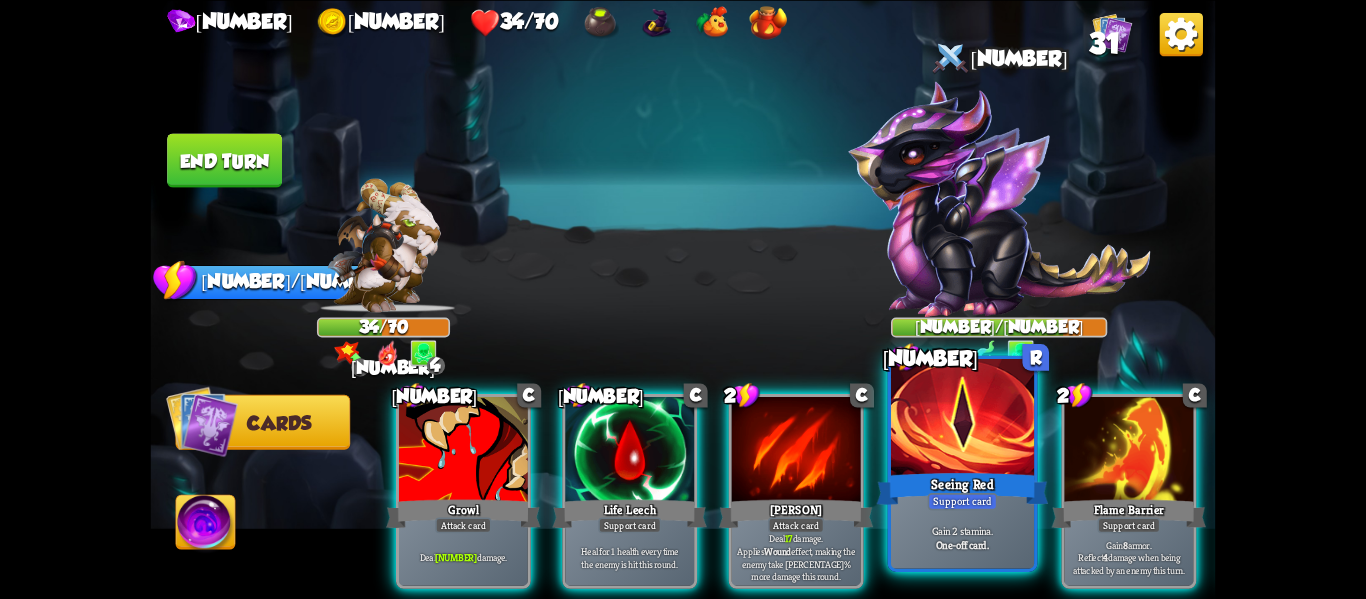 click on "Seeing Red" at bounding box center [963, 488] 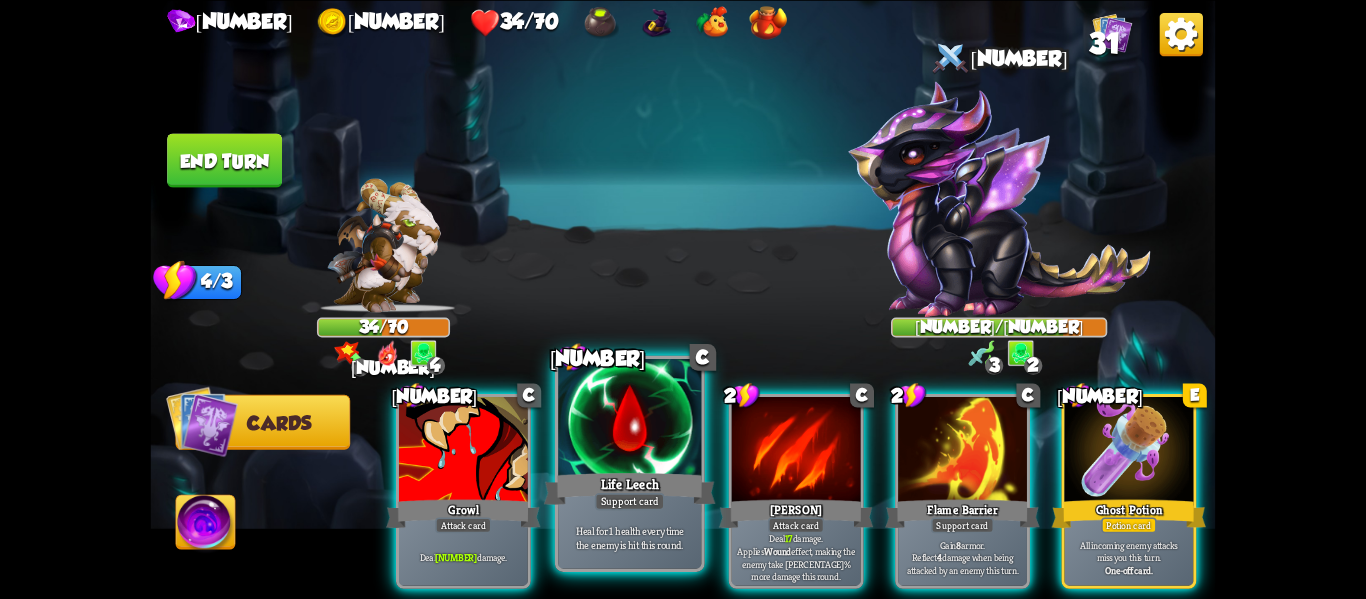 click on "Support card" at bounding box center [630, 501] 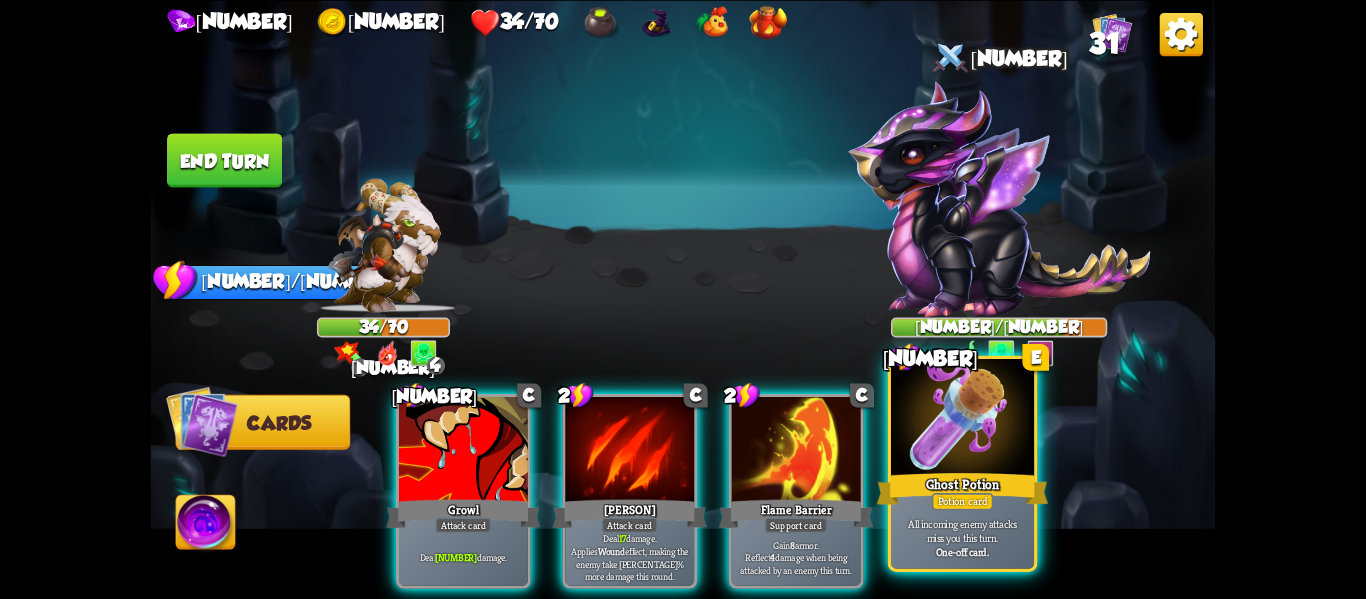click on "Potion card" at bounding box center [963, 501] 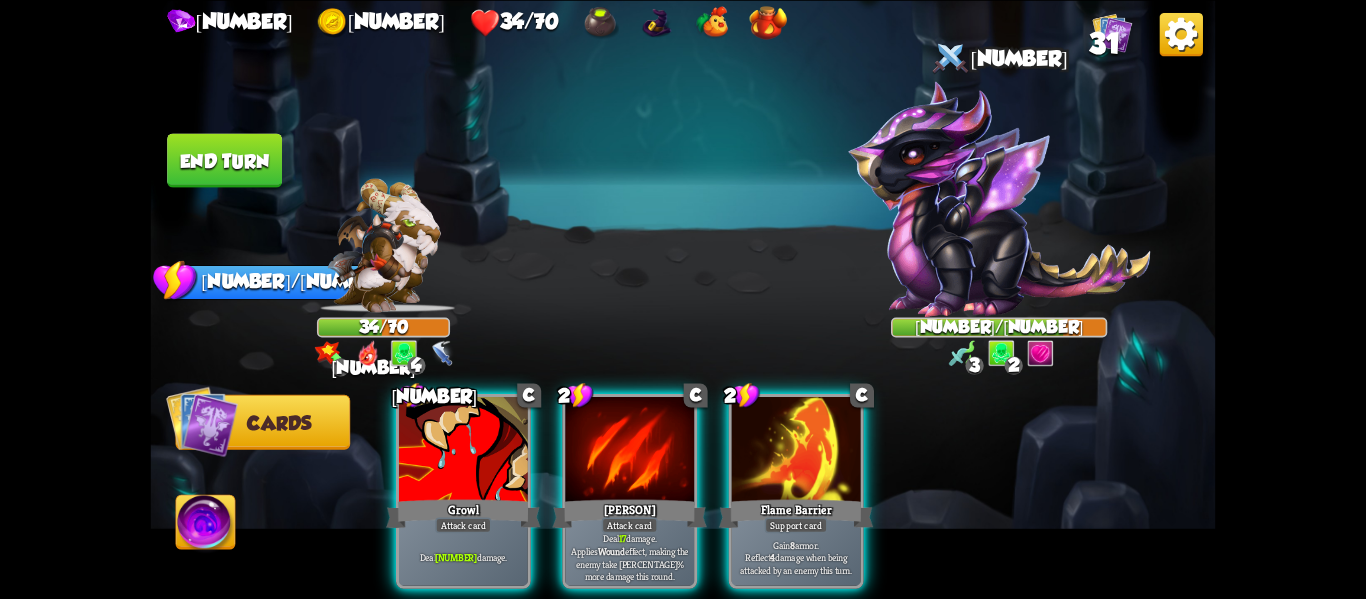 click on "Attack card" at bounding box center [630, 525] 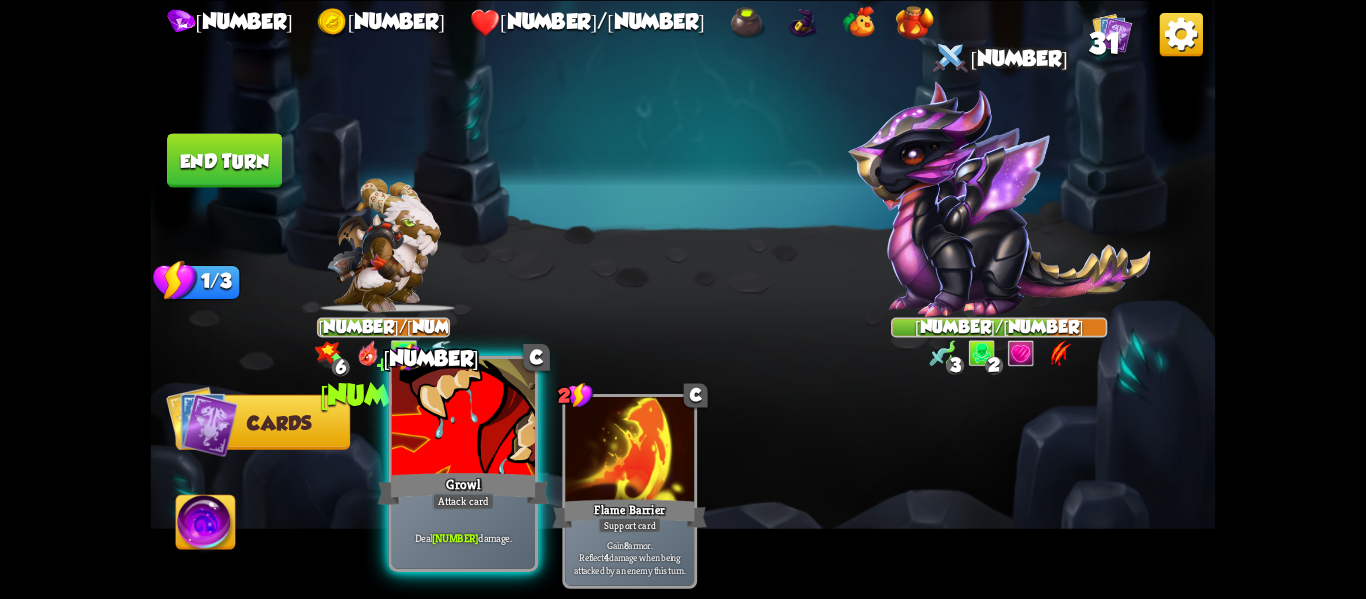 click on "Attack card" at bounding box center (463, 501) 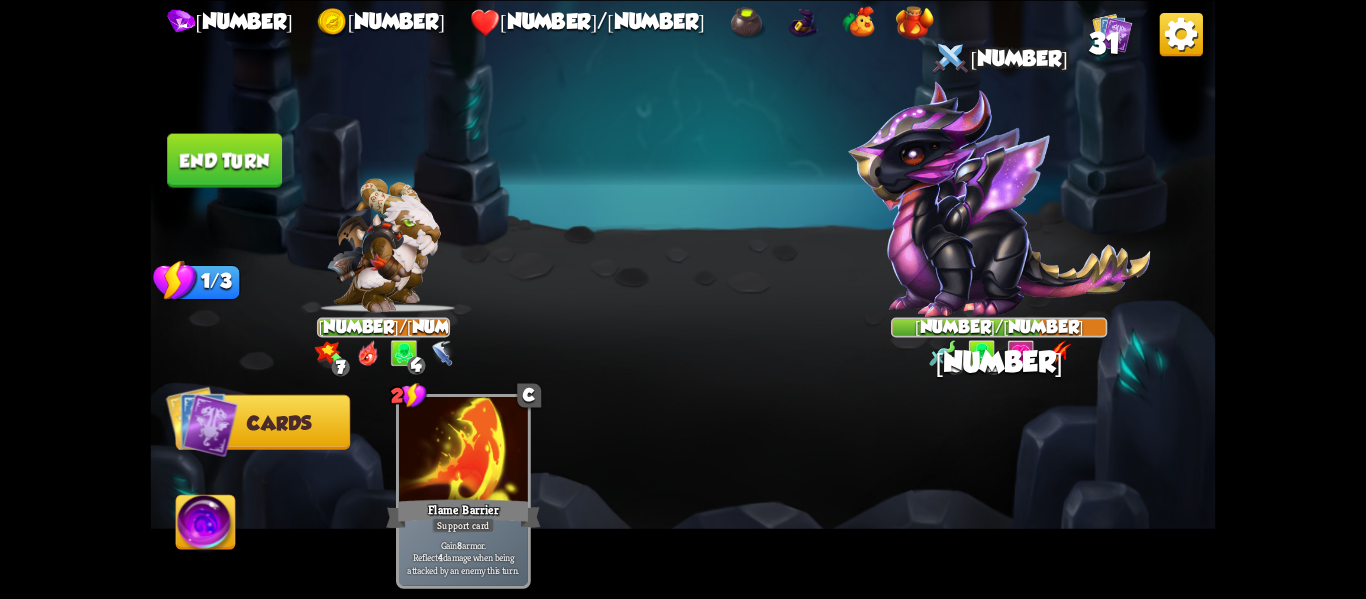 click on "End turn" at bounding box center (224, 160) 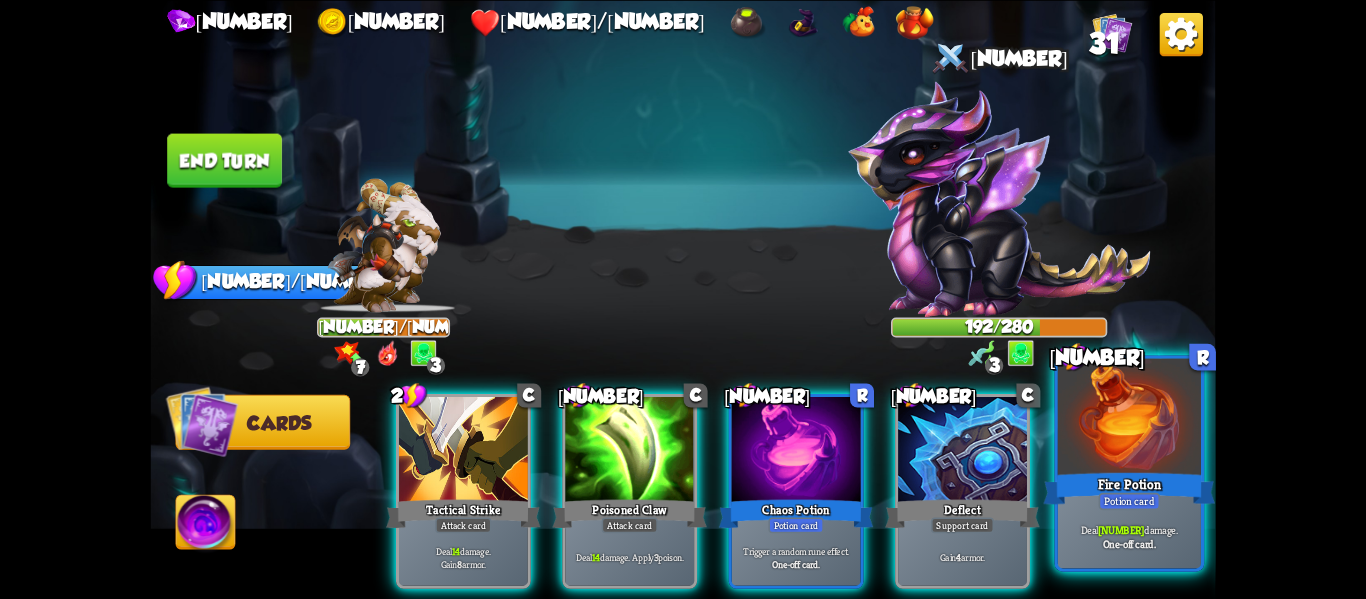 click on "Fire Potion" at bounding box center [1129, 488] 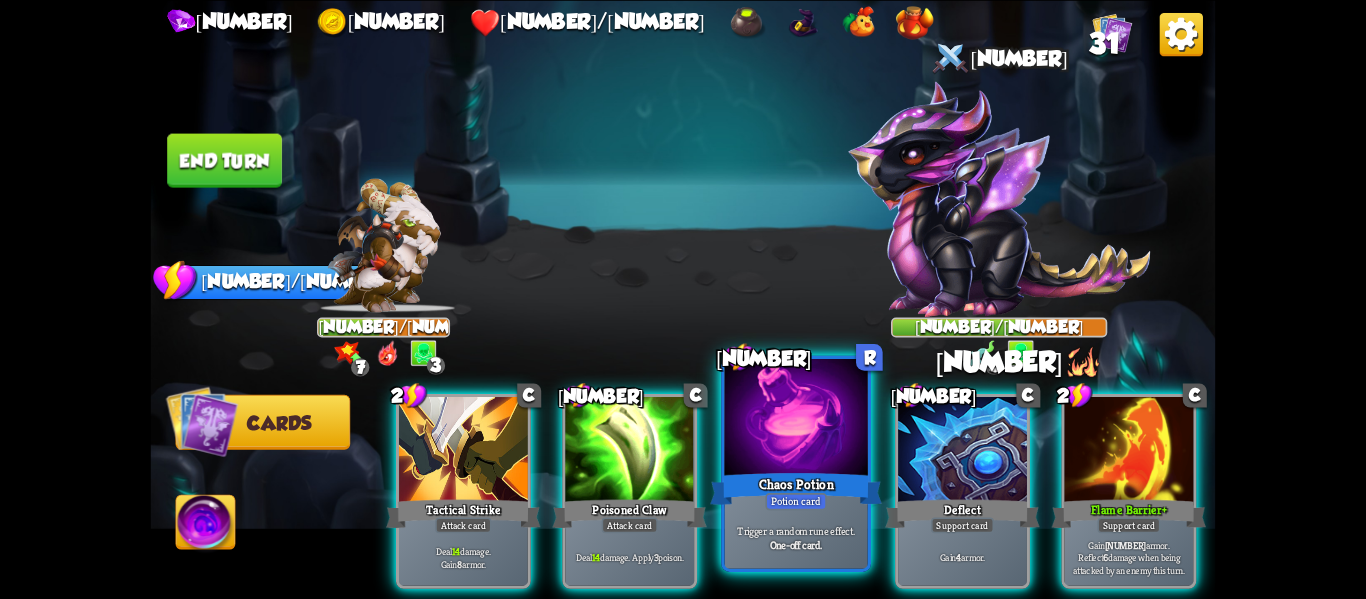 click on "Chaos Potion" at bounding box center [796, 488] 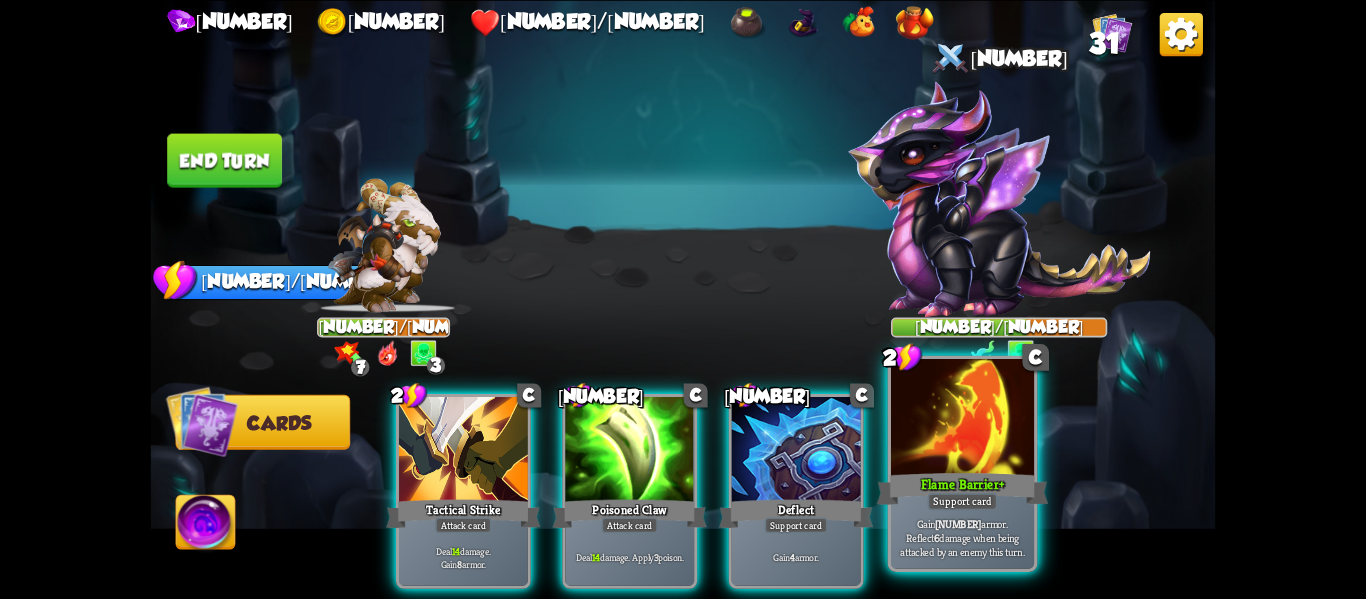click on "Gain  12  armor.  Reflect  6  damage when being attacked by an enemy this turn." at bounding box center [963, 537] 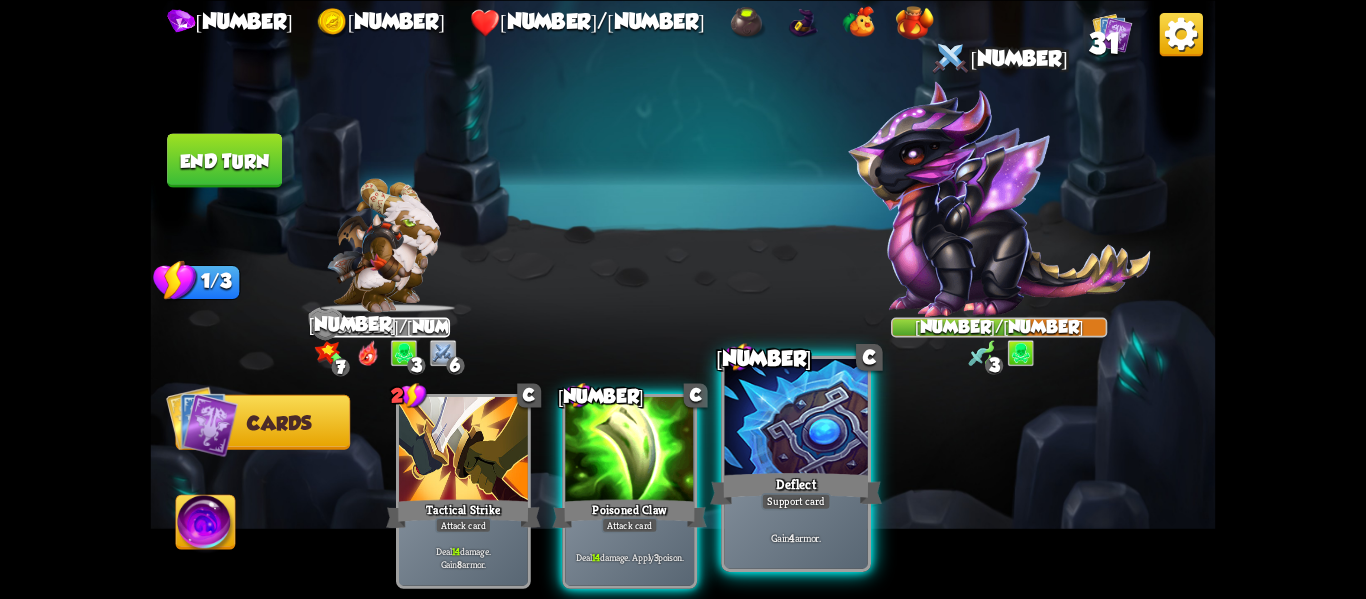 click on "Support card" at bounding box center (796, 501) 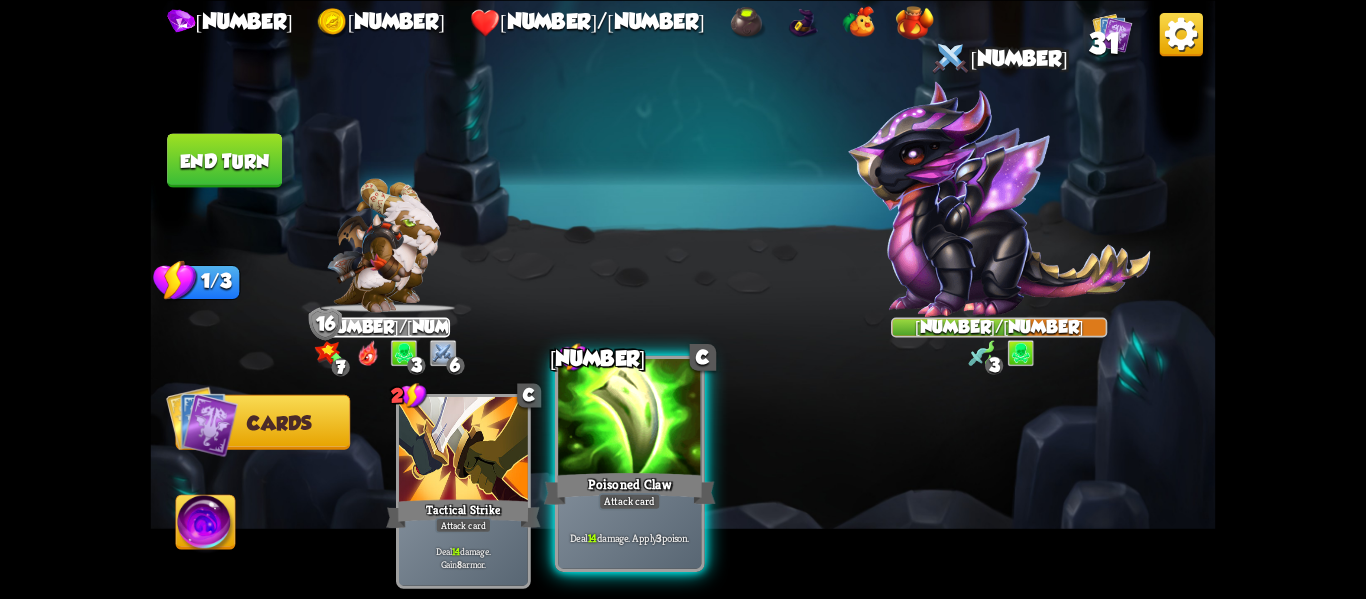 click on "Attack card" at bounding box center [630, 501] 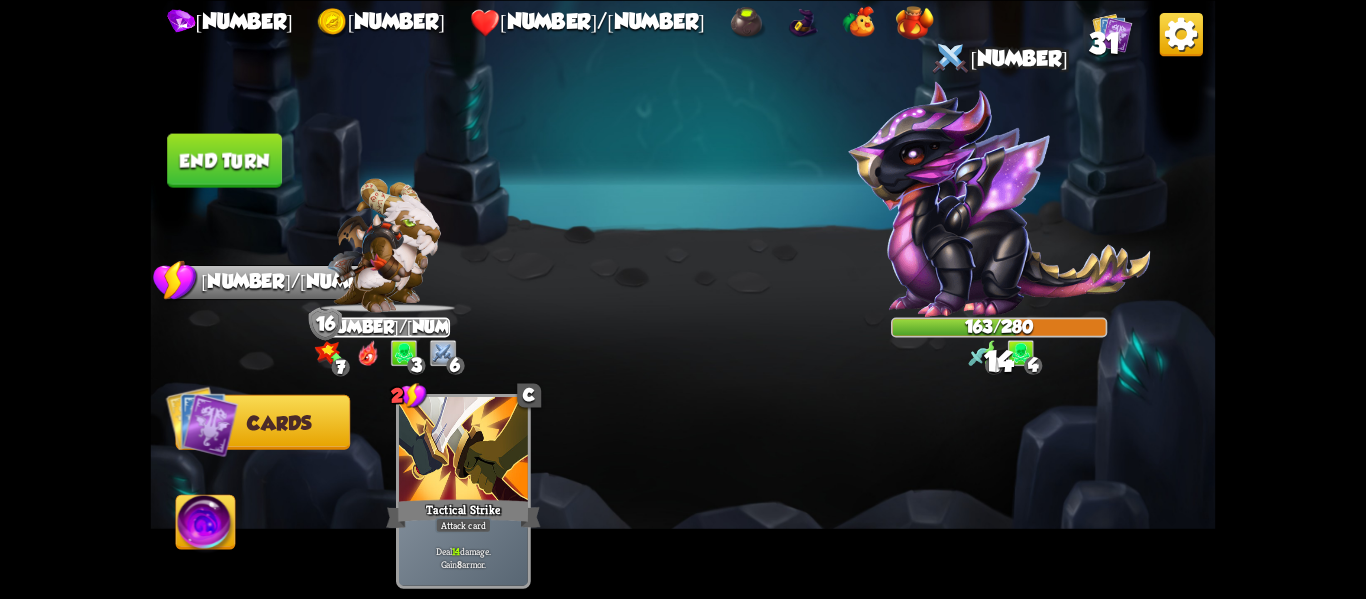click on "End turn" at bounding box center (224, 160) 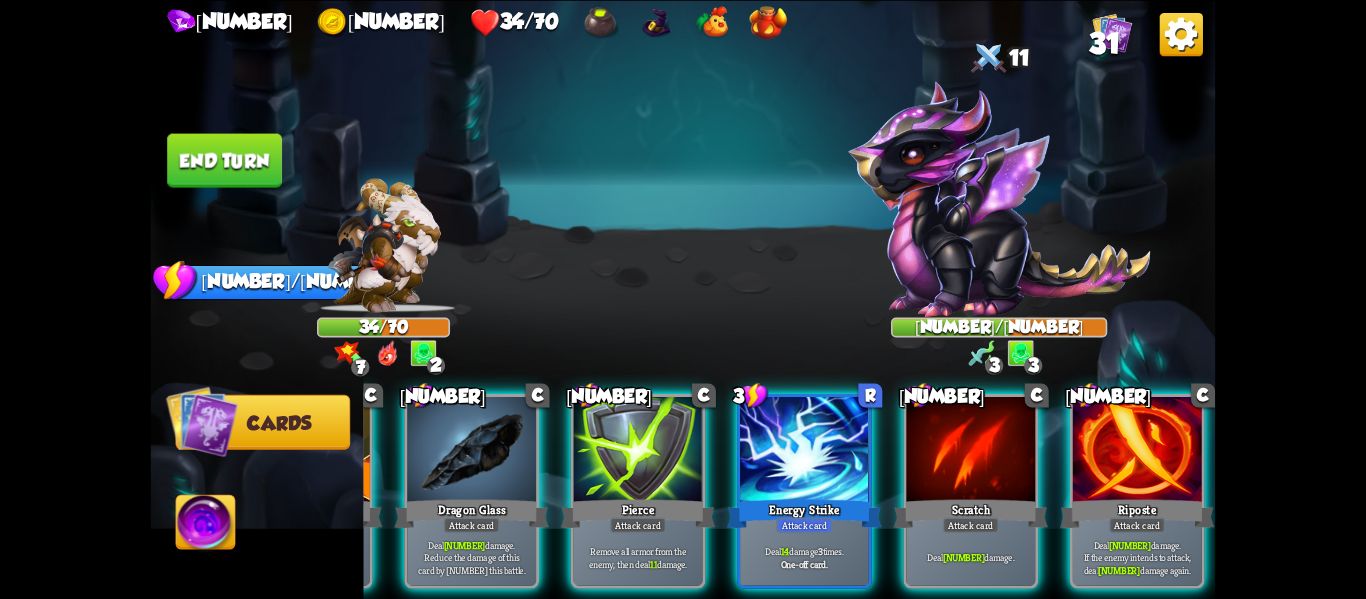 scroll, scrollTop: 0, scrollLeft: 0, axis: both 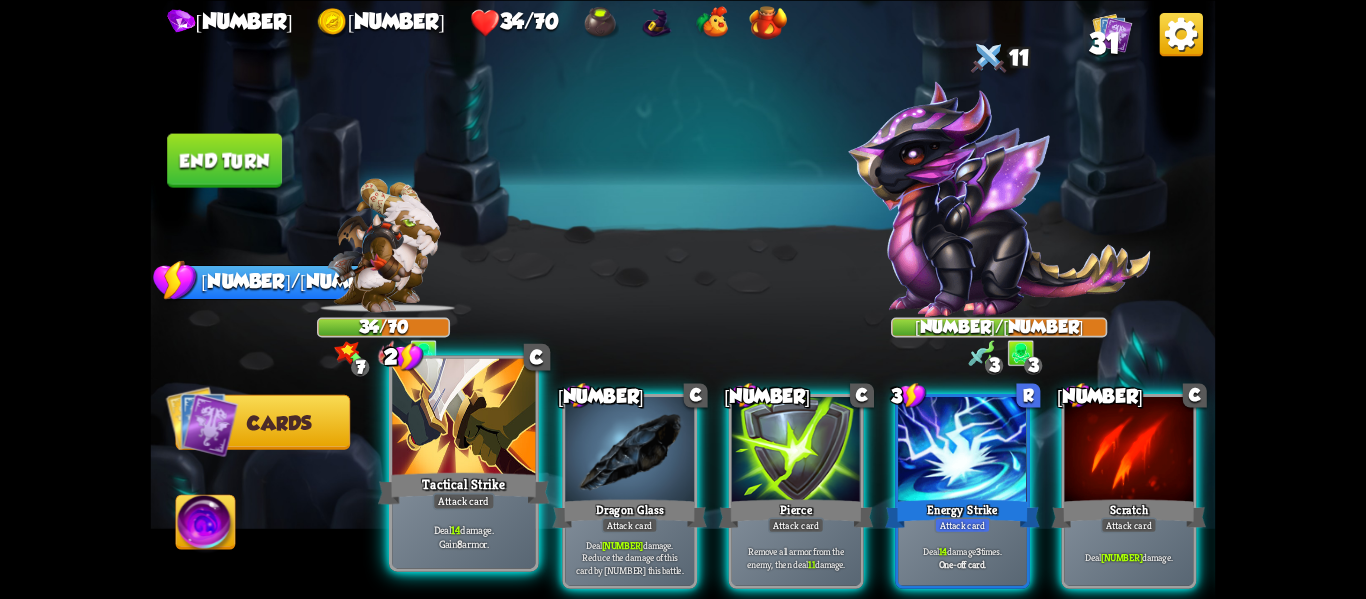 click on "Tactical Strike" at bounding box center (464, 488) 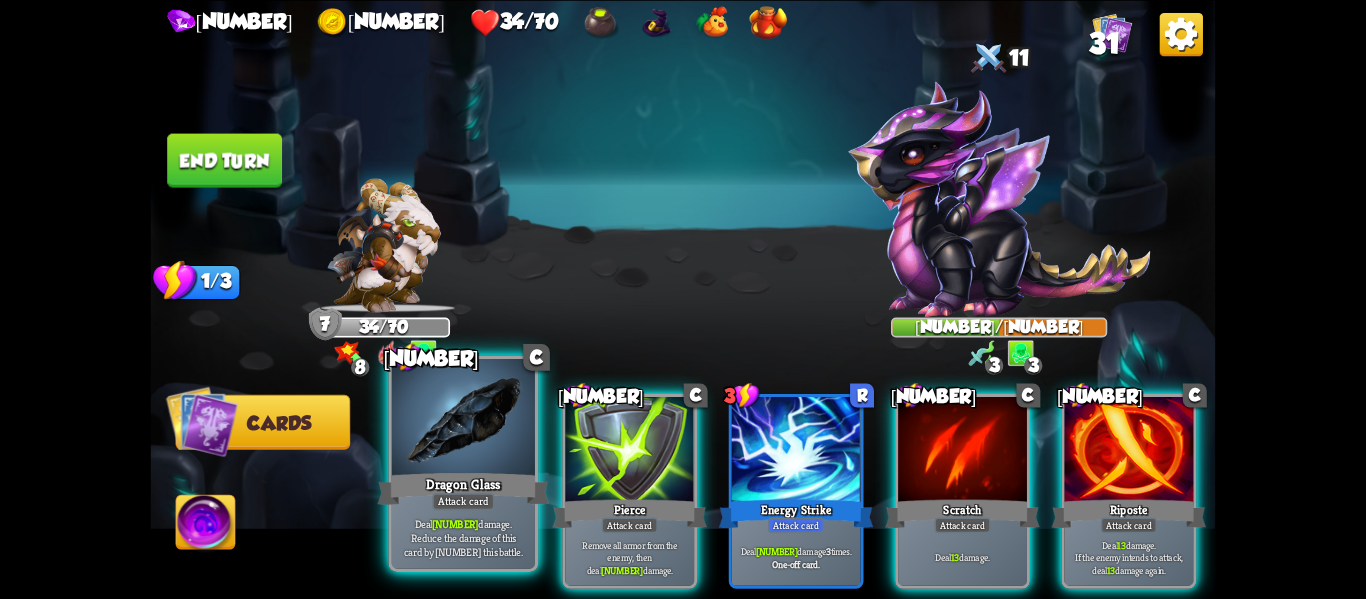 click on "Deal  20  damage. Reduce the damage of this card by 2 this battle." at bounding box center (463, 537) 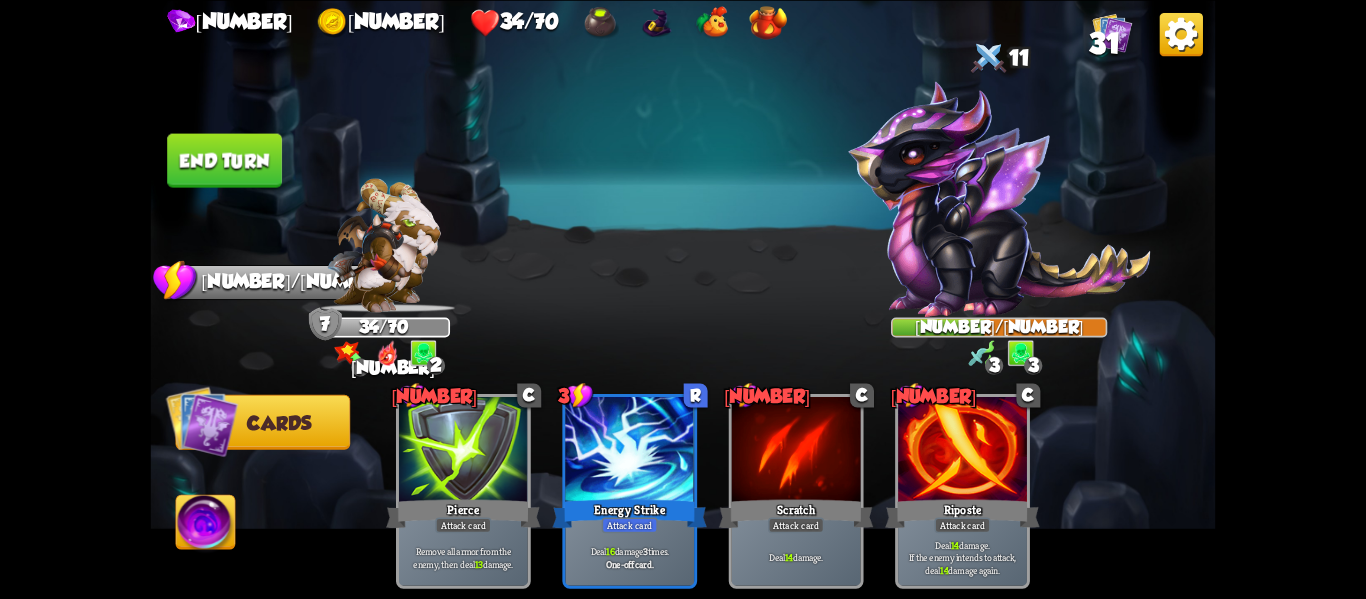 click on "End turn" at bounding box center [224, 160] 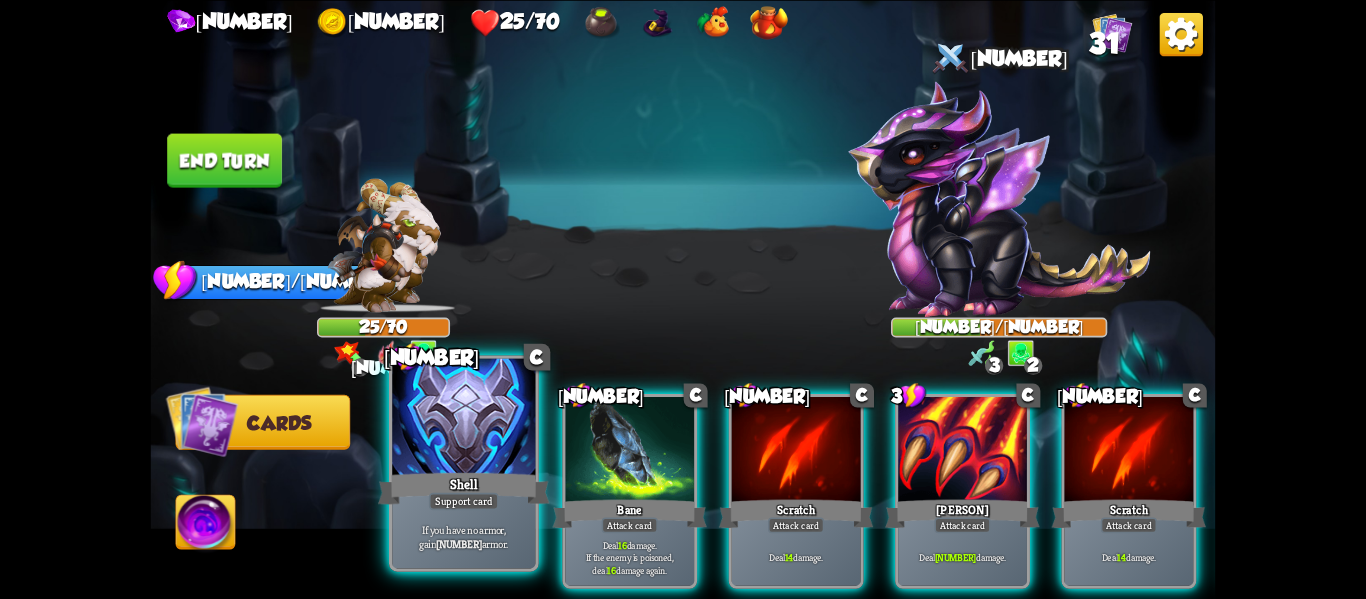 click at bounding box center (463, 419) 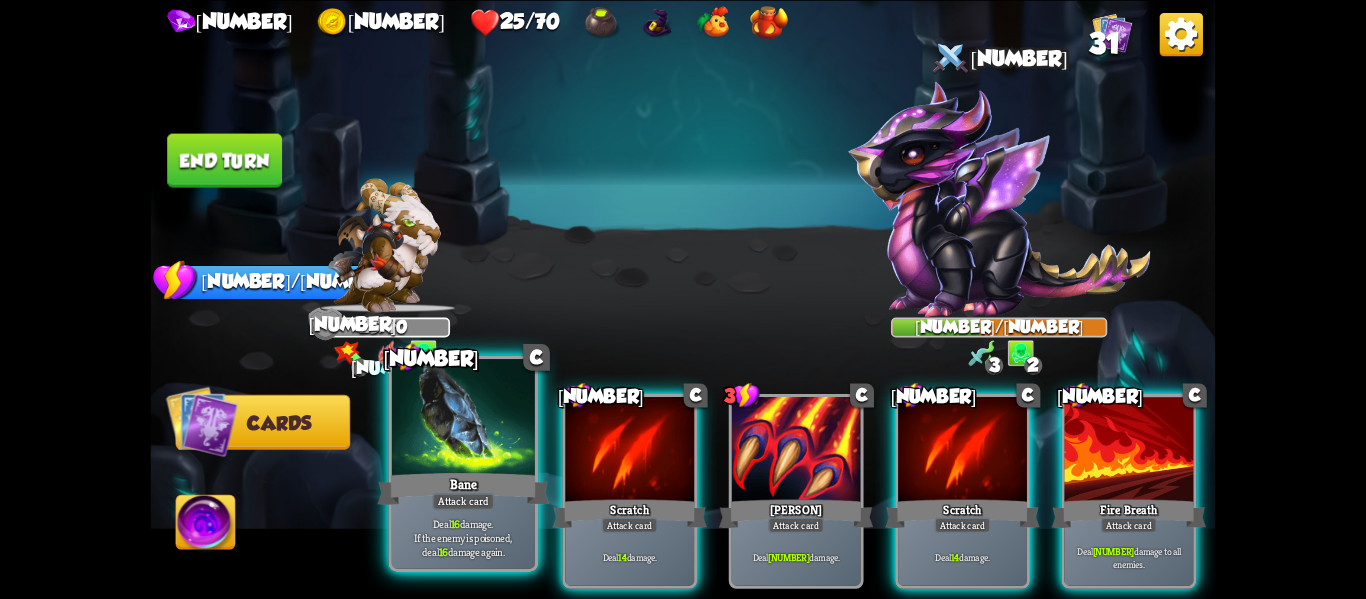click on "Attack card" at bounding box center [463, 501] 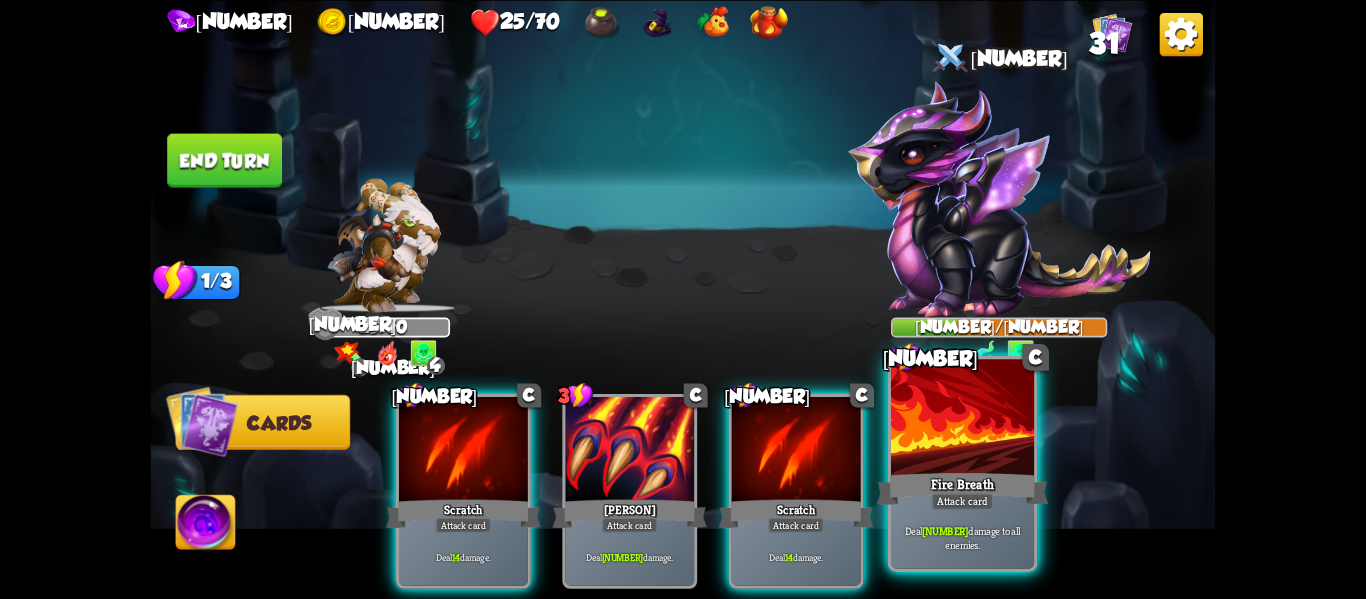 click on "Deal  [NUMBER]  damage to all enemies." at bounding box center (963, 537) 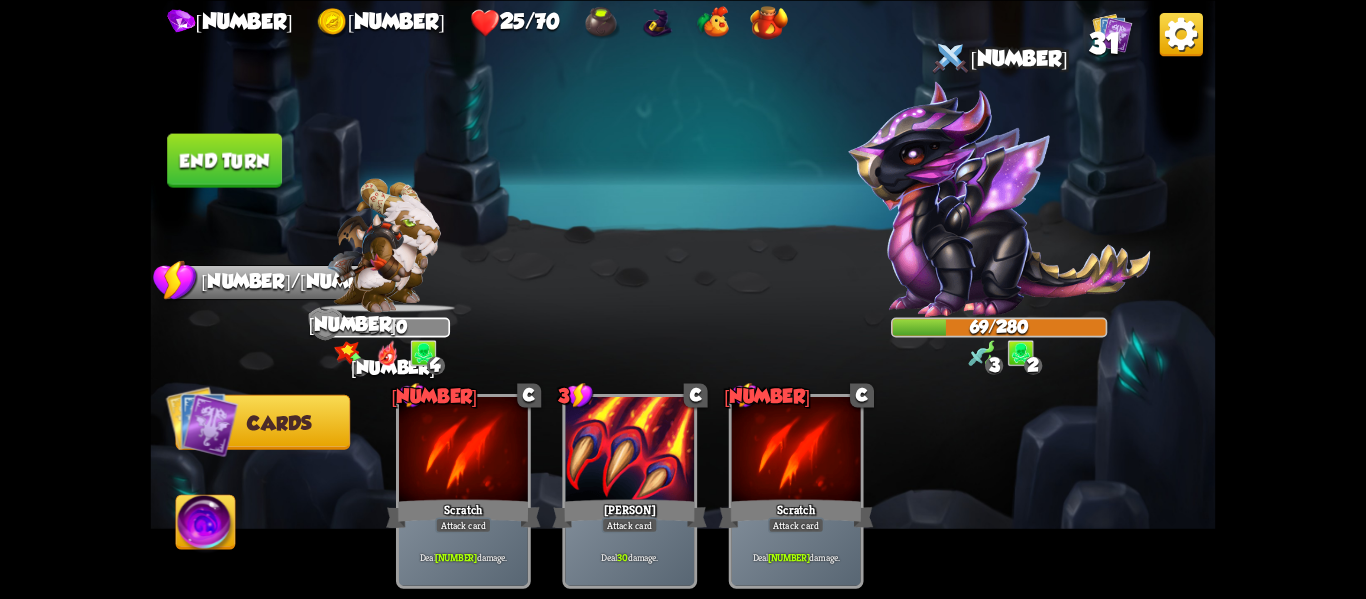 click on "End turn" at bounding box center [224, 160] 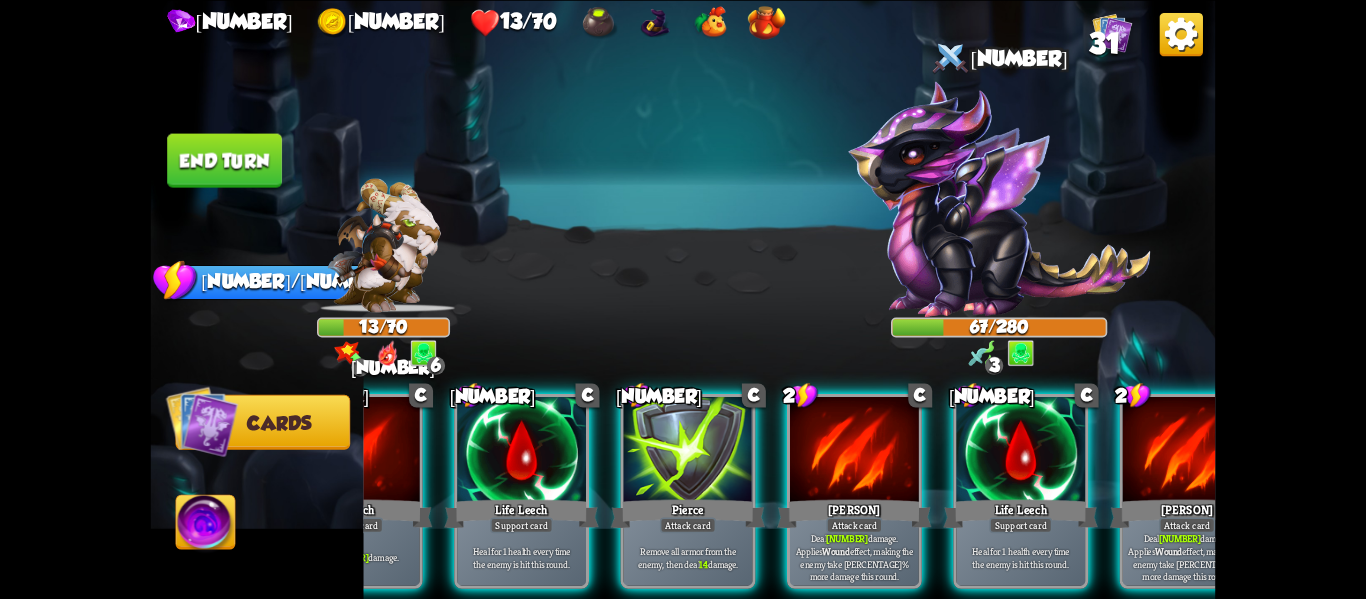 scroll, scrollTop: 0, scrollLeft: 190, axis: horizontal 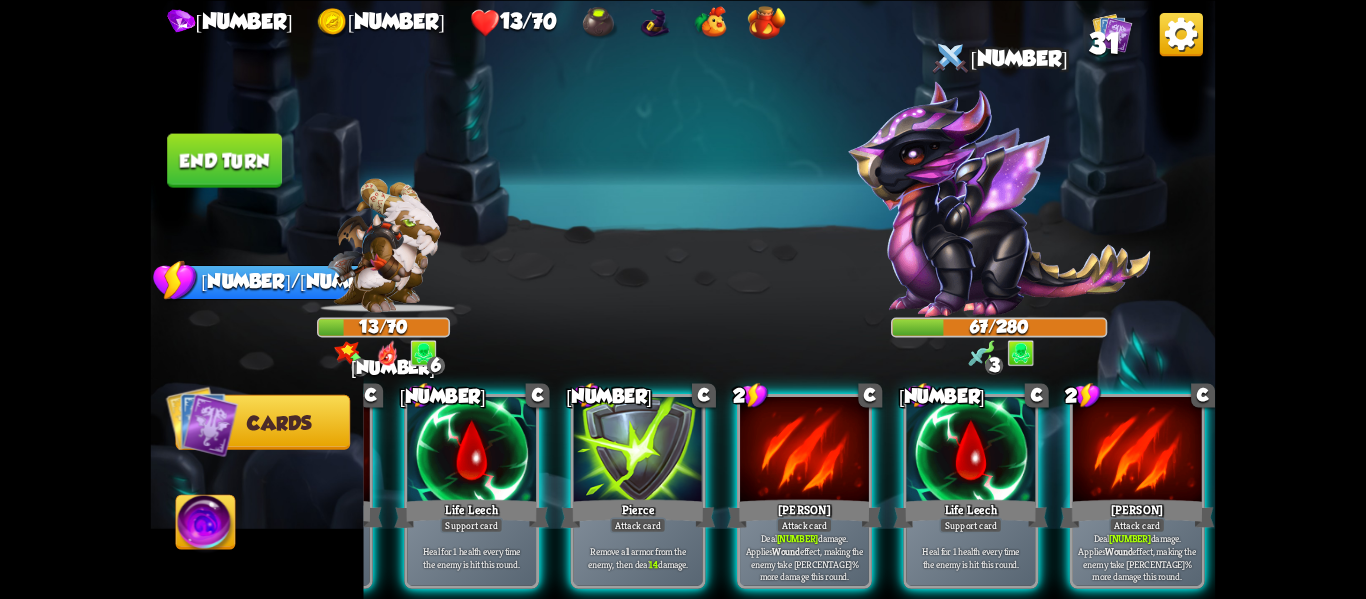 click on "Support card" at bounding box center (970, 525) 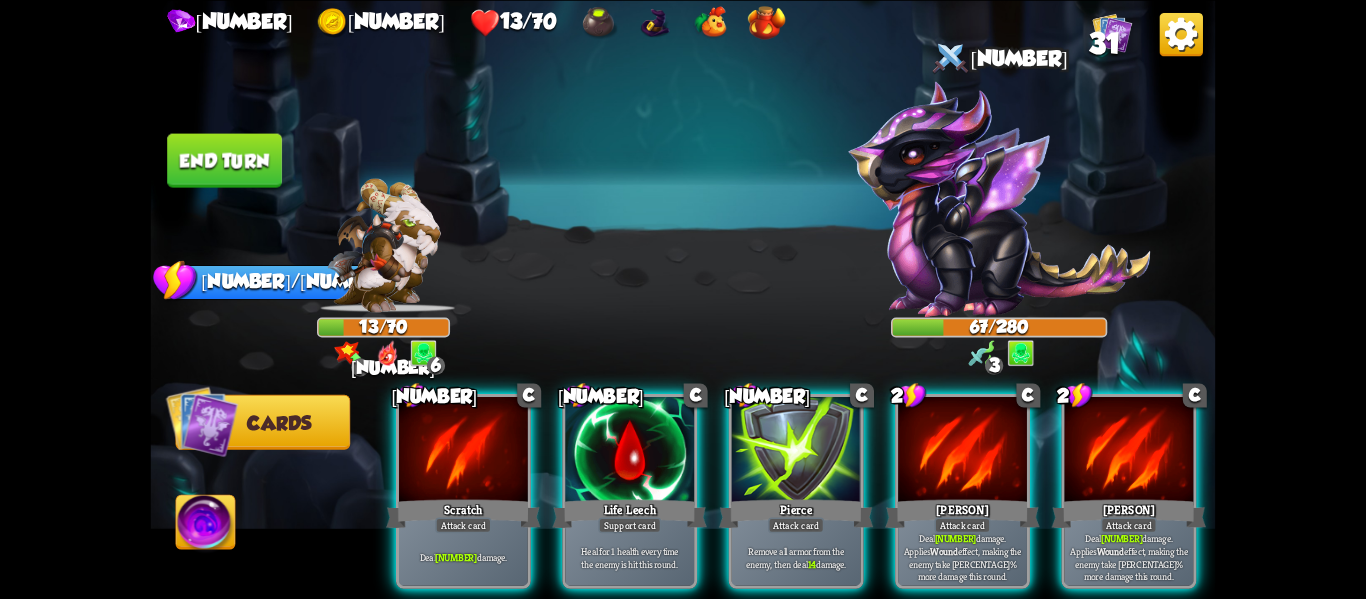 scroll, scrollTop: 0, scrollLeft: 0, axis: both 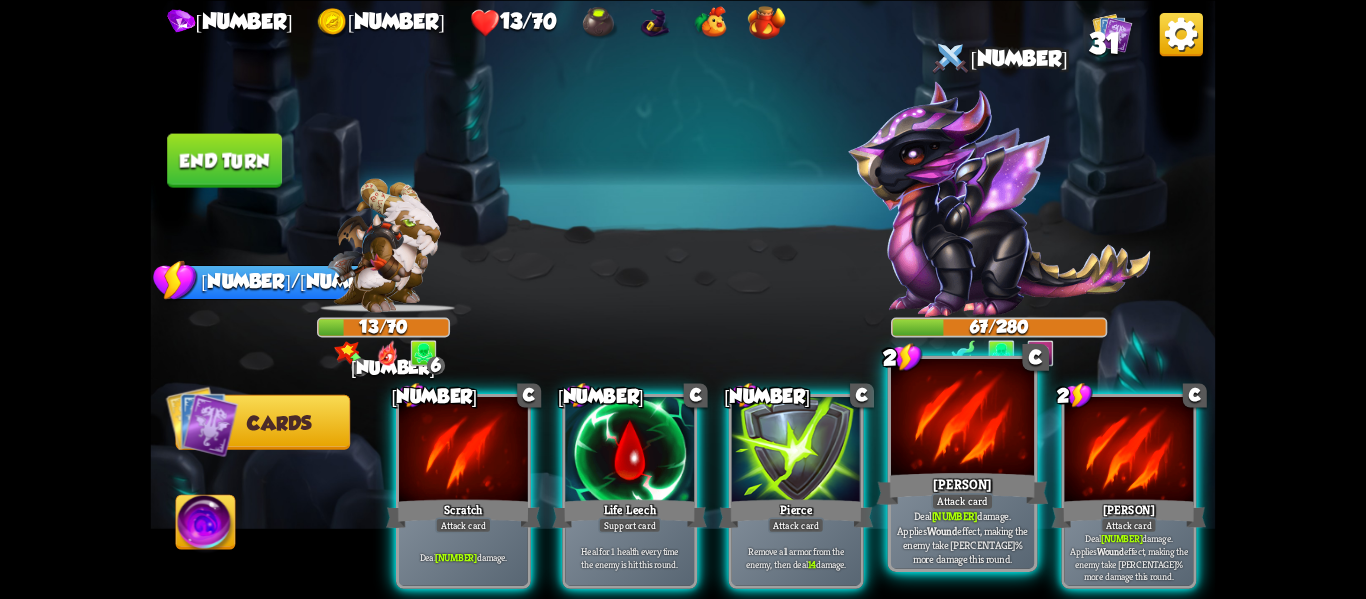 click on "Attack card" at bounding box center [962, 501] 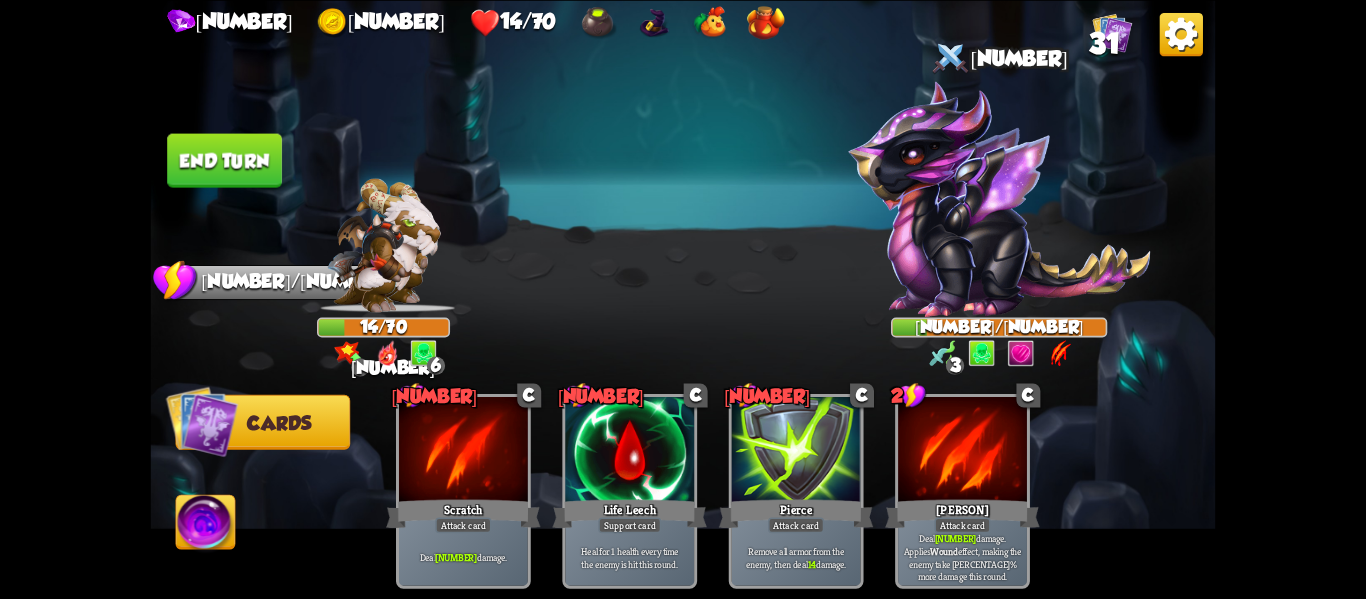 click on "End turn" at bounding box center [224, 160] 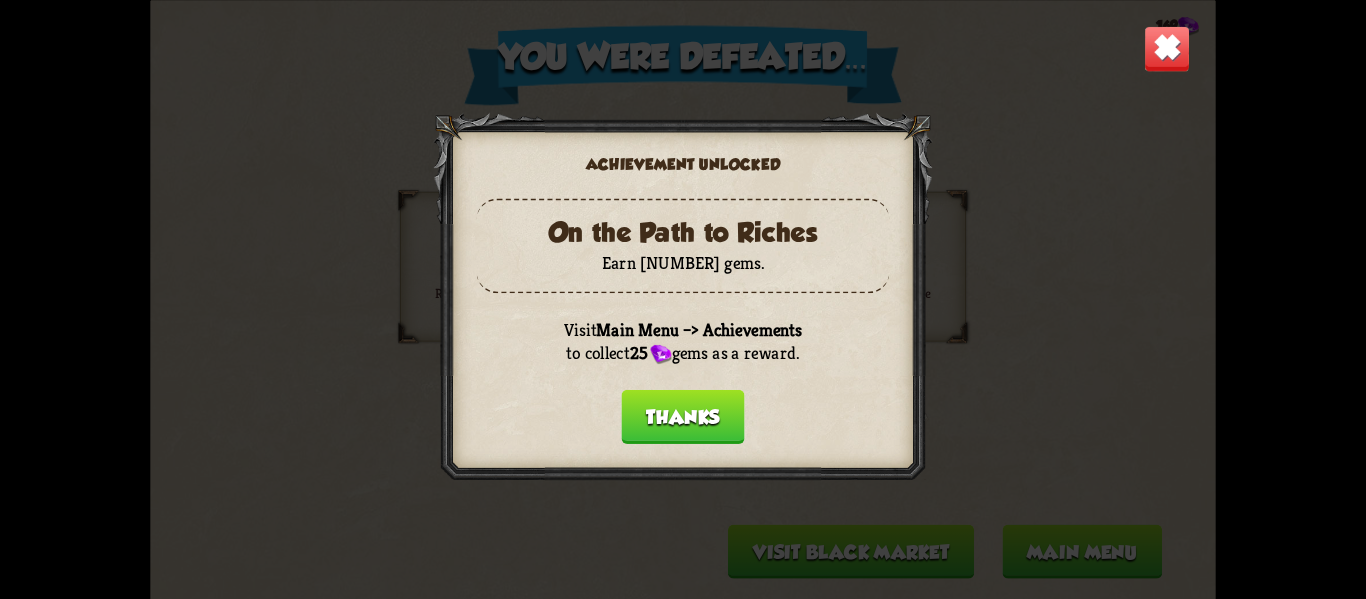 click on "Thanks" at bounding box center (682, 416) 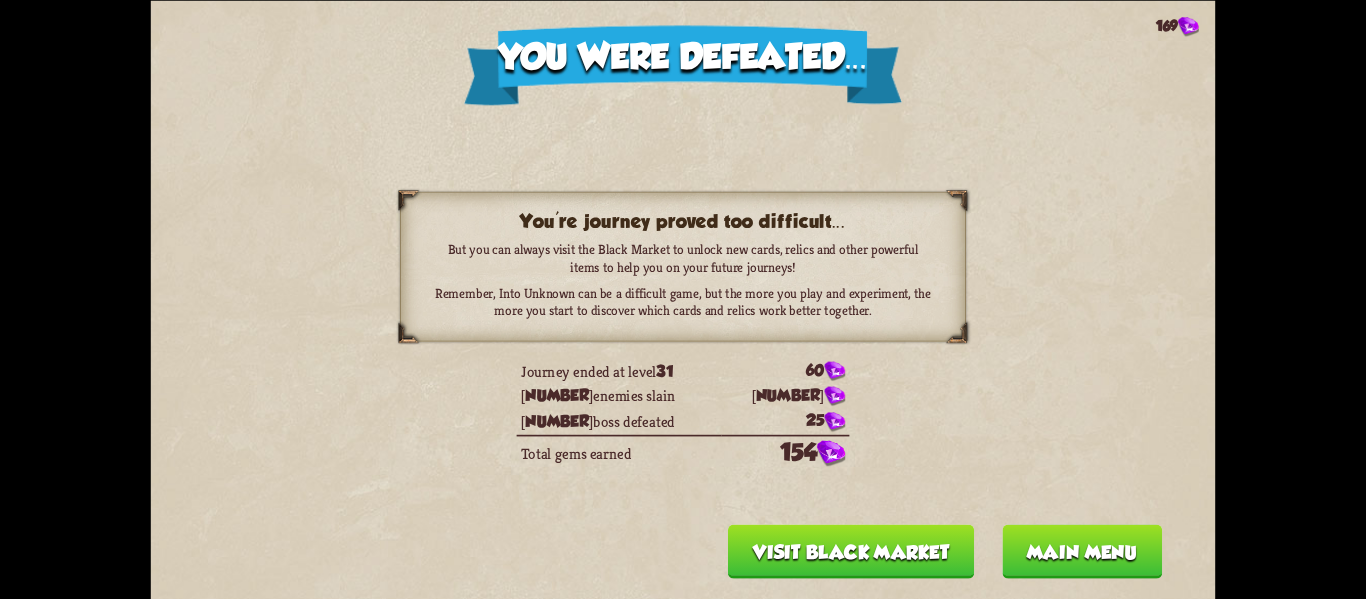 click on "Visit Black Market" at bounding box center (851, 551) 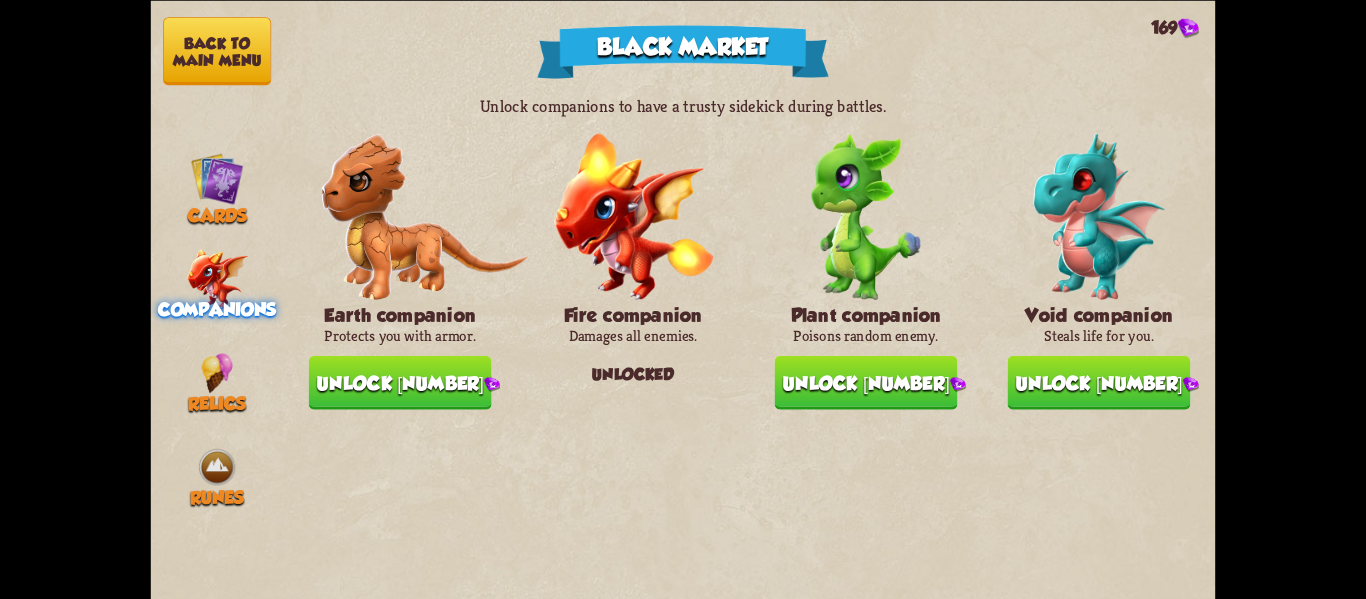 click on "Back to main menu" at bounding box center (217, 51) 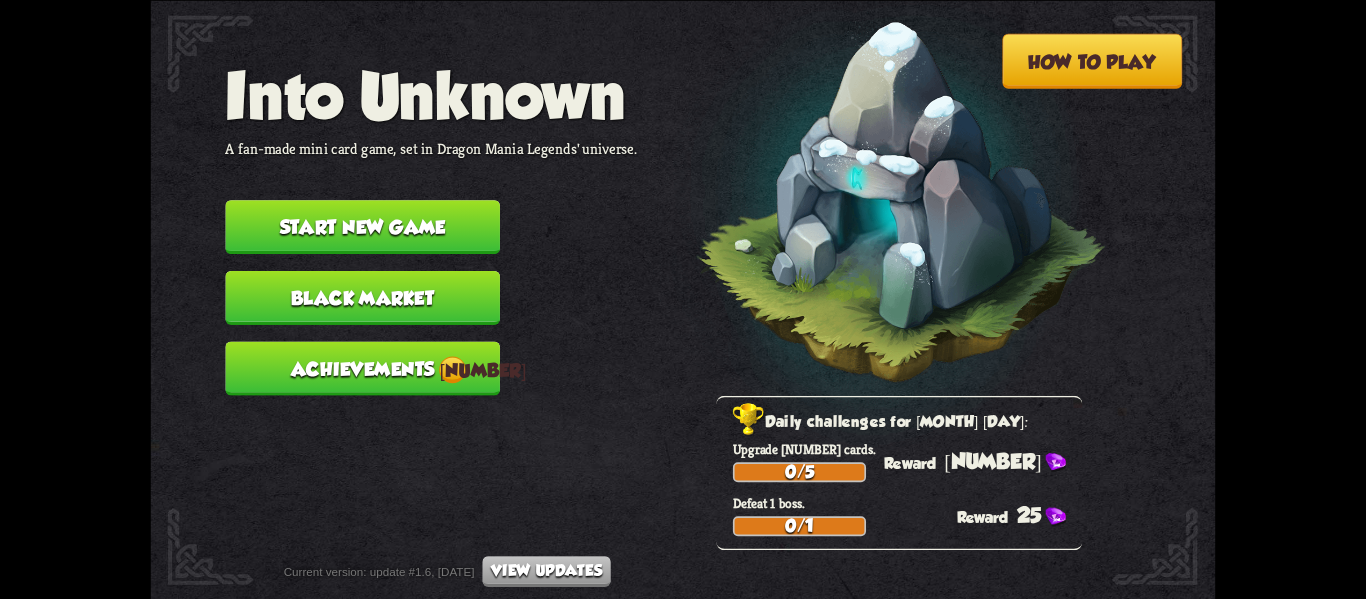 click on "Achievements
1" at bounding box center (362, 368) 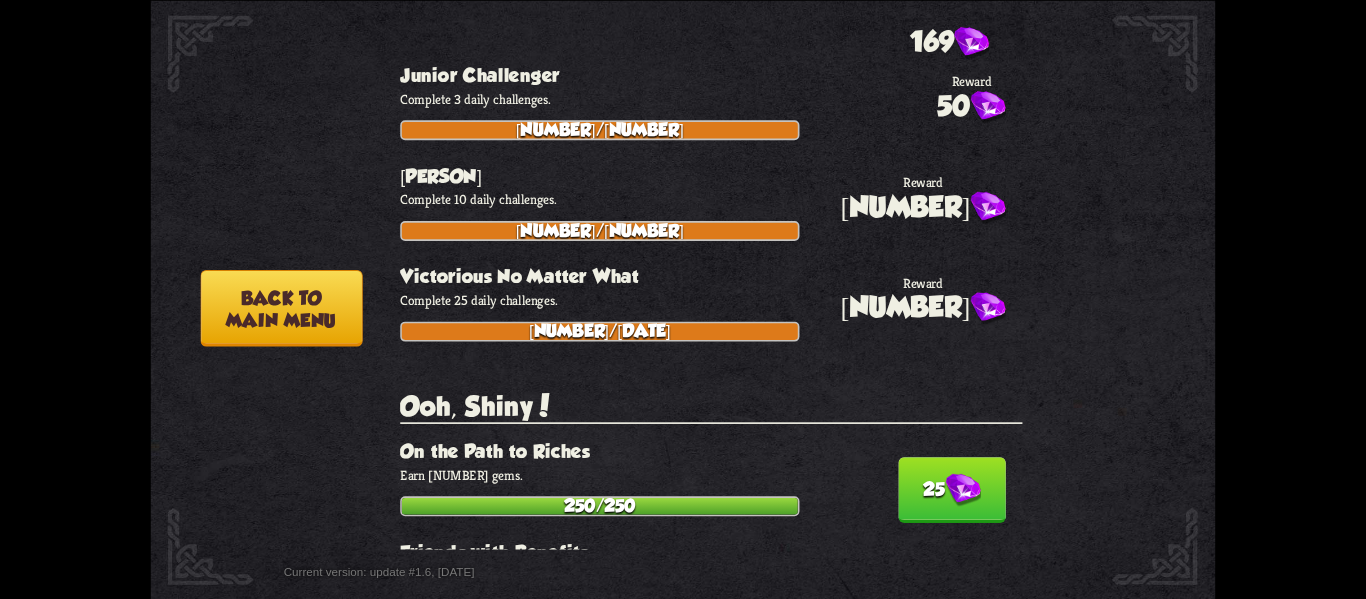 scroll, scrollTop: 5425, scrollLeft: 0, axis: vertical 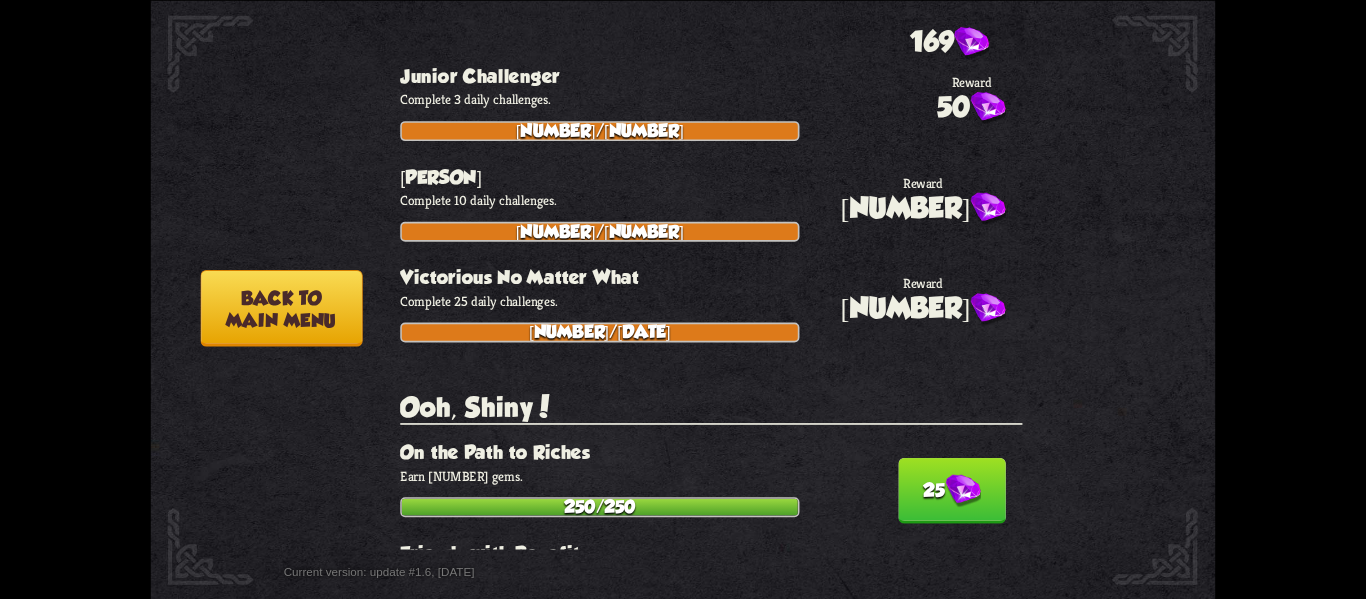 click on "25" at bounding box center [952, 491] 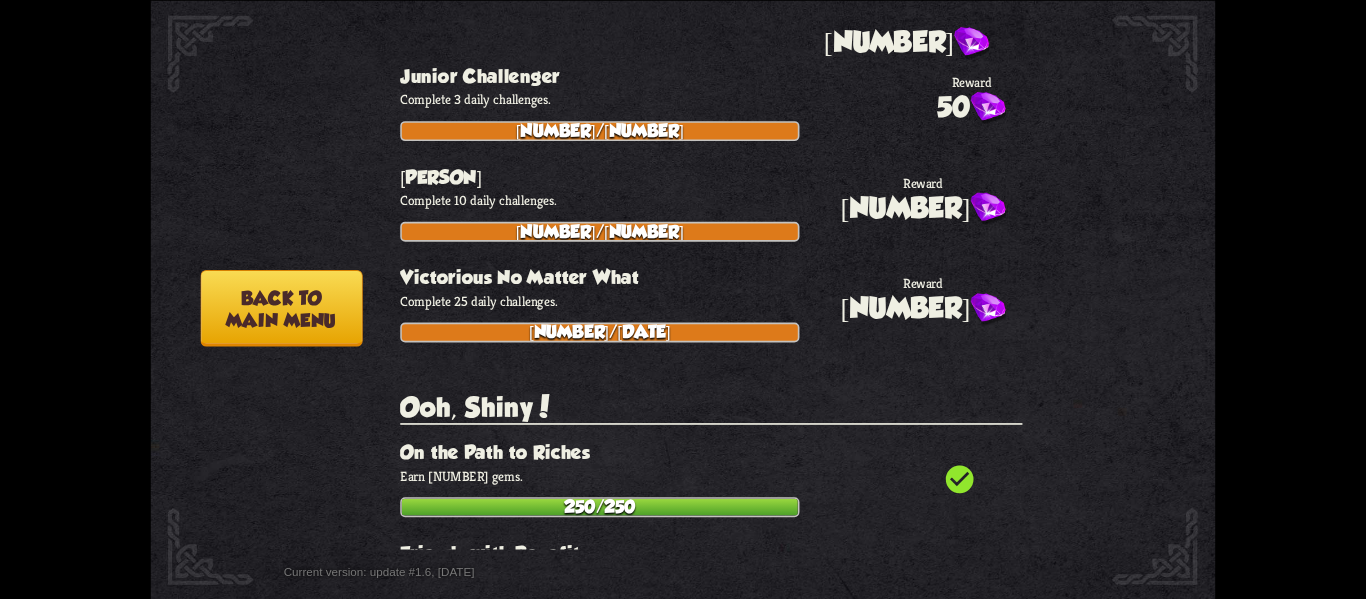 click on "Back to main menu" at bounding box center [281, 308] 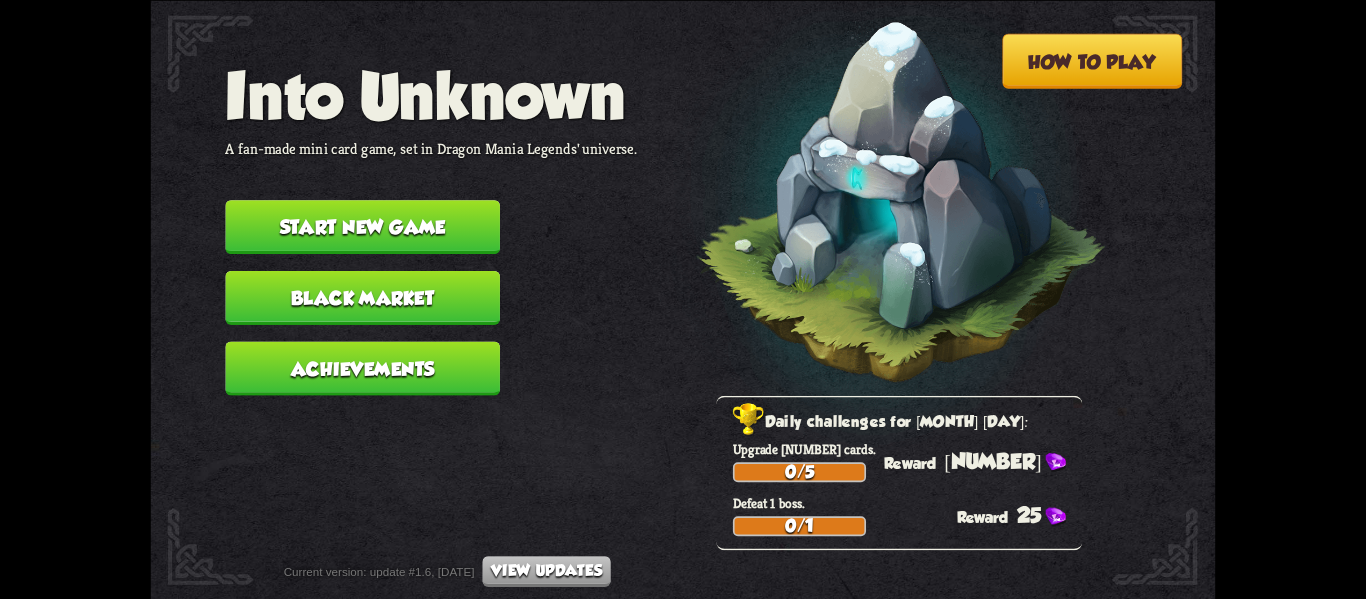 click on "Black Market" at bounding box center [362, 297] 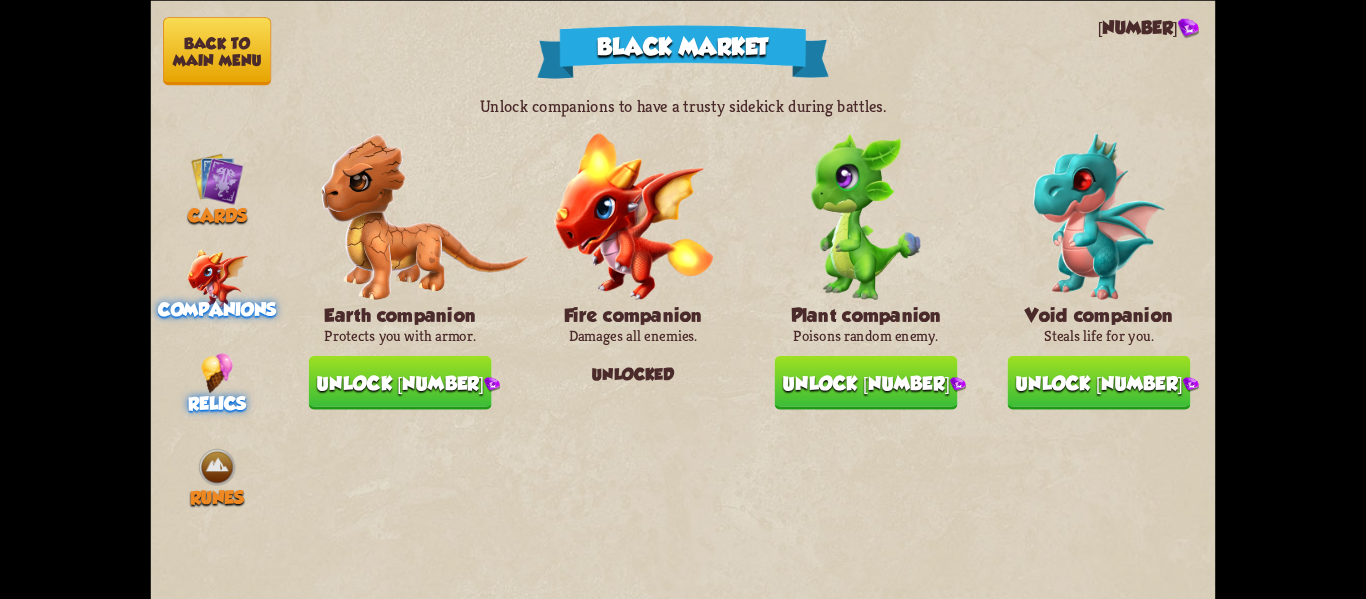 click on "Relics" at bounding box center [217, 403] 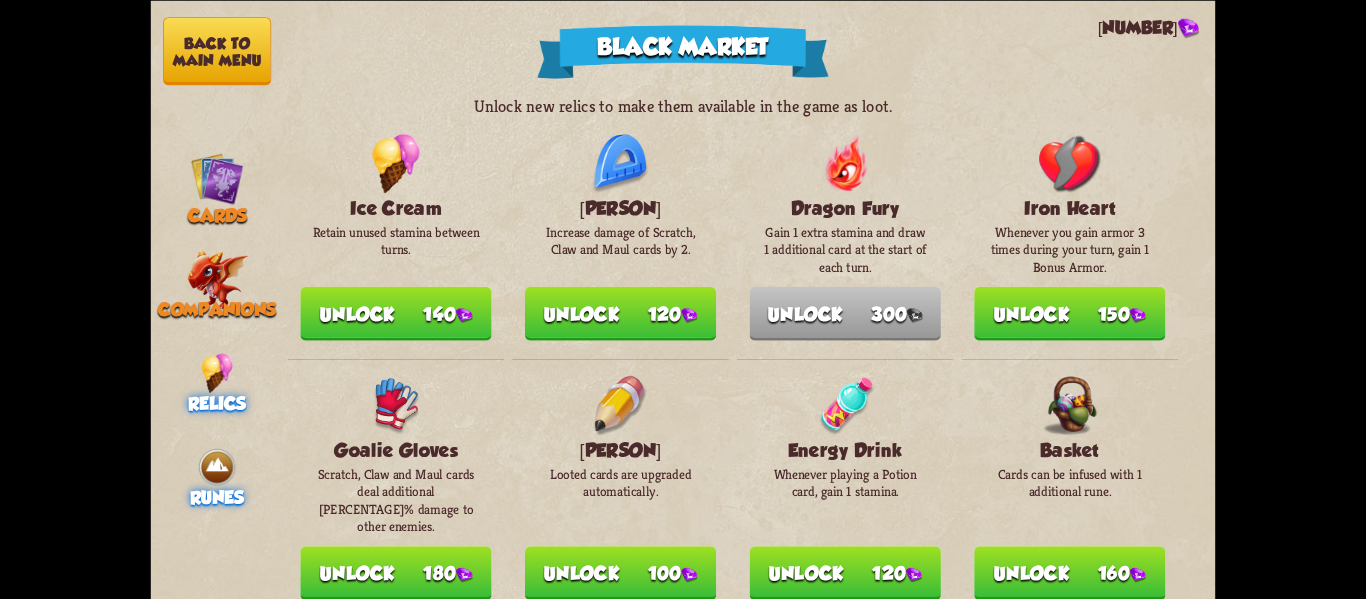 click at bounding box center (217, 467) 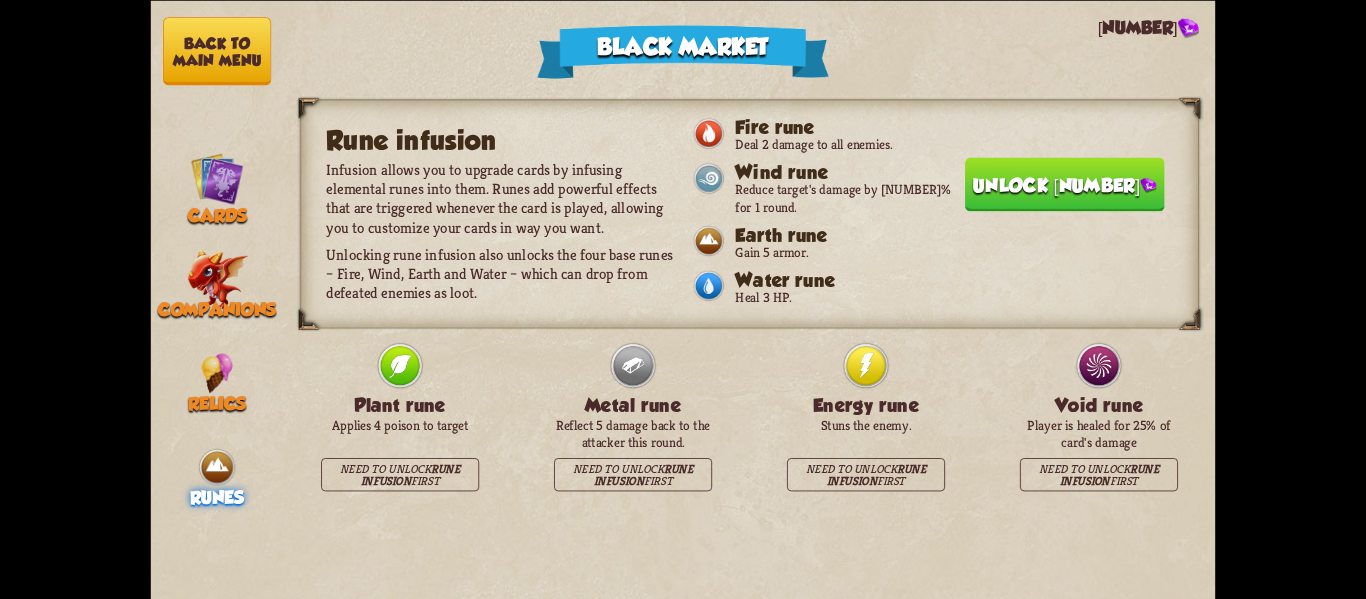 click on "Unlock [NUMBER]" at bounding box center [1065, 184] 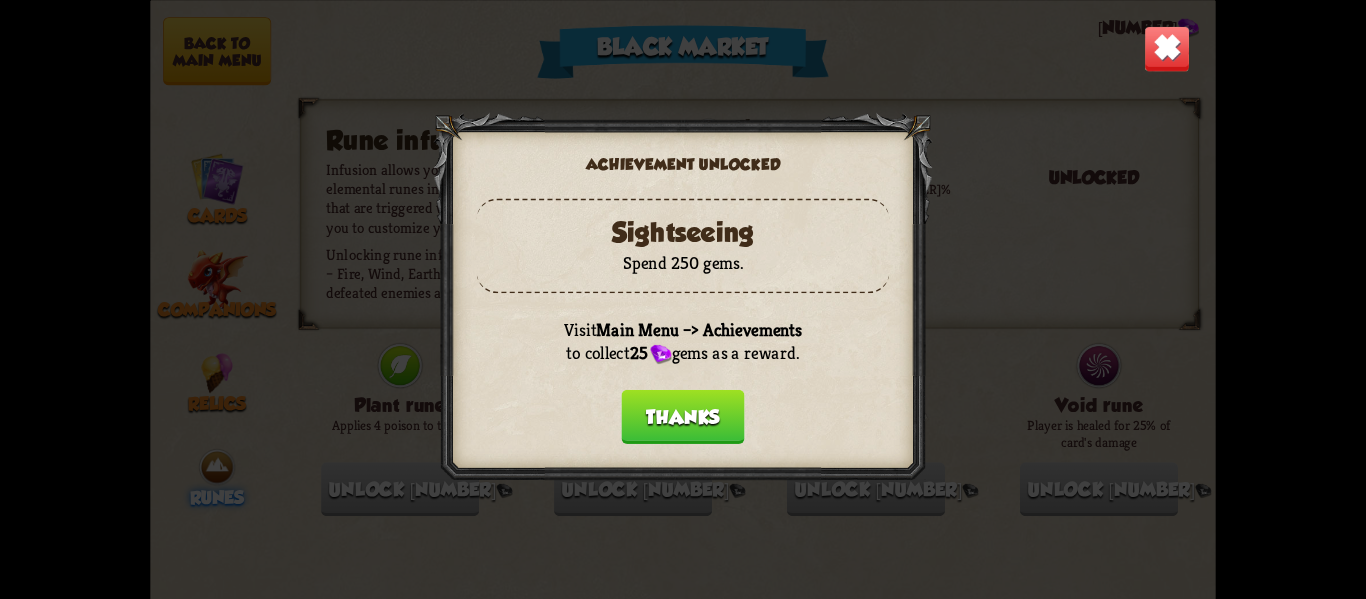 click on "Thanks" at bounding box center (682, 416) 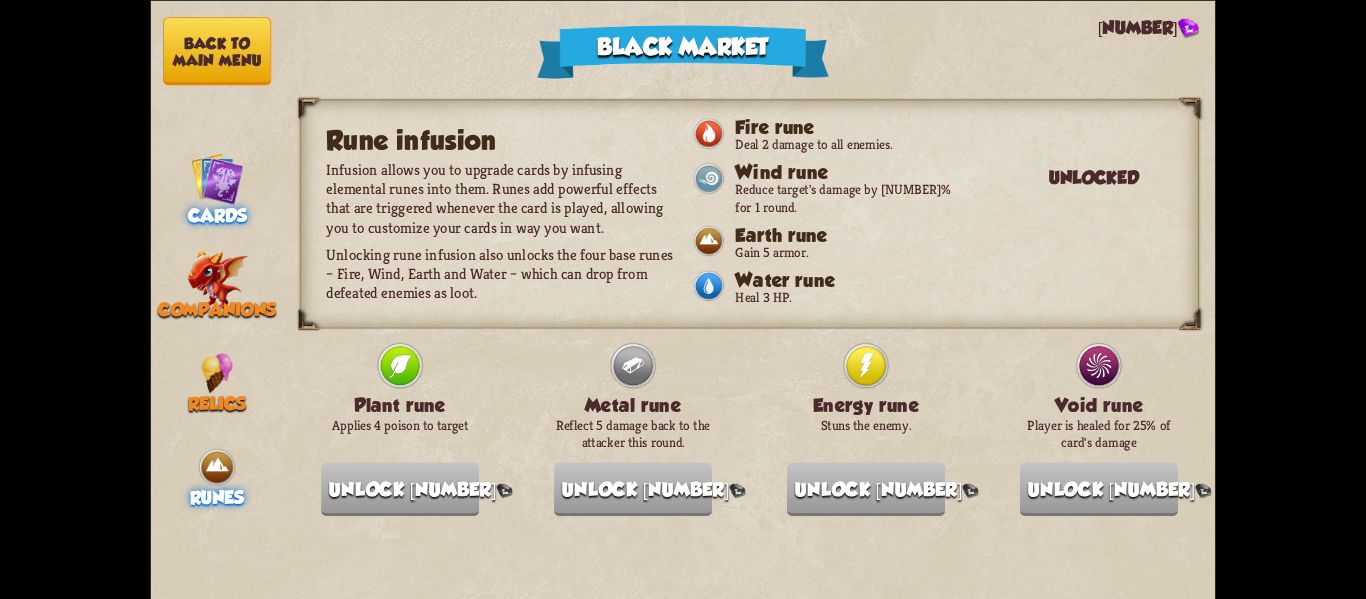click at bounding box center (216, 177) 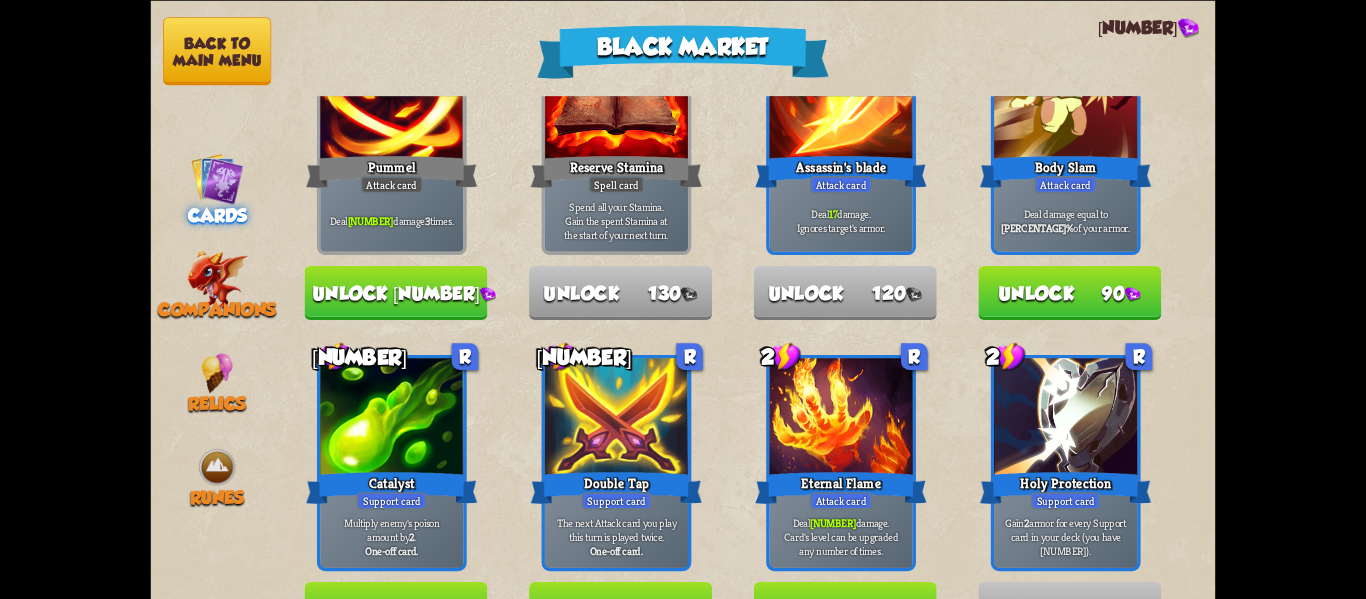 scroll, scrollTop: 0, scrollLeft: 0, axis: both 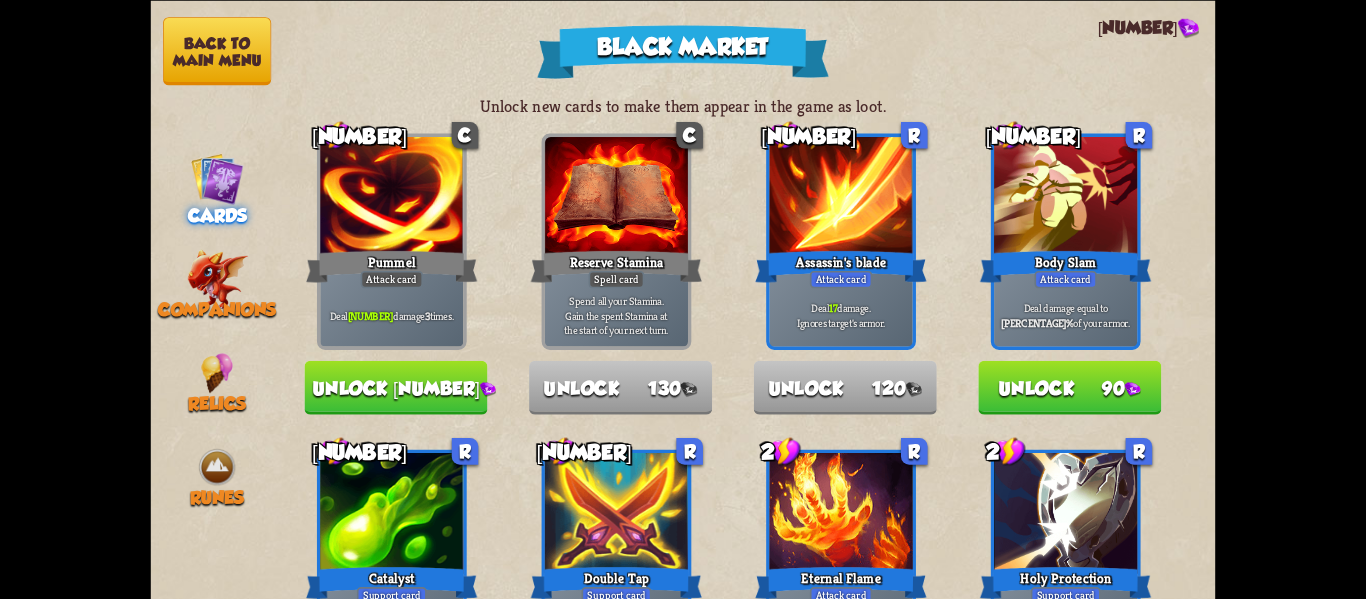 click on "Unlock [NUMBER]" at bounding box center [395, 387] 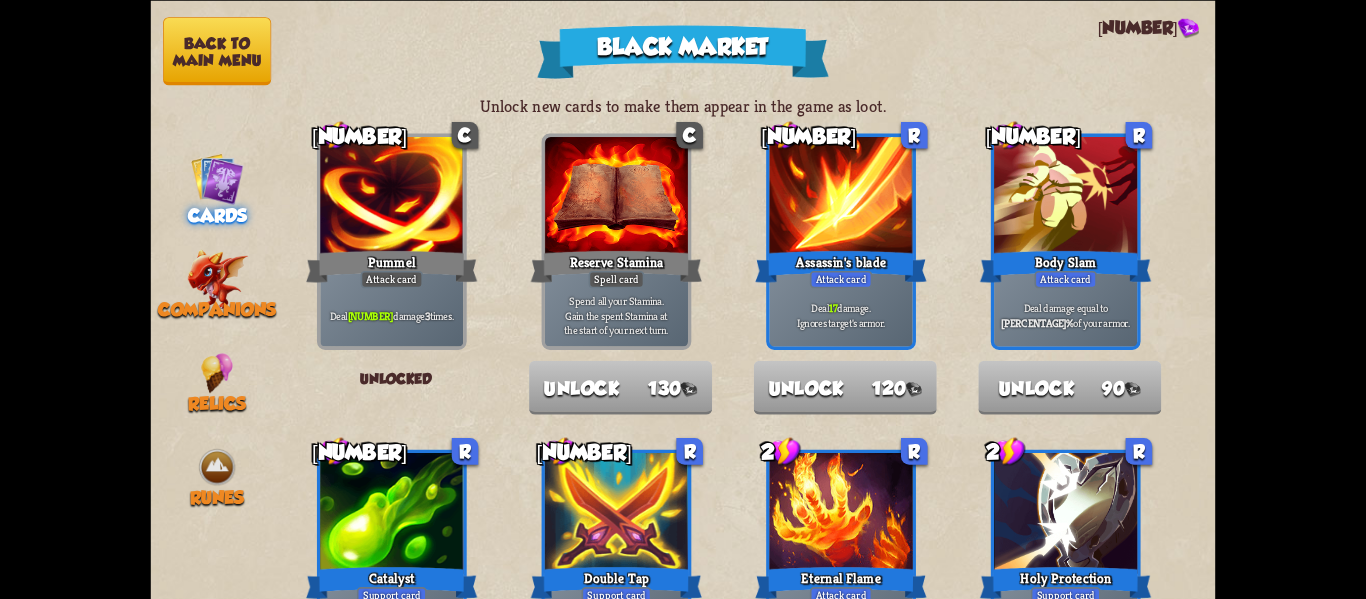 click on "Back to main menu" at bounding box center [217, 51] 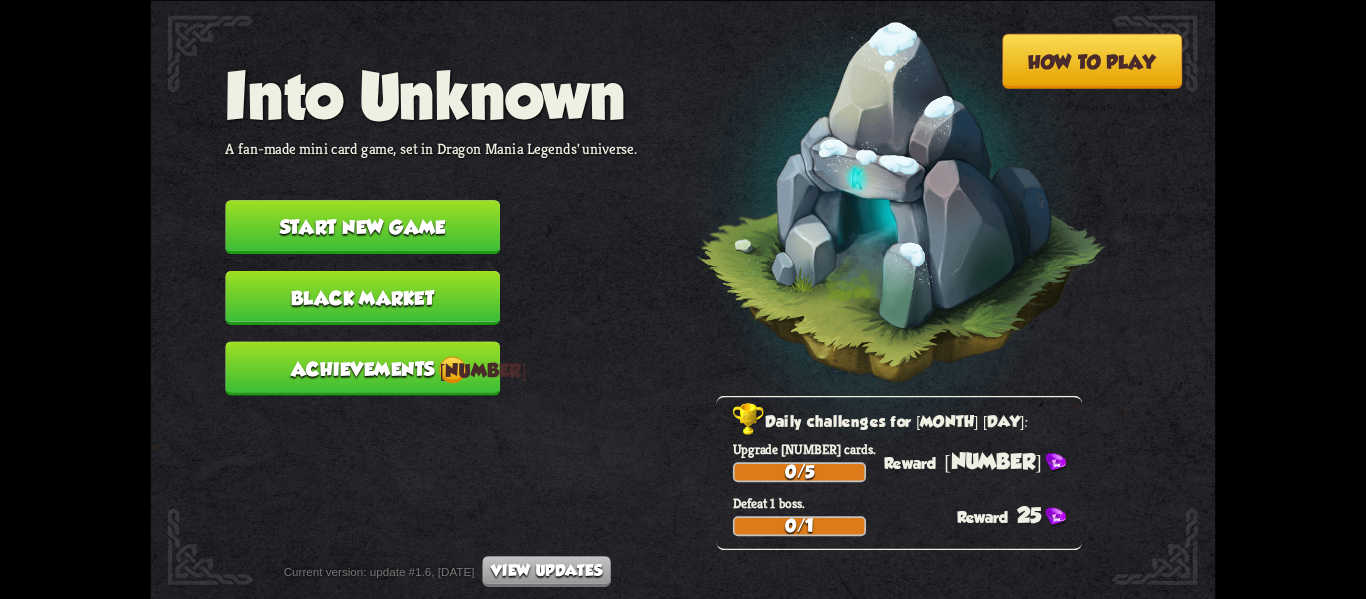 click on "[NUMBER]" at bounding box center (452, 369) 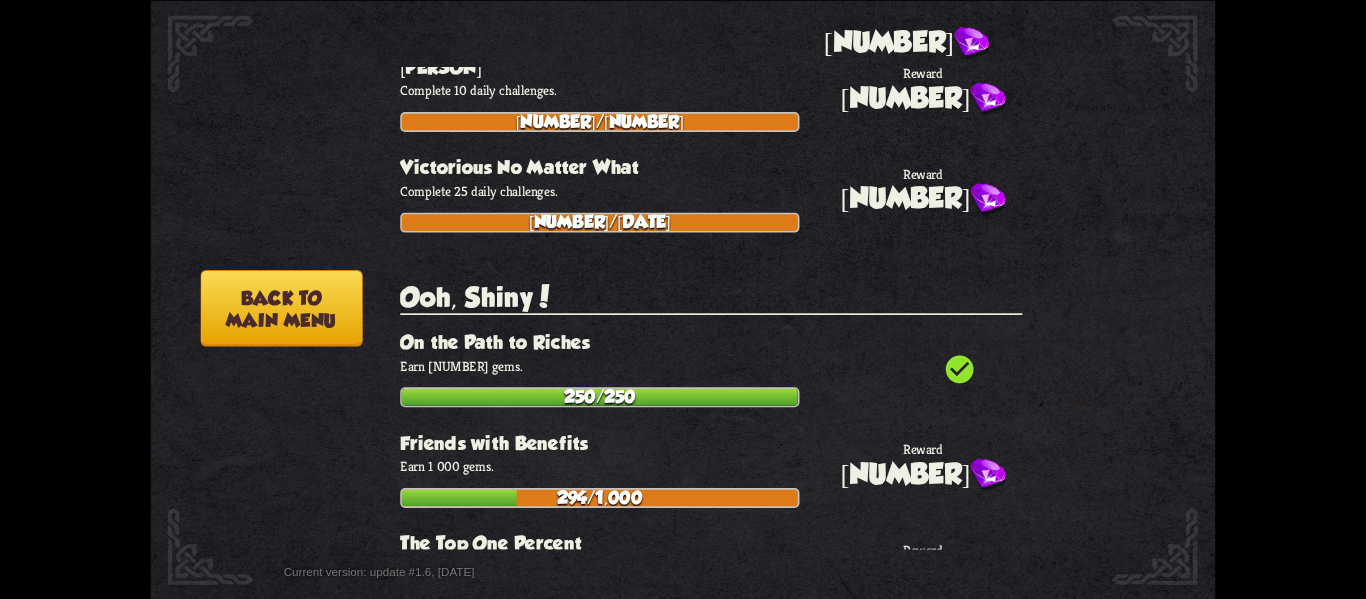 scroll, scrollTop: 5562, scrollLeft: 0, axis: vertical 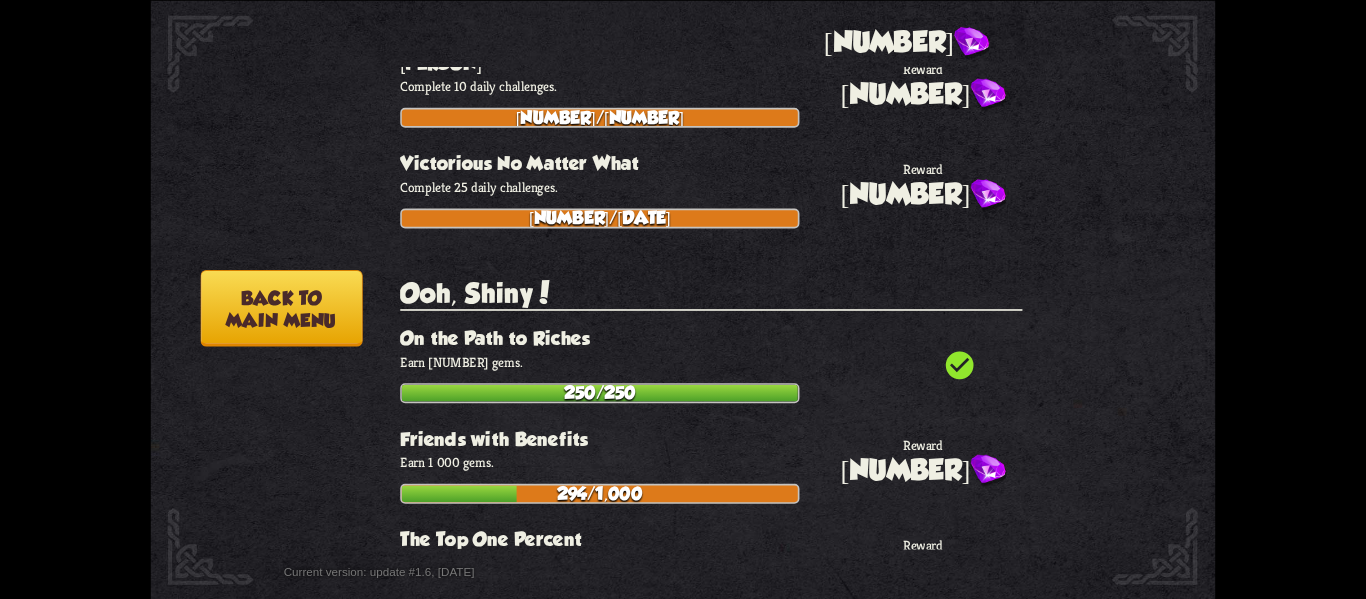 click on "25" at bounding box center [952, 679] 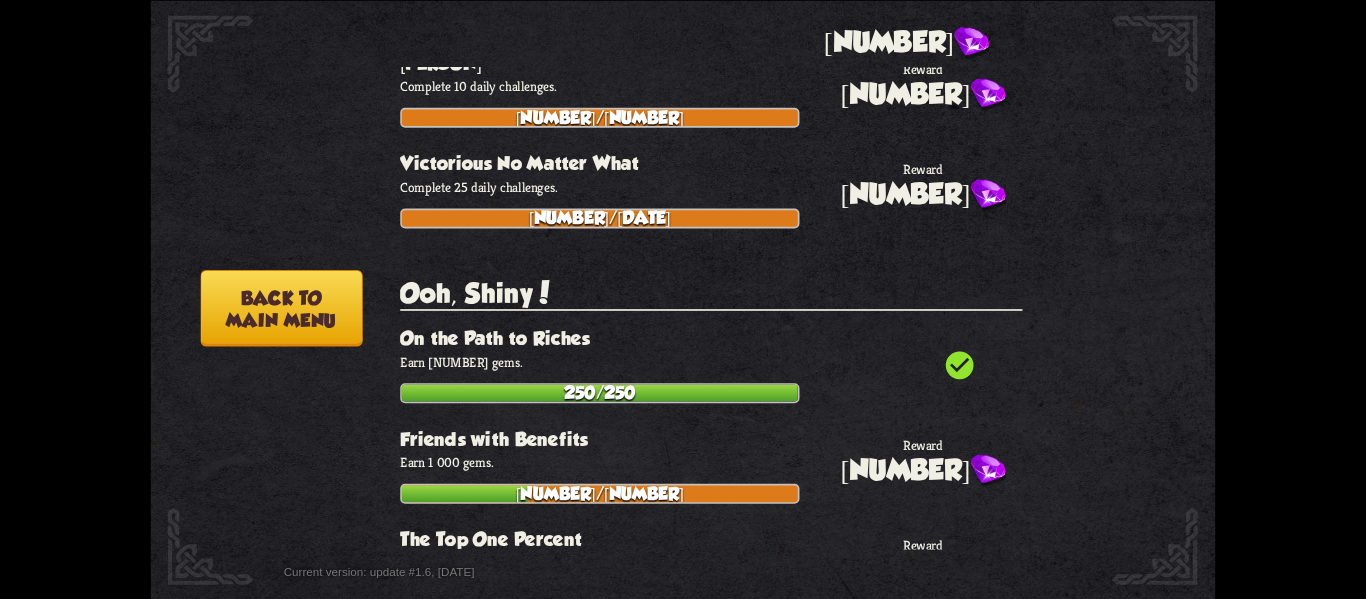 click on "Back to main menu" at bounding box center (281, 308) 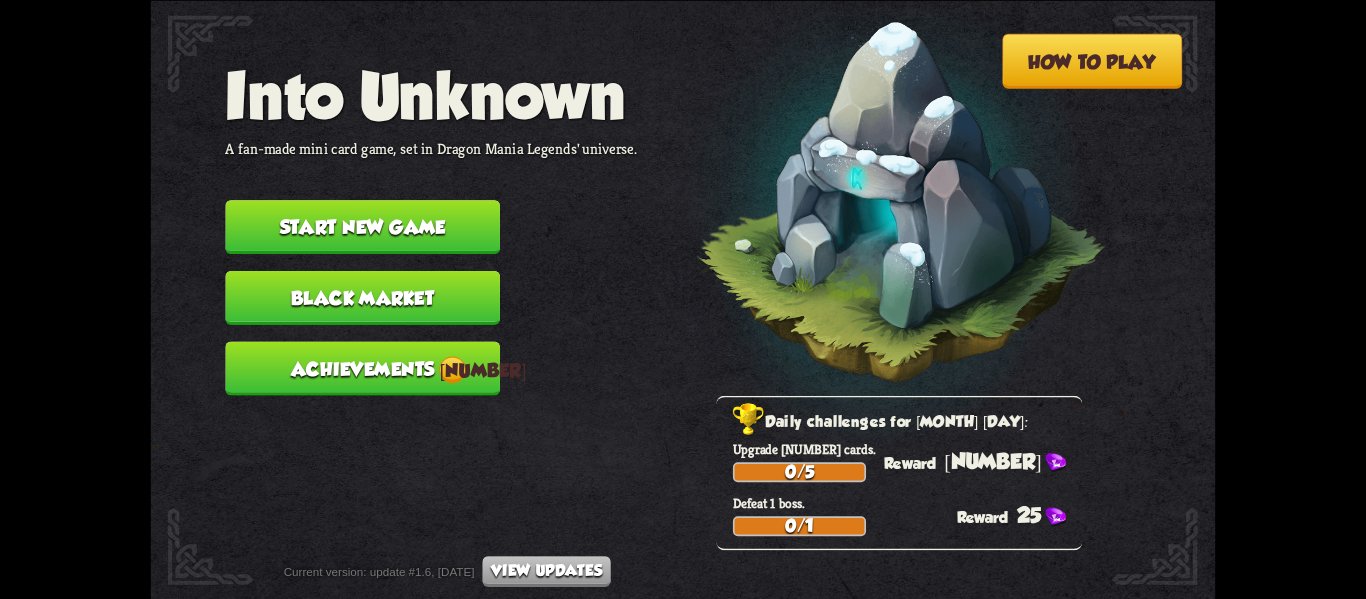type 